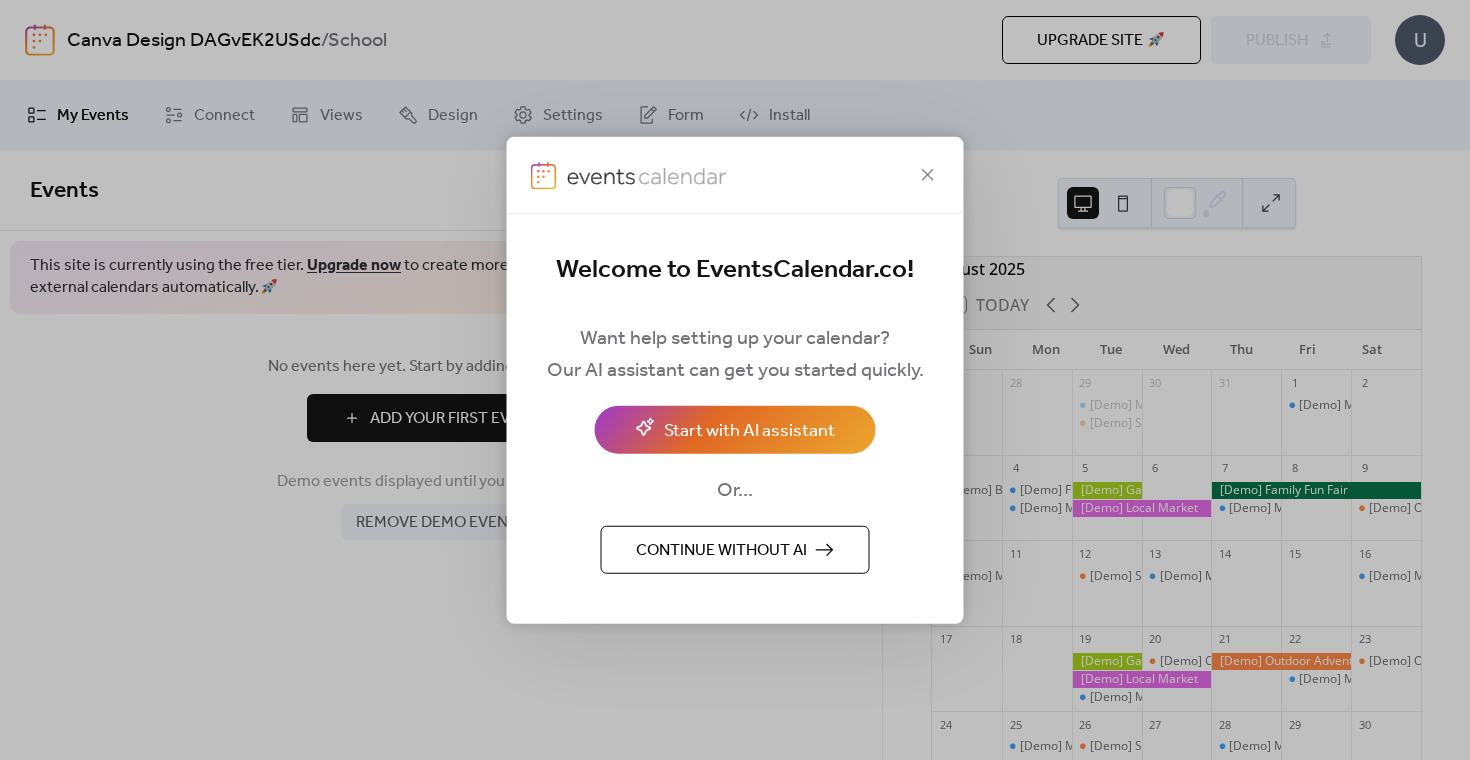 scroll, scrollTop: 0, scrollLeft: 0, axis: both 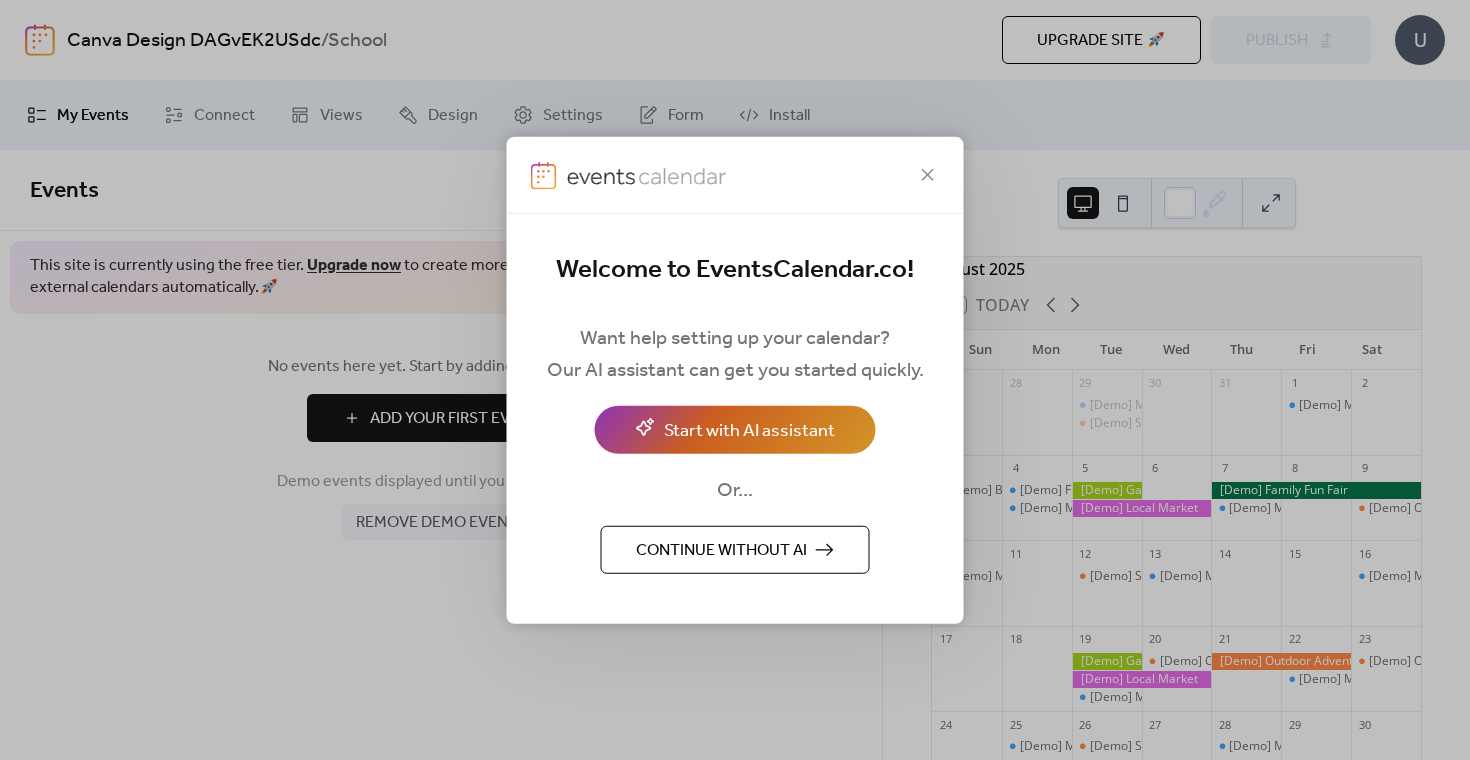 click on "Start with AI assistant" at bounding box center [749, 430] 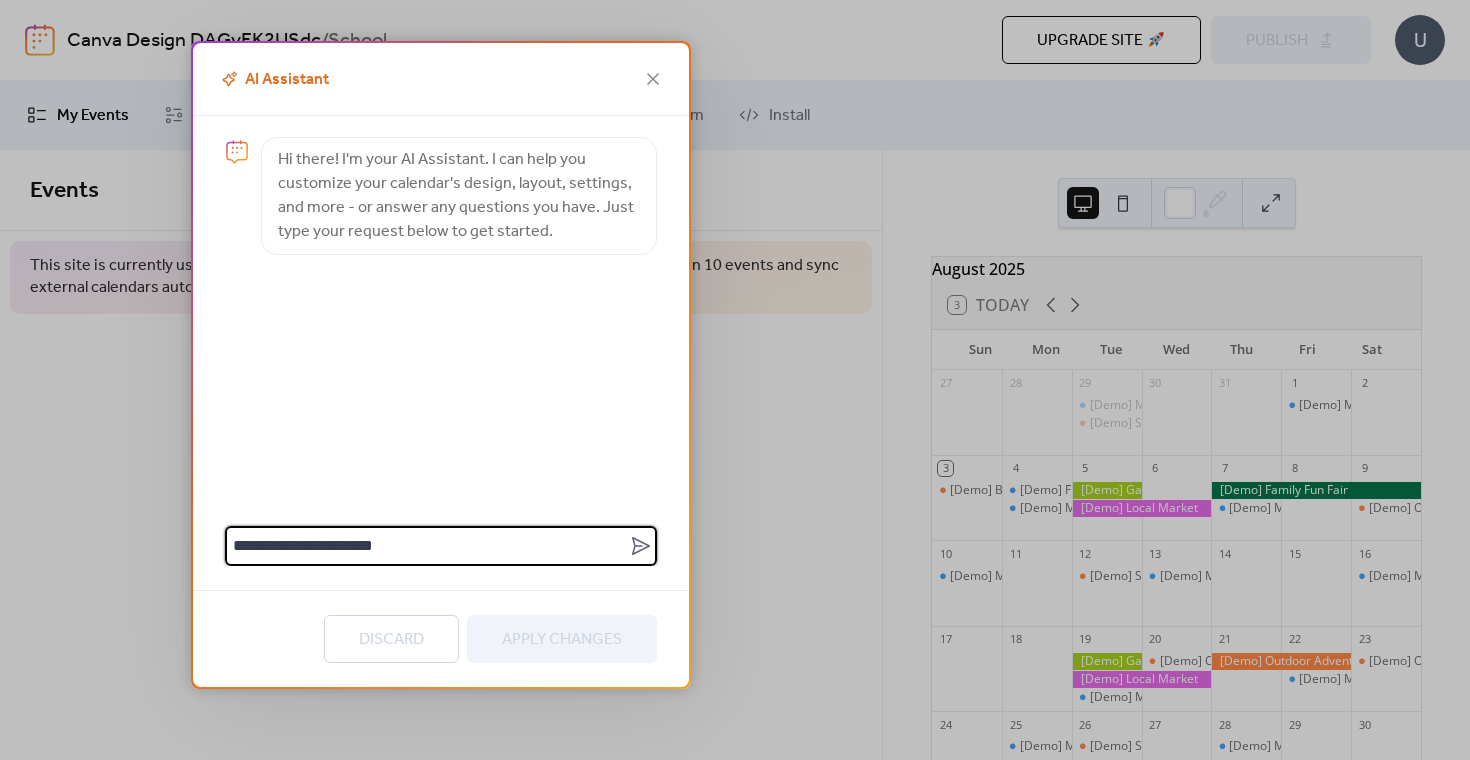 scroll, scrollTop: 0, scrollLeft: 0, axis: both 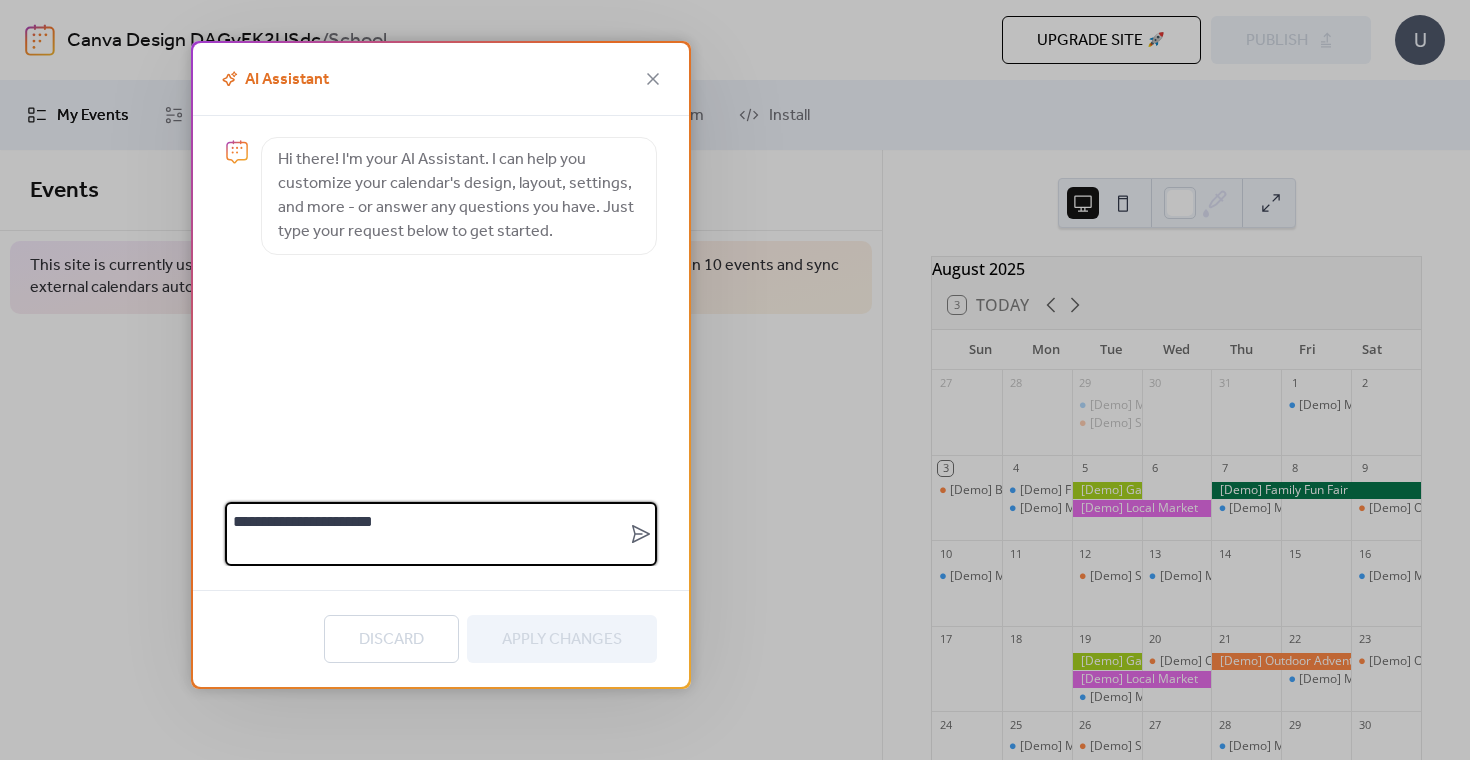 type on "**********" 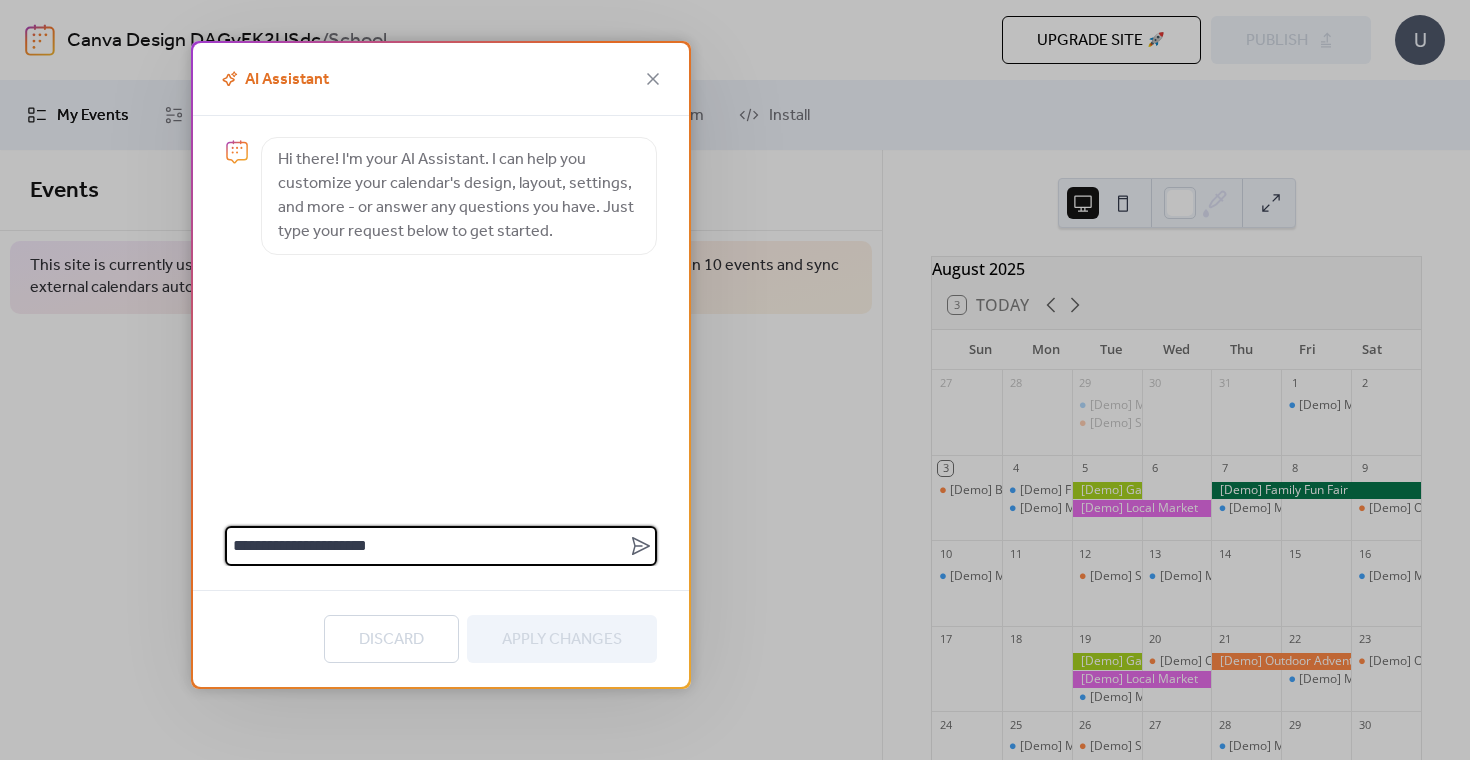 type 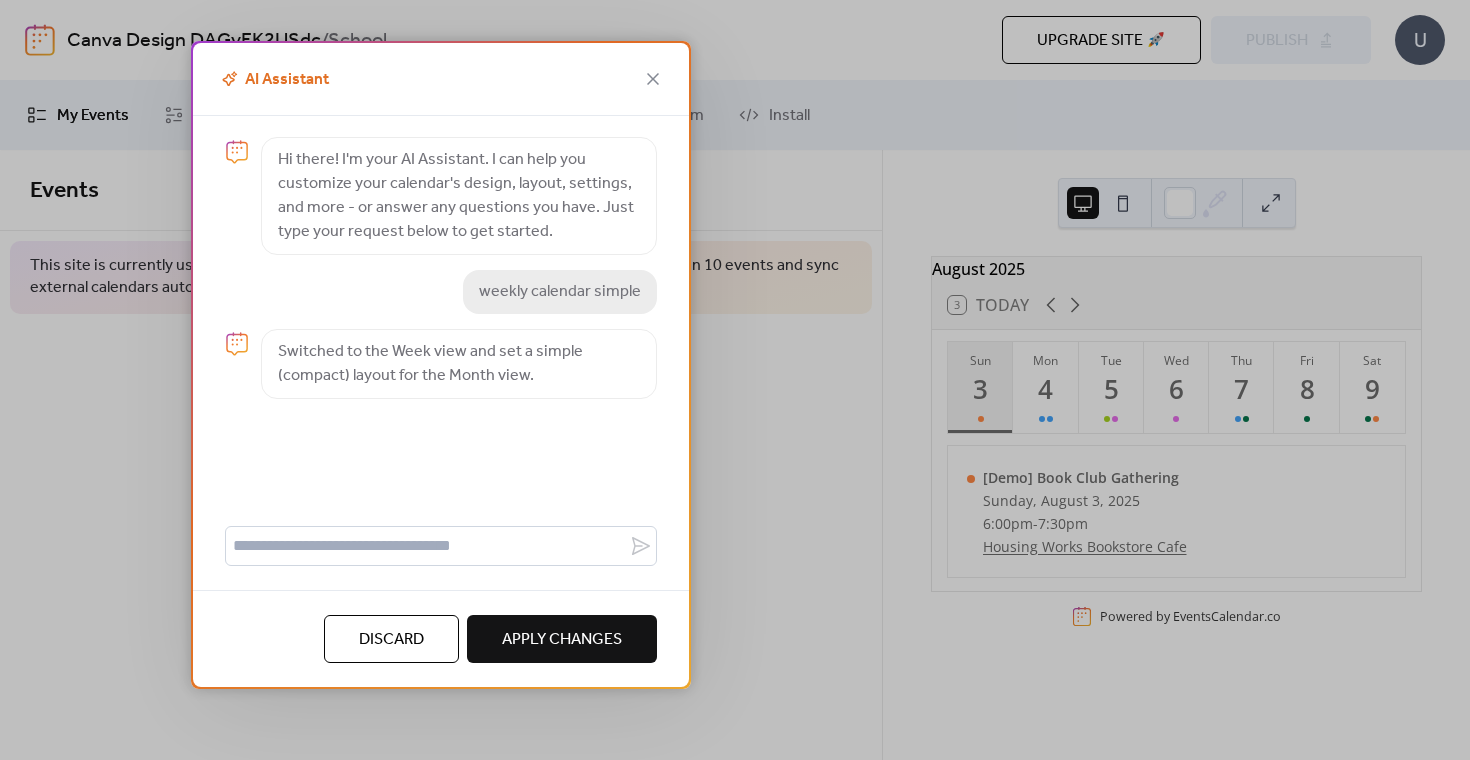 click on "Apply Changes" at bounding box center [562, 640] 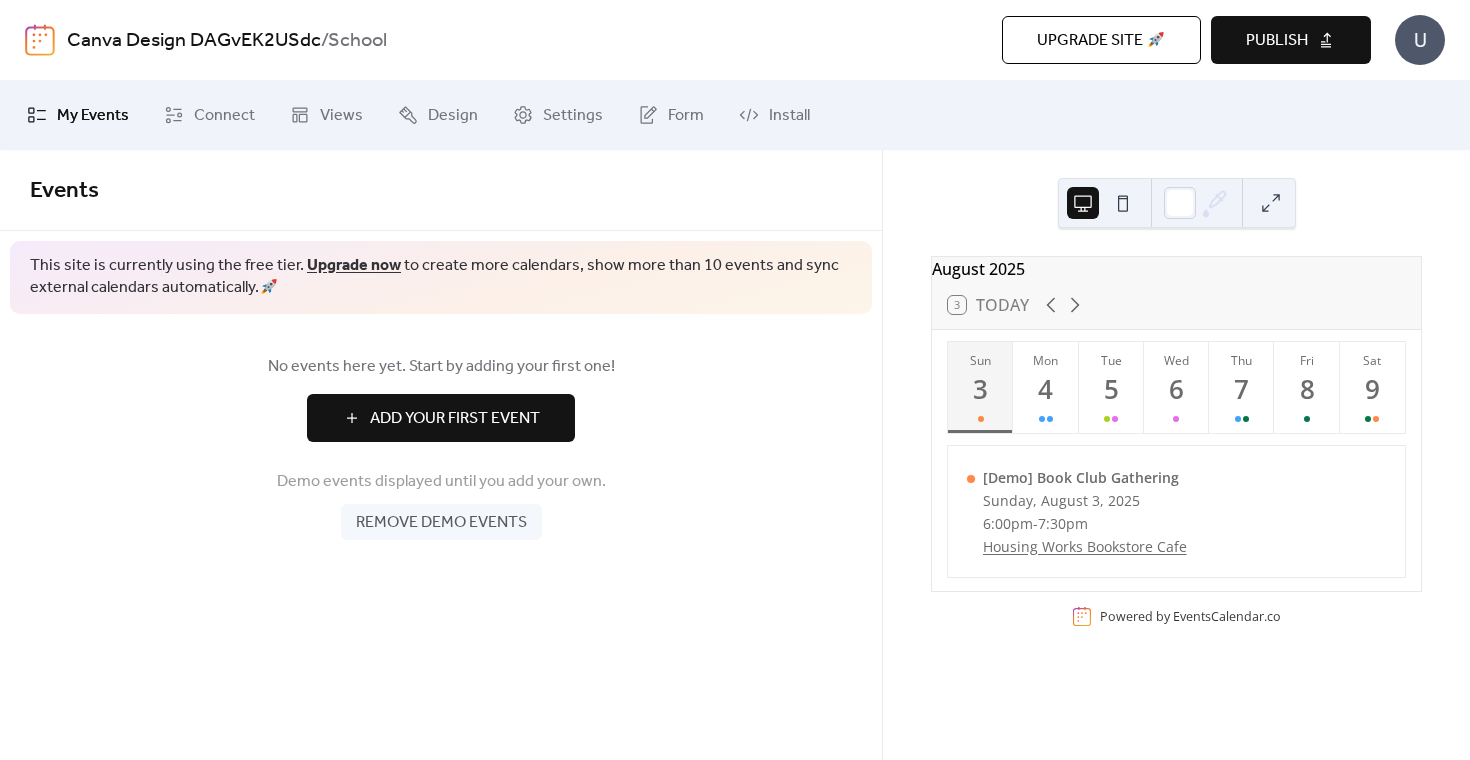 click on "Add Your First Event" at bounding box center (455, 419) 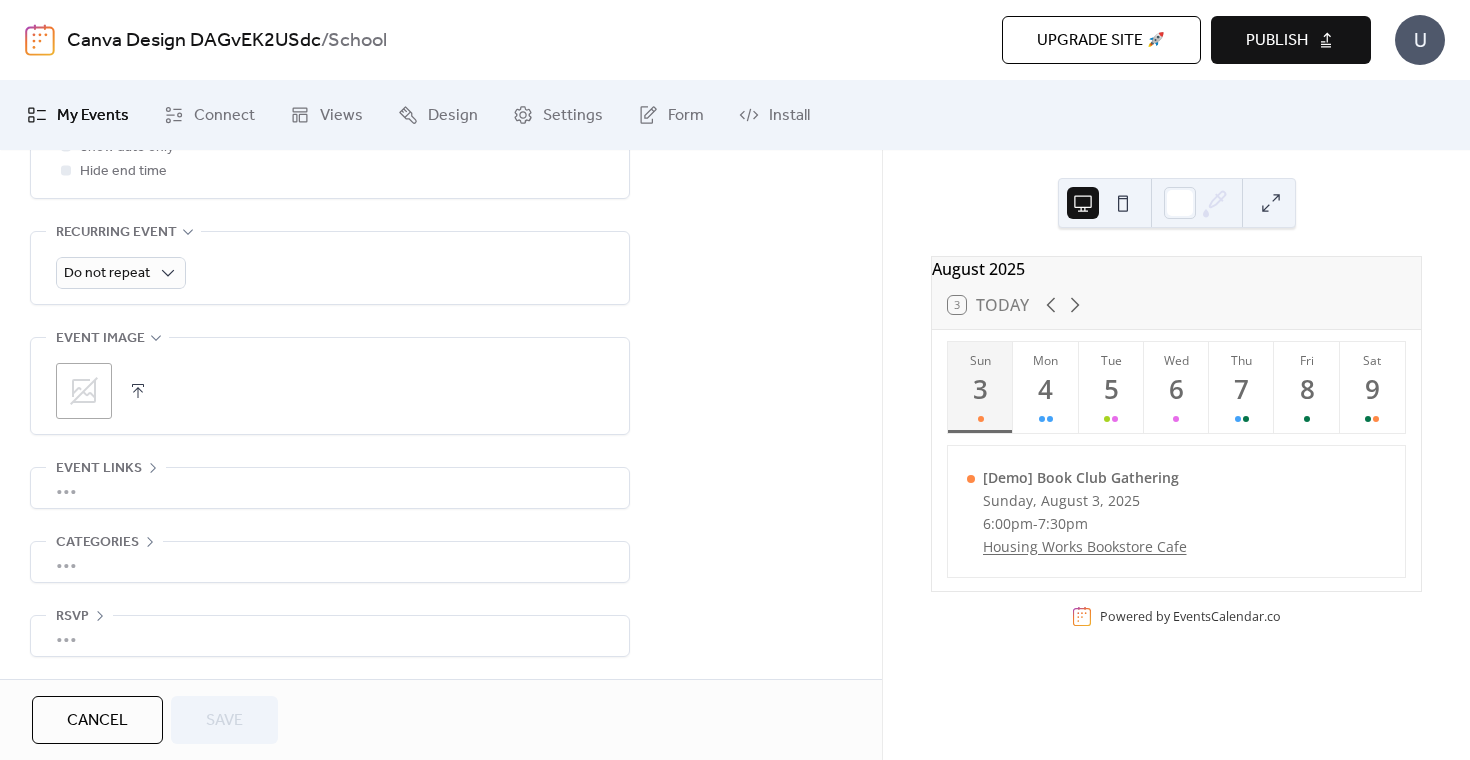 scroll, scrollTop: 874, scrollLeft: 0, axis: vertical 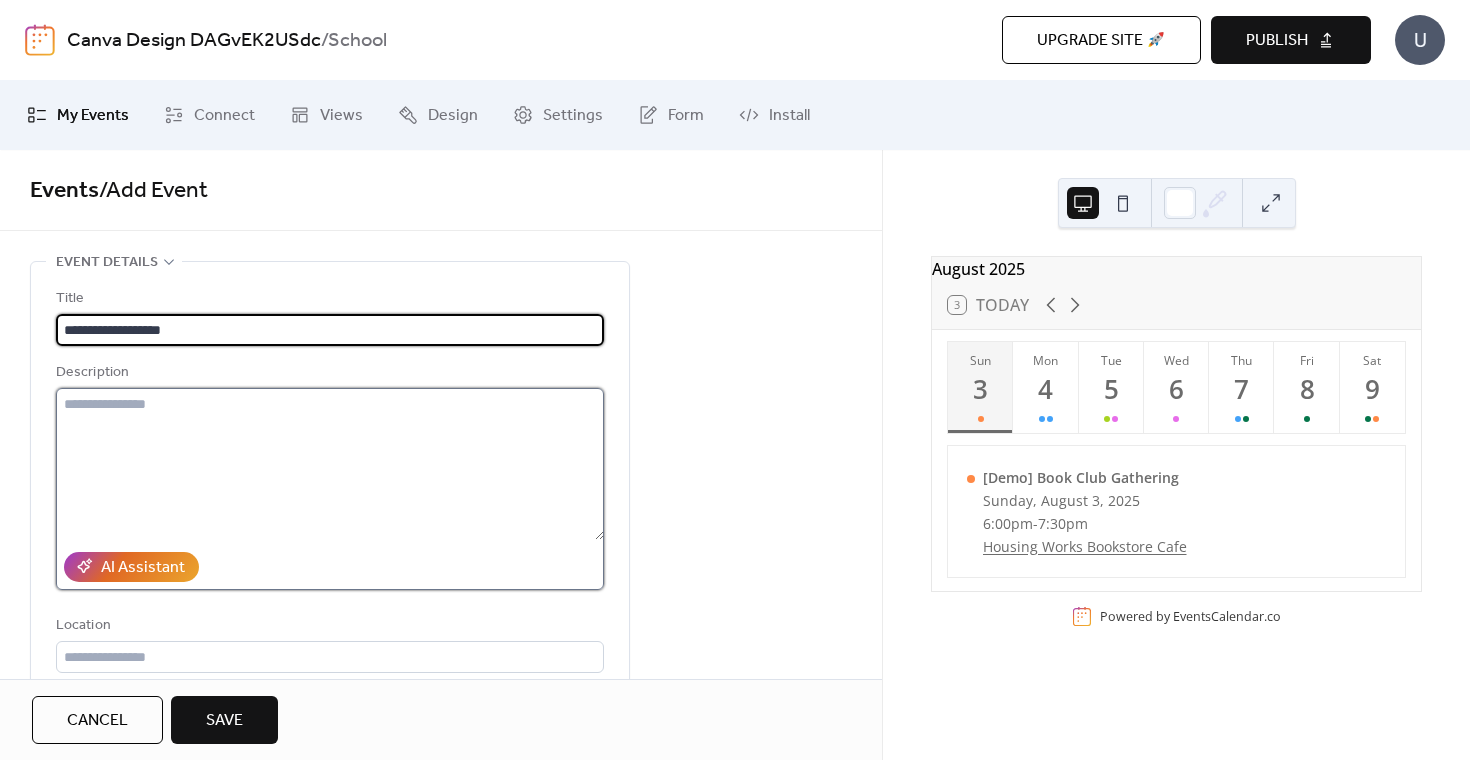 click at bounding box center (330, 464) 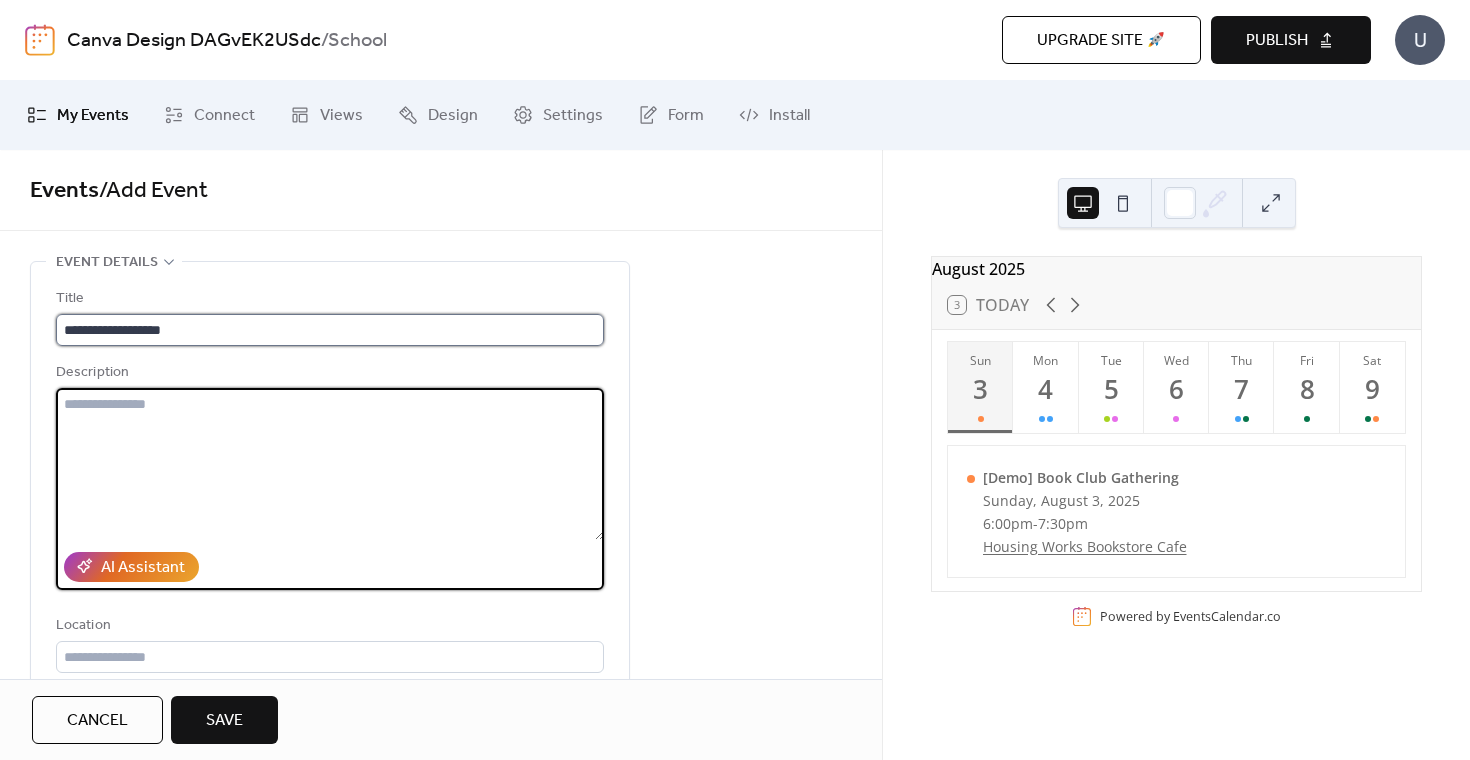 click on "**********" at bounding box center [330, 330] 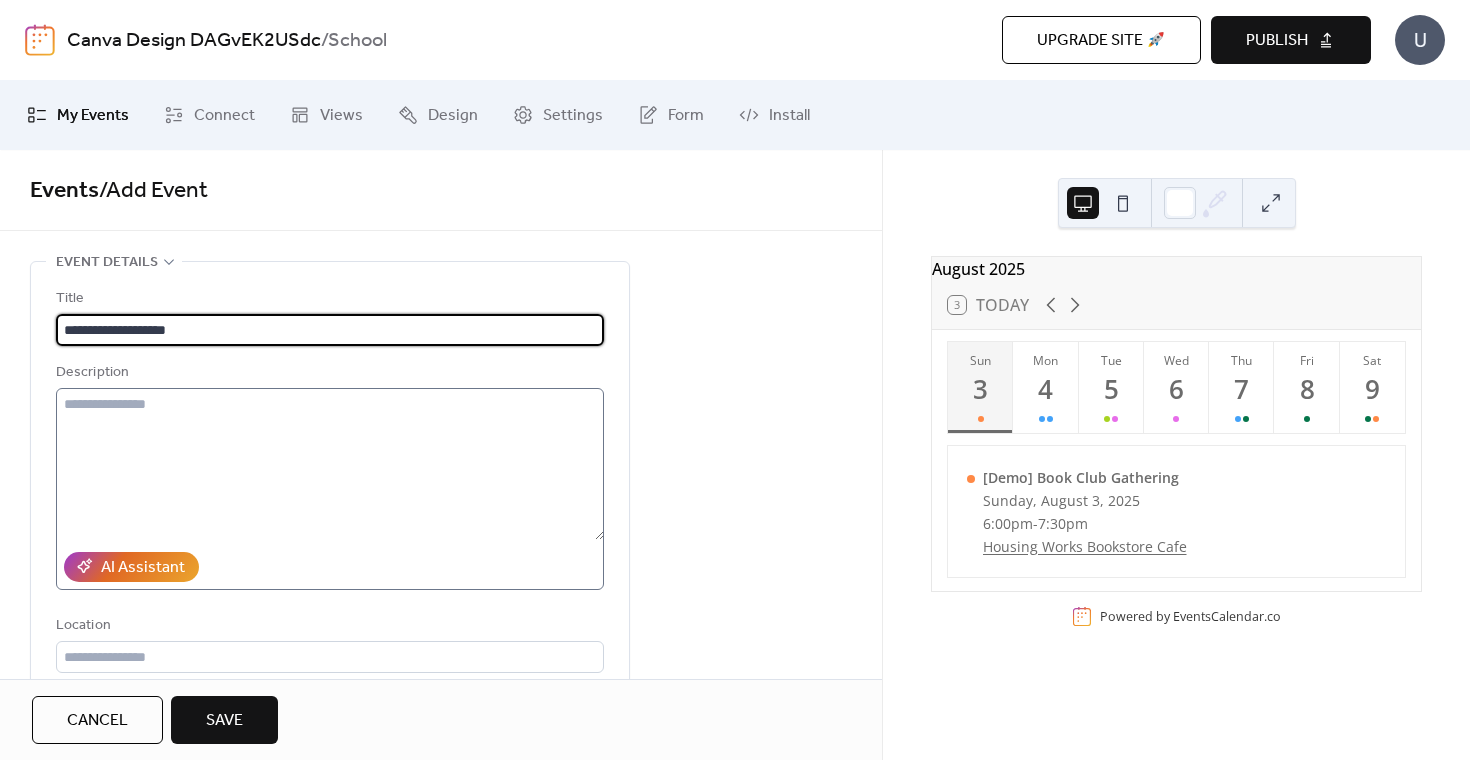 type on "**********" 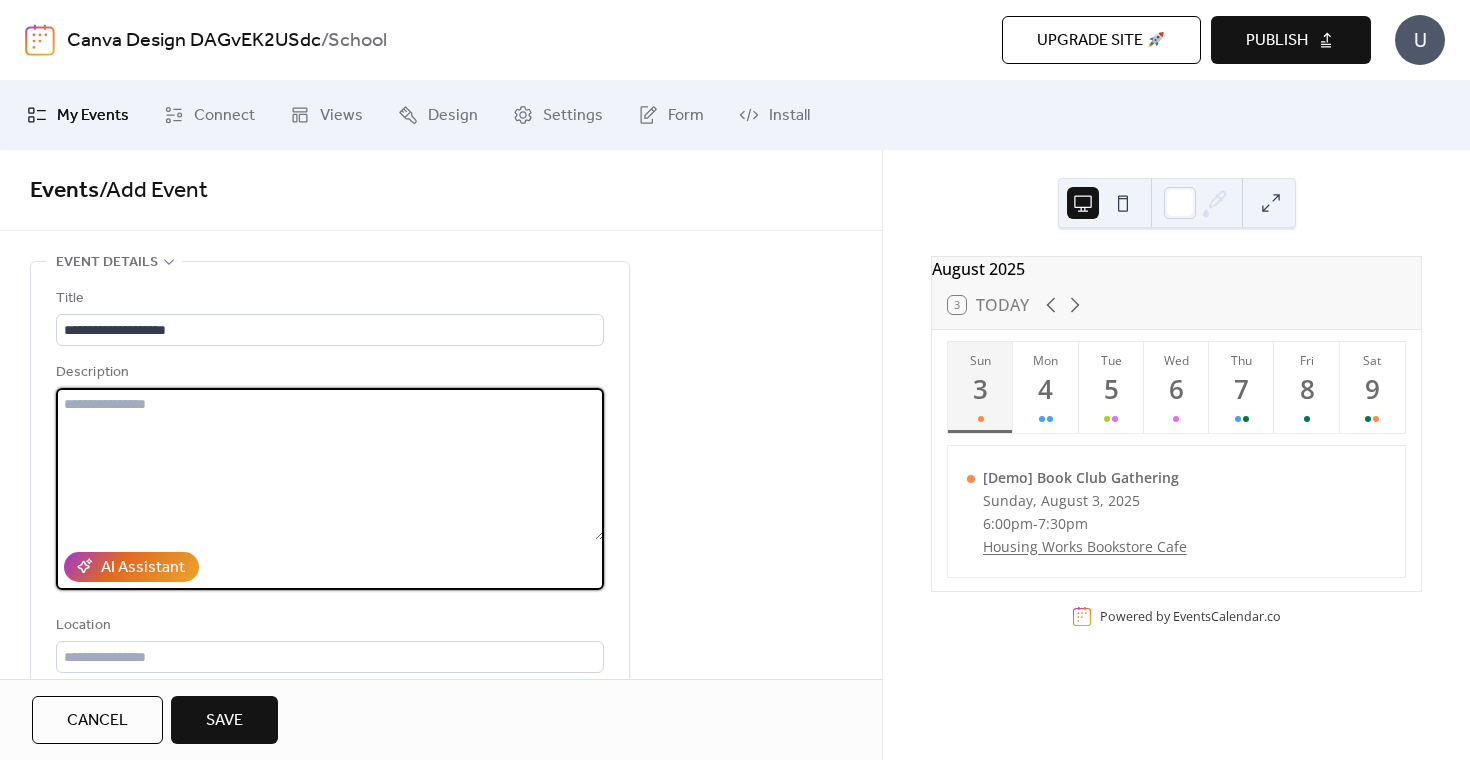 click at bounding box center [330, 464] 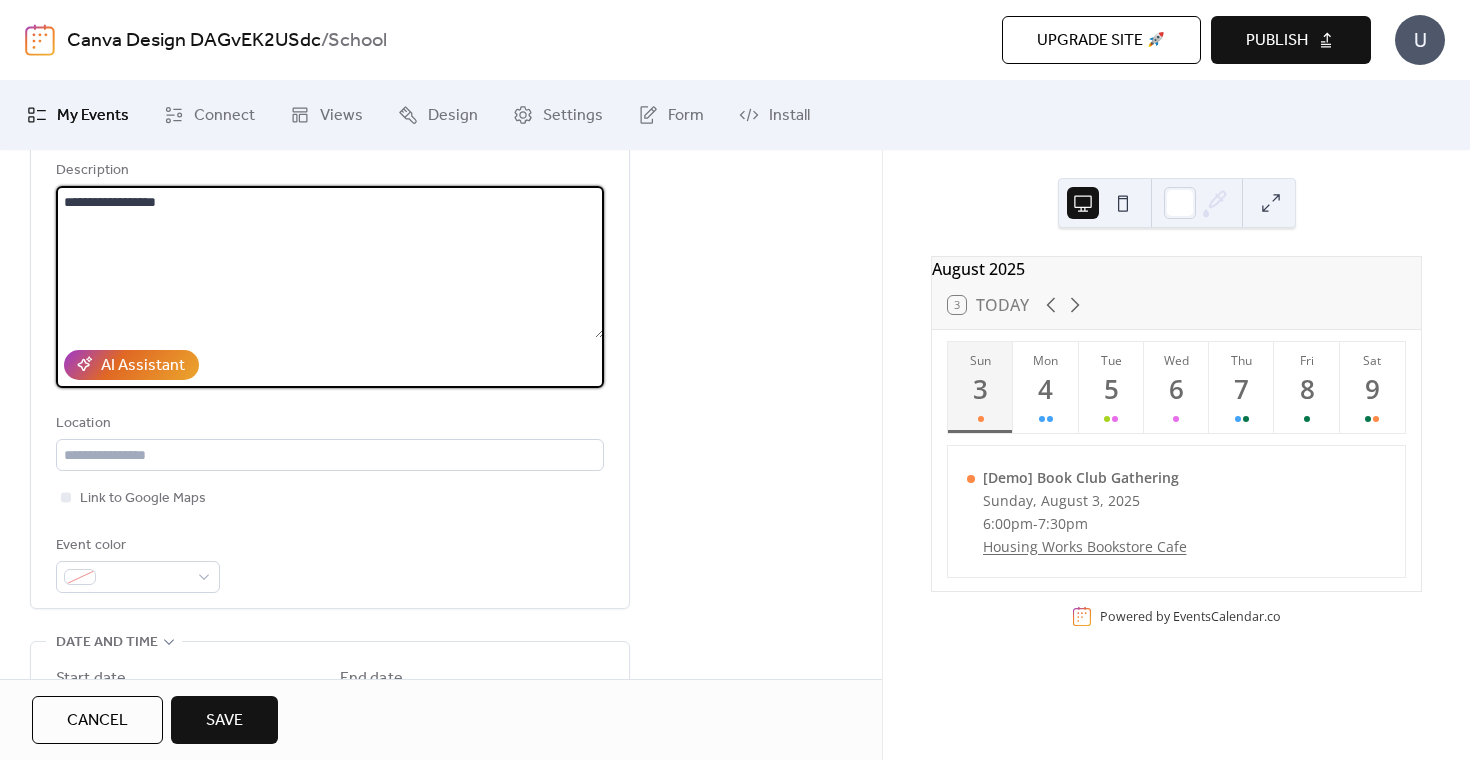 scroll, scrollTop: 230, scrollLeft: 0, axis: vertical 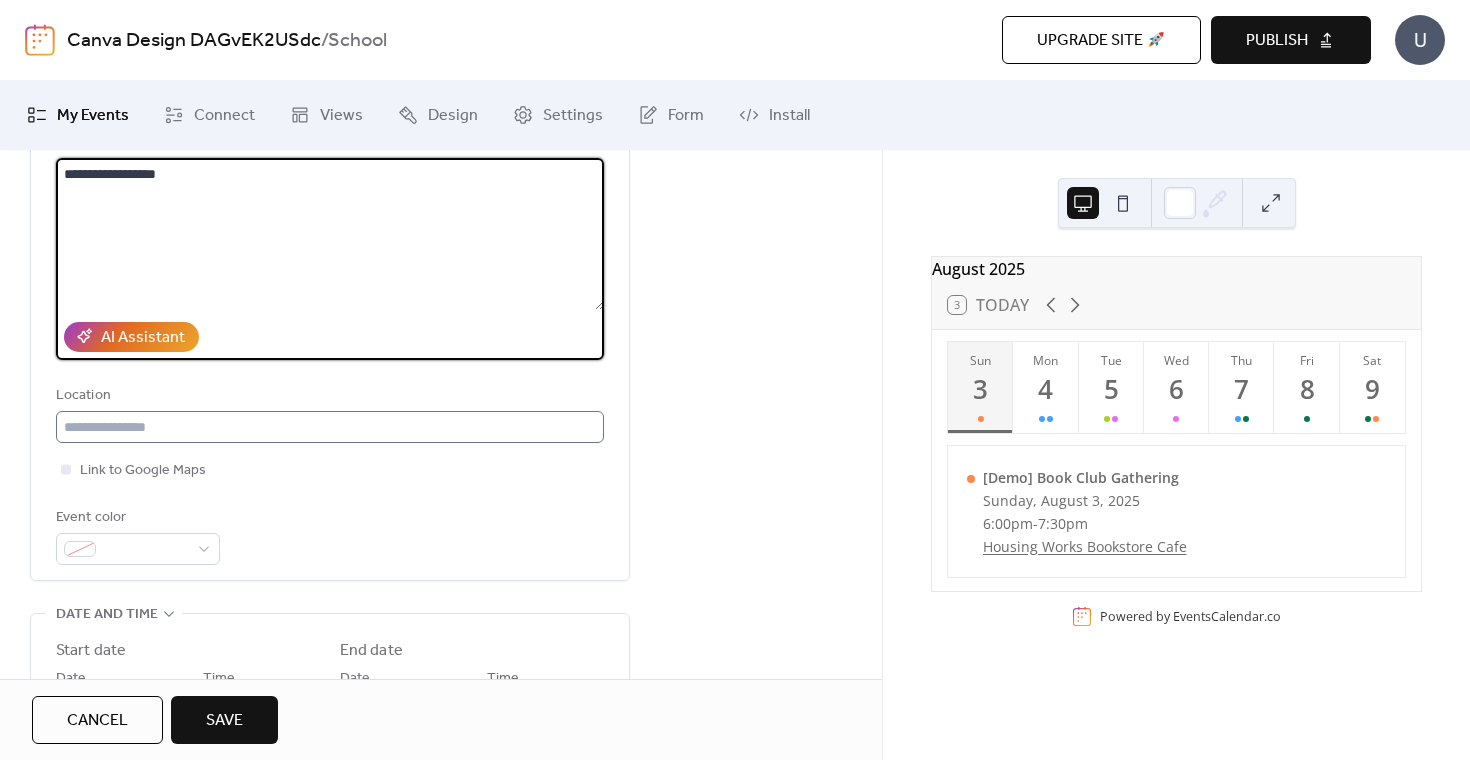 type on "**********" 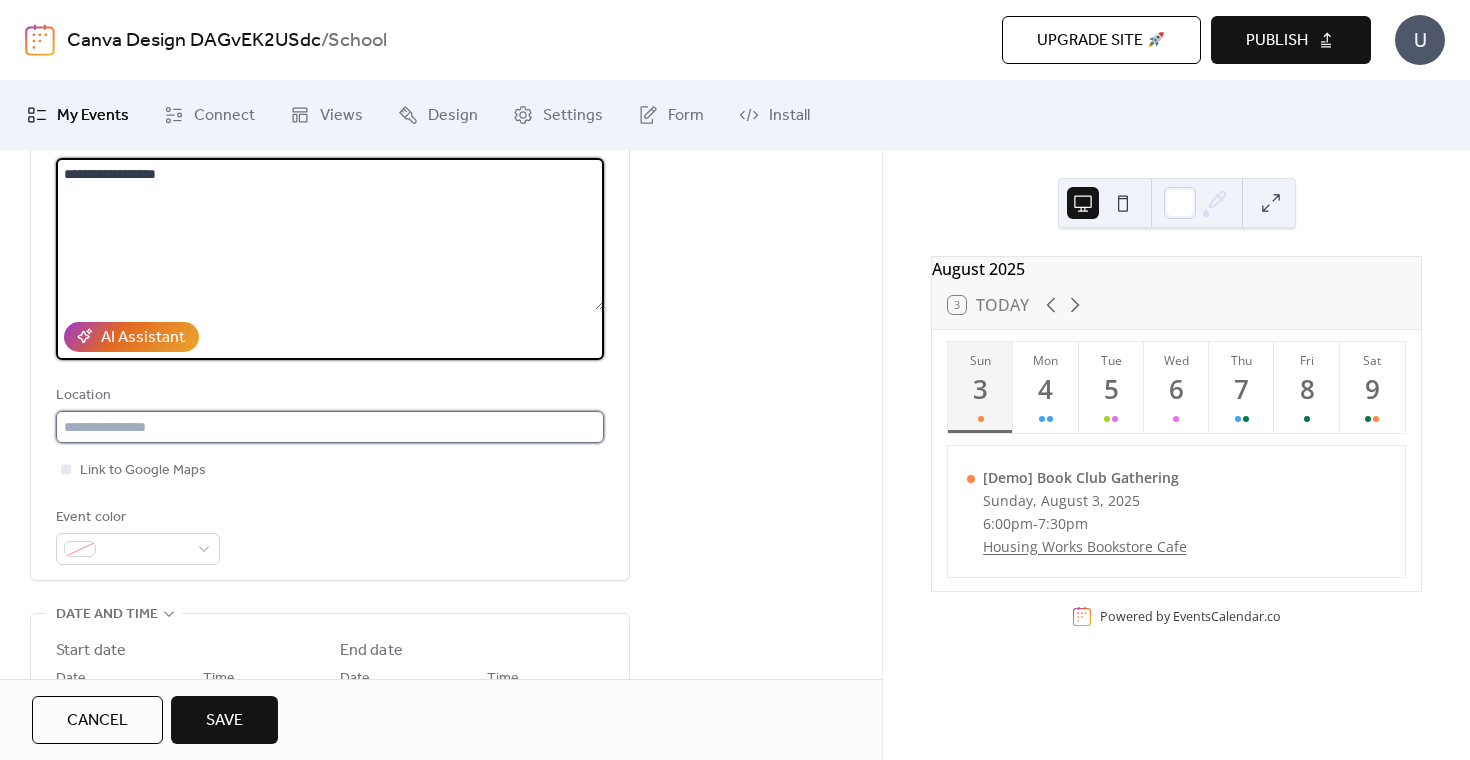 click at bounding box center (330, 427) 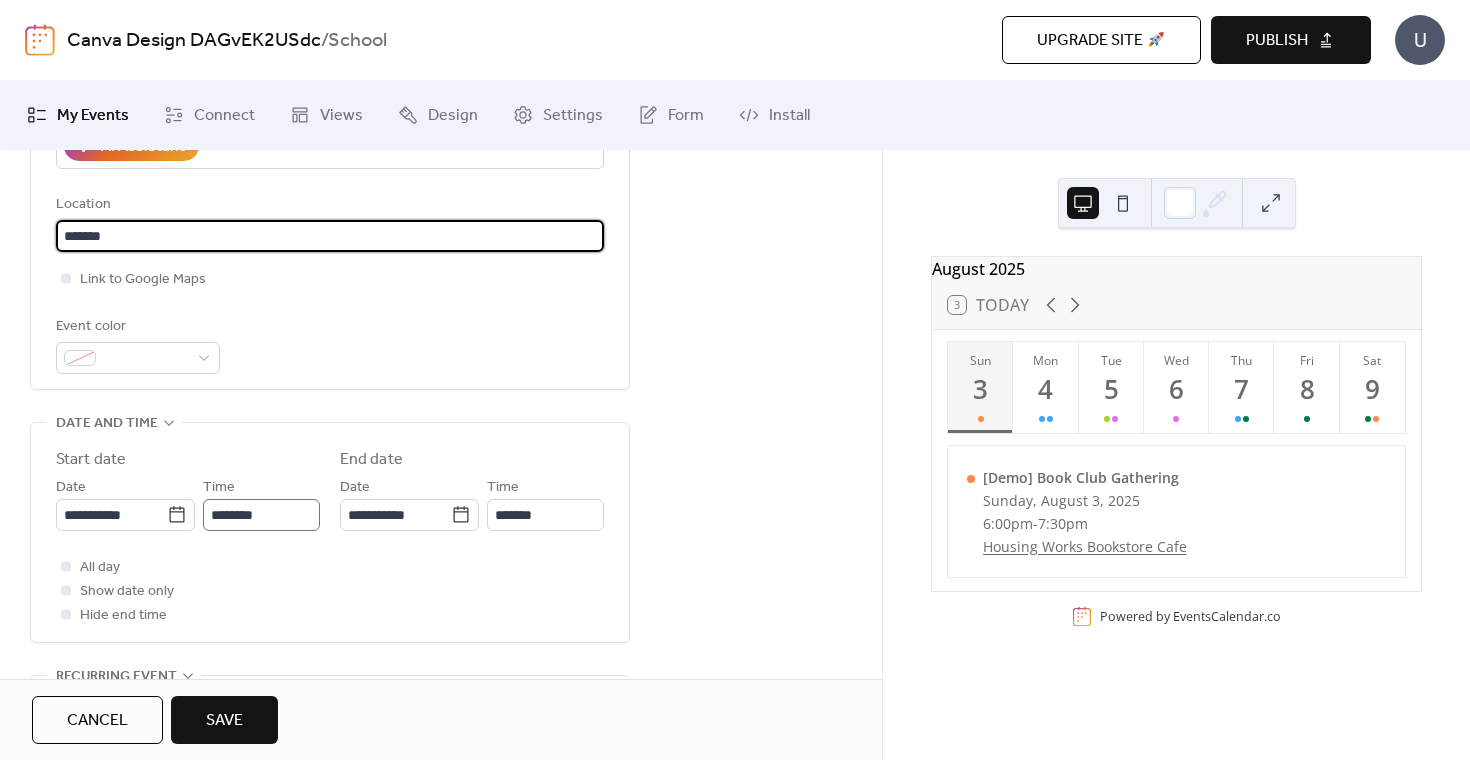scroll, scrollTop: 486, scrollLeft: 0, axis: vertical 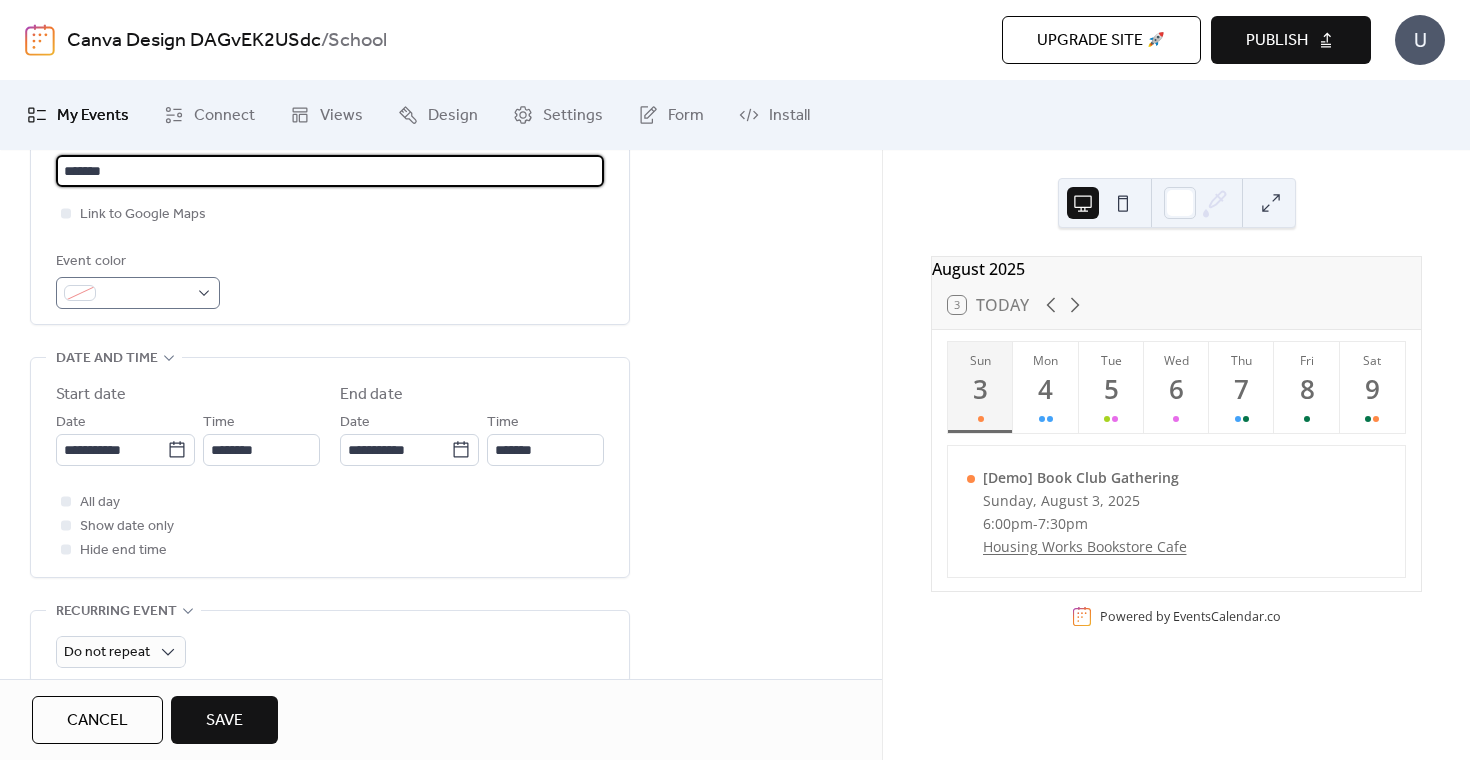 type on "*******" 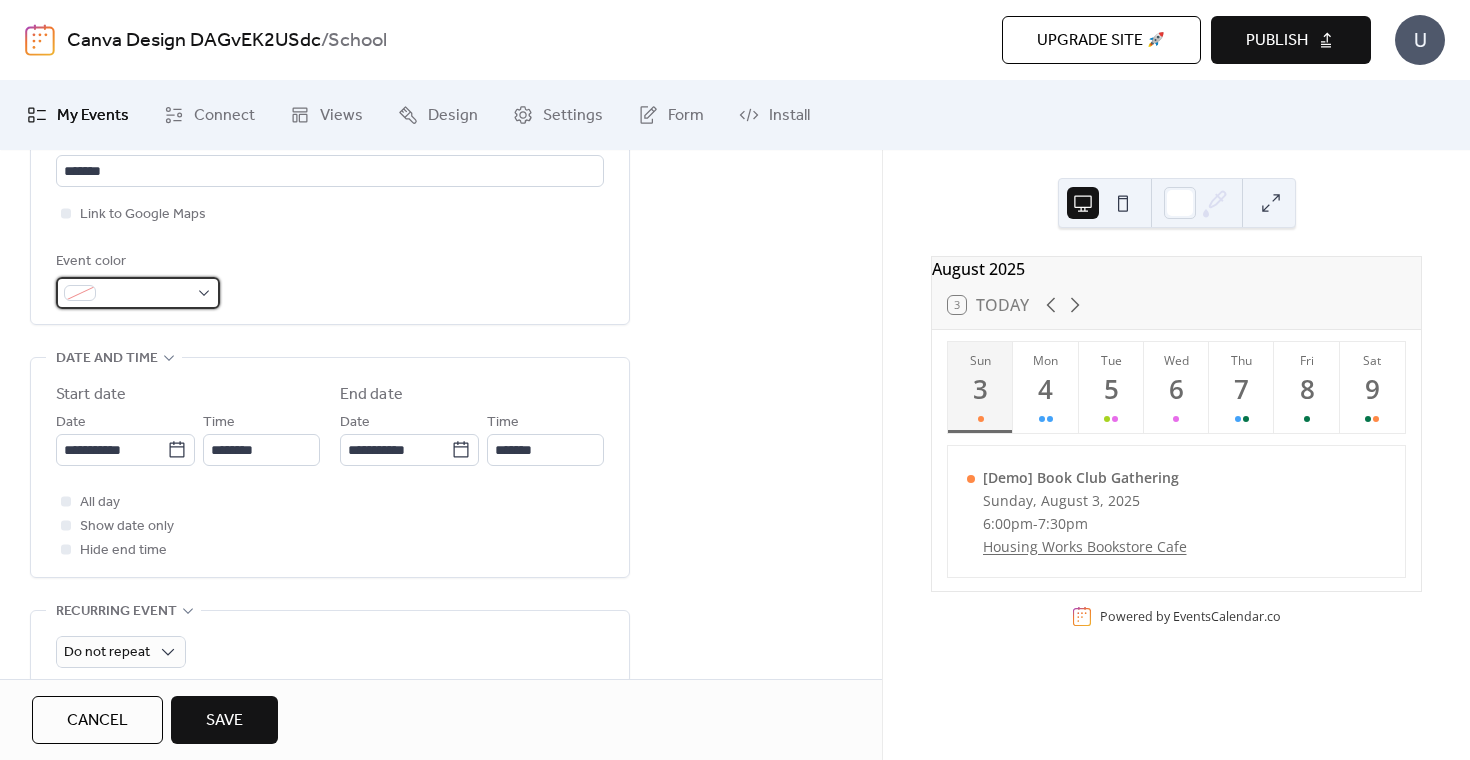 click at bounding box center (146, 294) 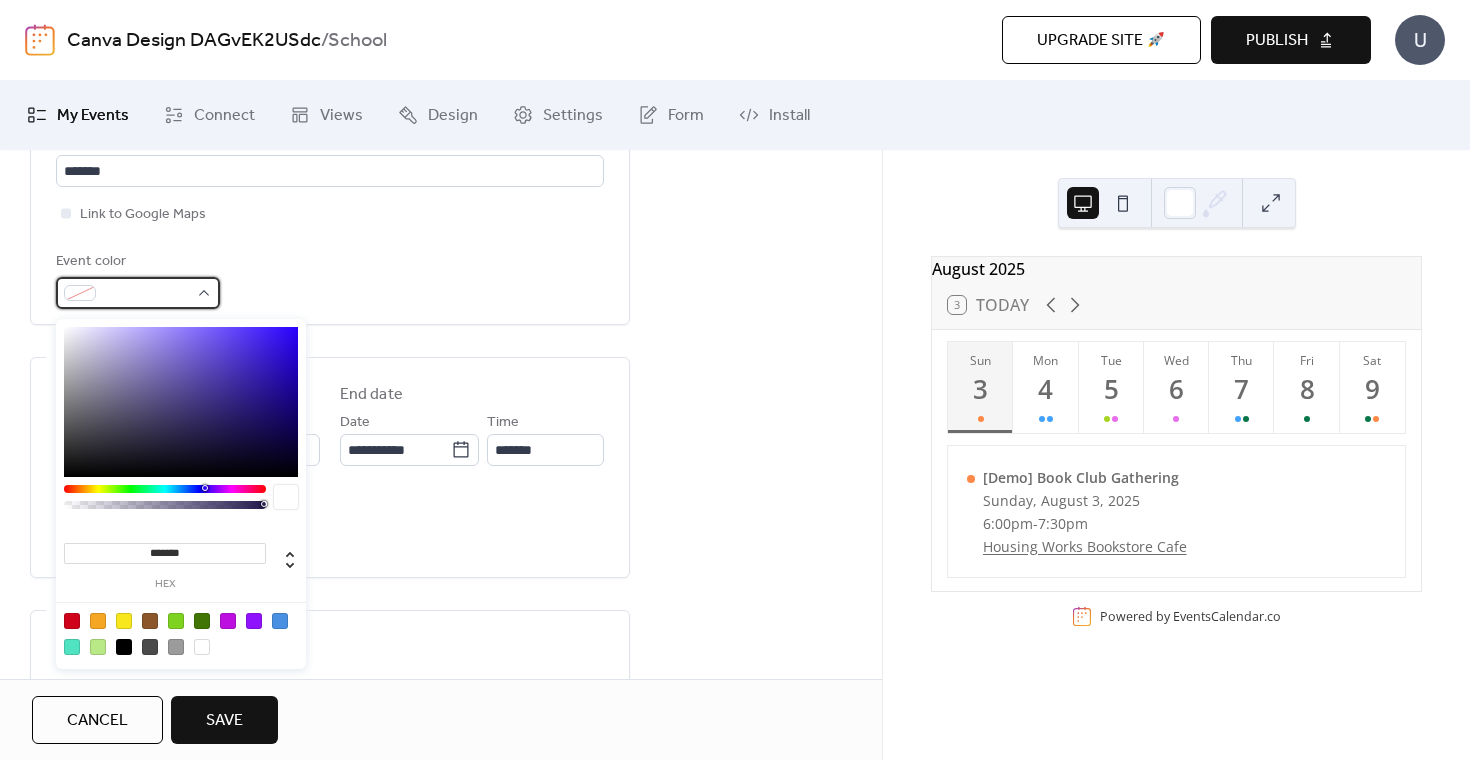 click at bounding box center (146, 294) 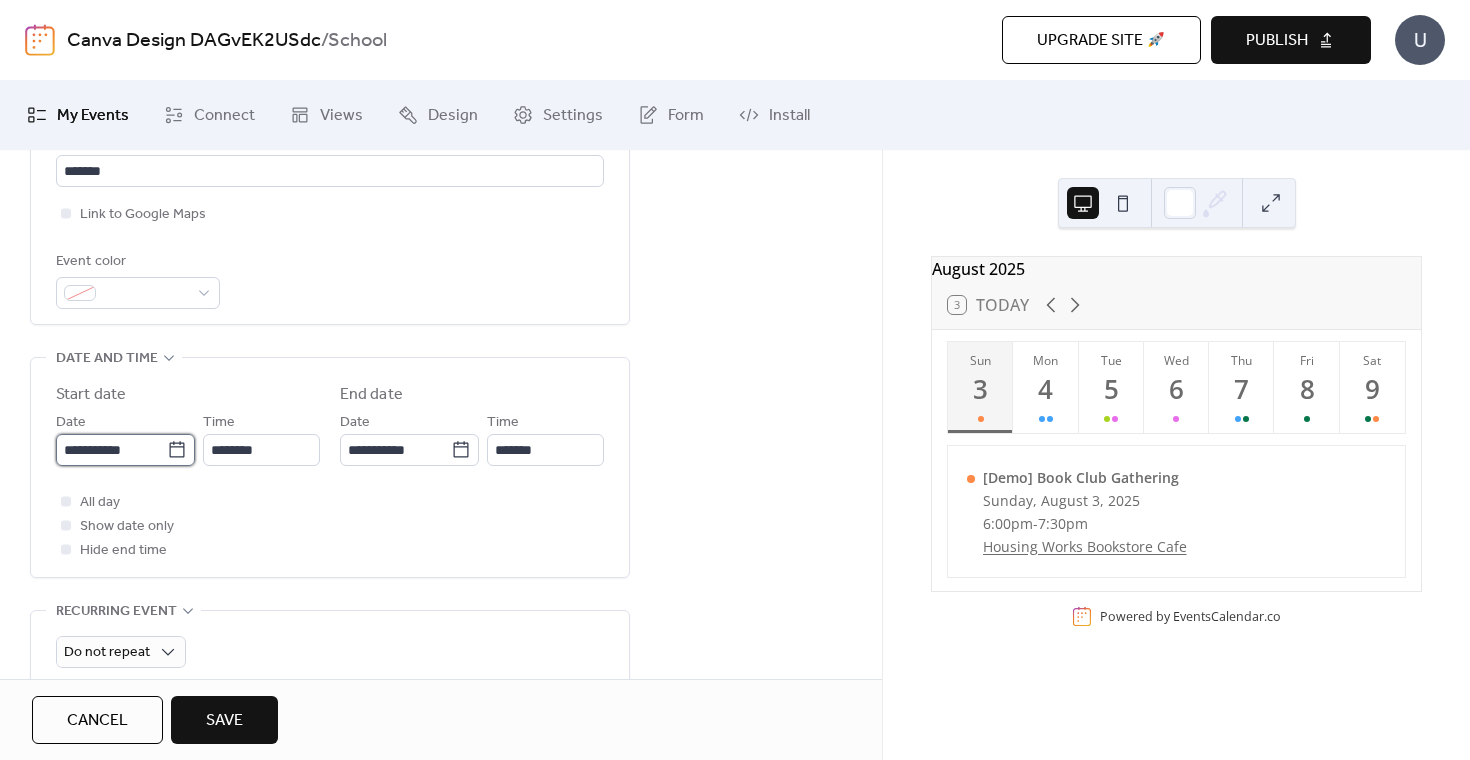 click on "**********" at bounding box center [111, 450] 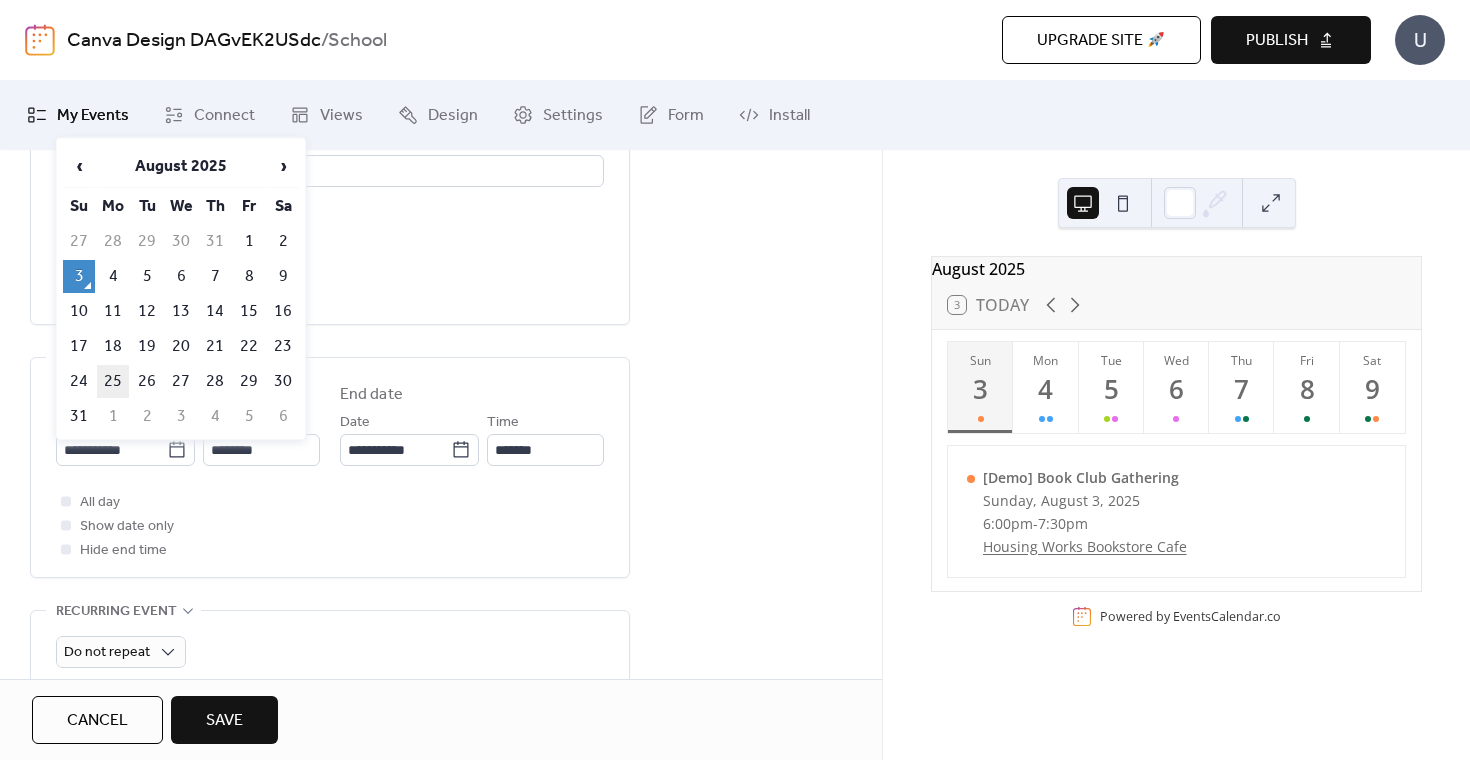 click on "25" at bounding box center [113, 381] 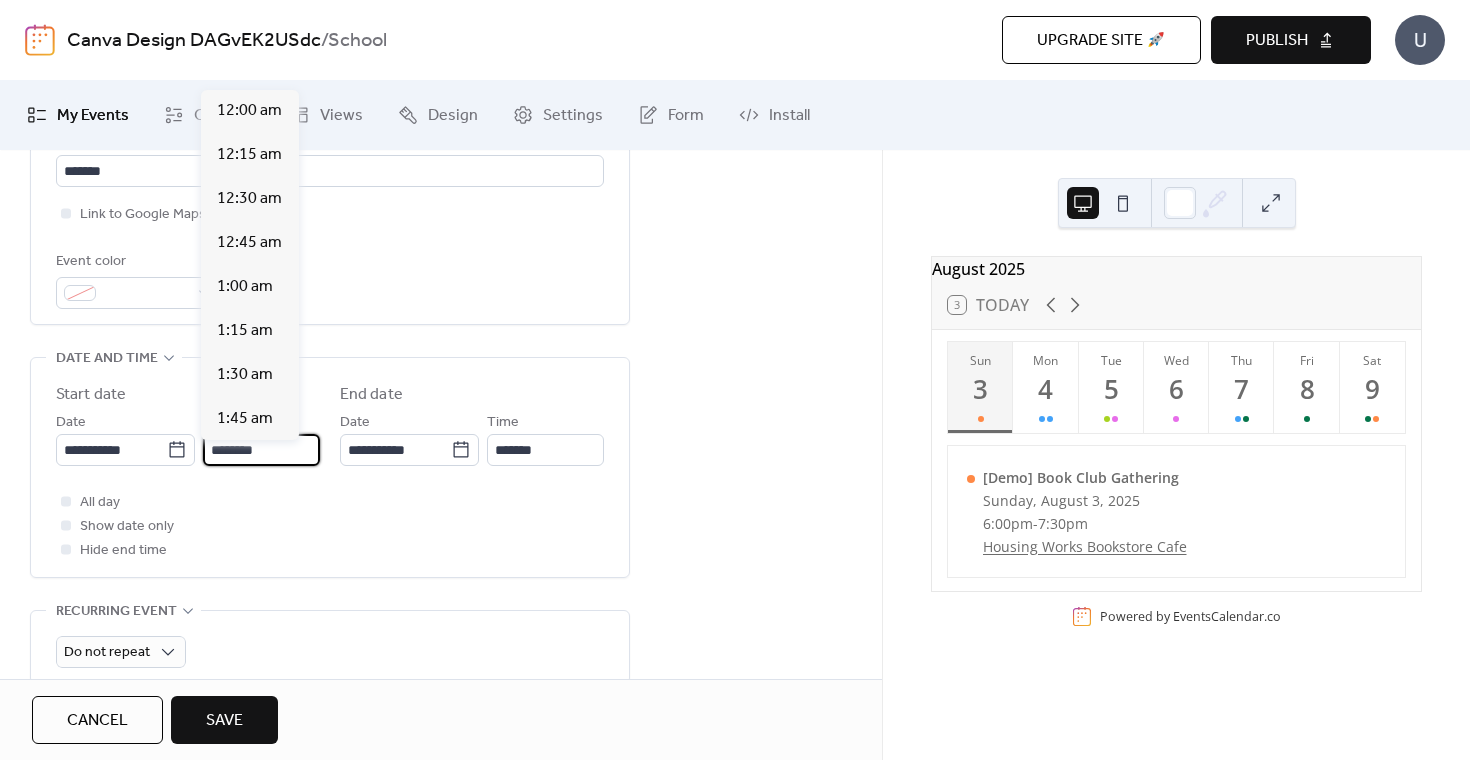 click on "********" at bounding box center (261, 450) 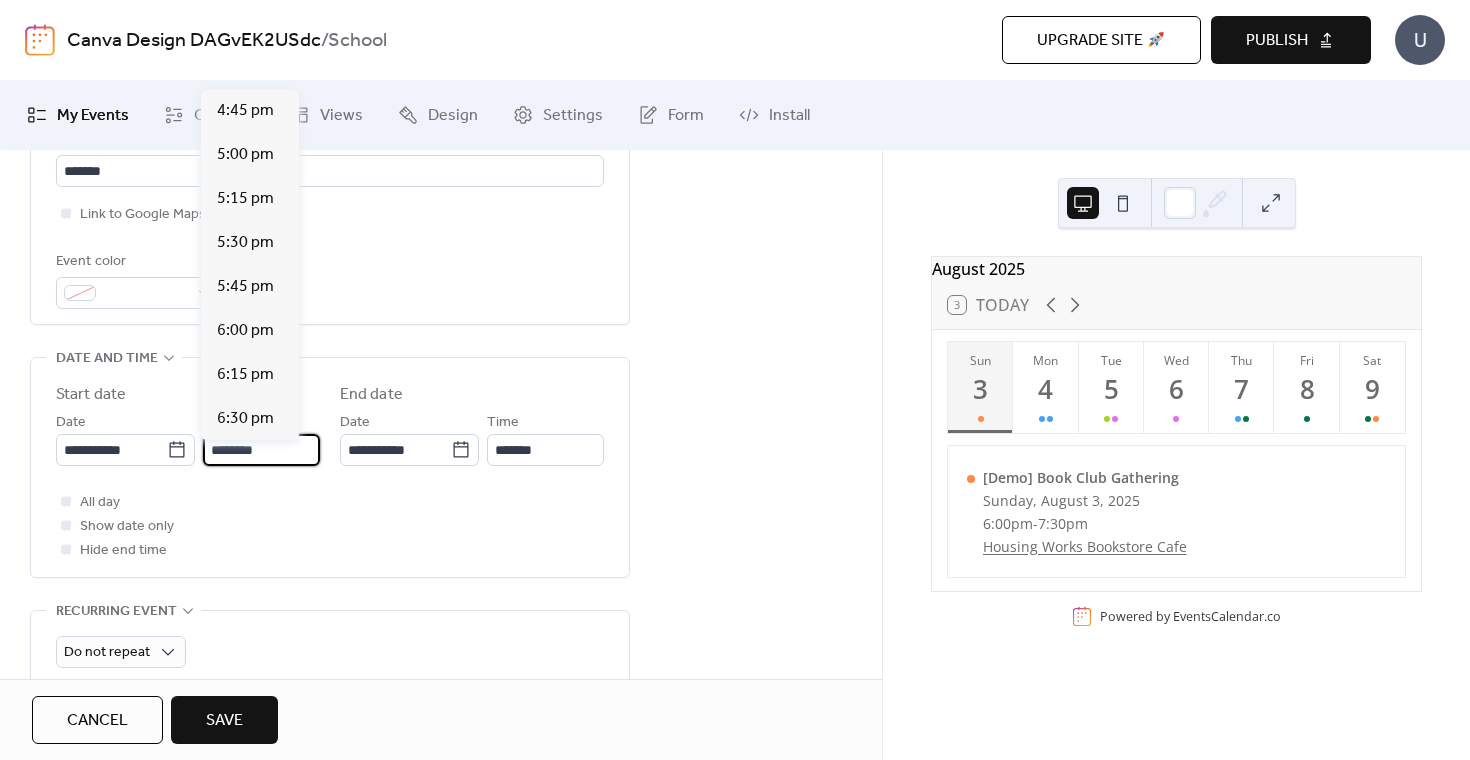 scroll, scrollTop: 2978, scrollLeft: 0, axis: vertical 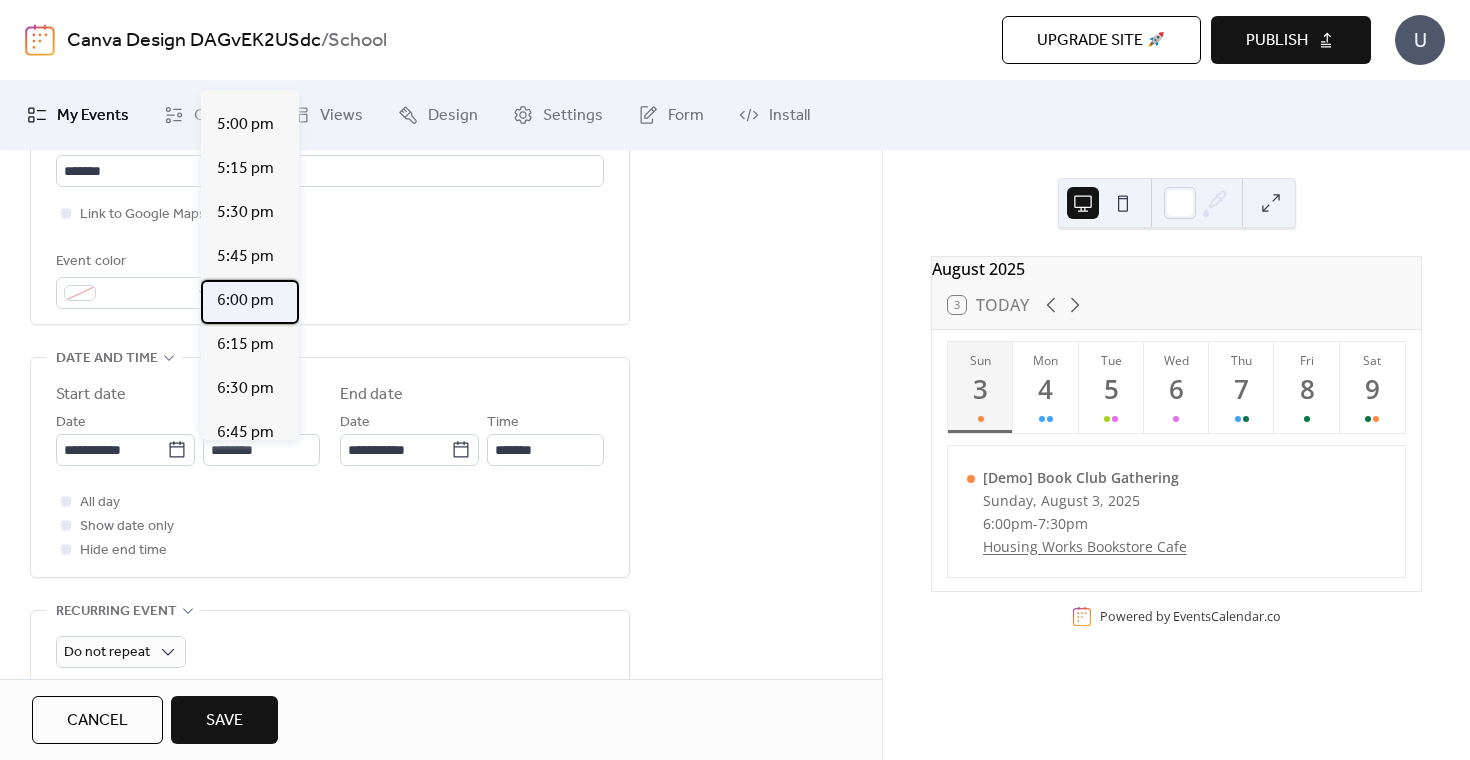 click on "6:00 pm" at bounding box center [250, 302] 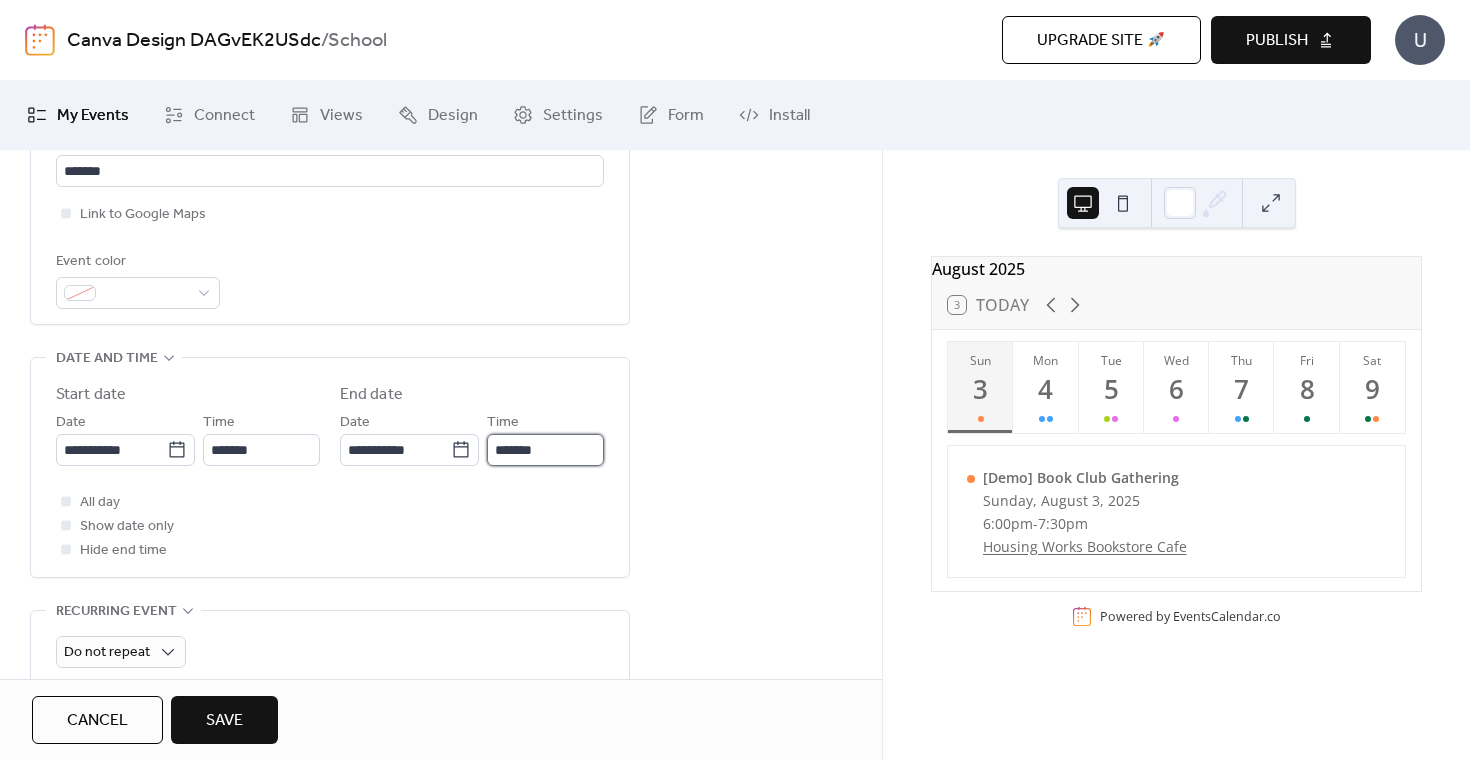 click on "*******" at bounding box center (545, 450) 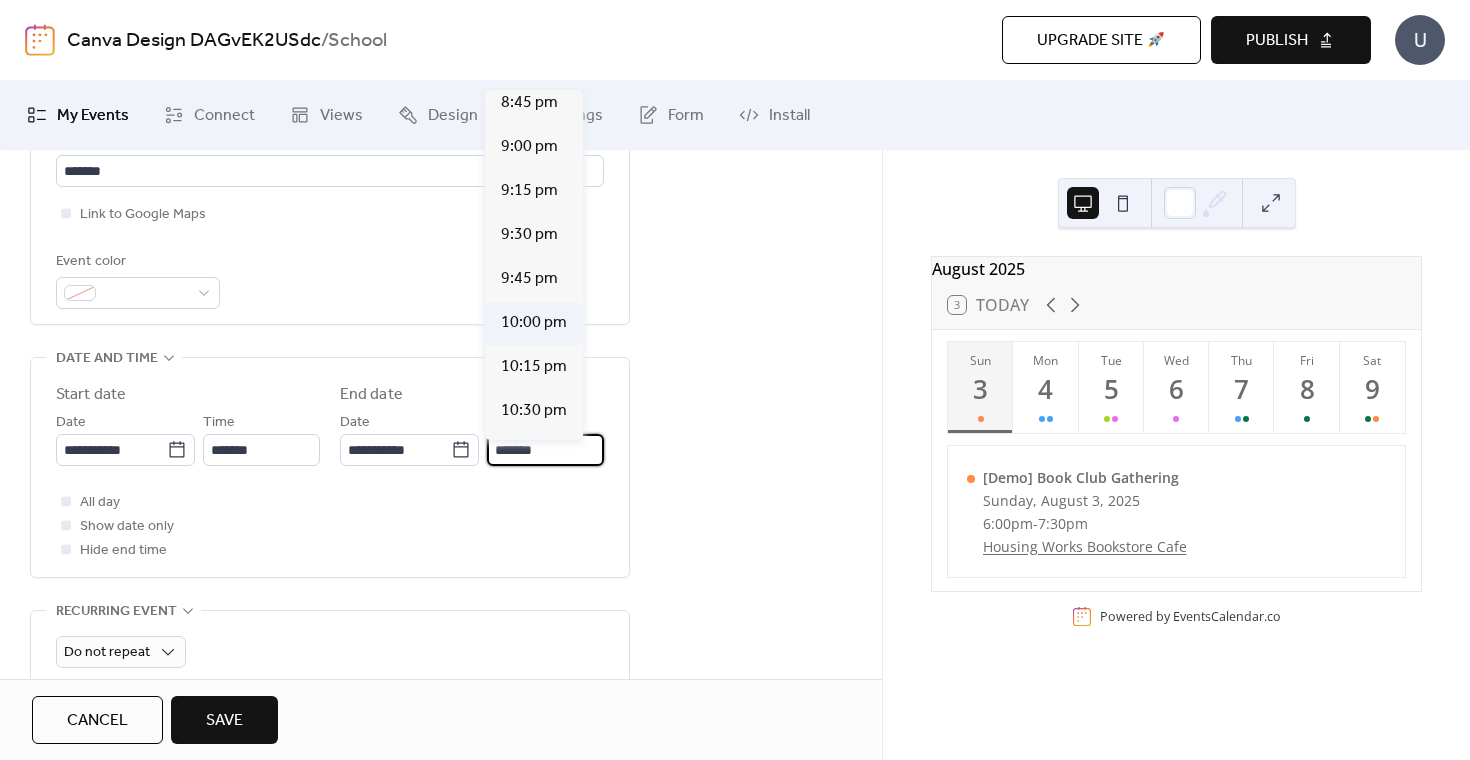 scroll, scrollTop: 495, scrollLeft: 0, axis: vertical 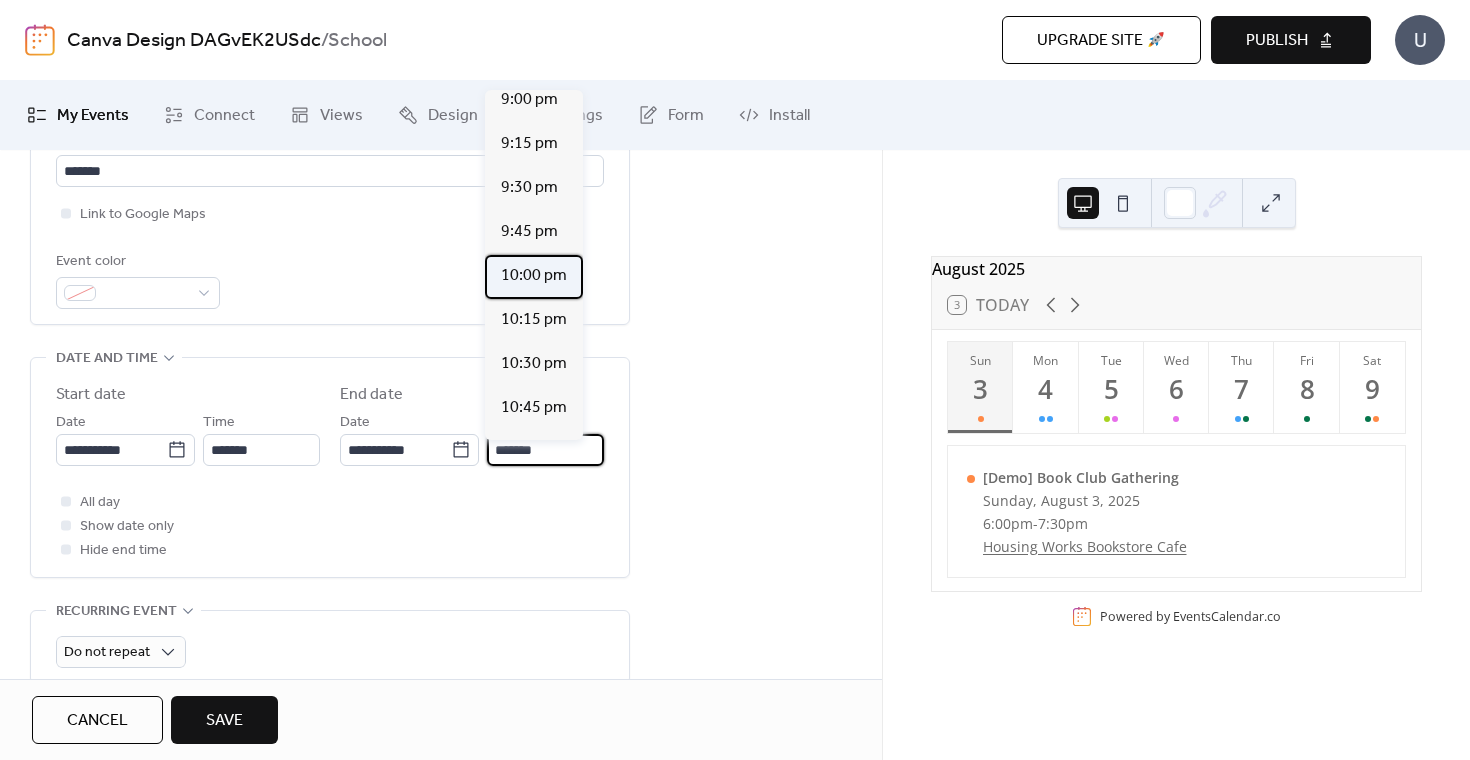click on "10:00 pm" at bounding box center (534, 276) 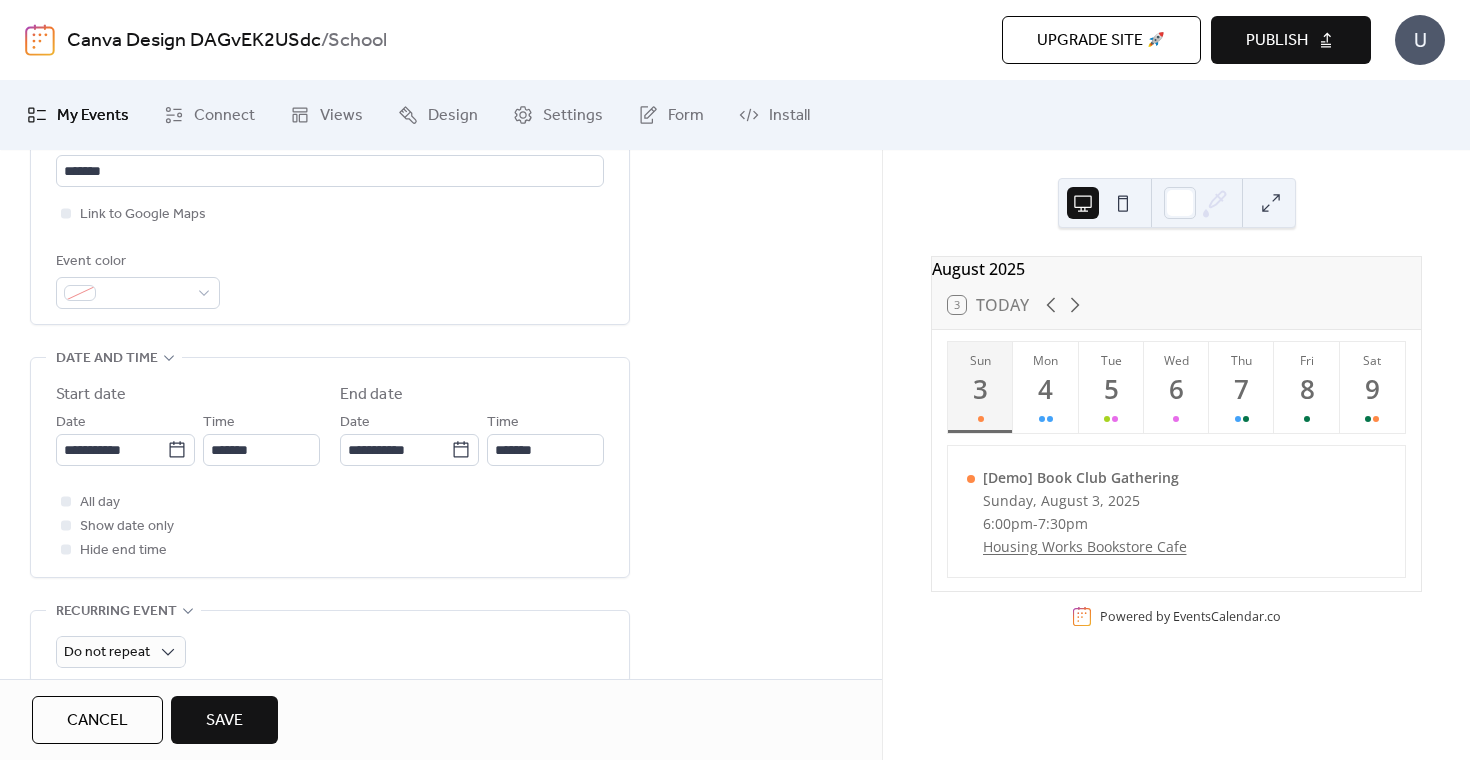 type on "********" 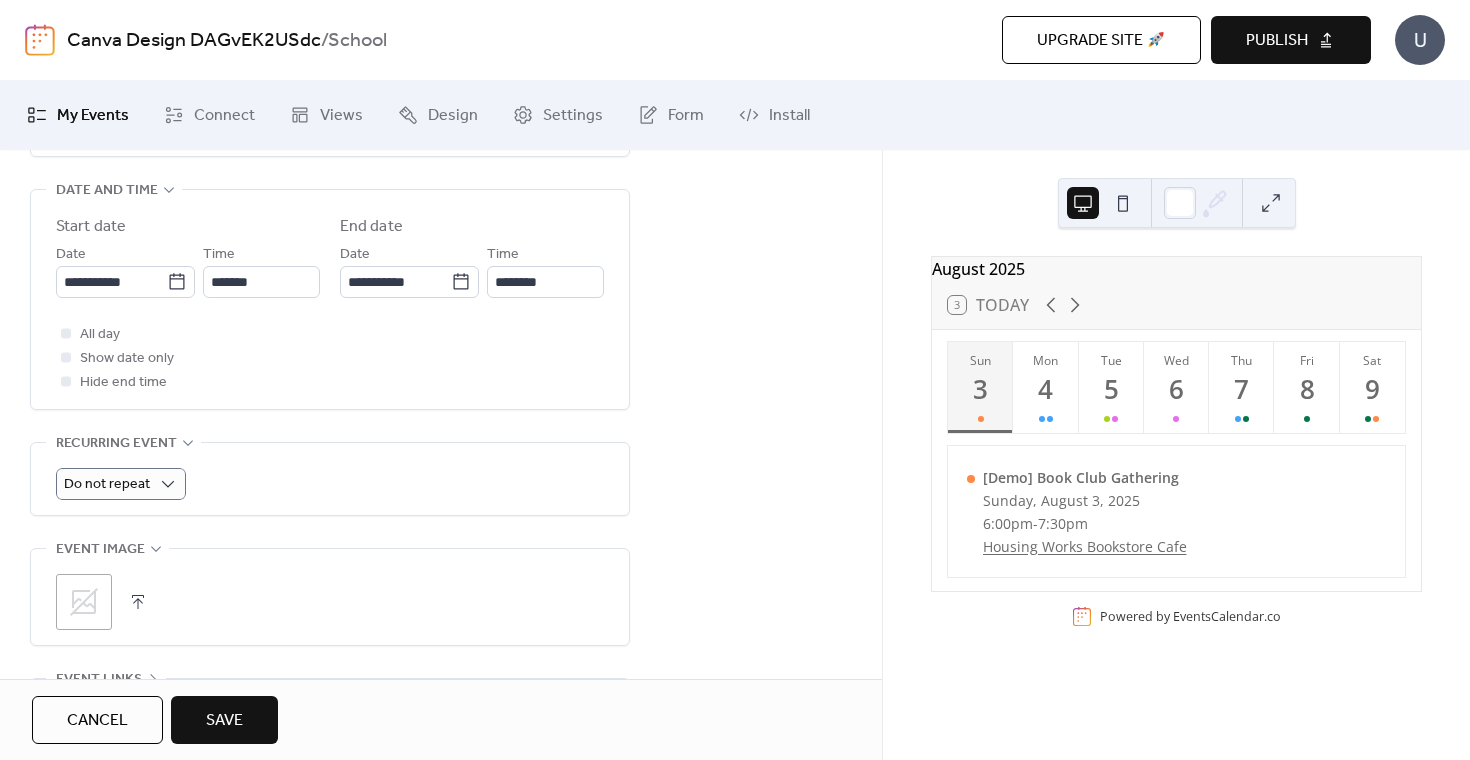 scroll, scrollTop: 735, scrollLeft: 0, axis: vertical 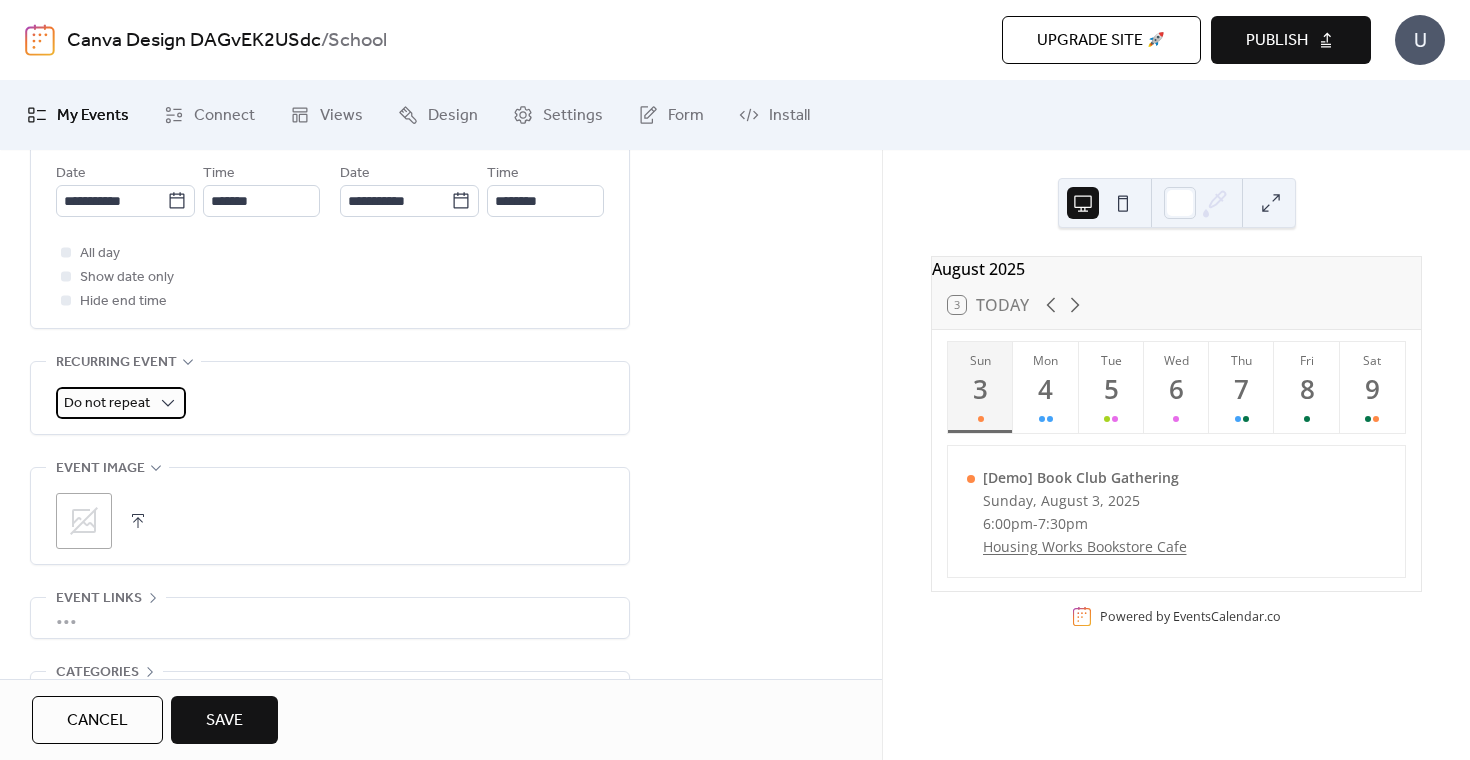 click on "Do not repeat" at bounding box center [107, 403] 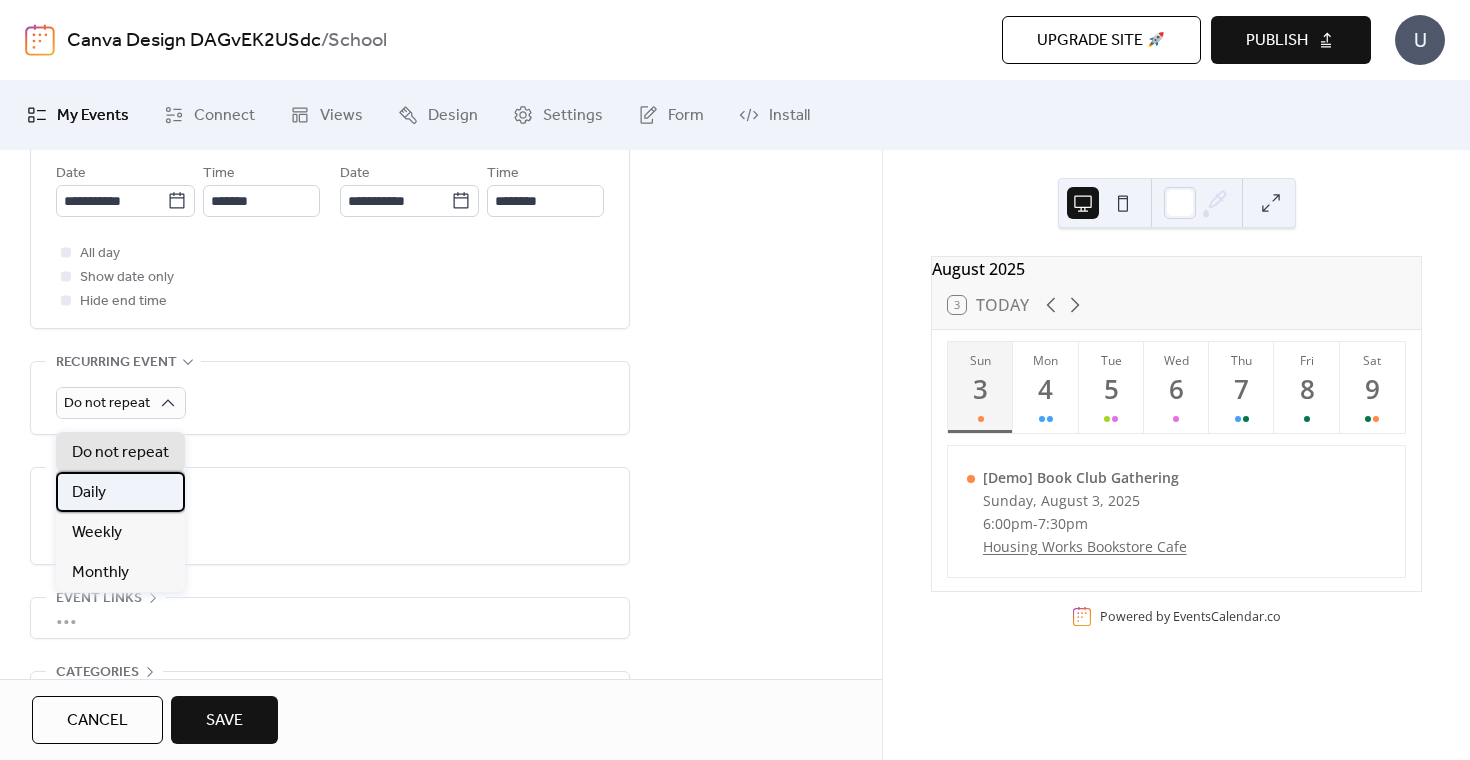 click on "Daily" at bounding box center (120, 492) 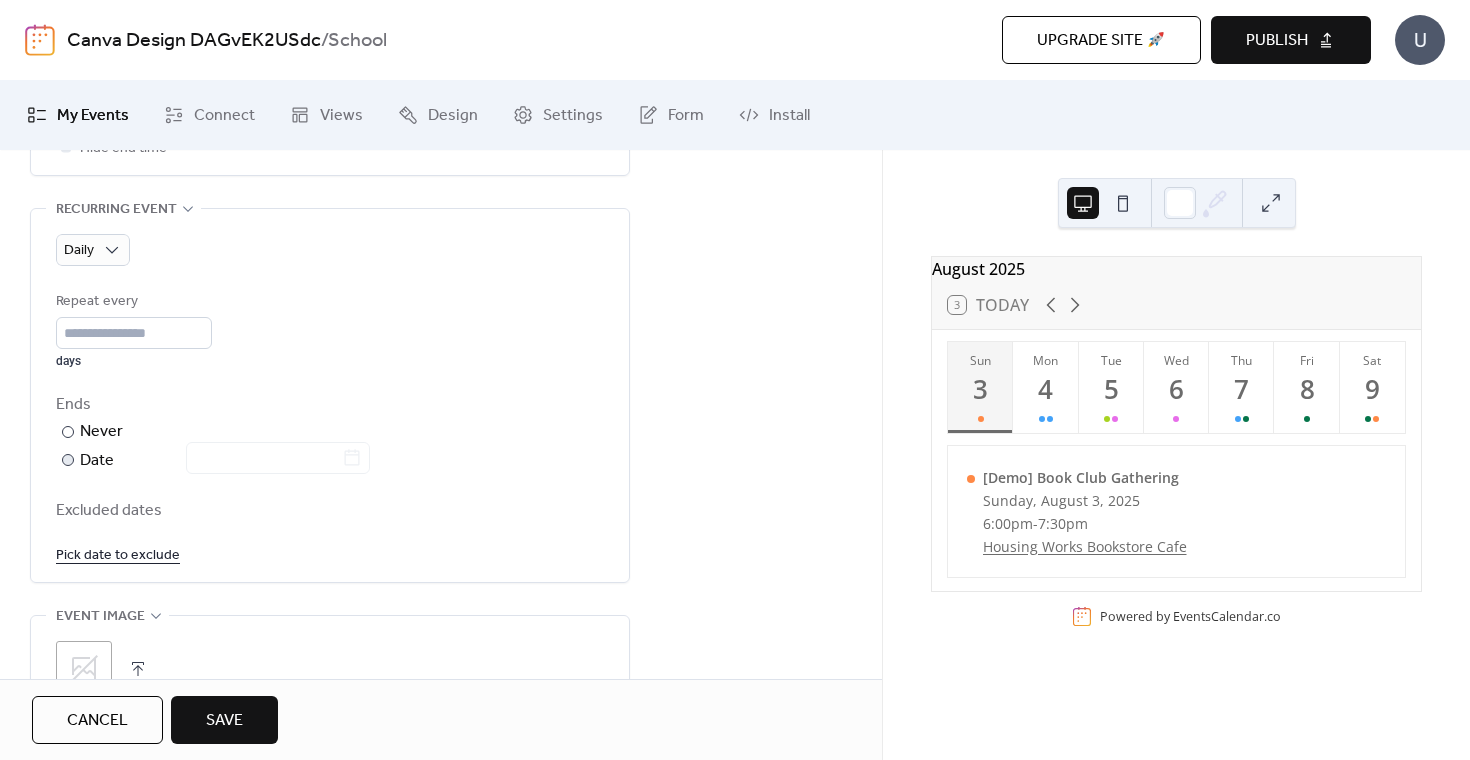 scroll, scrollTop: 889, scrollLeft: 0, axis: vertical 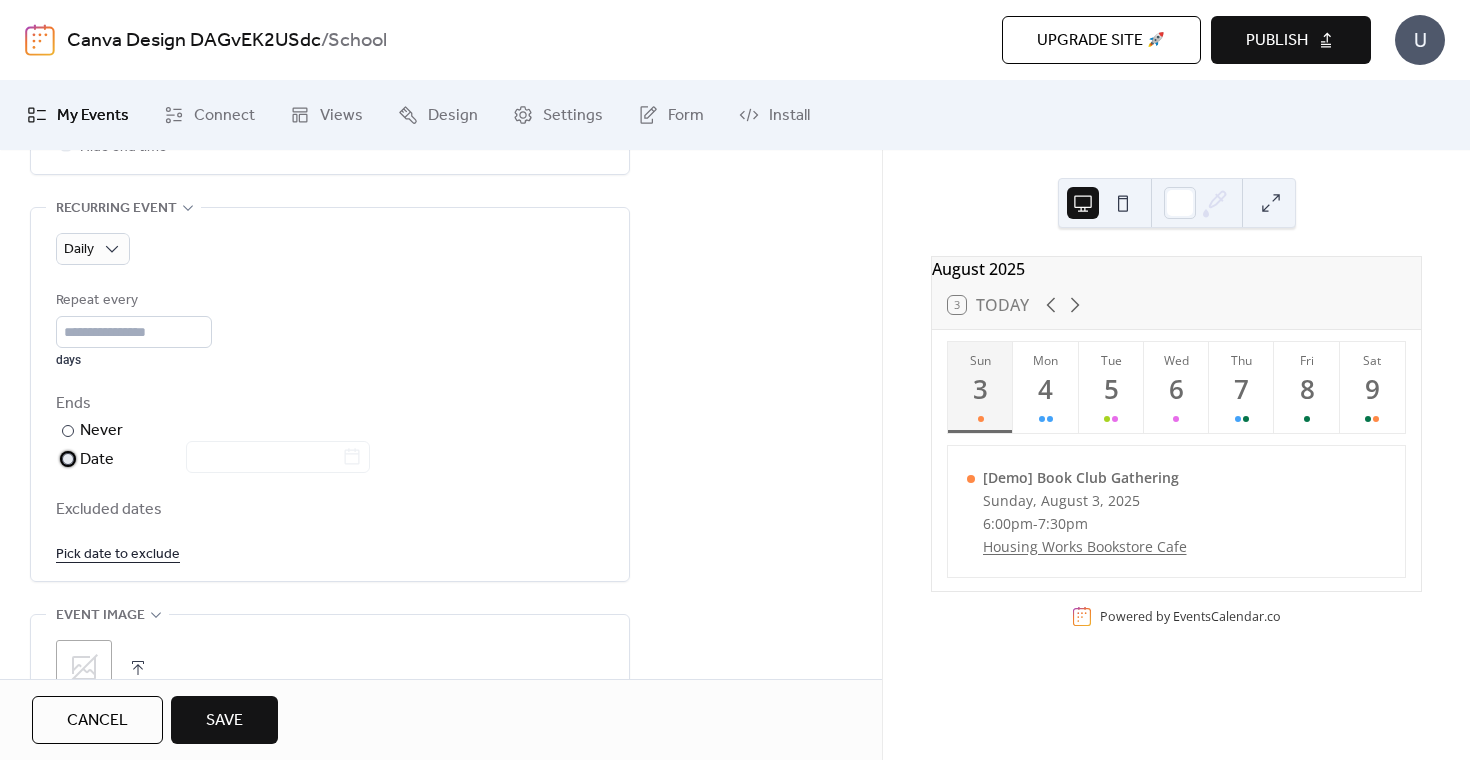 click on "Date" at bounding box center [225, 460] 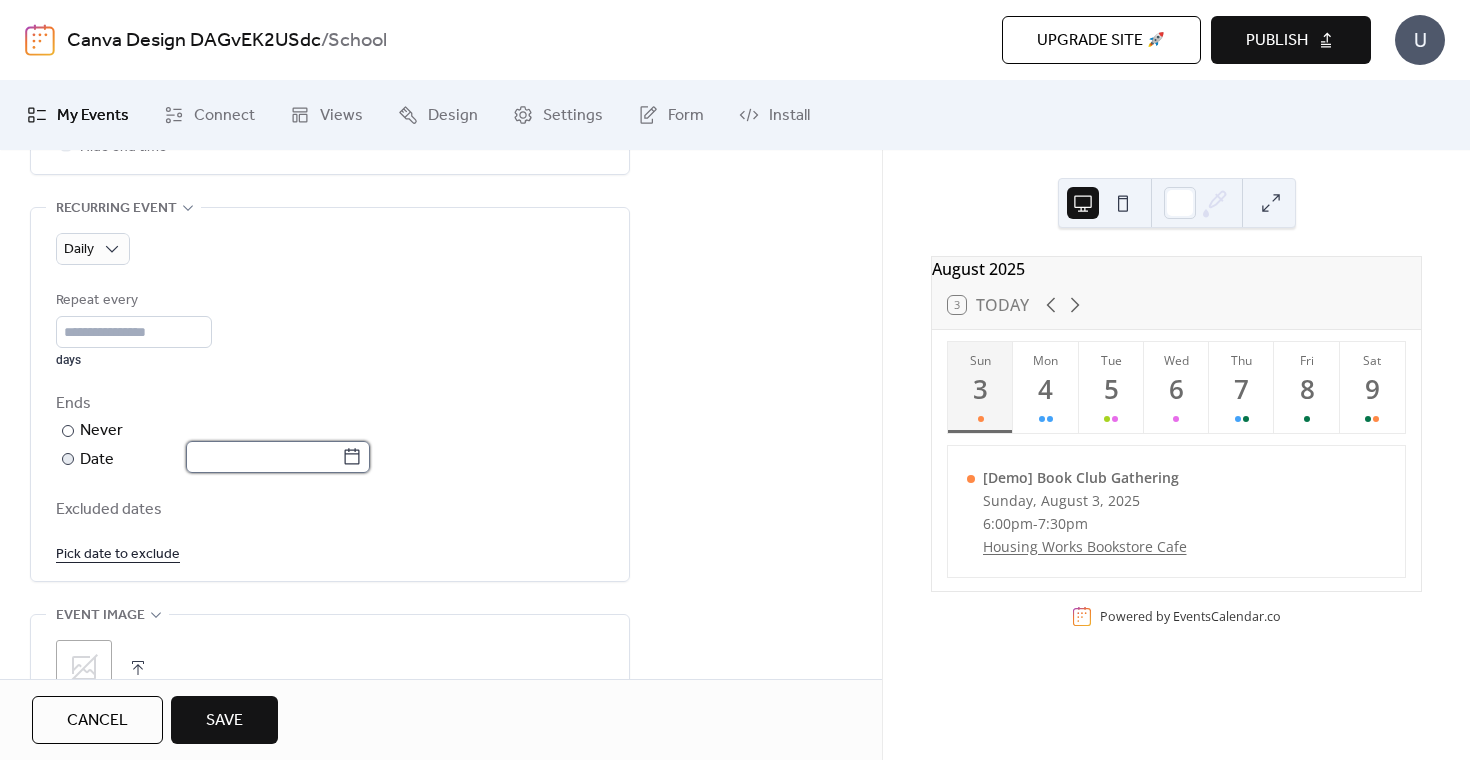 click at bounding box center [264, 457] 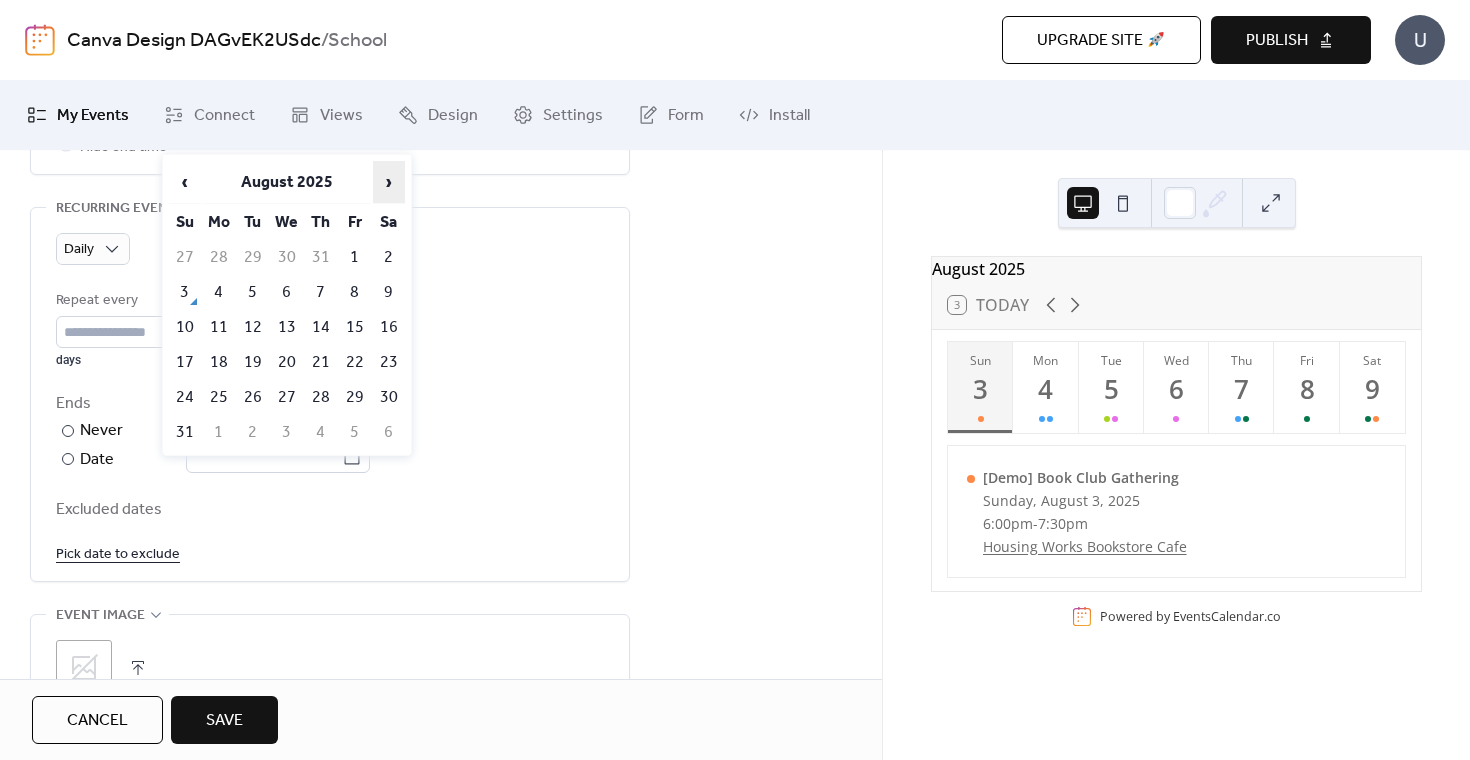 click on "›" at bounding box center (389, 182) 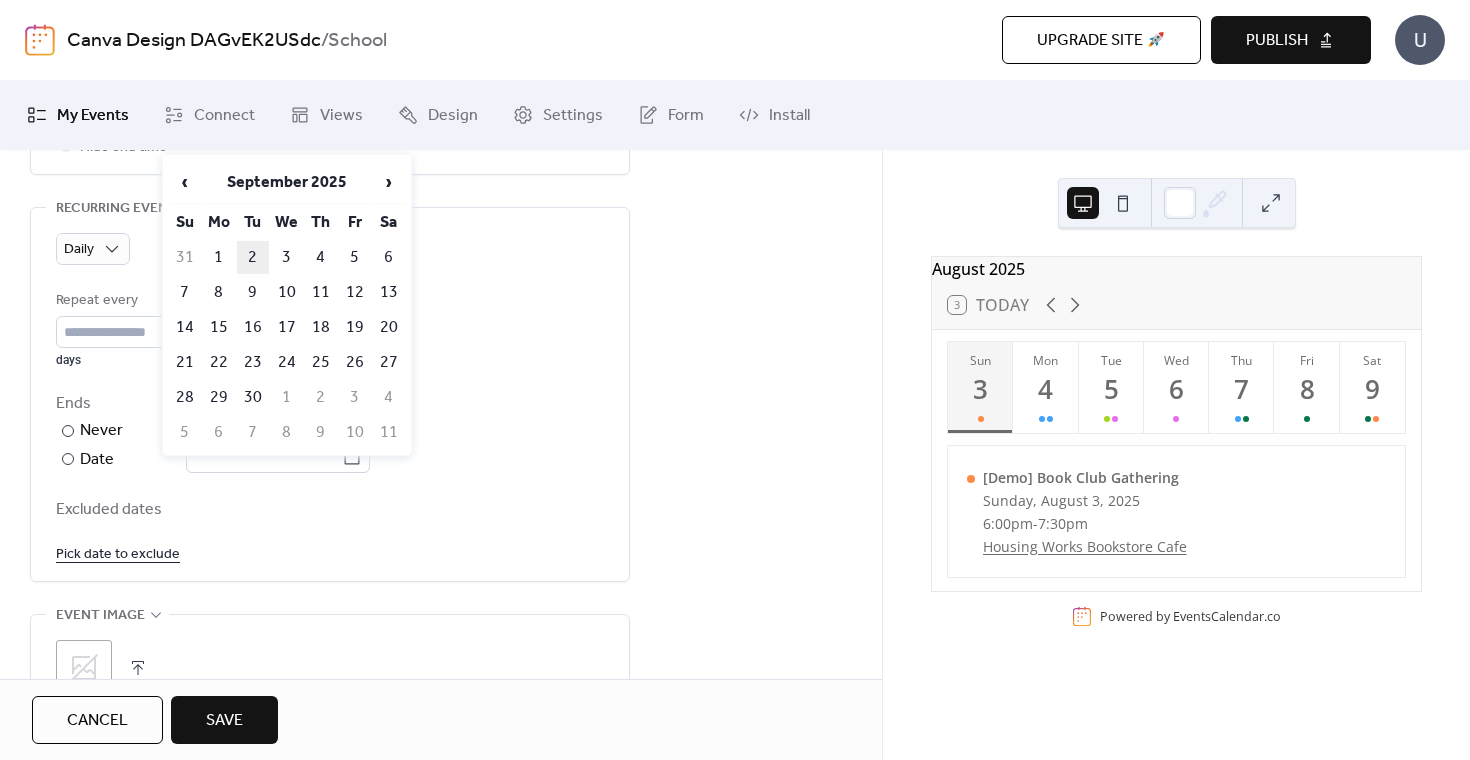 click on "2" at bounding box center (253, 257) 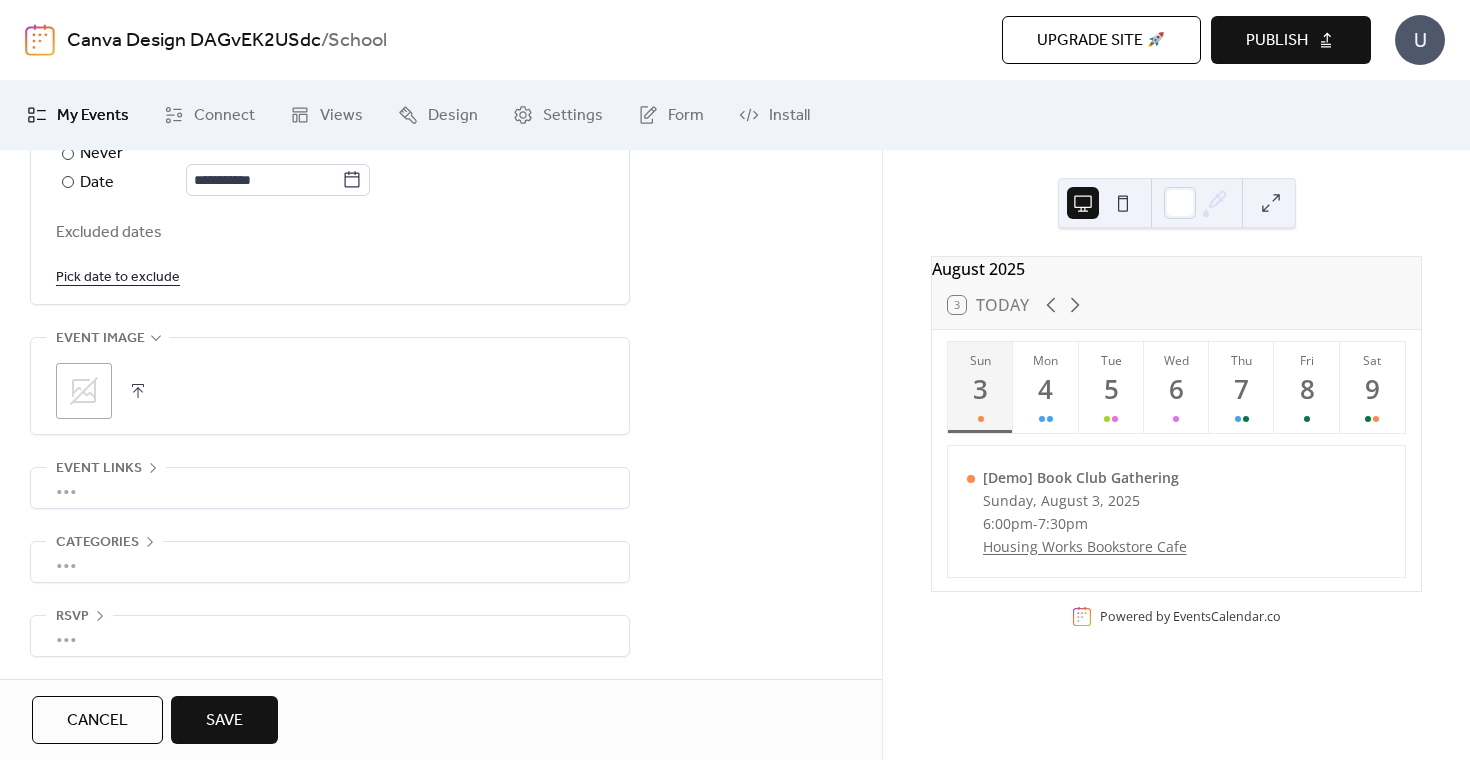scroll, scrollTop: 1181, scrollLeft: 0, axis: vertical 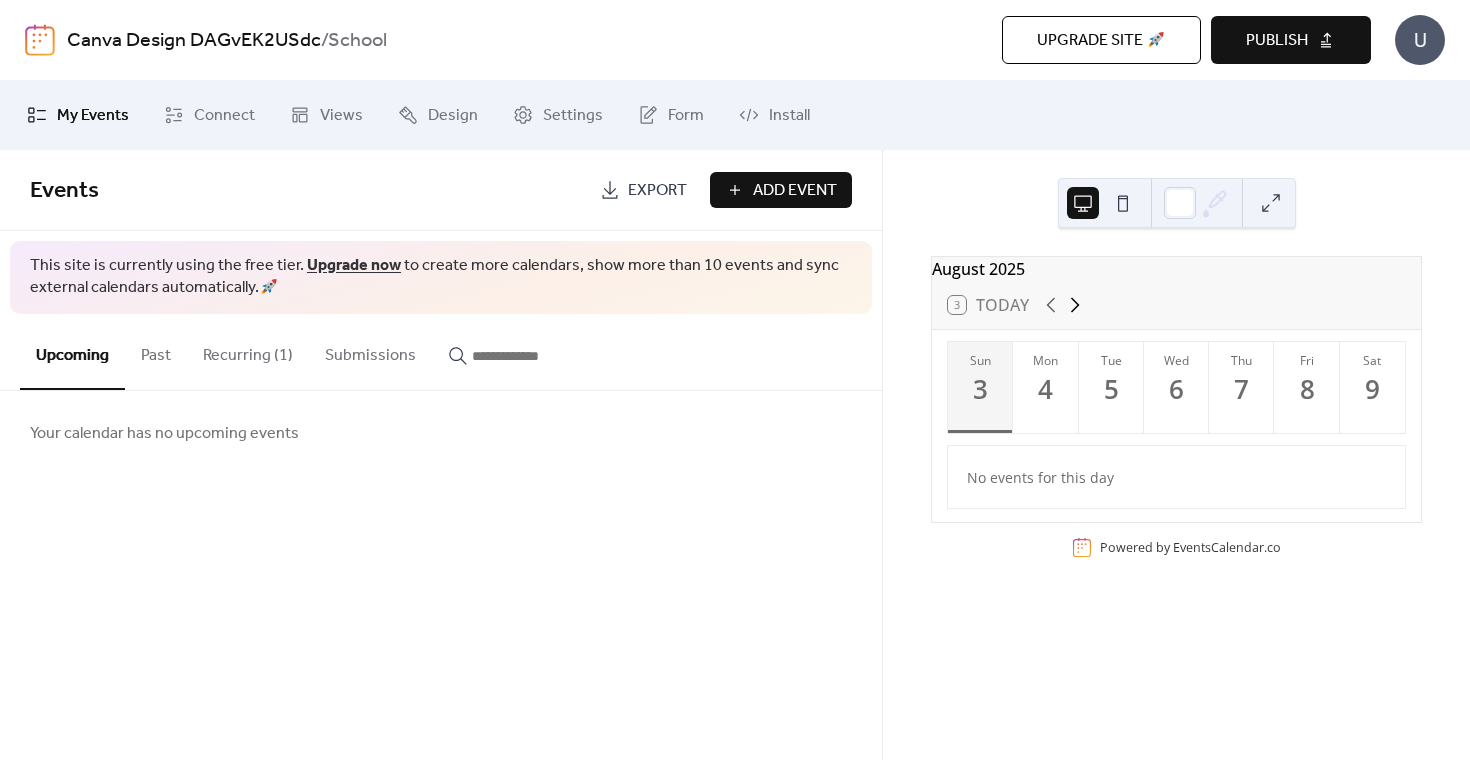 click 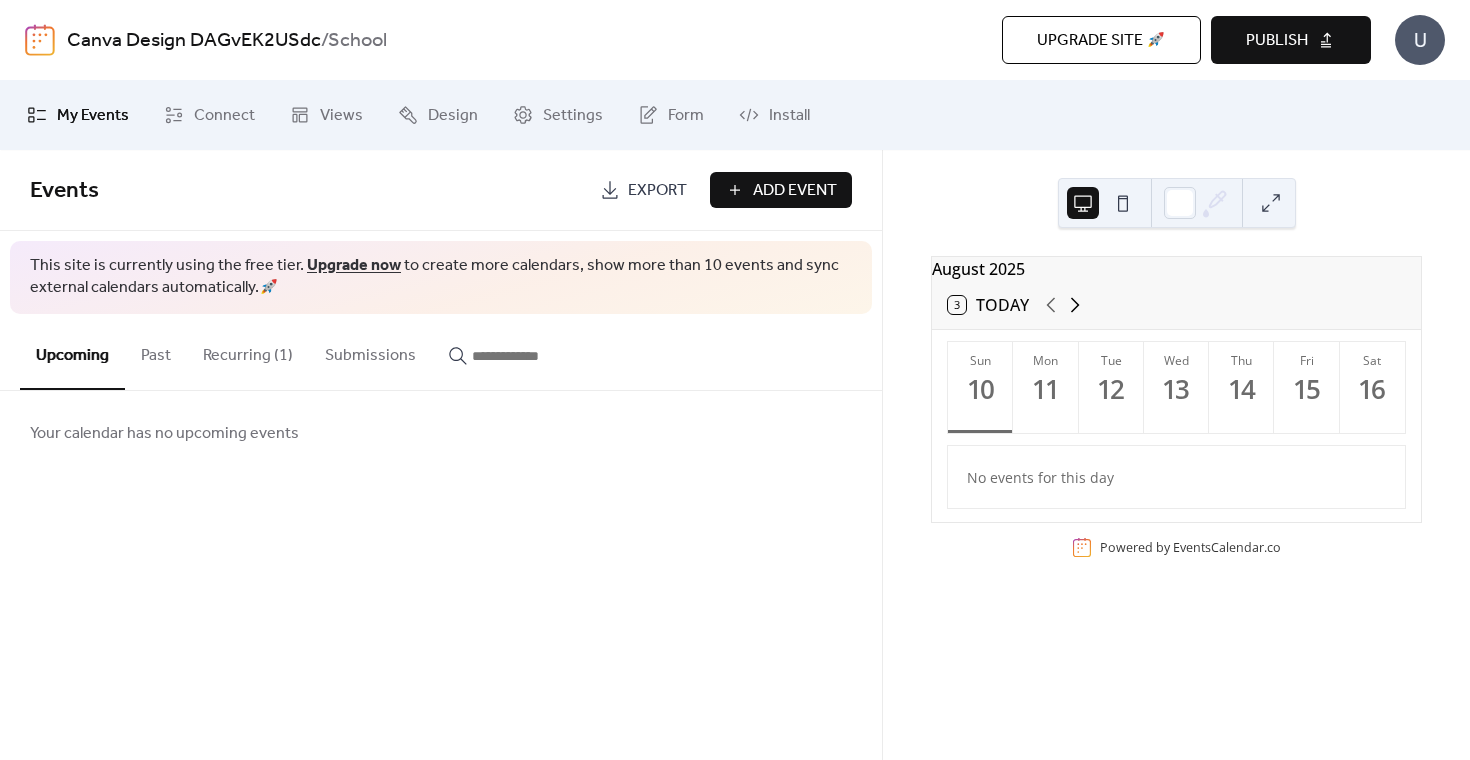 click 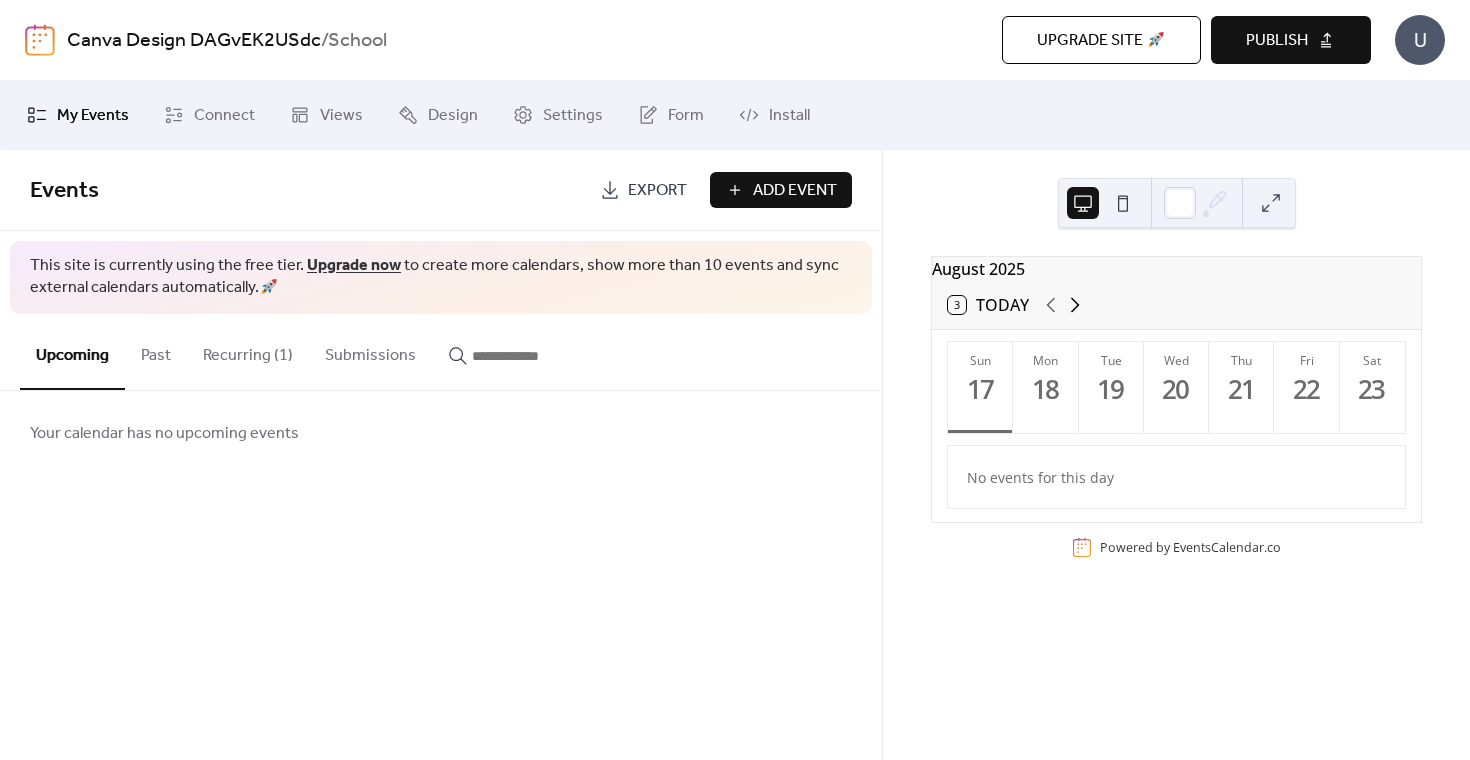click 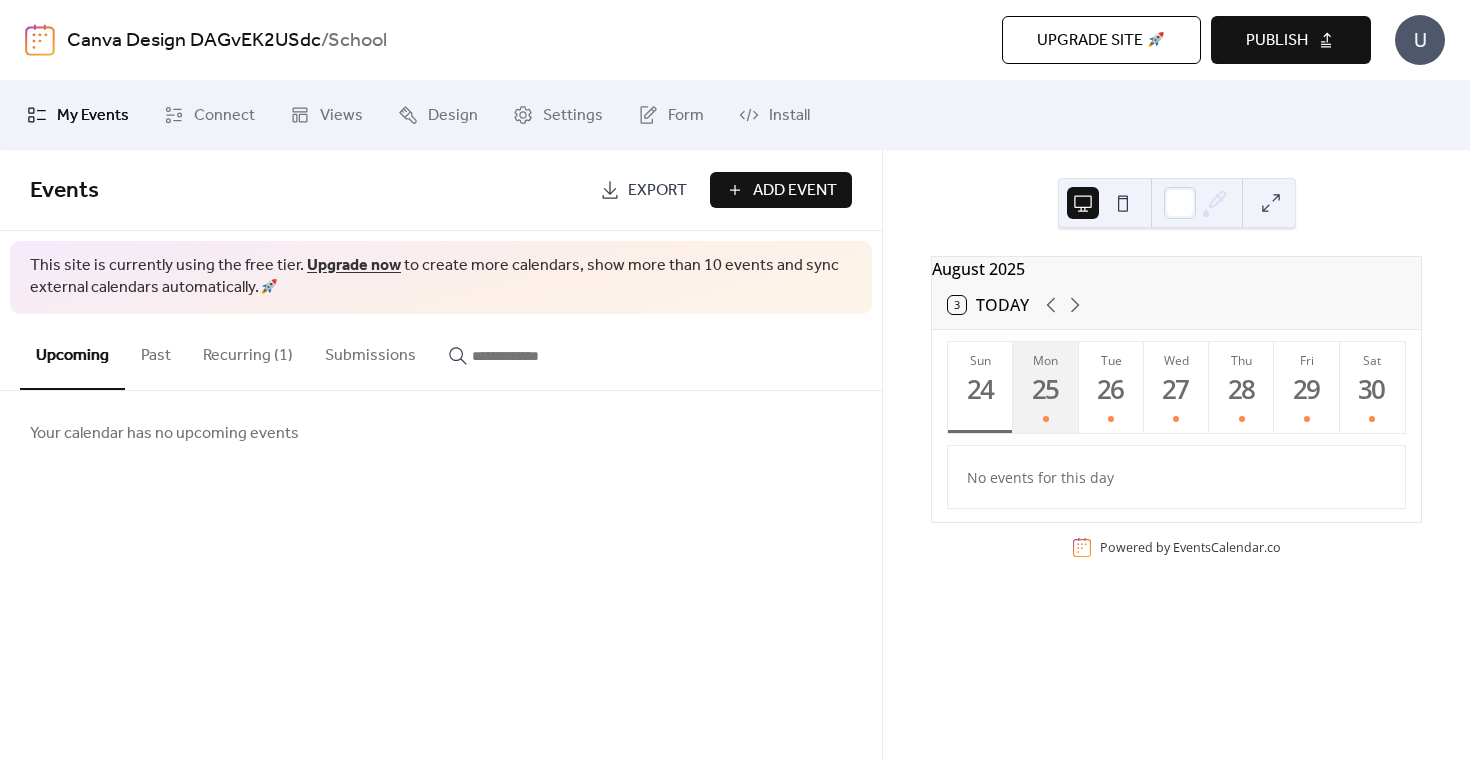 click on "25" at bounding box center (1044, 389) 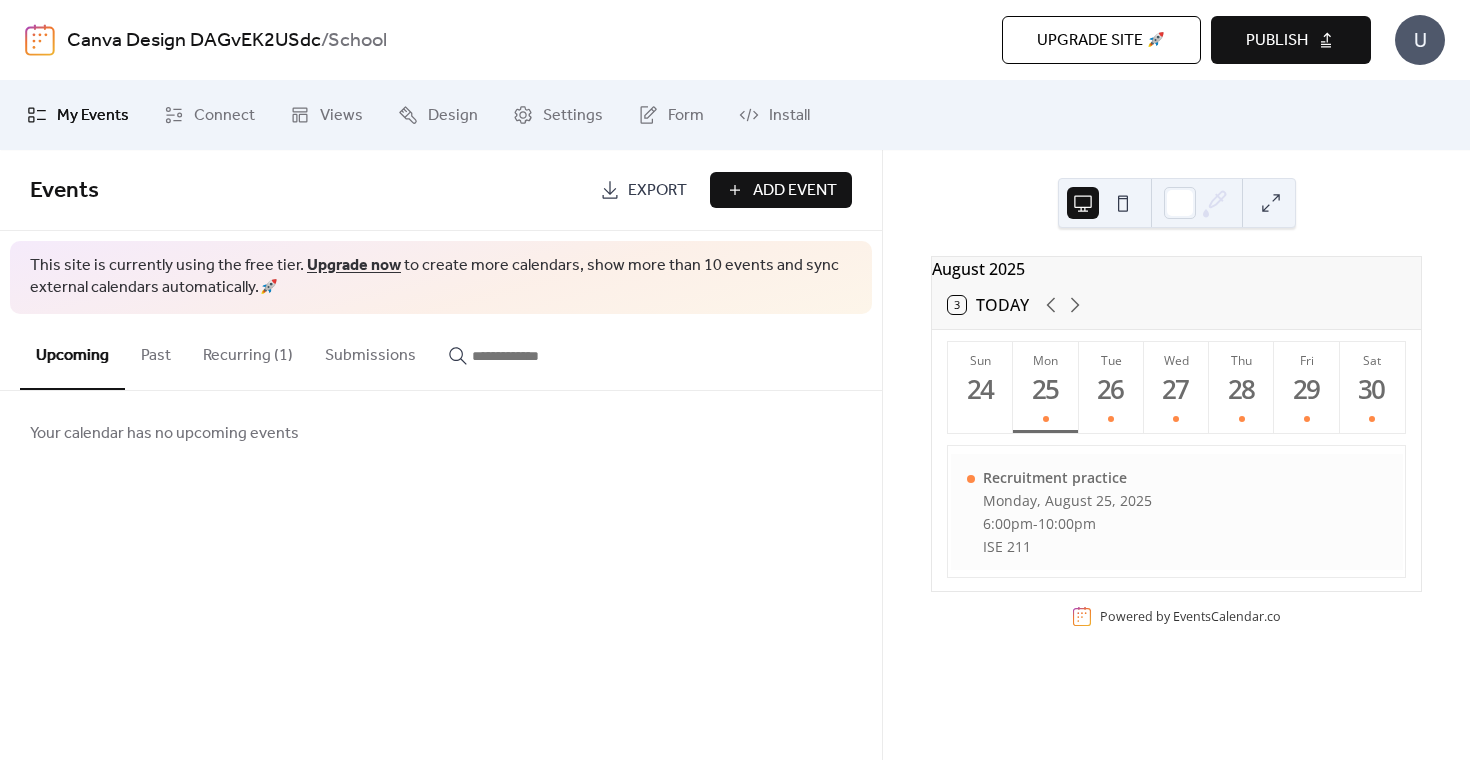 click on "6:00pm" at bounding box center [1008, 523] 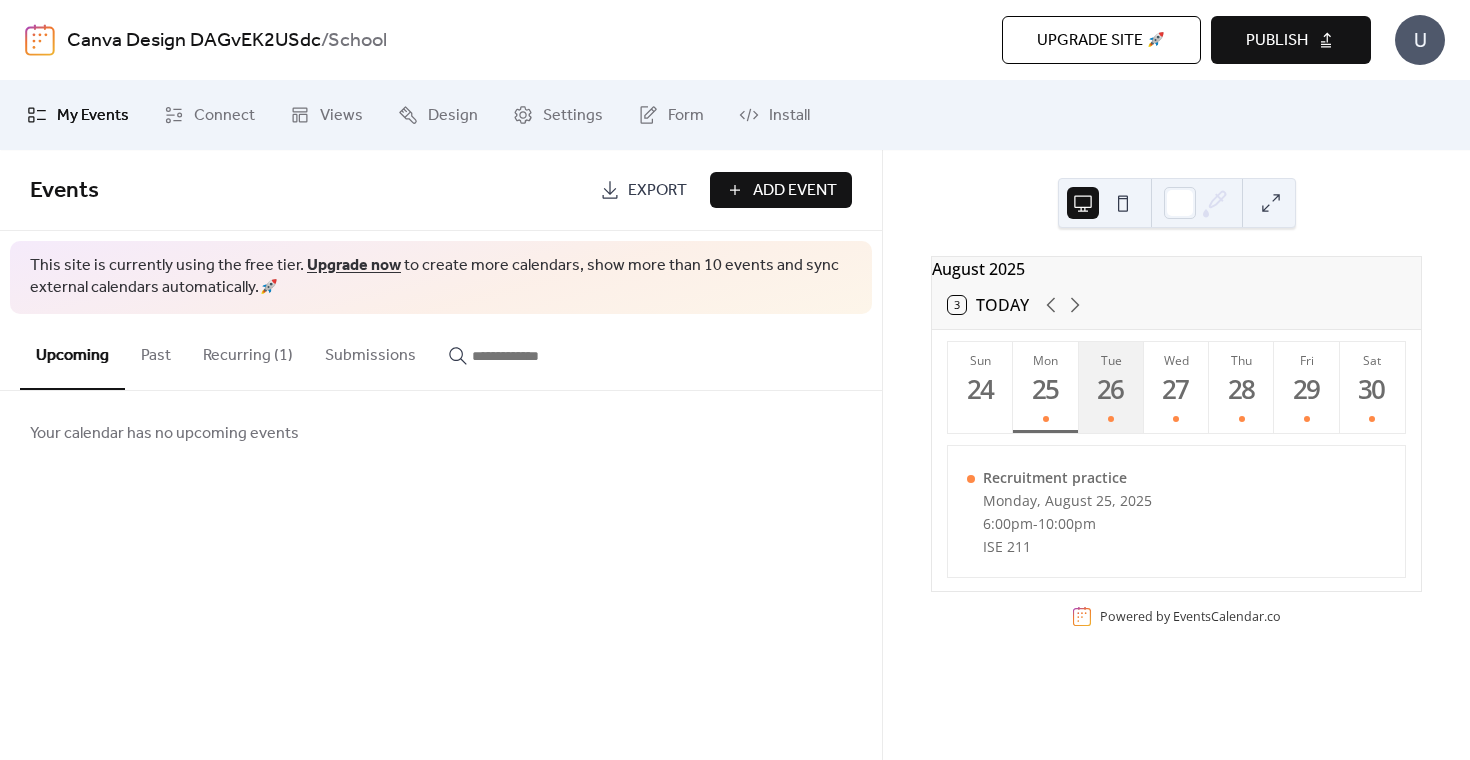 click on "26" at bounding box center (1110, 389) 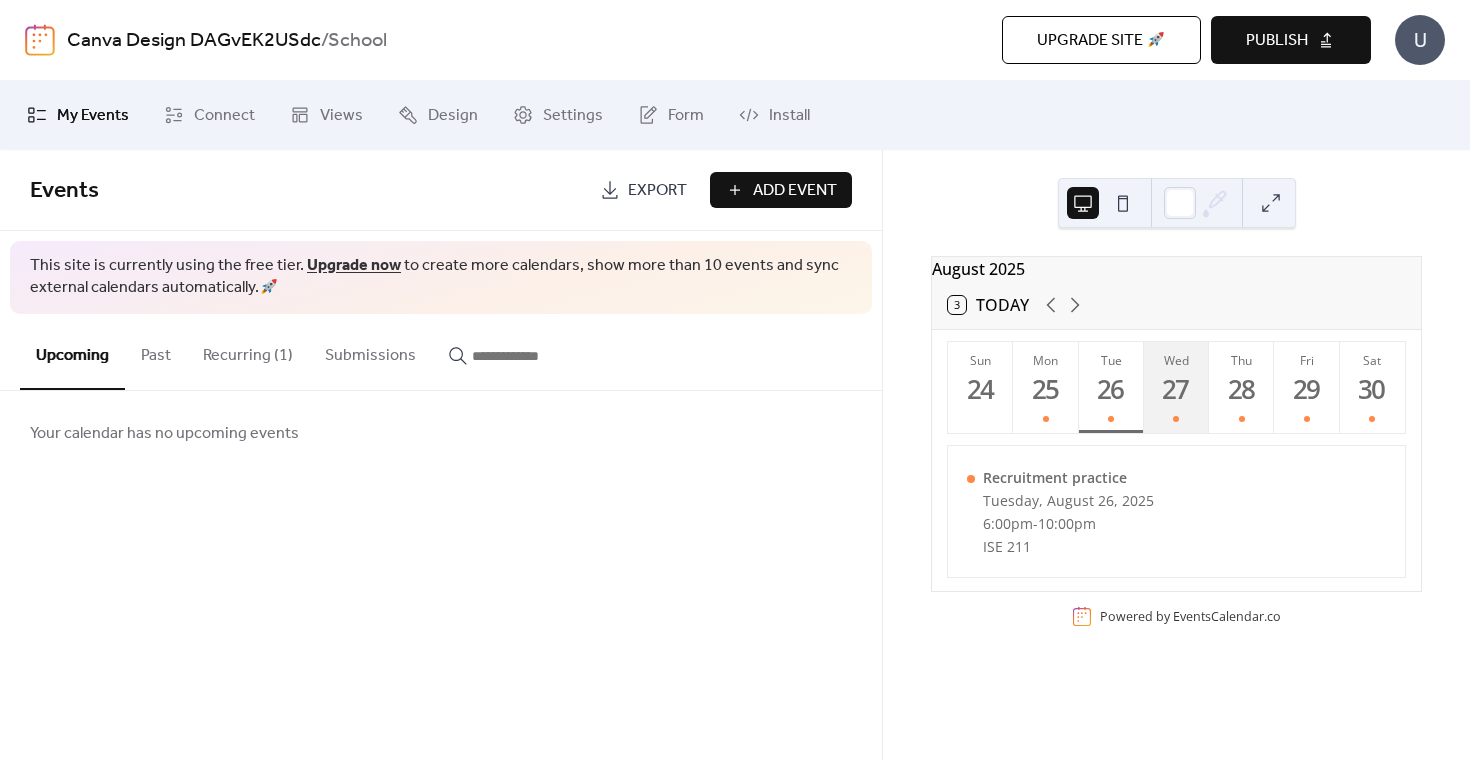 click on "27" at bounding box center [1175, 389] 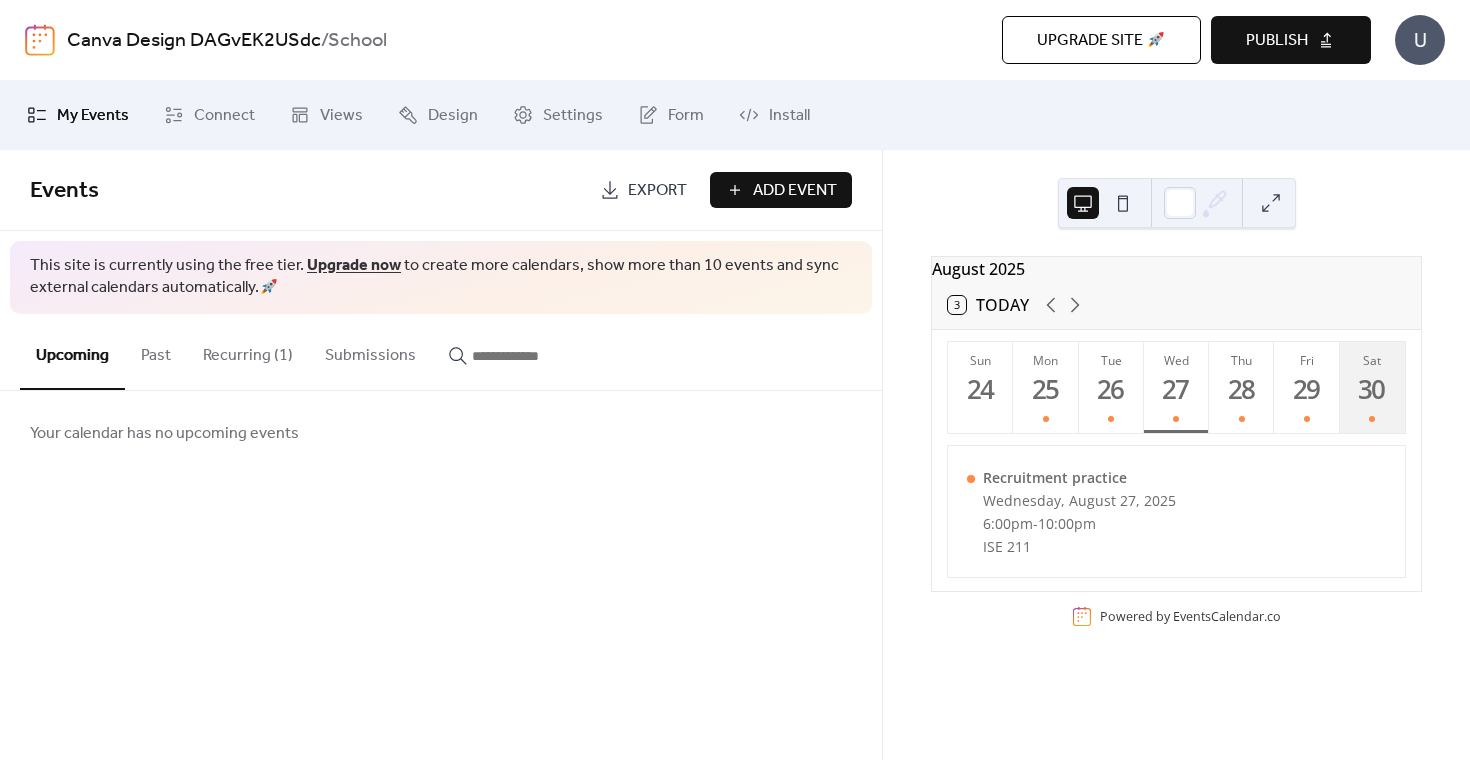 click on "30" at bounding box center [1371, 389] 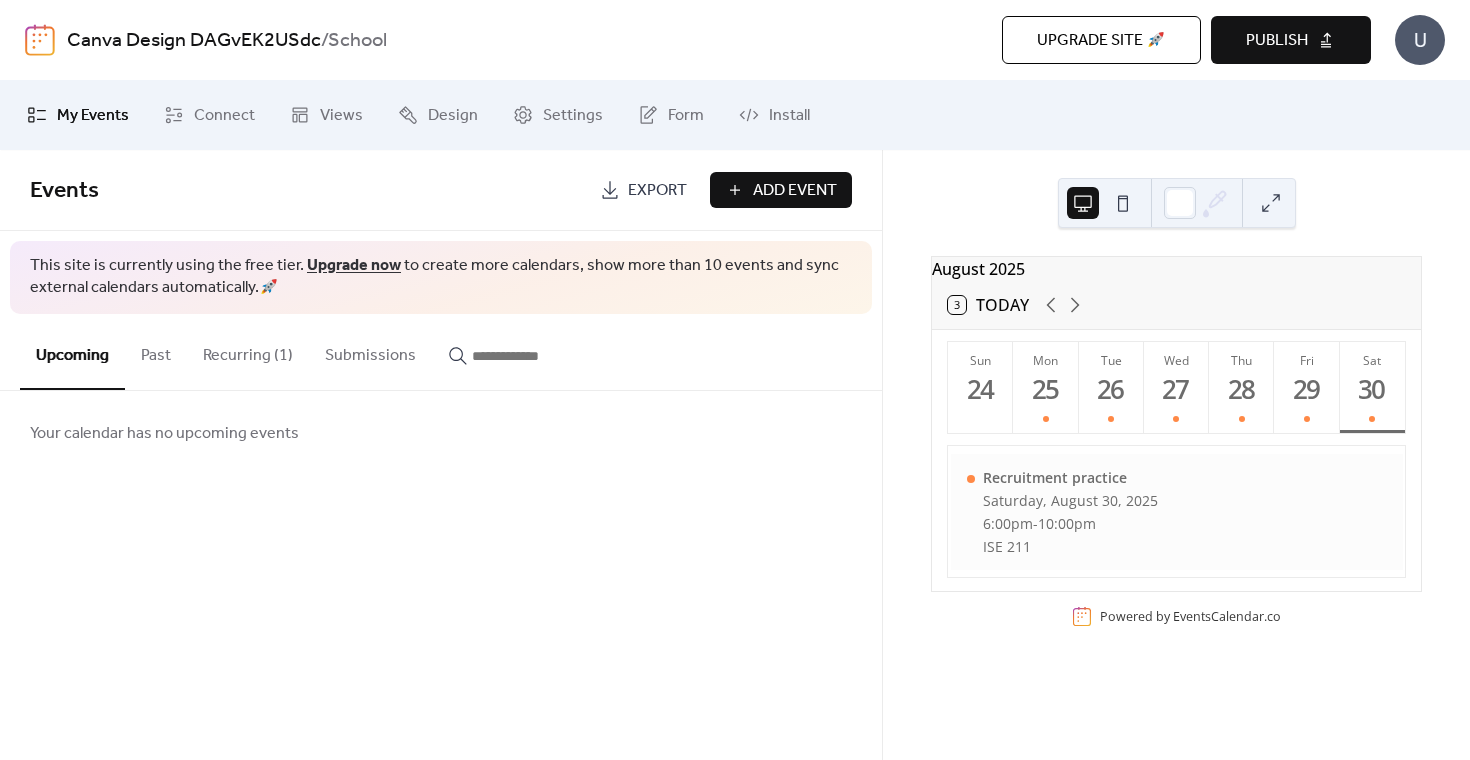 click on "Recruitment practice Saturday, August 30, 2025 6:00pm - 10:00pm ISE 211" at bounding box center [1070, 512] 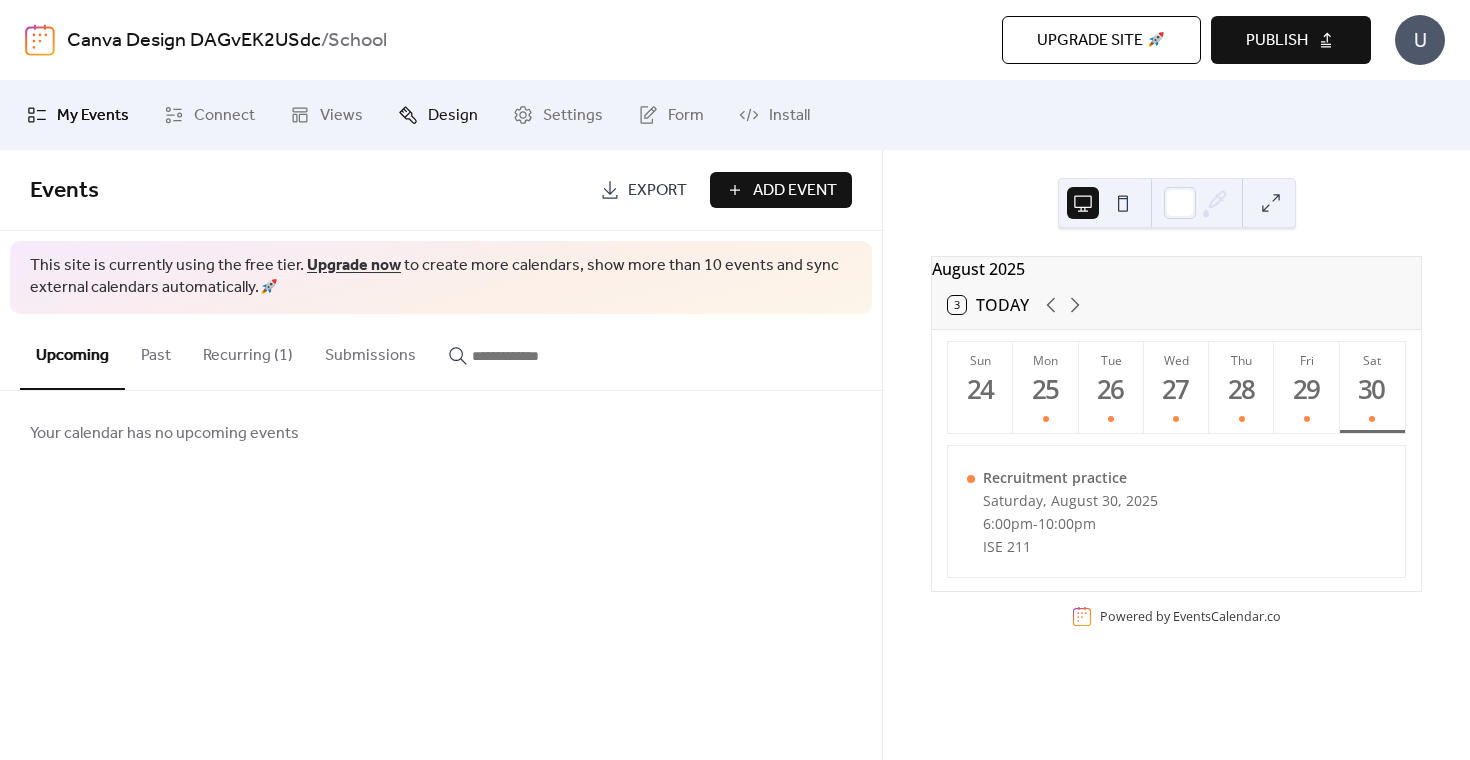 click on "Design" at bounding box center (453, 116) 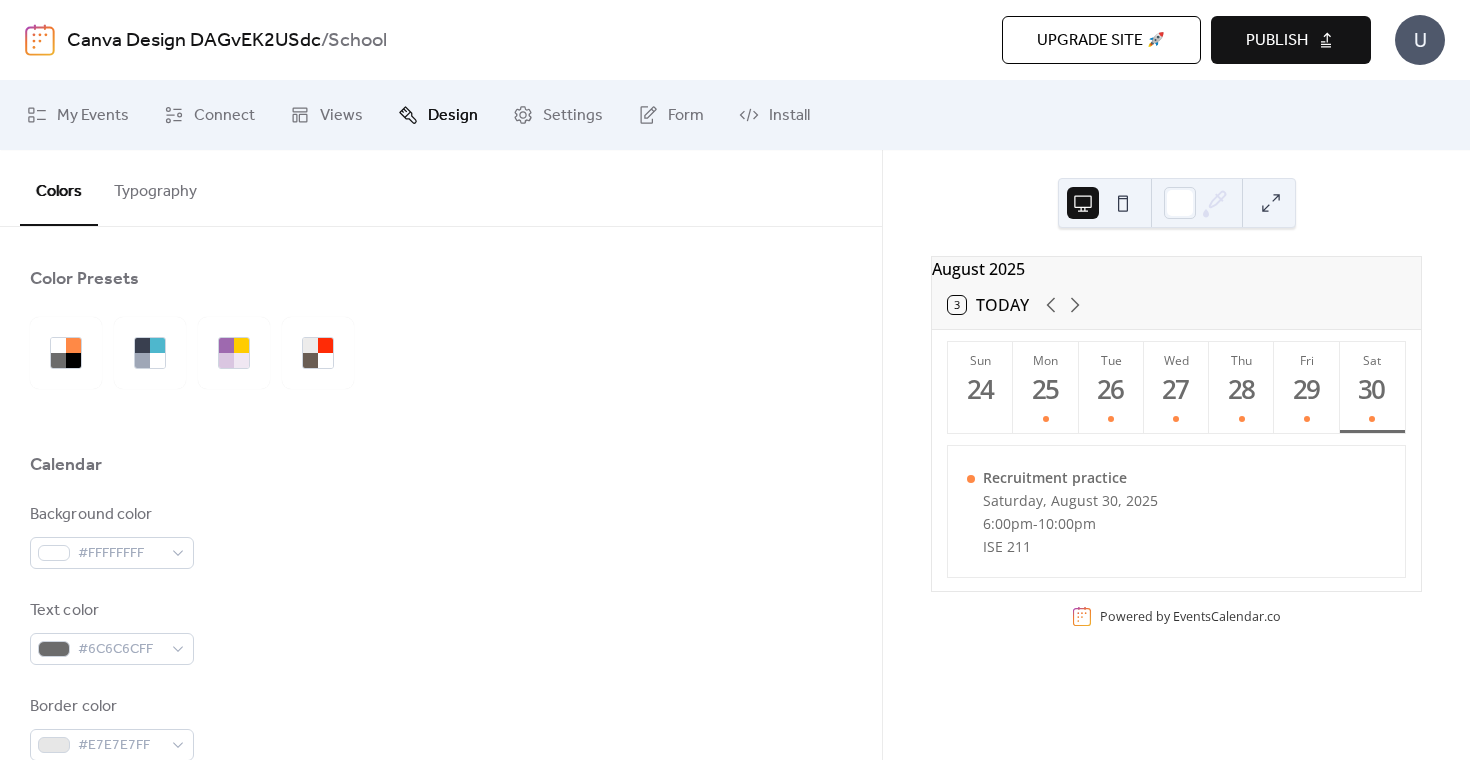scroll, scrollTop: 122, scrollLeft: 0, axis: vertical 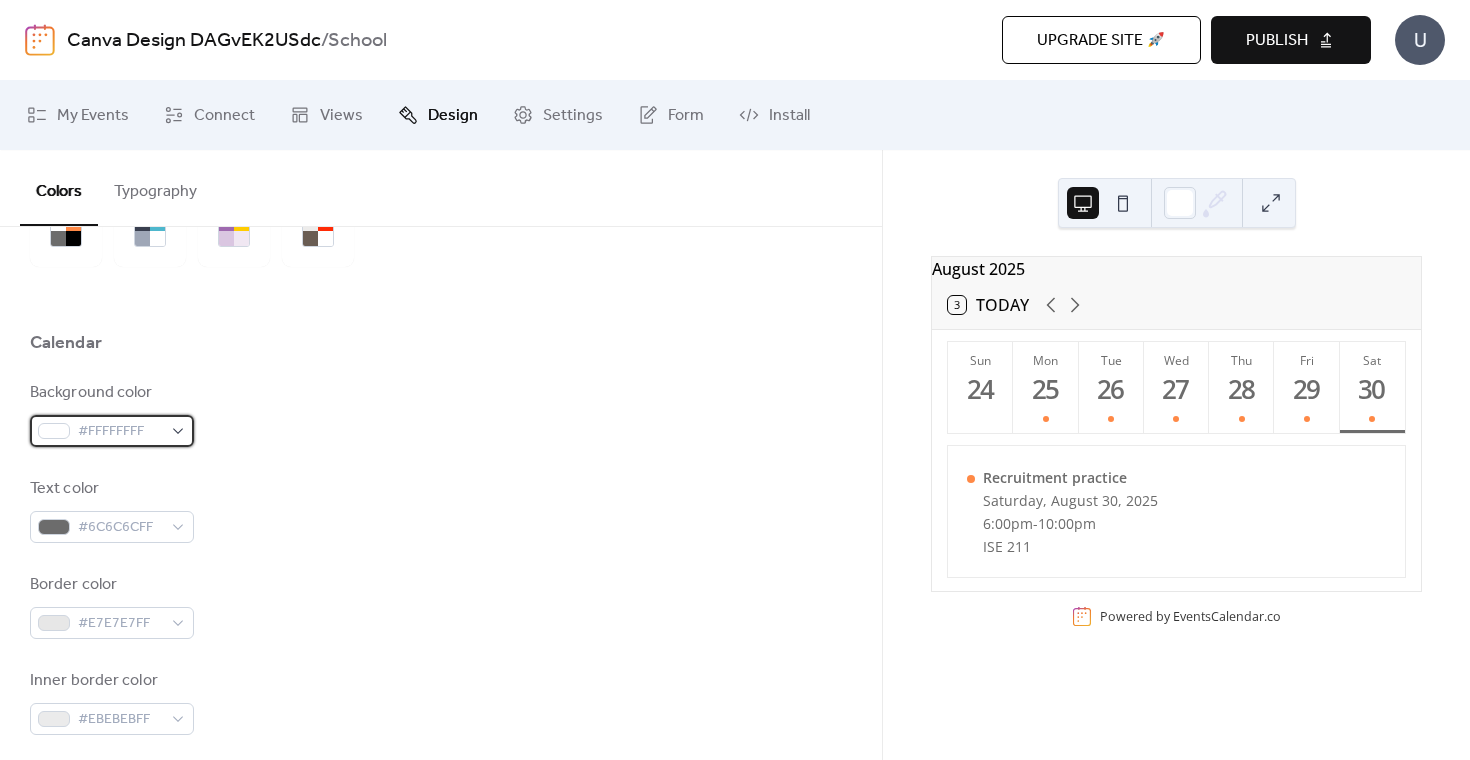 click on "#FFFFFFFF" at bounding box center (120, 432) 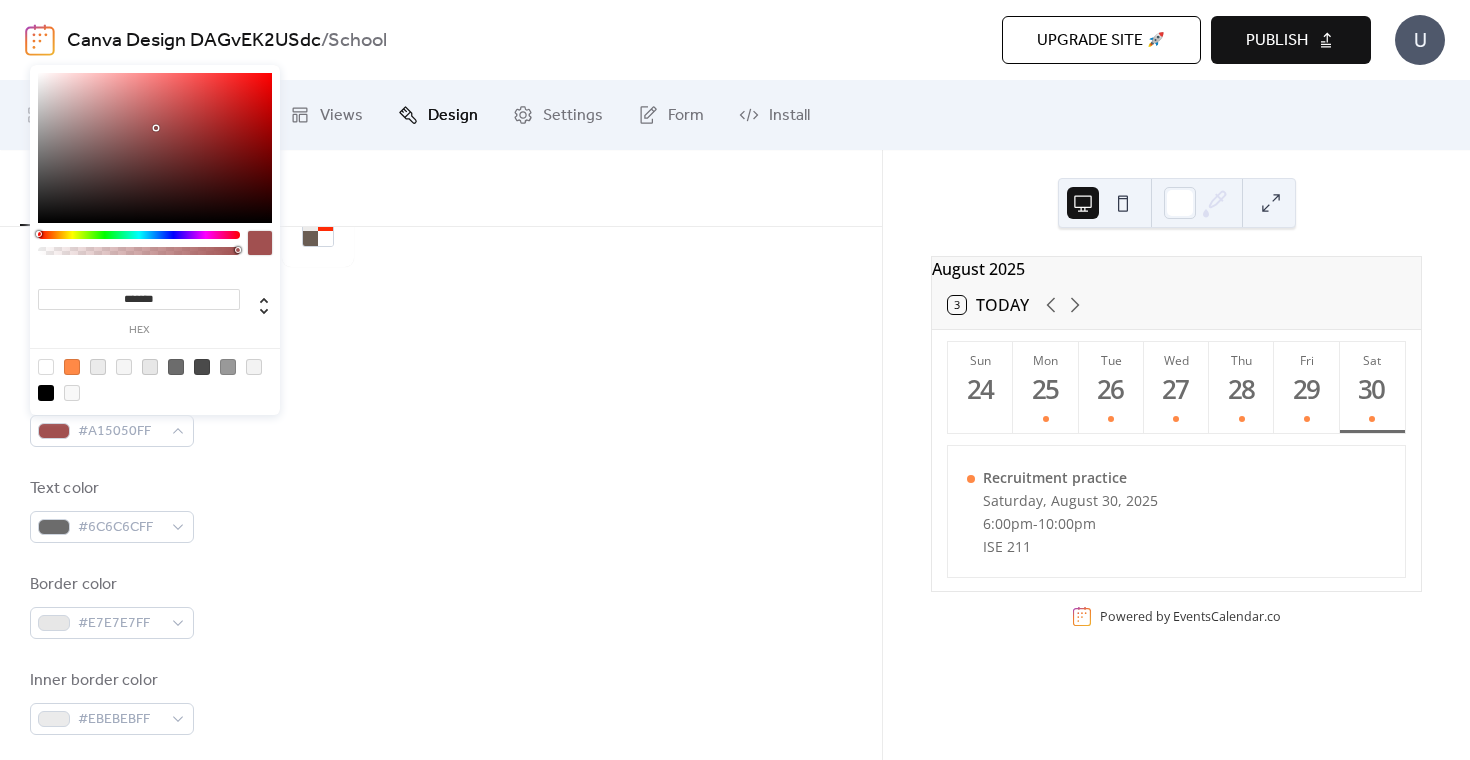 drag, startPoint x: 241, startPoint y: 188, endPoint x: 156, endPoint y: 128, distance: 104.04326 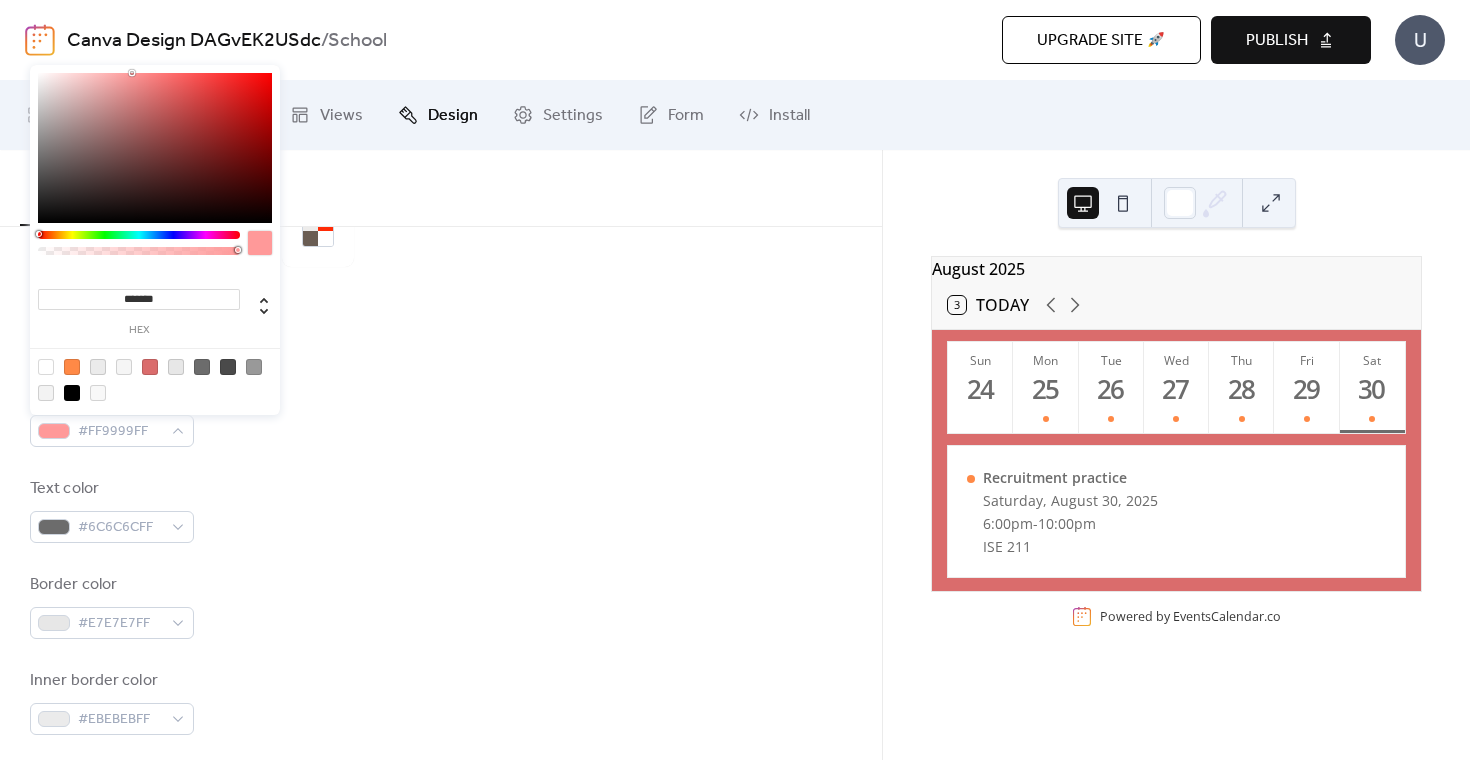 drag, startPoint x: 156, startPoint y: 128, endPoint x: 132, endPoint y: 64, distance: 68.35203 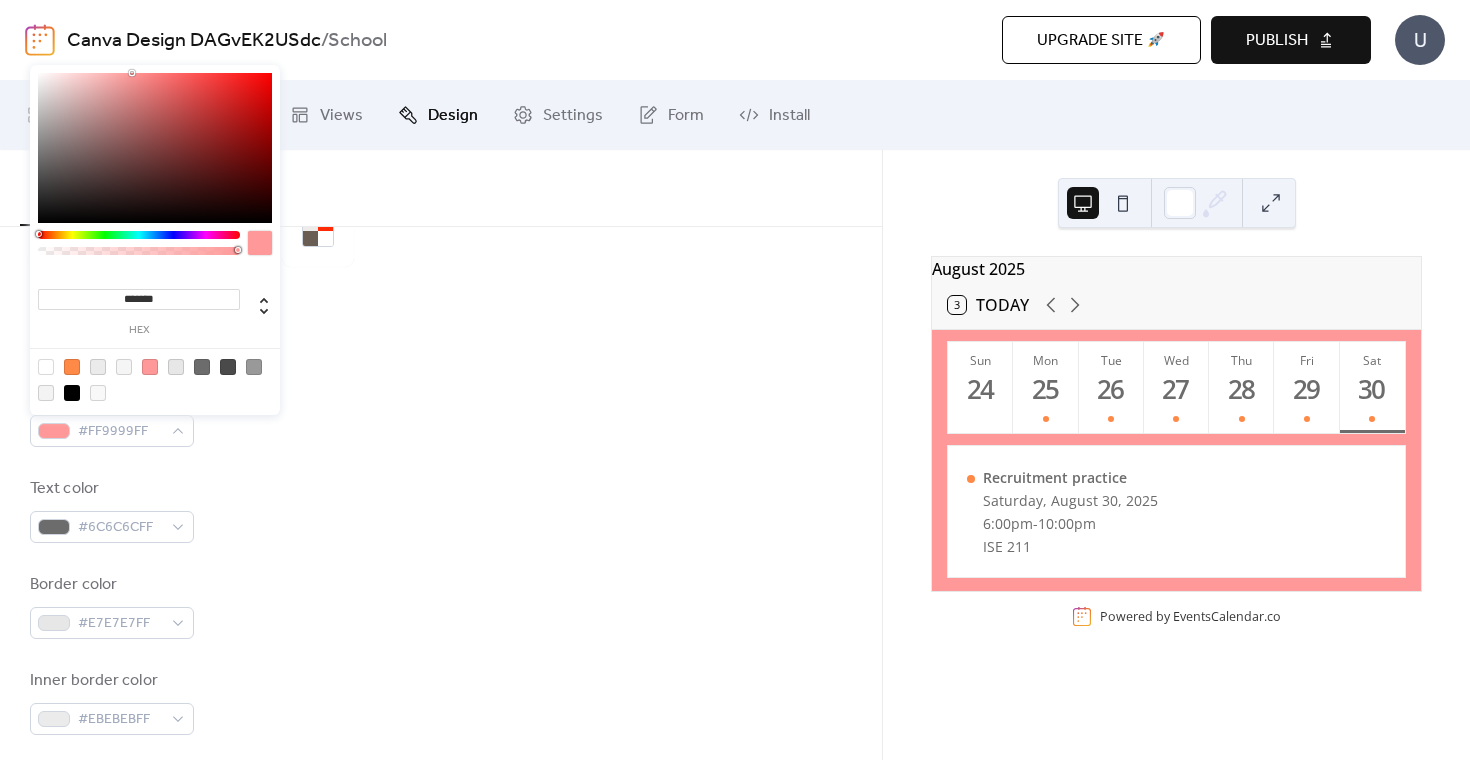 click at bounding box center [155, 379] 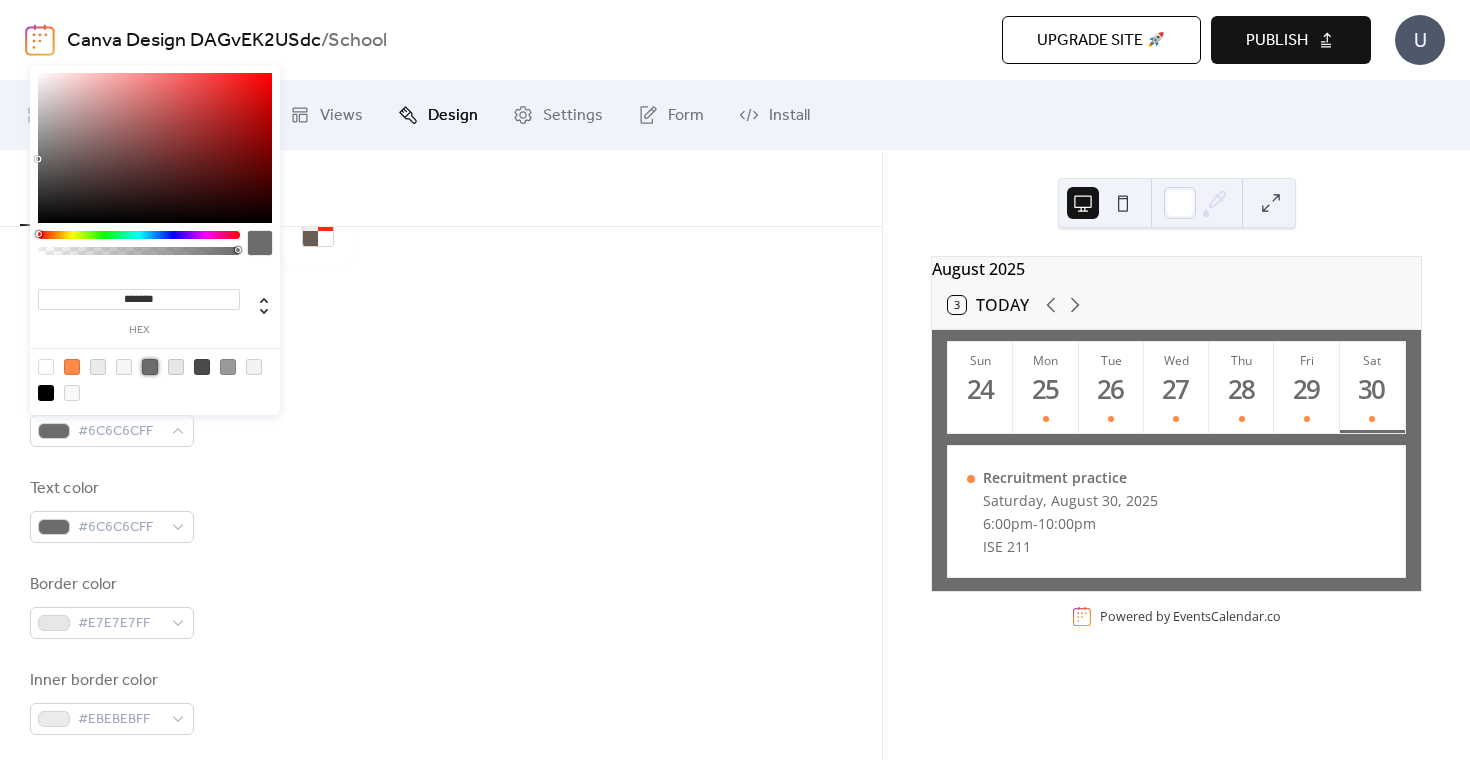 click on "Text color #6C6C6CFF" at bounding box center [441, 510] 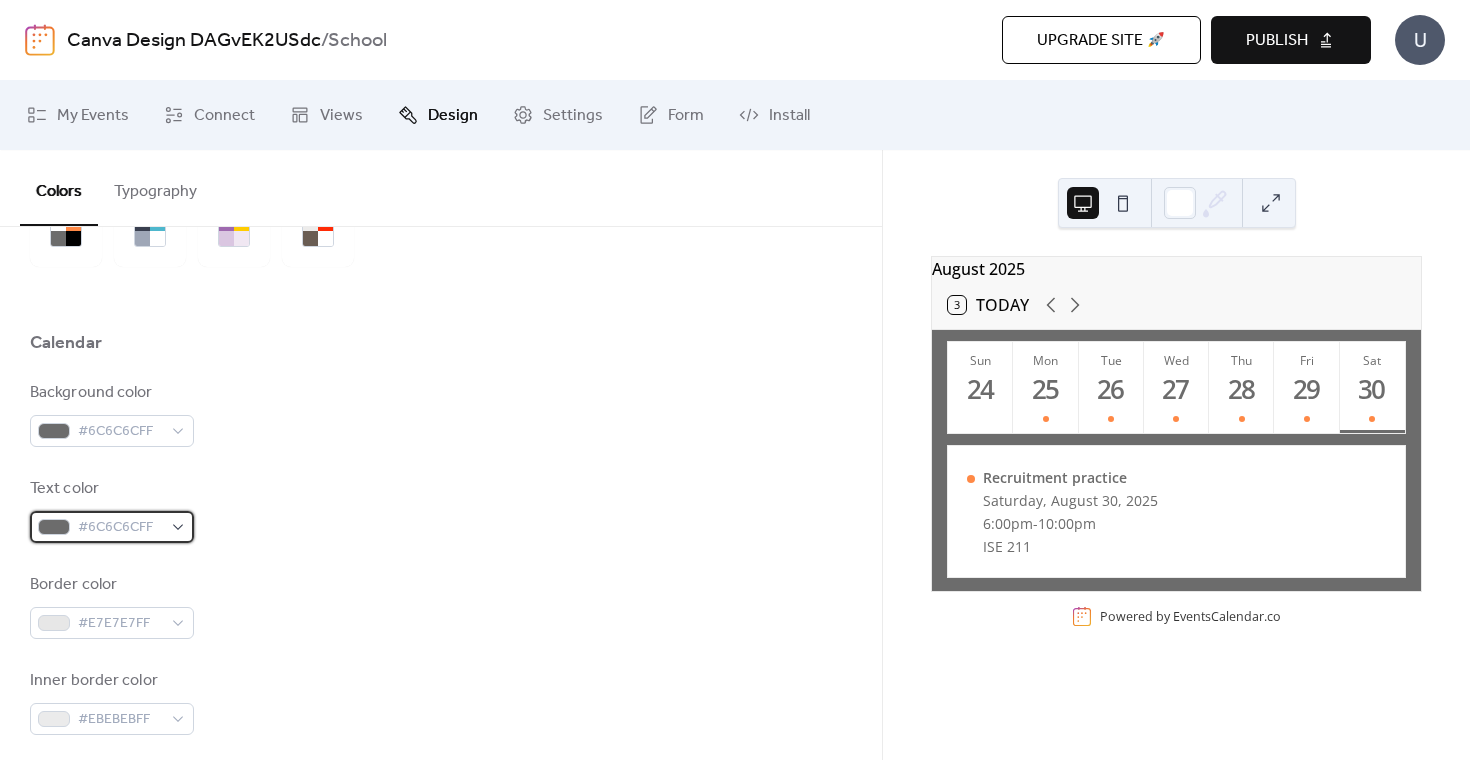 click on "#6C6C6CFF" at bounding box center (120, 528) 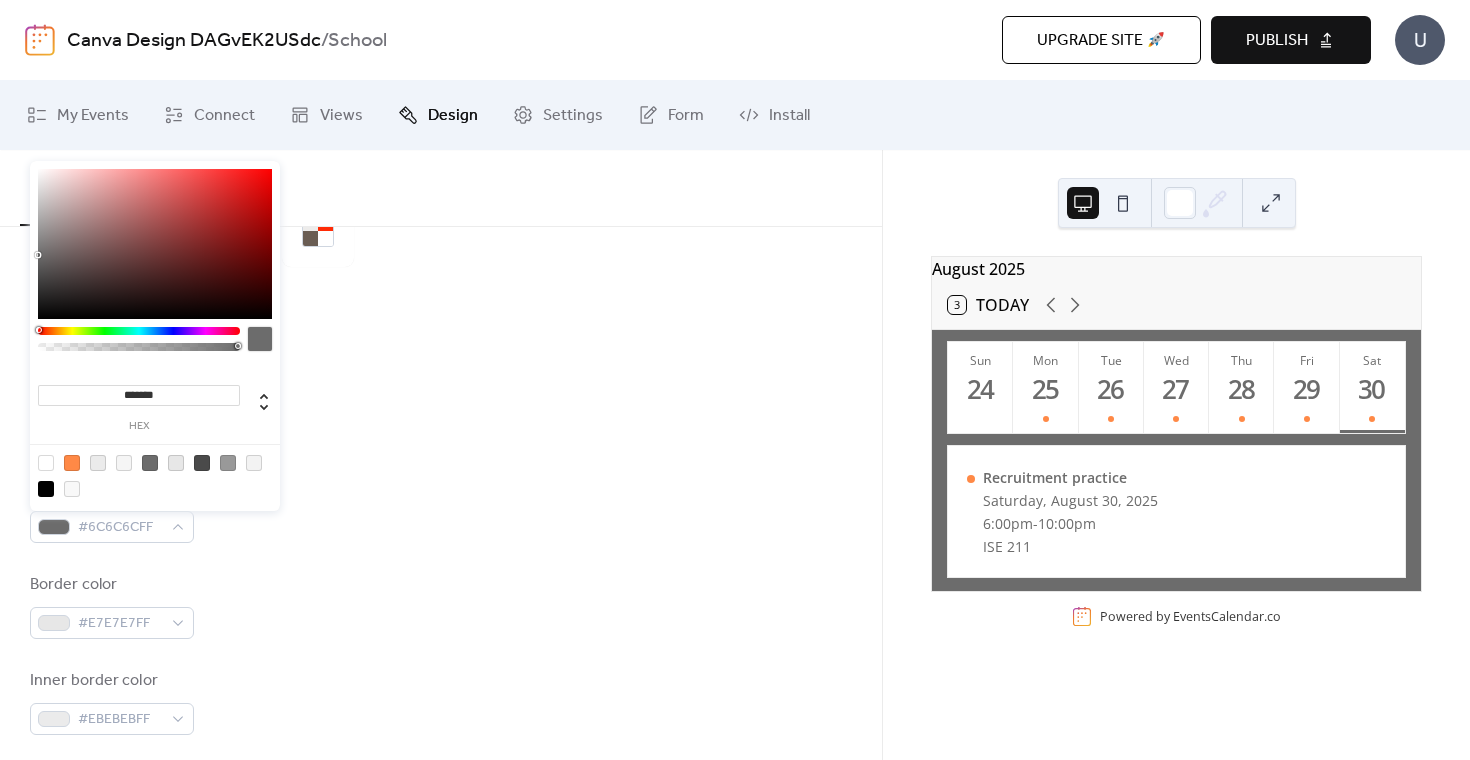 click on "Text color #6C6C6CFF" at bounding box center [441, 510] 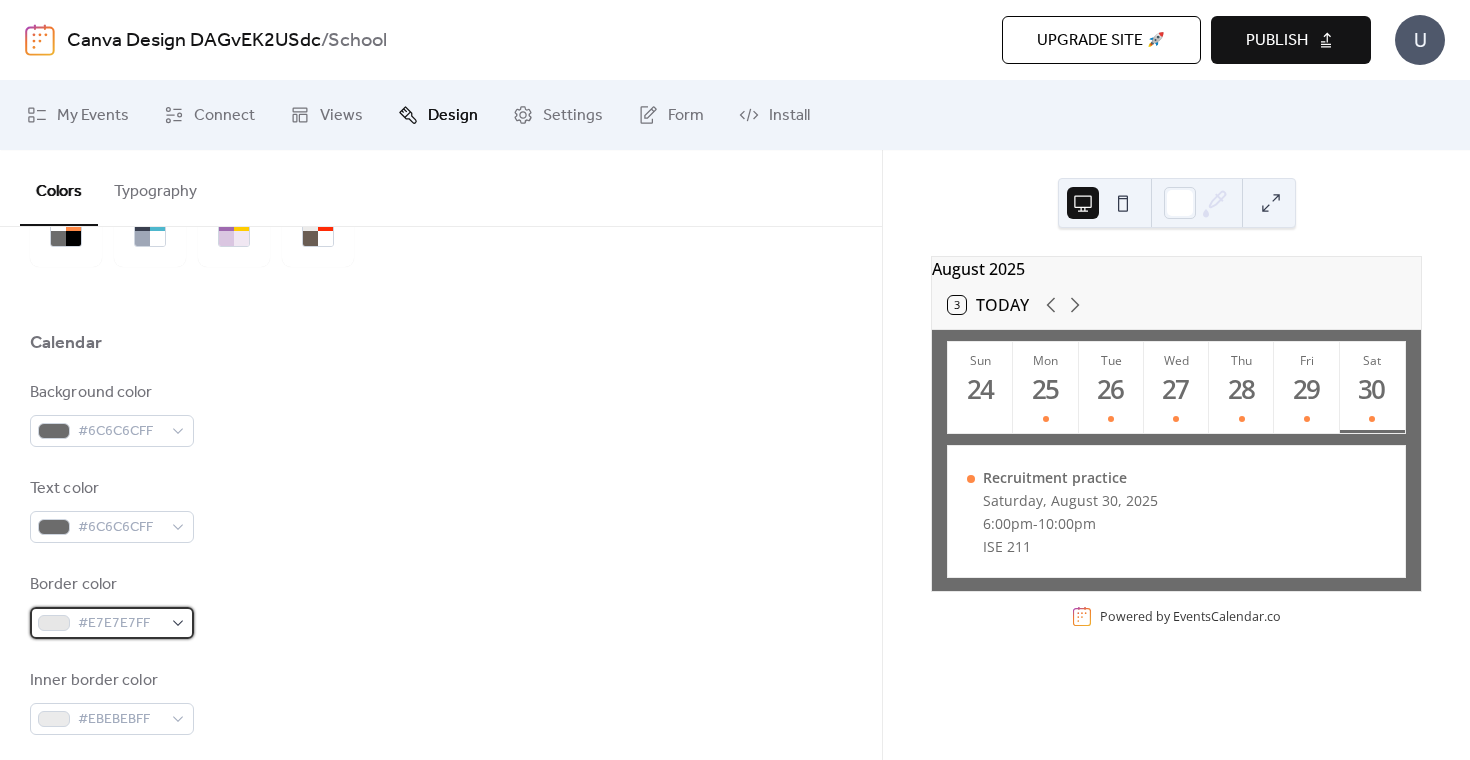 click on "#E7E7E7FF" at bounding box center [120, 624] 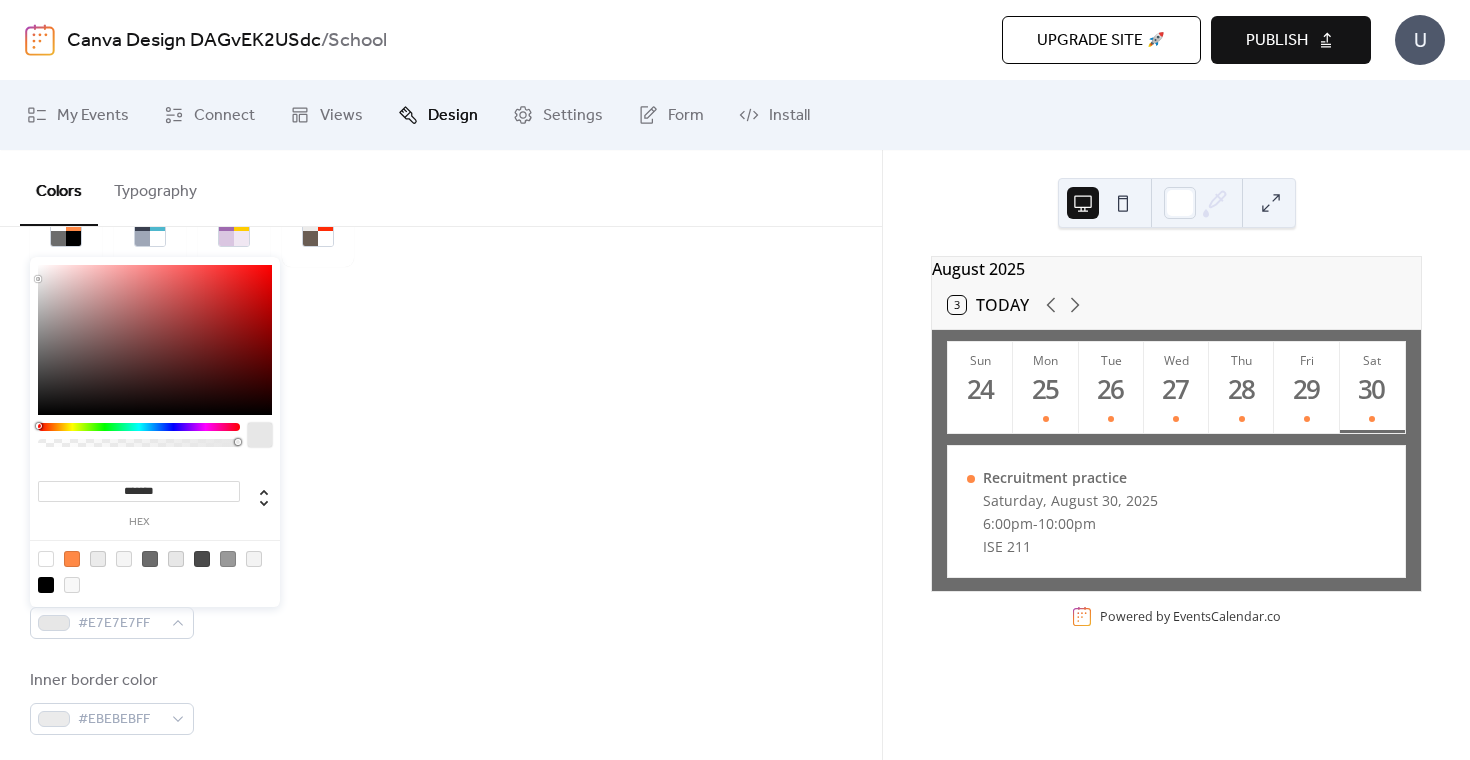 click on "Background color #6C6C6CFF Text color #6C6C6CFF Border color #E7E7E7FF Inner border color #EBEBEBFF Inner background color #FFFFFFFF Default event color #FF8946FF" at bounding box center [441, 654] 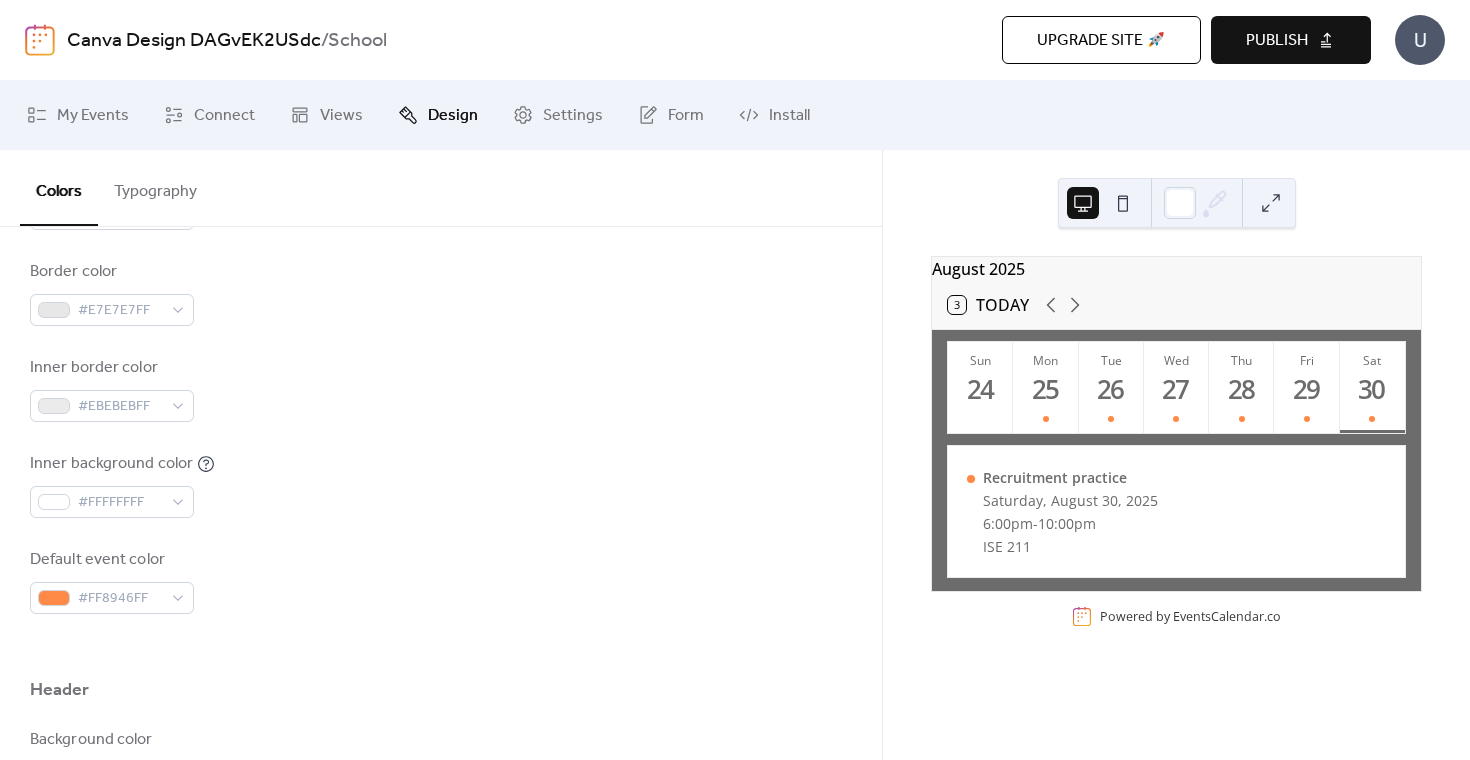 scroll, scrollTop: 436, scrollLeft: 0, axis: vertical 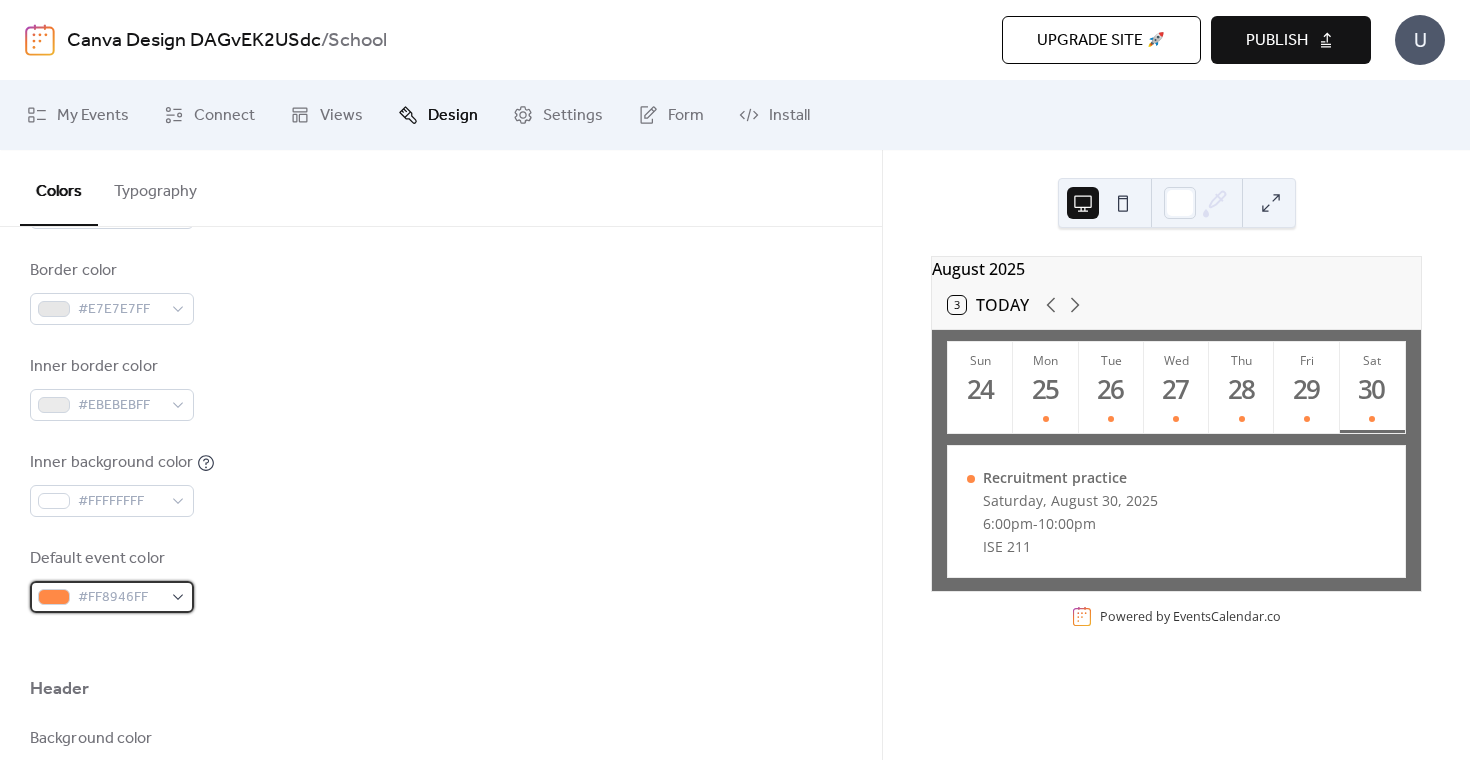 click on "#FF8946FF" at bounding box center (120, 598) 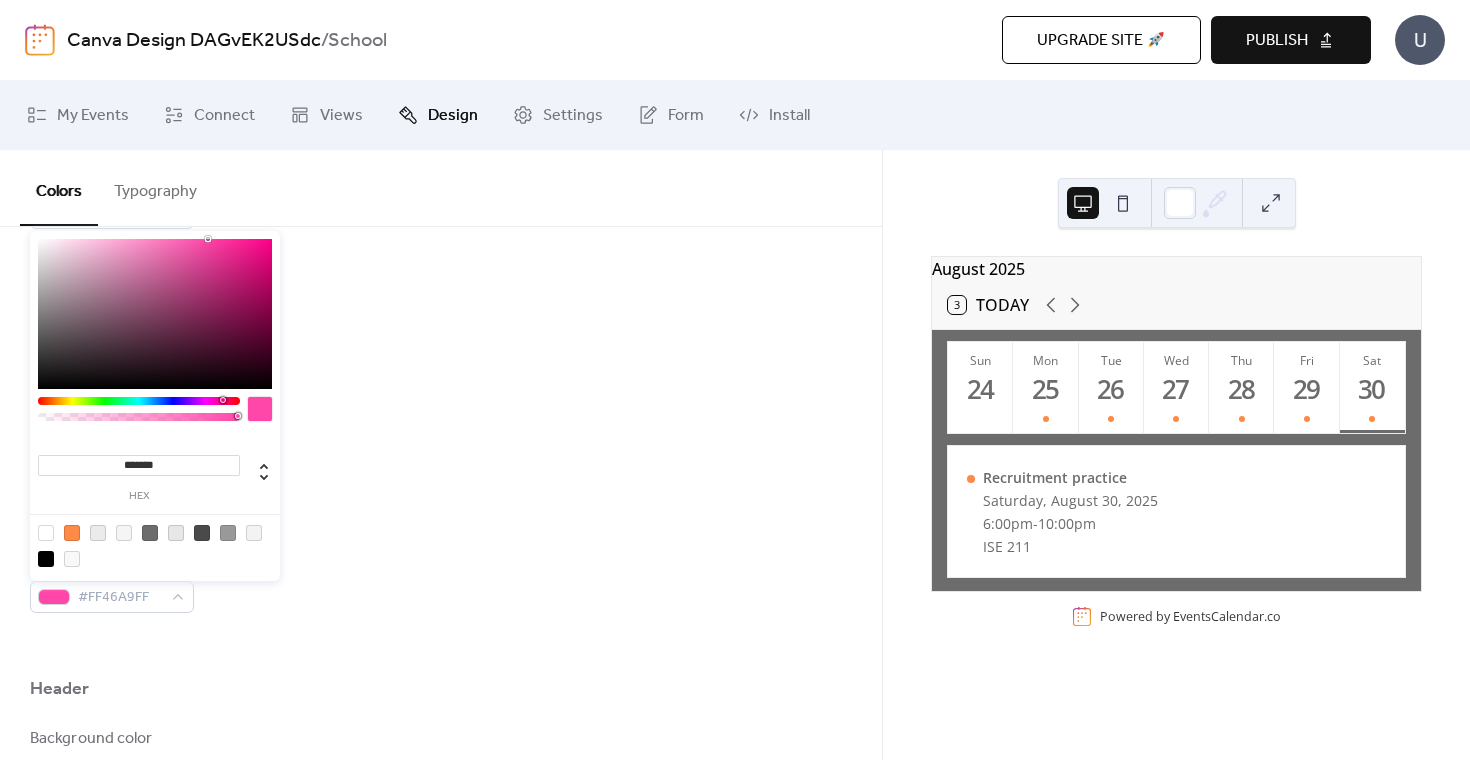 click at bounding box center (139, 414) 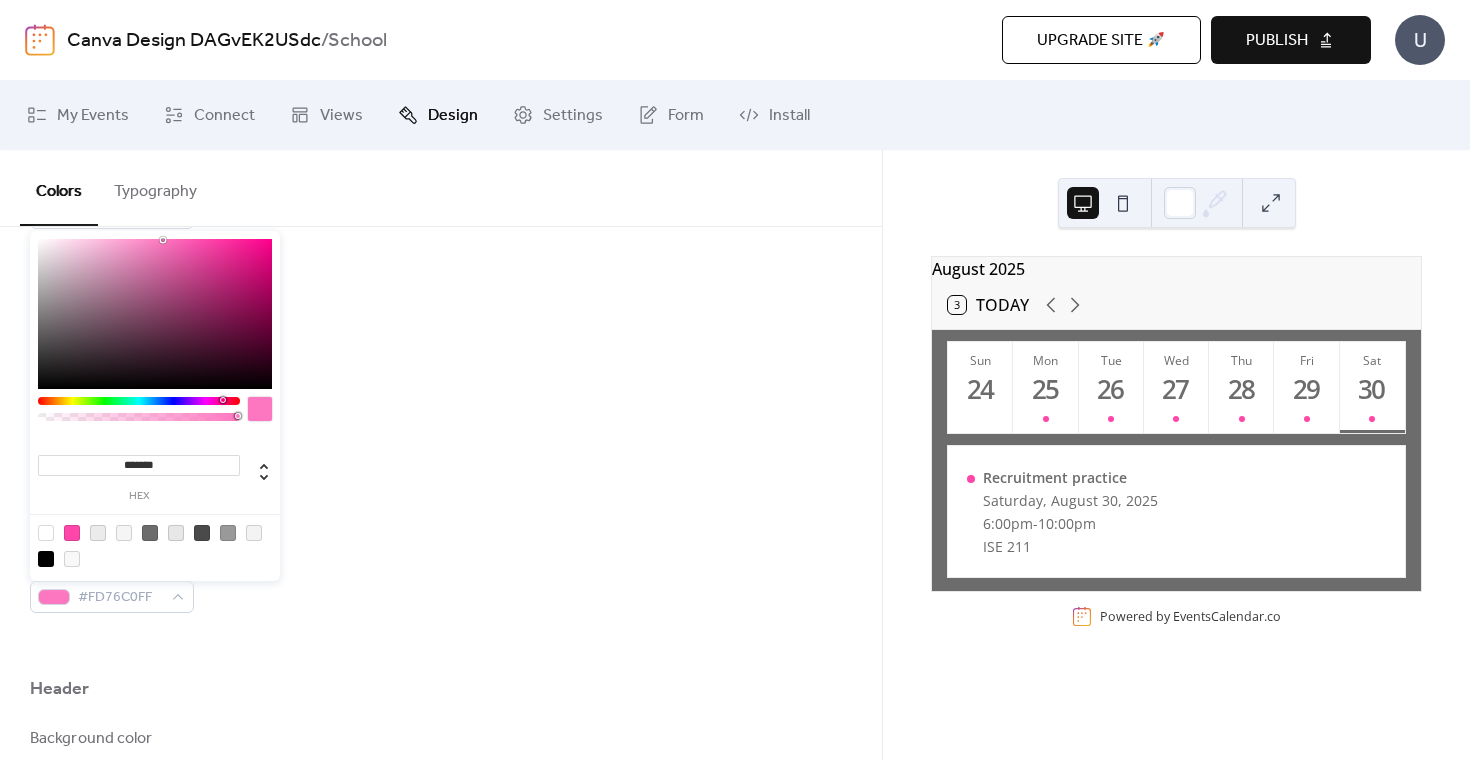 type on "*******" 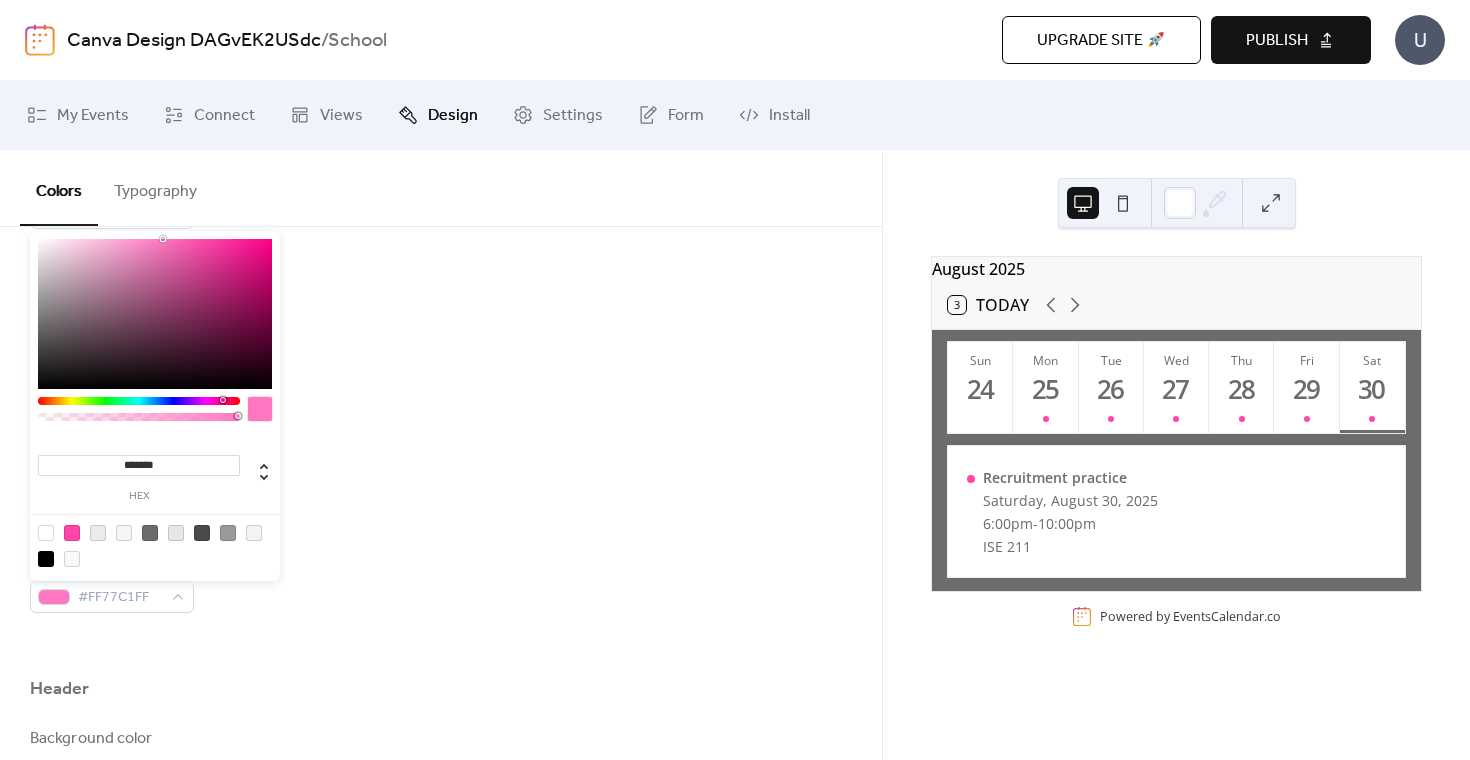 drag, startPoint x: 211, startPoint y: 239, endPoint x: 163, endPoint y: 236, distance: 48.09366 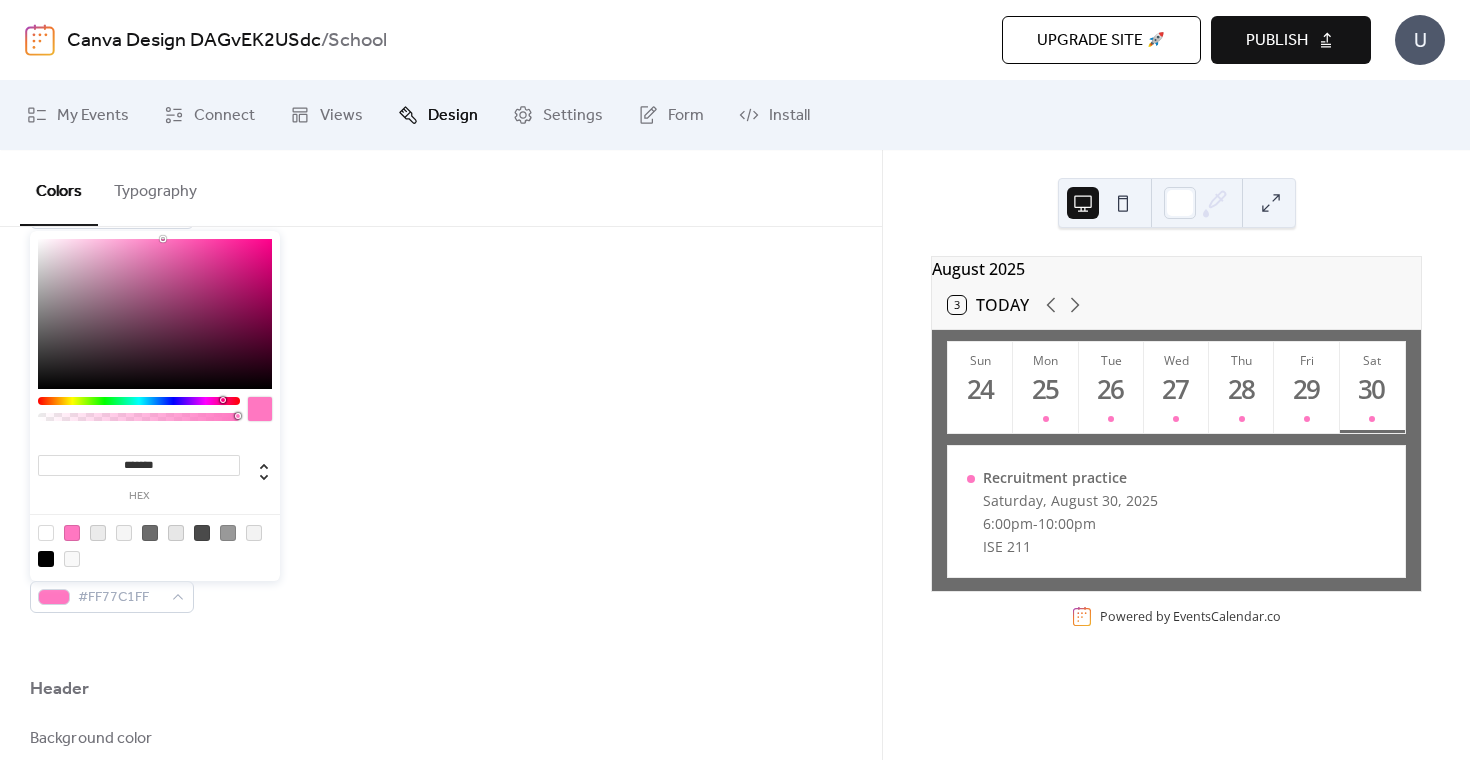 click on "Background color #6C6C6CFF Text color #6C6C6CFF Border color #E7E7E7FF Inner border color #EBEBEBFF Inner background color #FFFFFFFF Default event color #FF77C1FF" at bounding box center [441, 340] 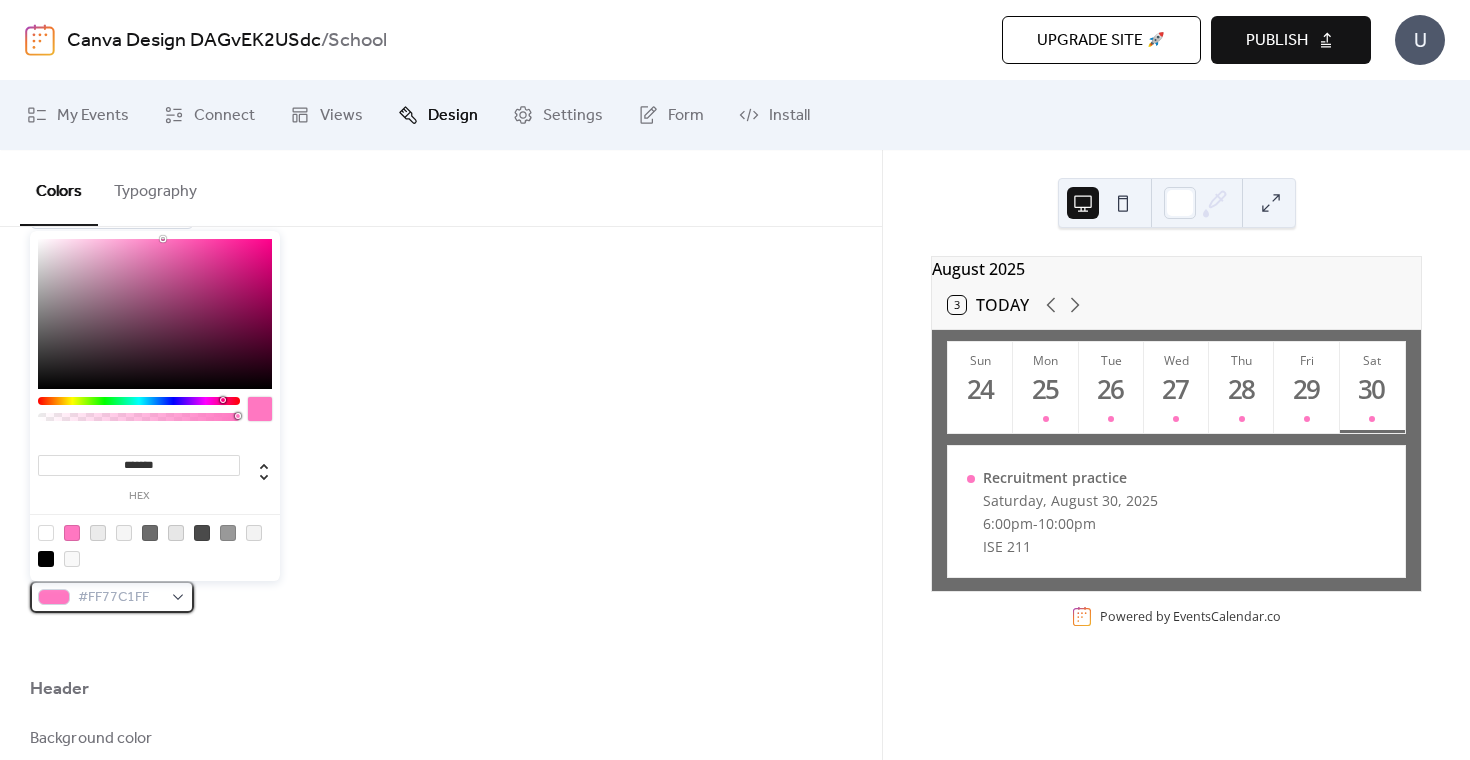 click on "#FF77C1FF" at bounding box center (120, 598) 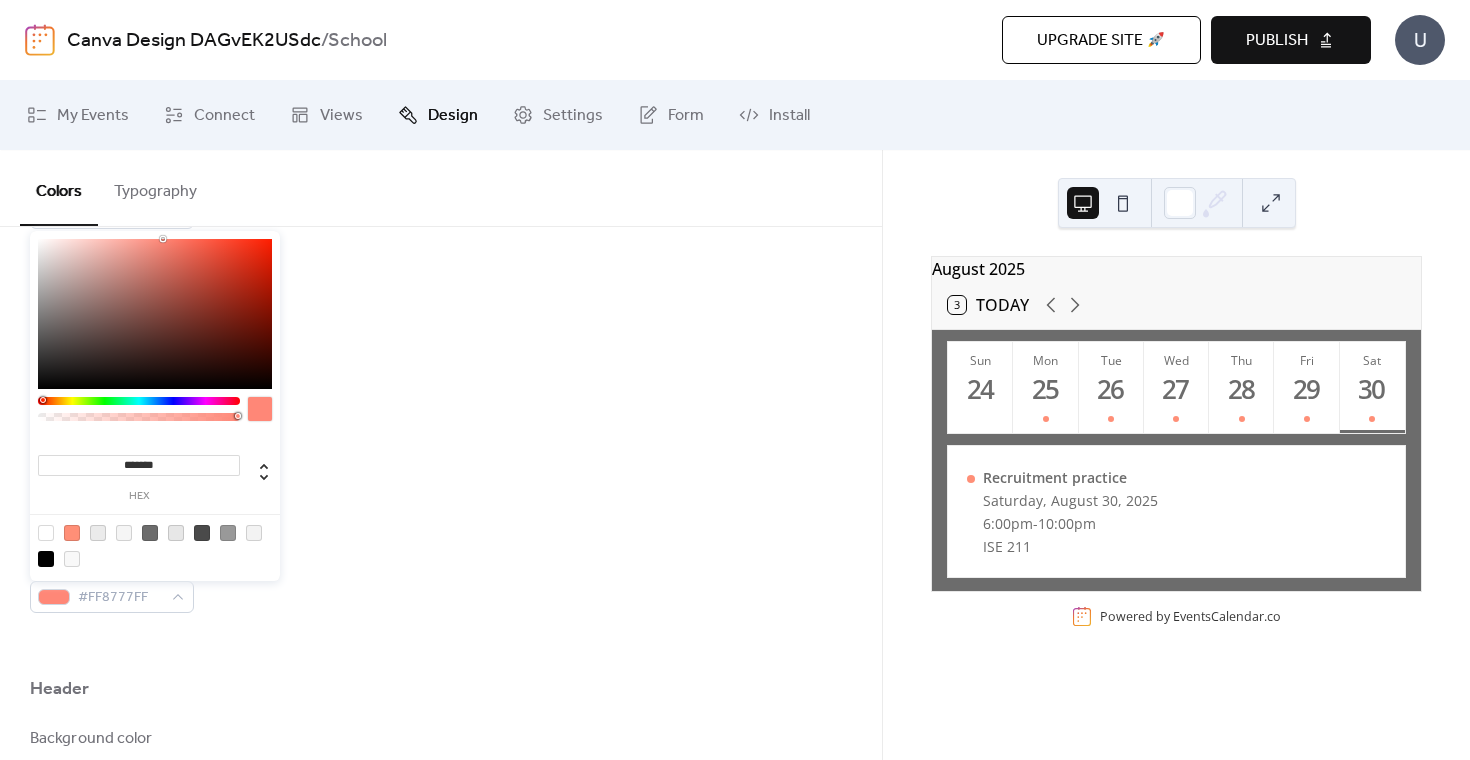 drag, startPoint x: 219, startPoint y: 397, endPoint x: 42, endPoint y: 400, distance: 177.02542 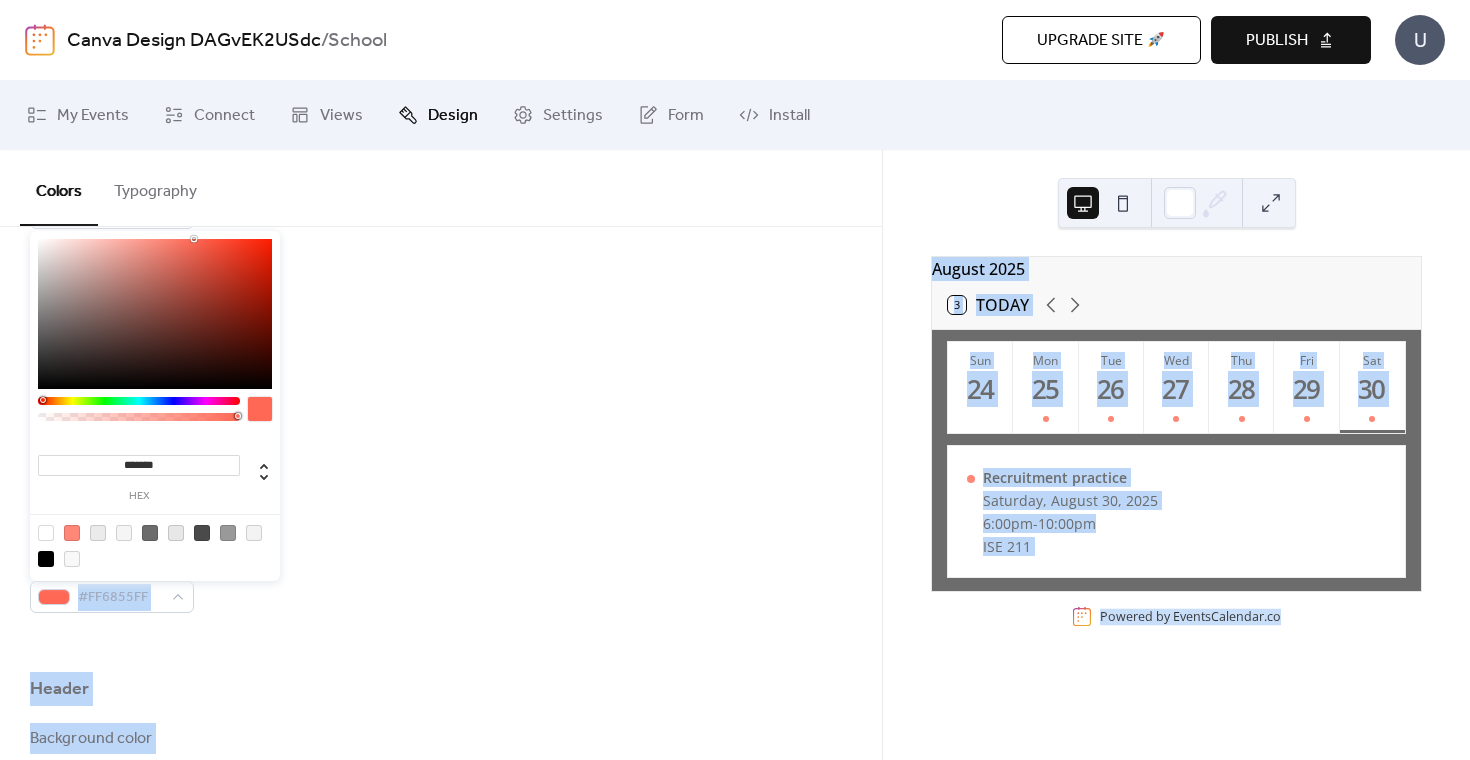 type on "*******" 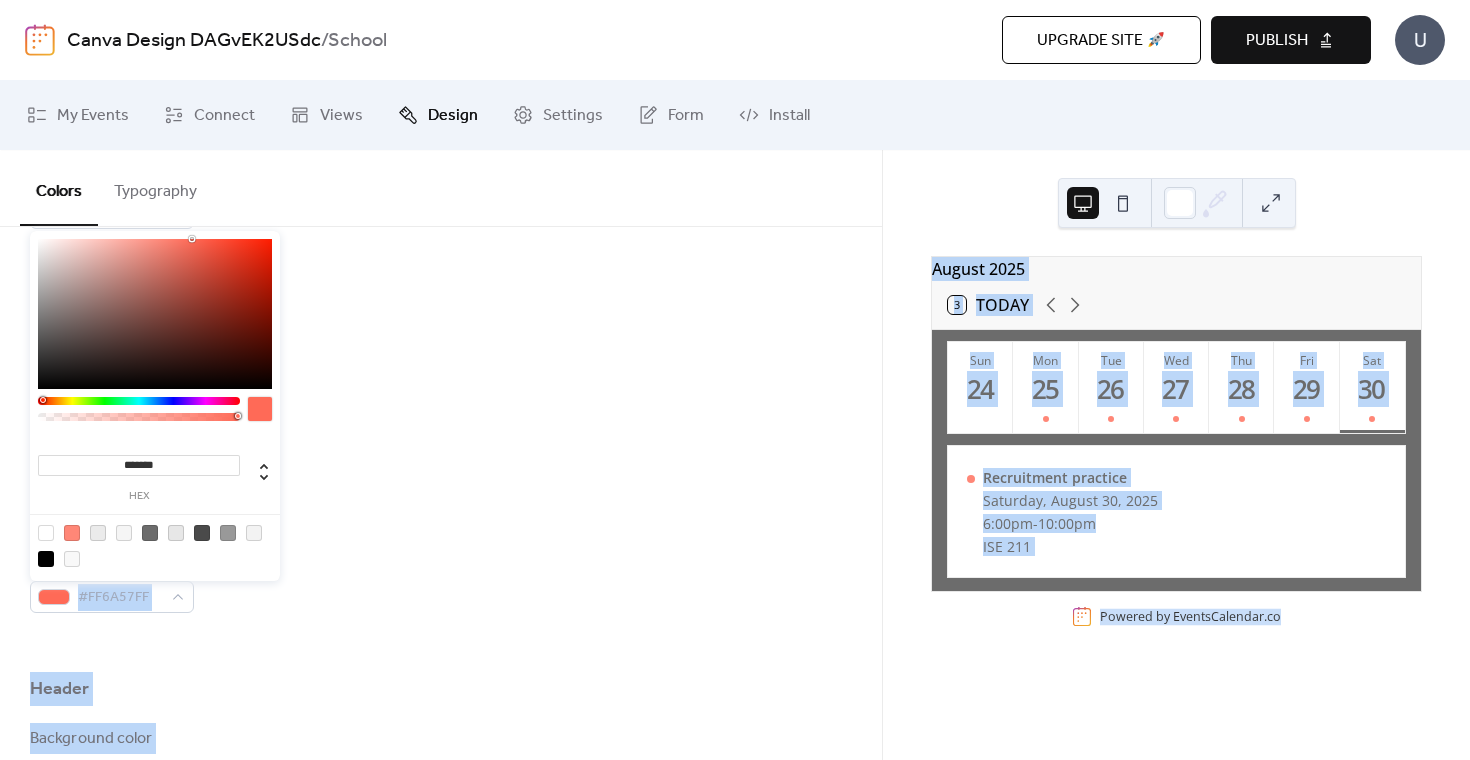 drag, startPoint x: 162, startPoint y: 244, endPoint x: 192, endPoint y: 224, distance: 36.05551 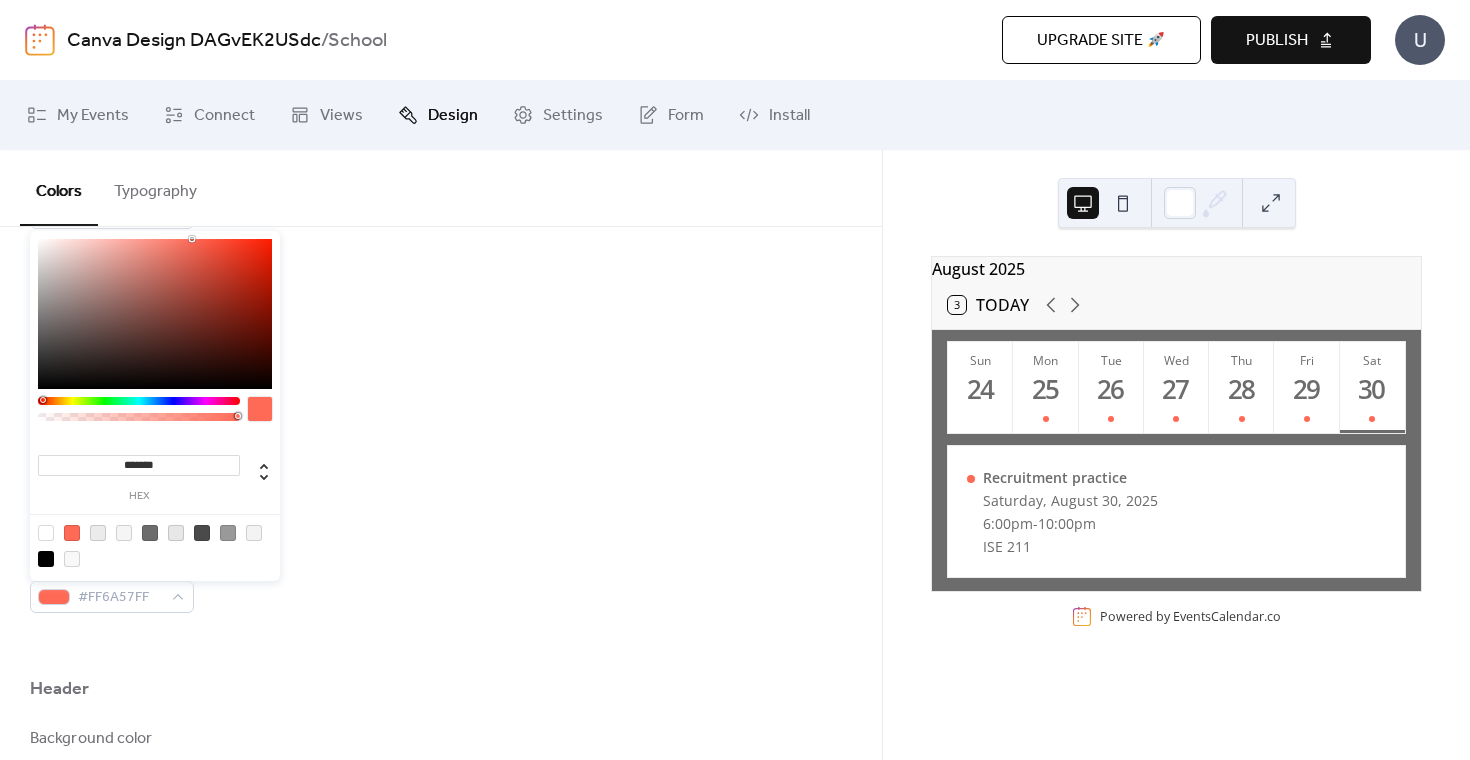 click on "Inner border color #EBEBEBFF" at bounding box center [441, 388] 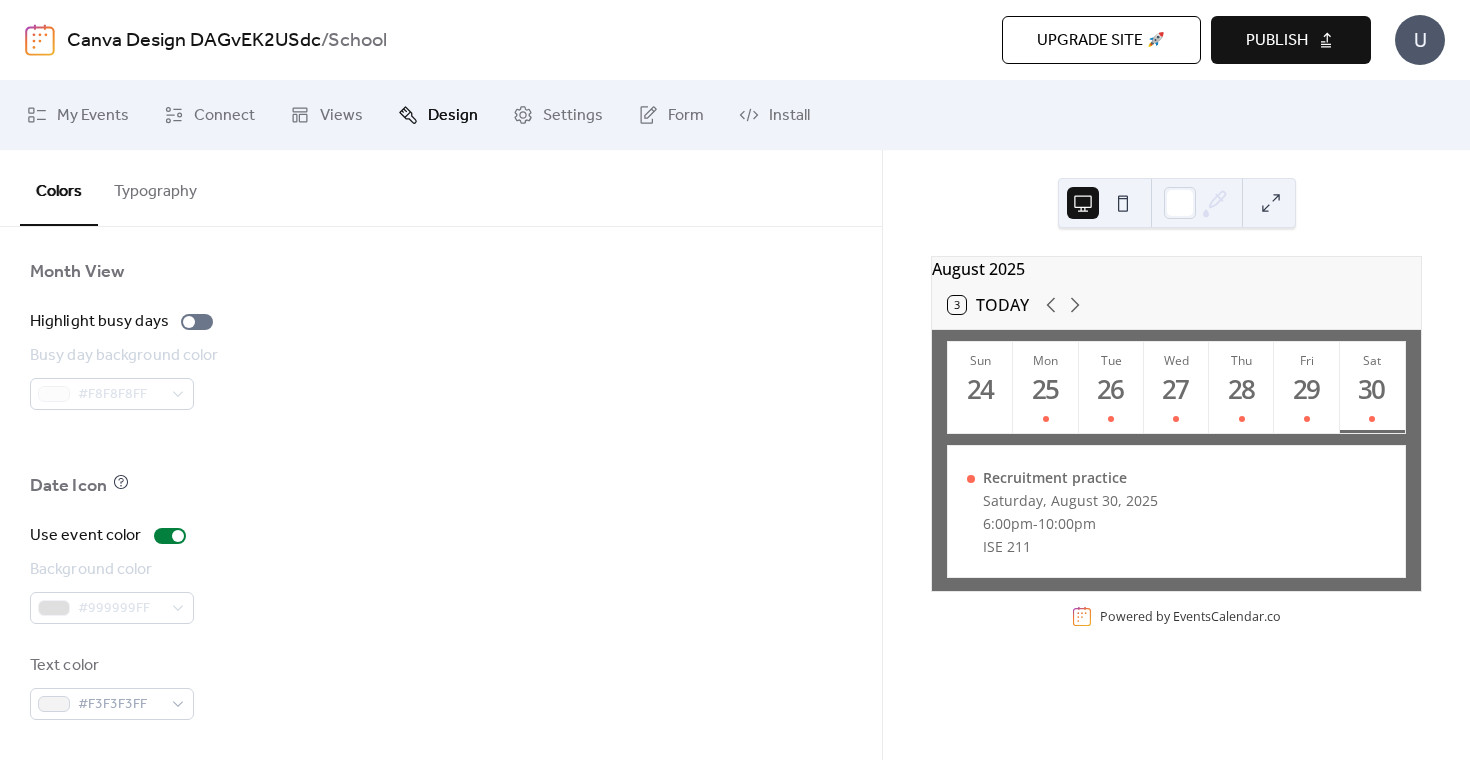 scroll, scrollTop: 1405, scrollLeft: 0, axis: vertical 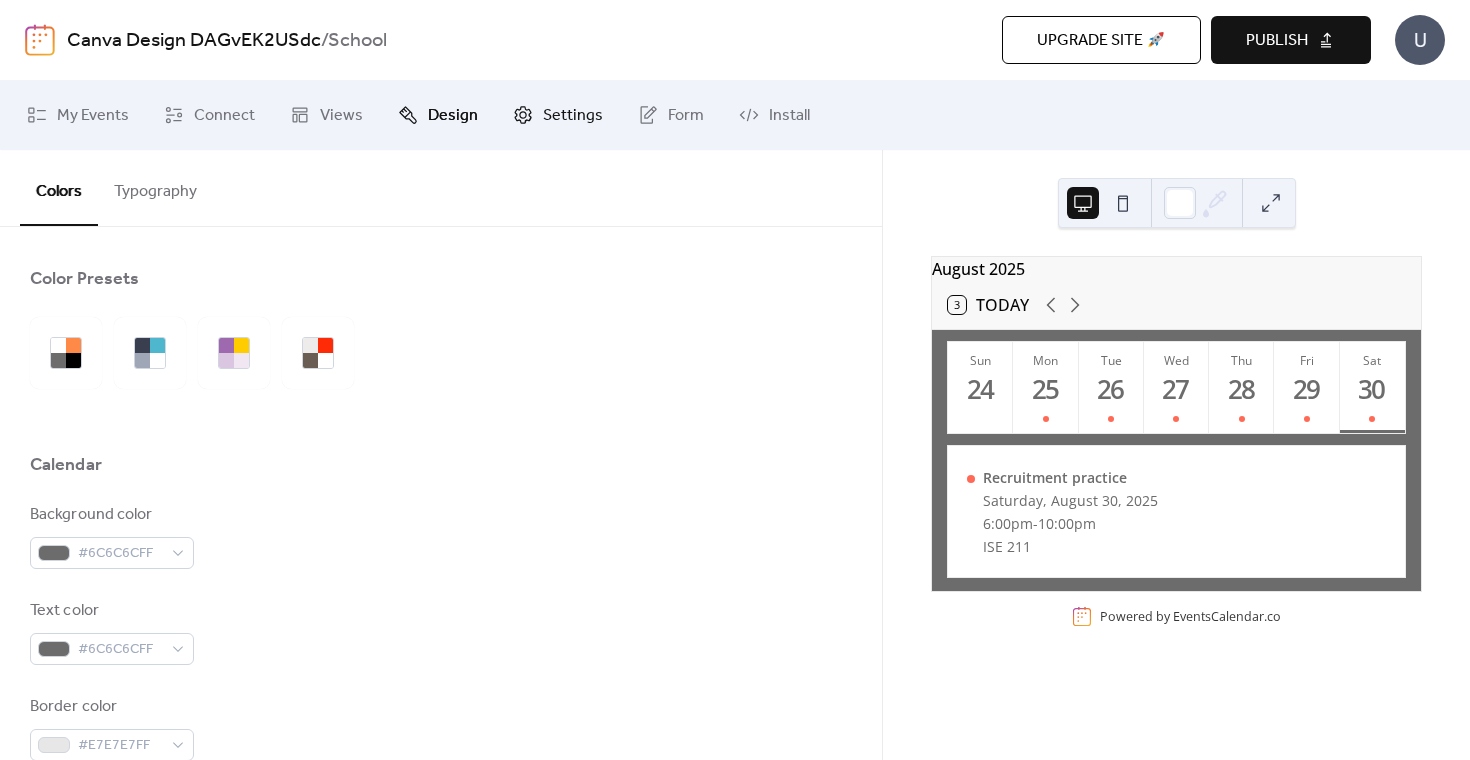 click on "Settings" at bounding box center [573, 116] 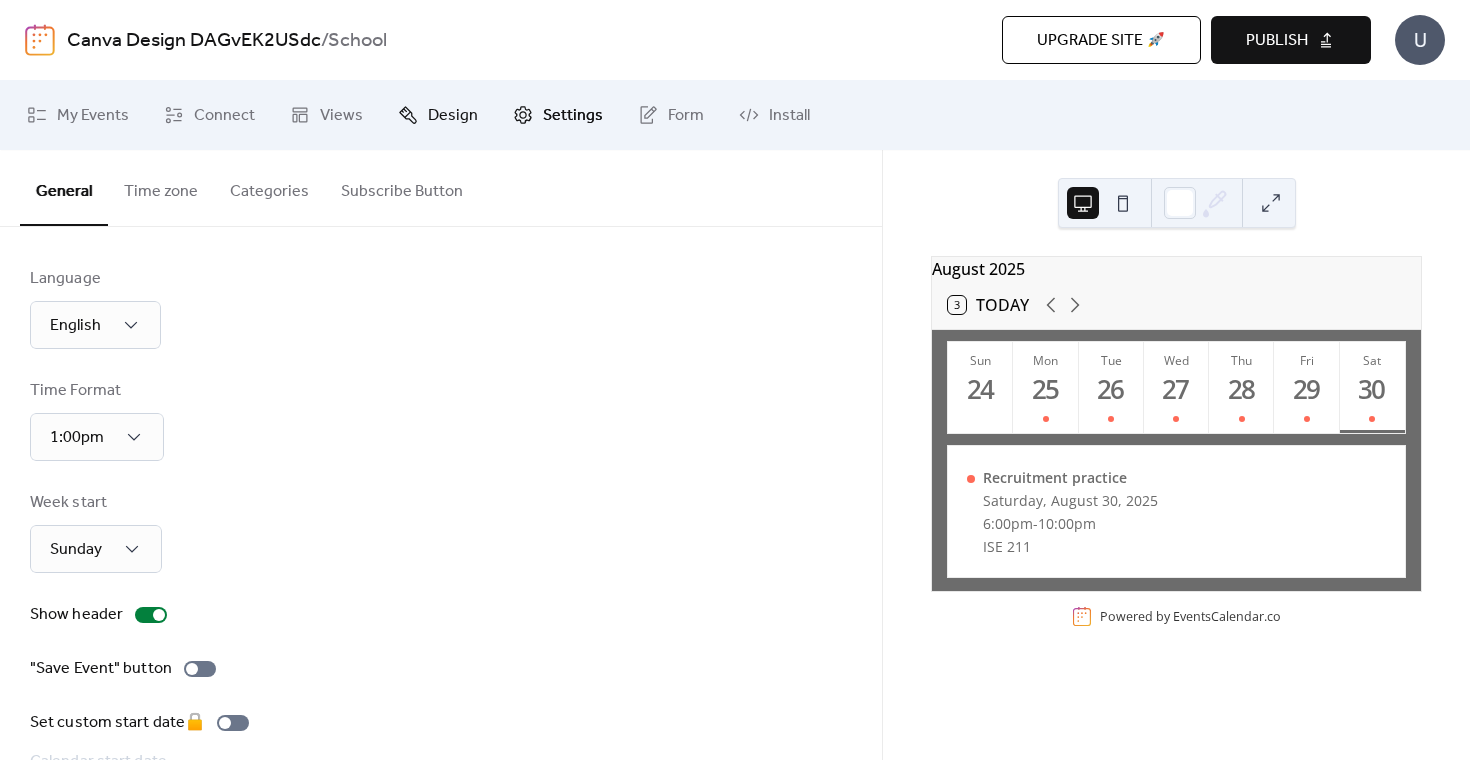 scroll, scrollTop: 0, scrollLeft: 0, axis: both 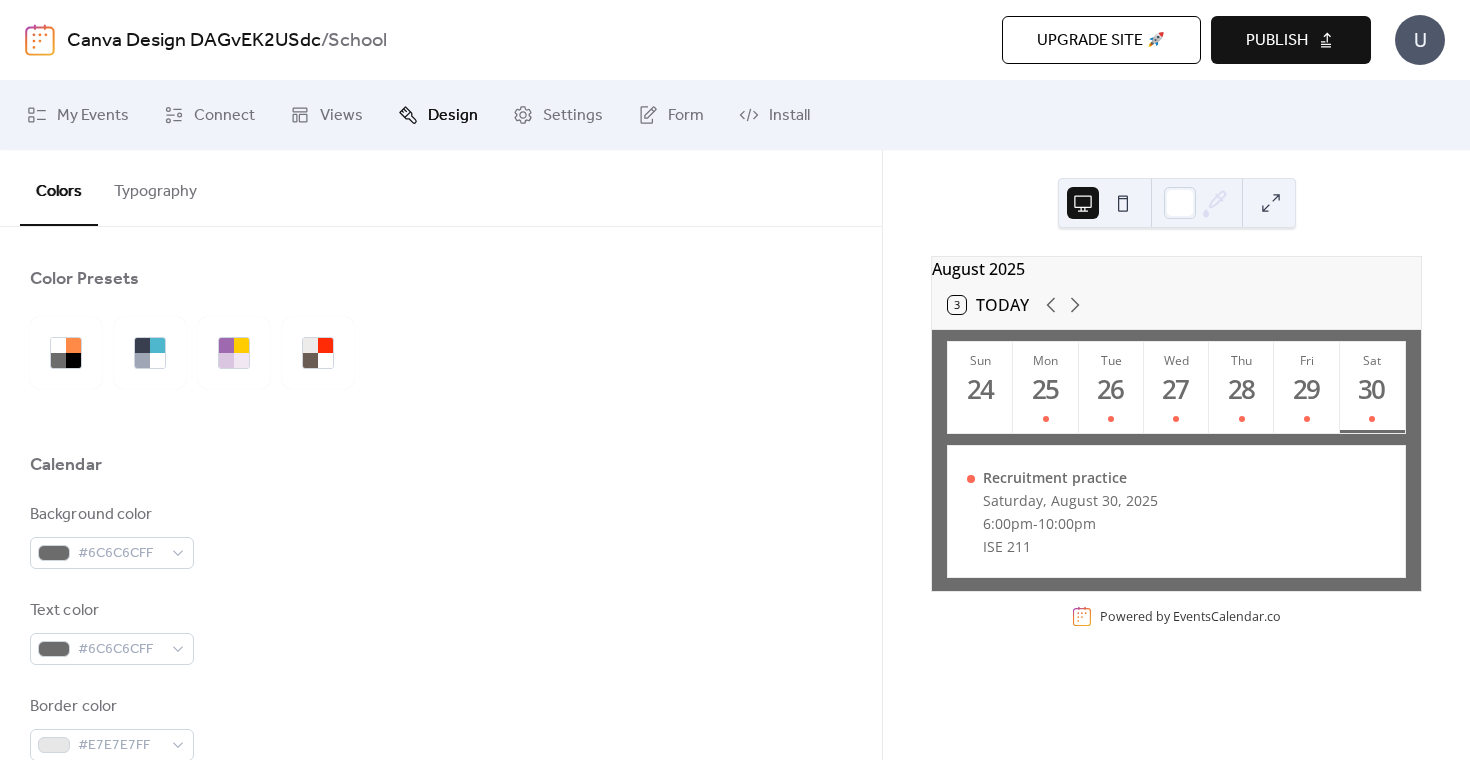 click on "Typography" at bounding box center (155, 187) 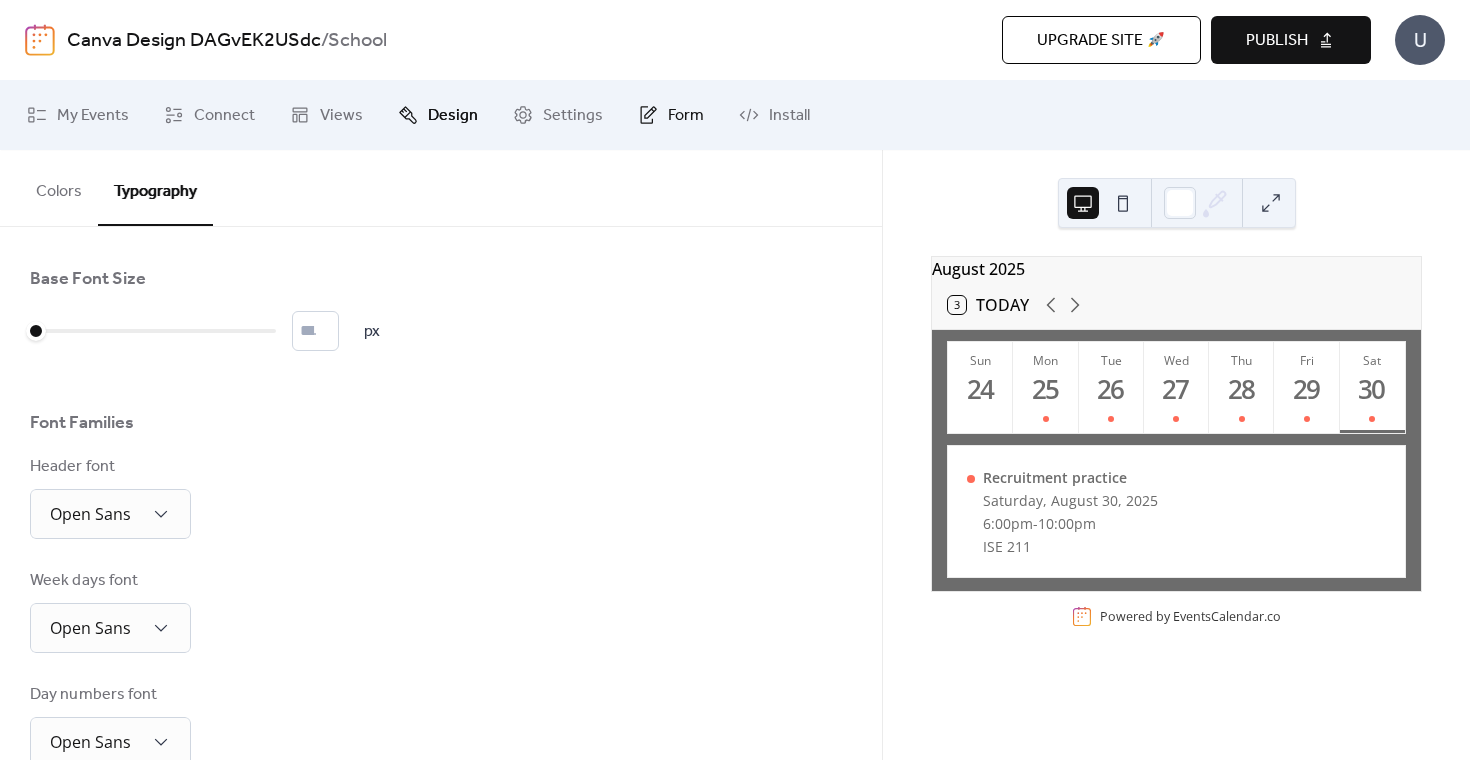 click on "Form" at bounding box center [686, 116] 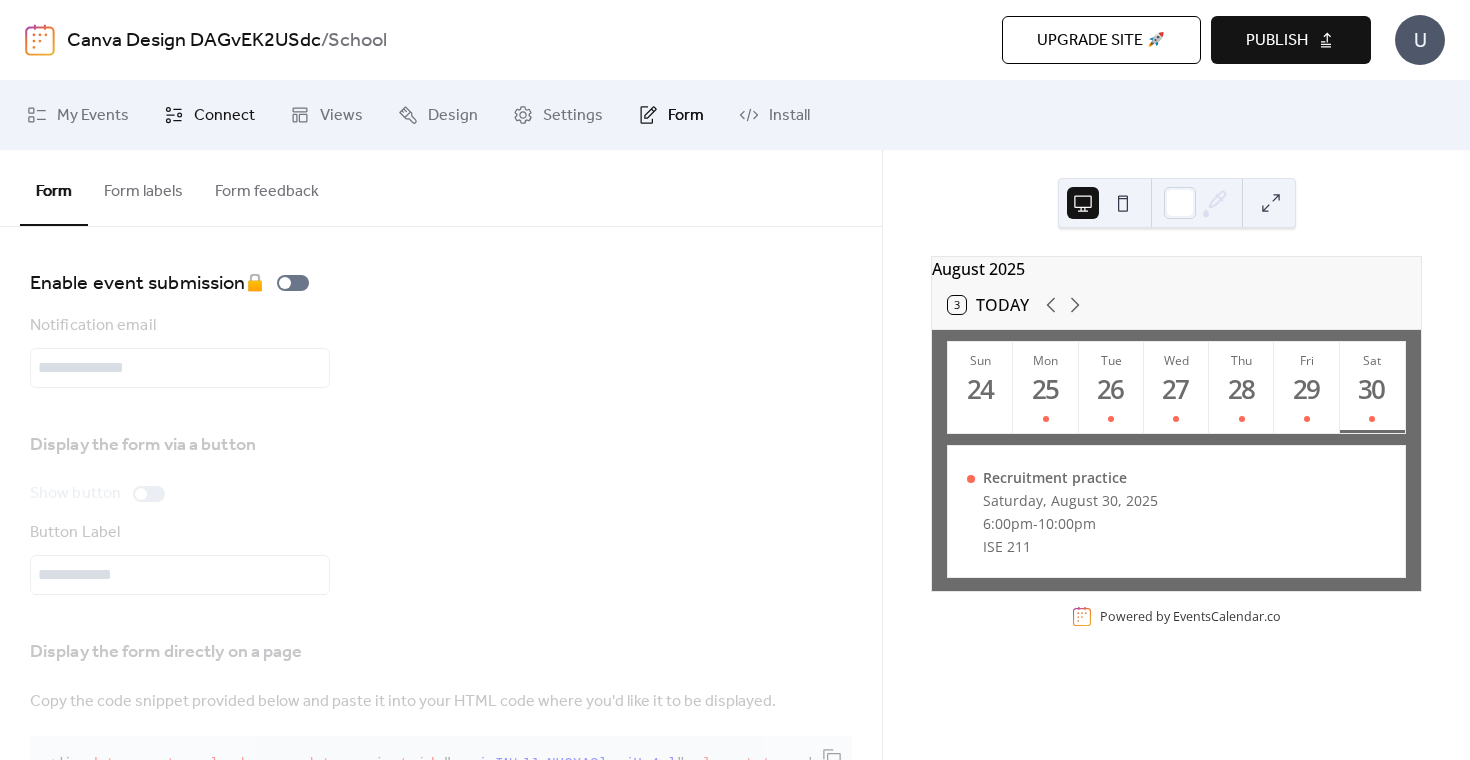 click on "Connect" at bounding box center [224, 116] 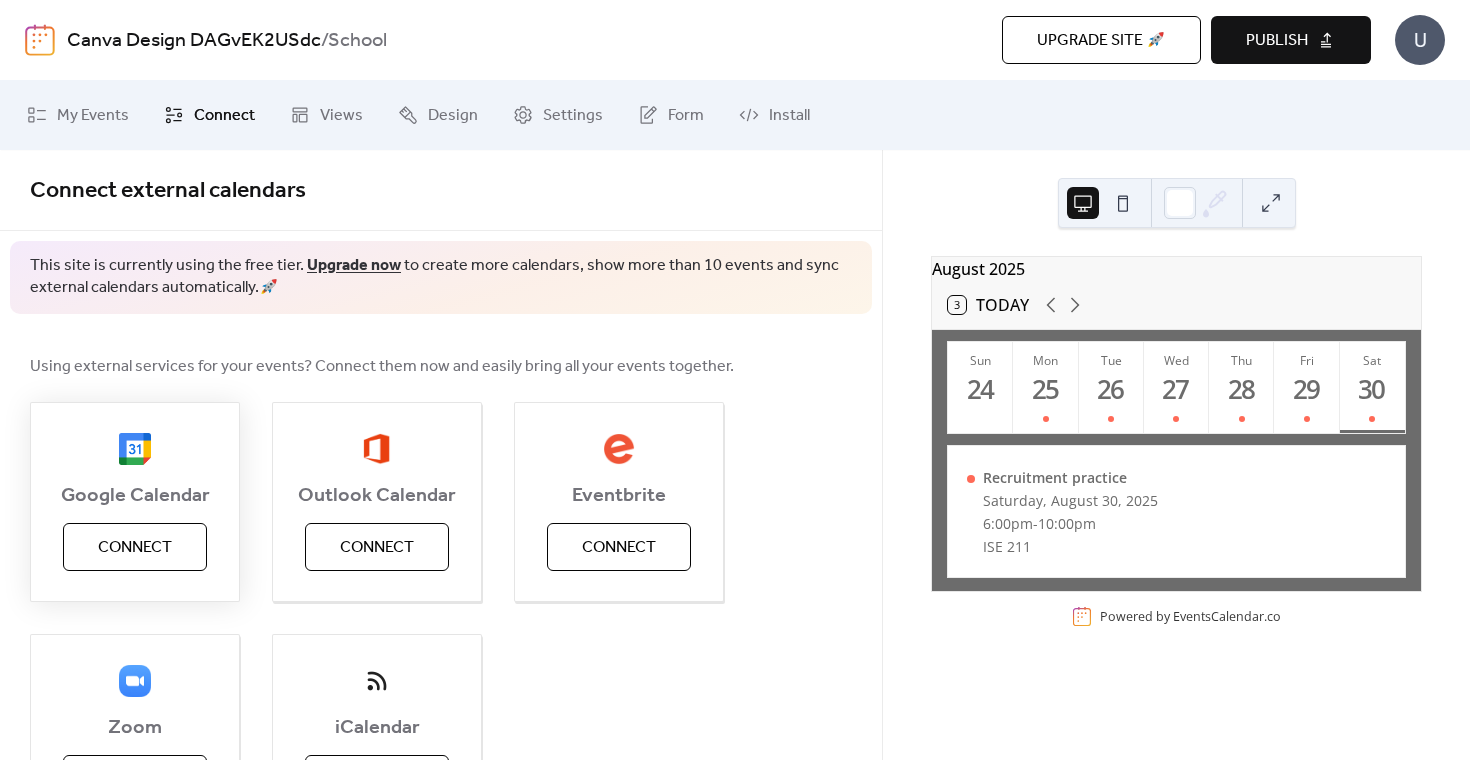 click on "Connect" at bounding box center (135, 547) 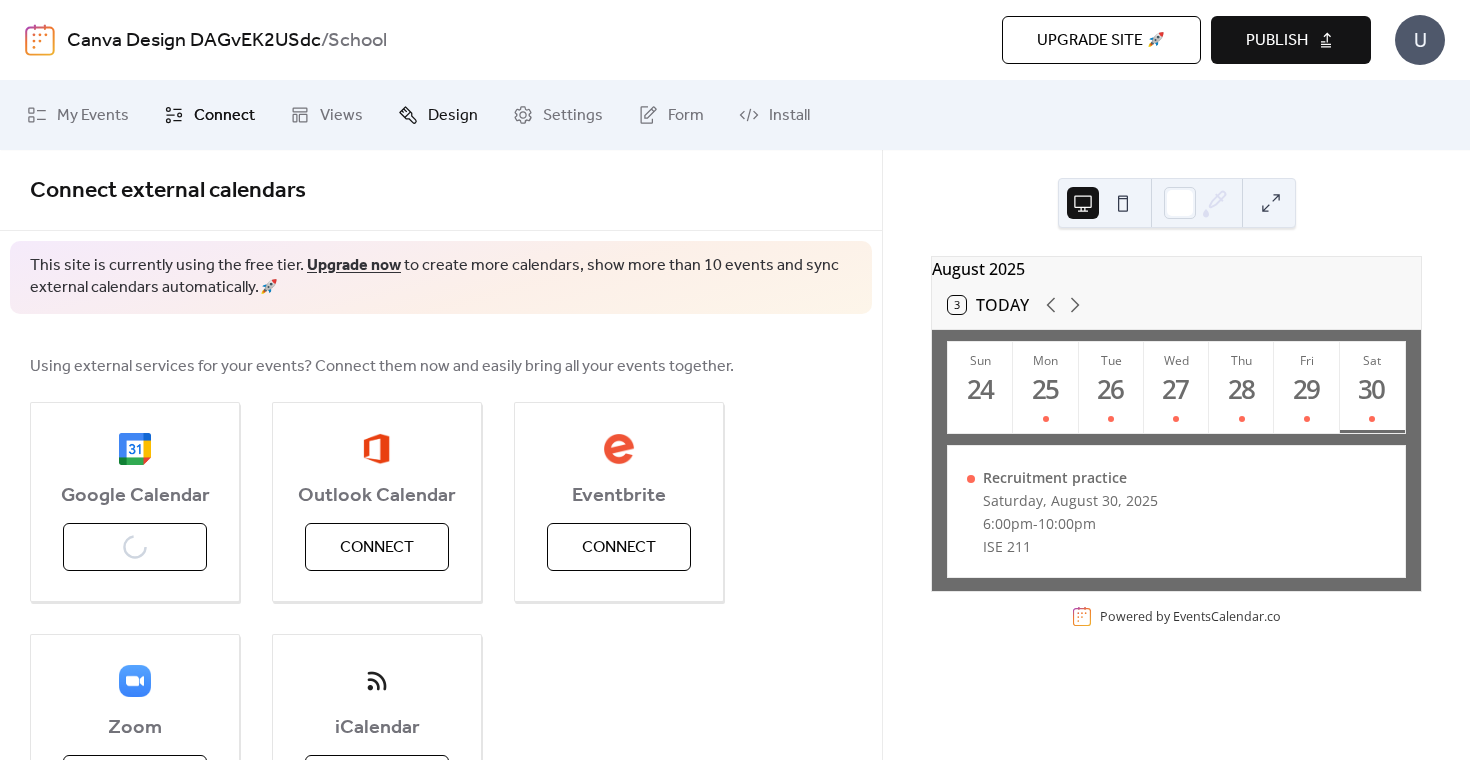 click on "Design" at bounding box center (453, 116) 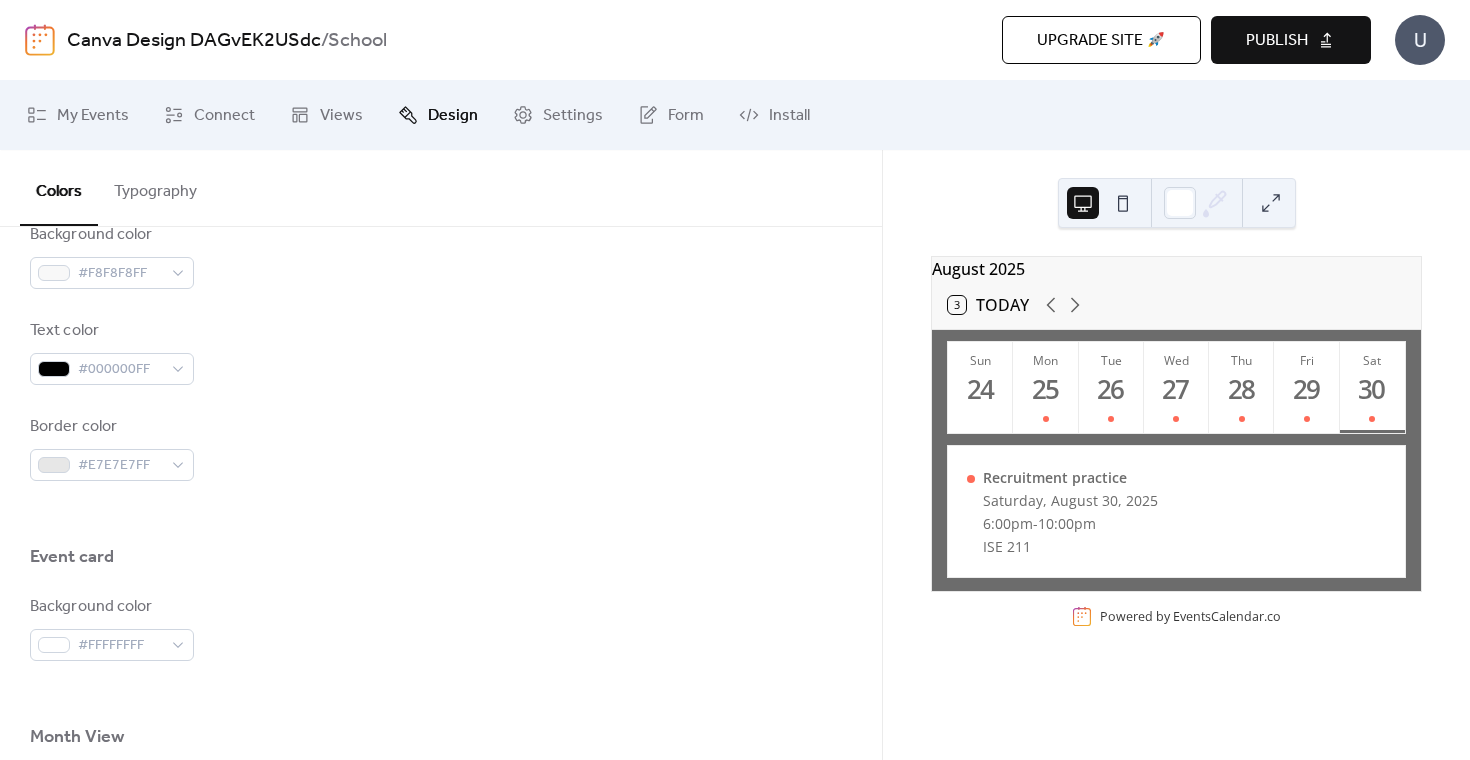 scroll, scrollTop: 1070, scrollLeft: 0, axis: vertical 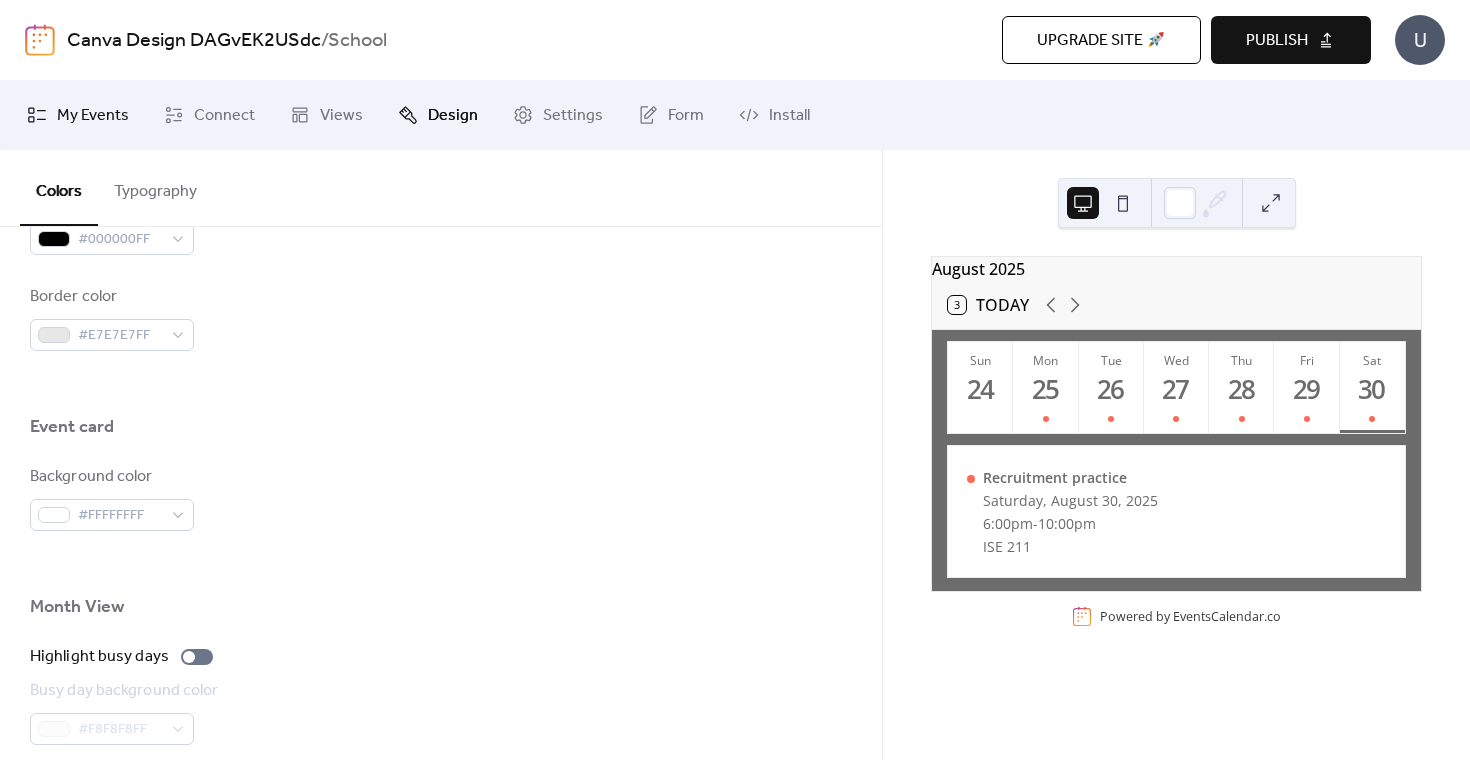 click on "My Events" at bounding box center (93, 116) 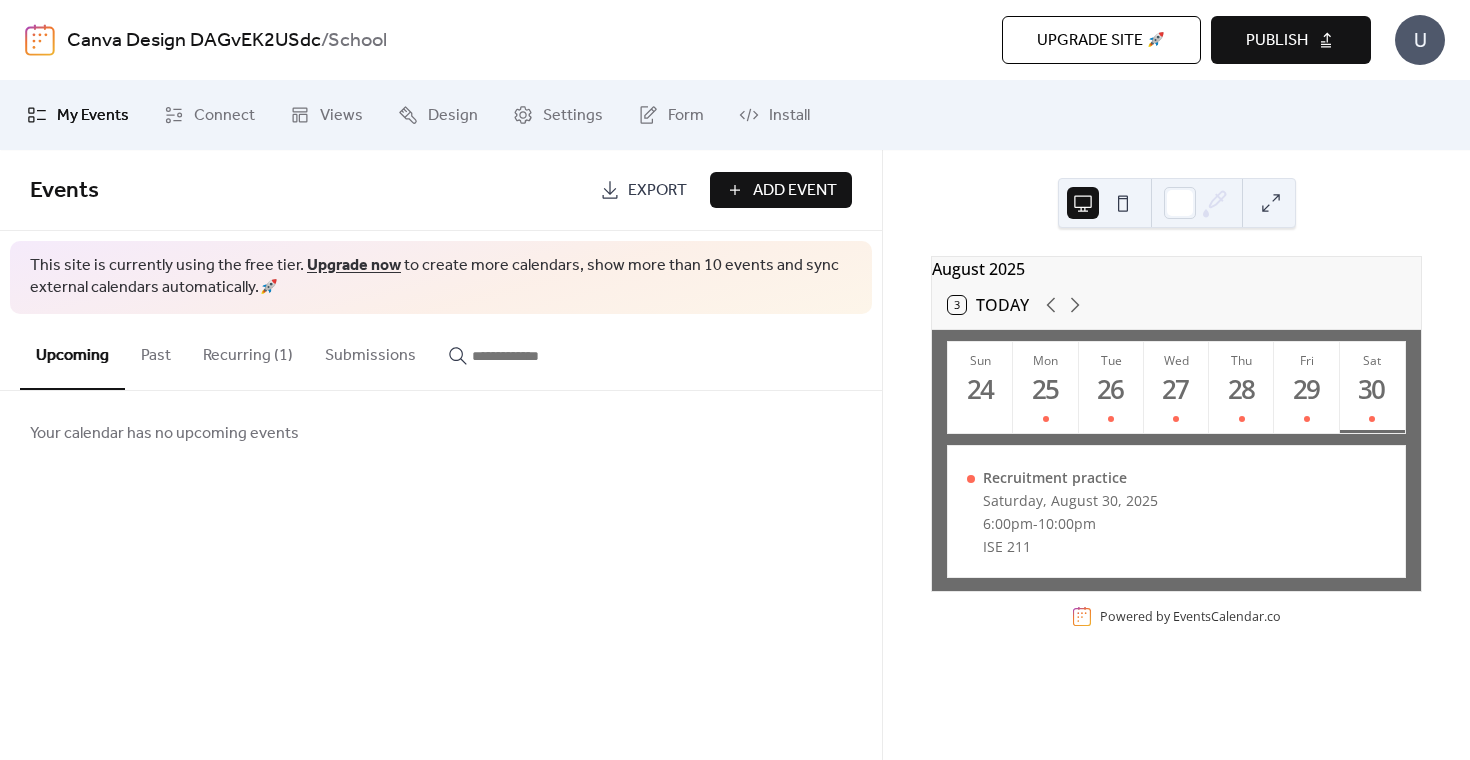 click on "Add Event" at bounding box center (795, 191) 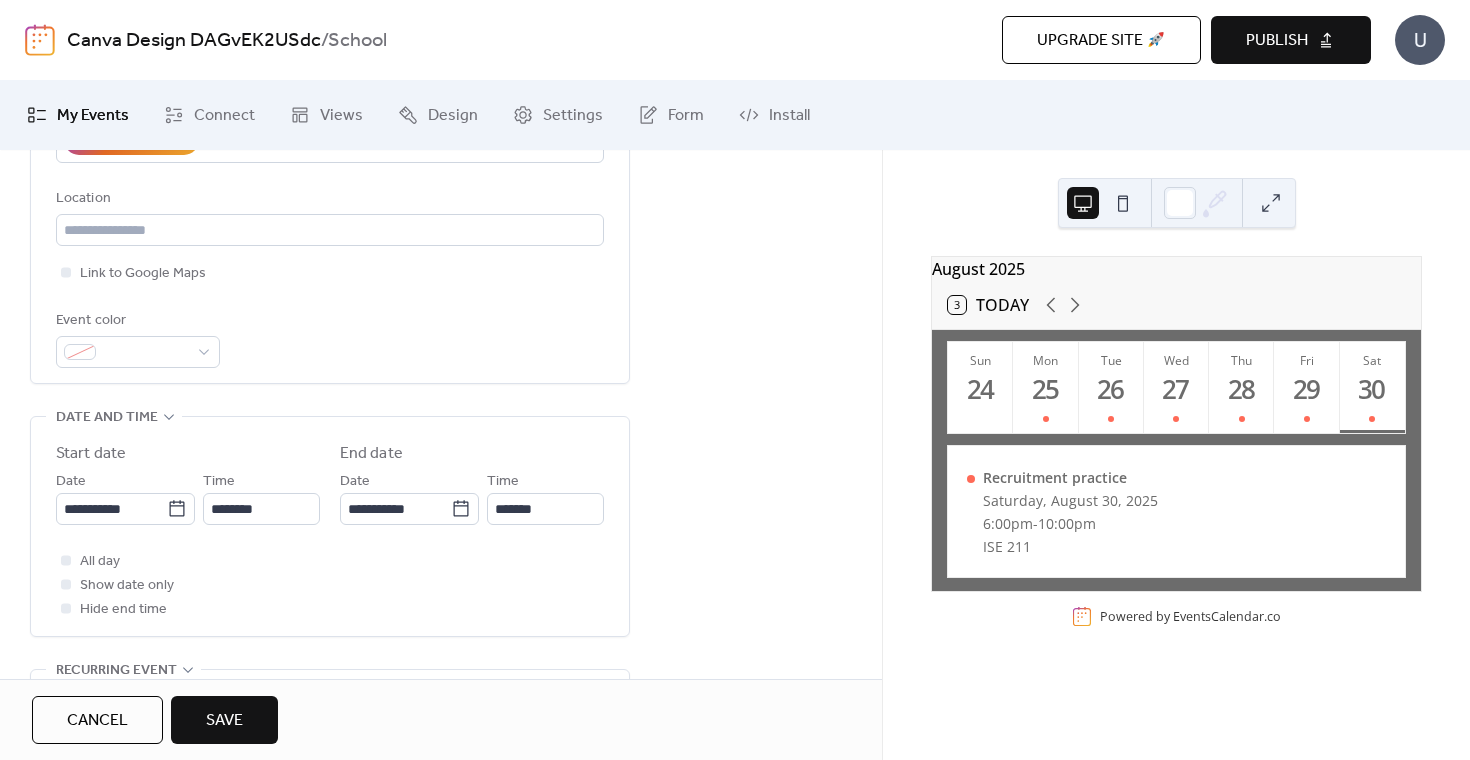 scroll, scrollTop: 494, scrollLeft: 0, axis: vertical 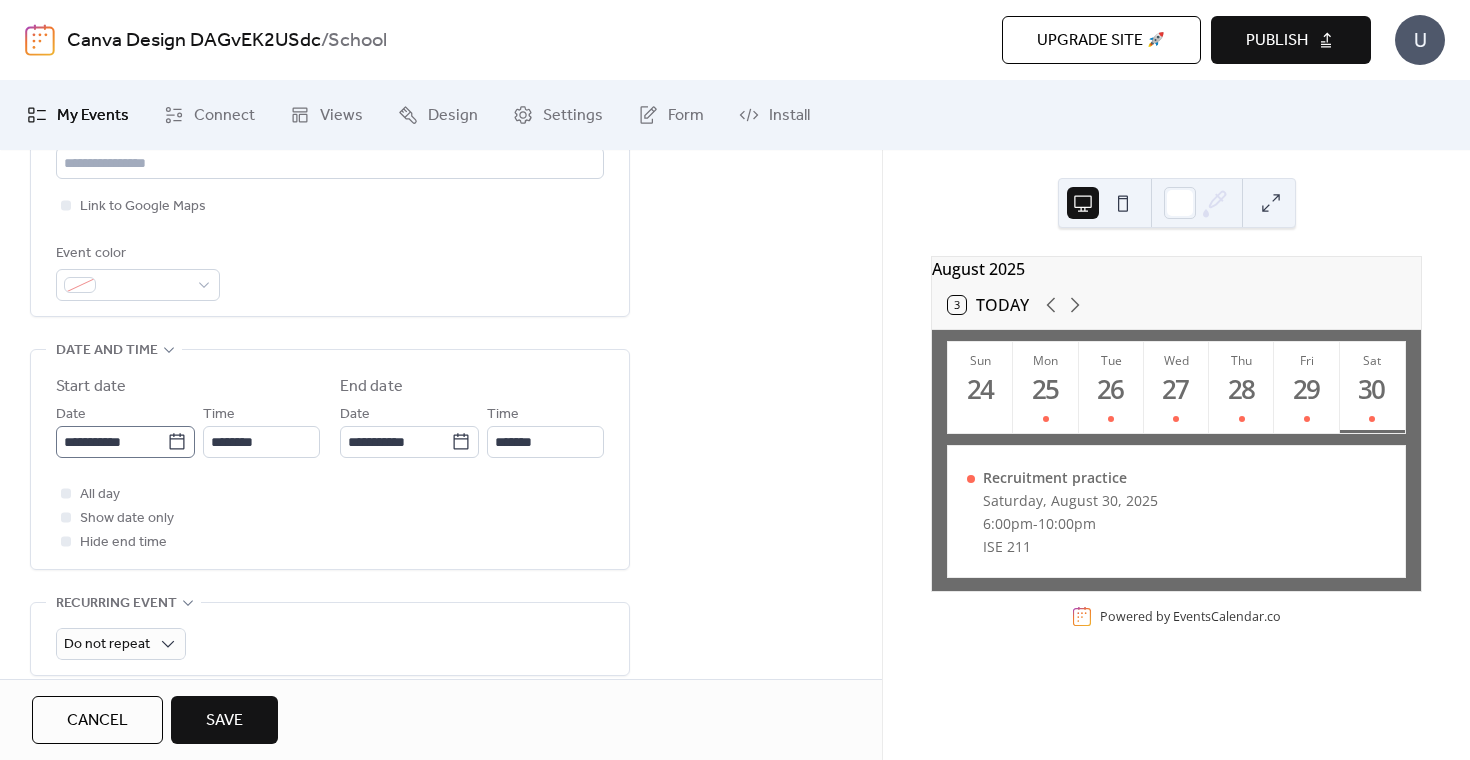 type on "**********" 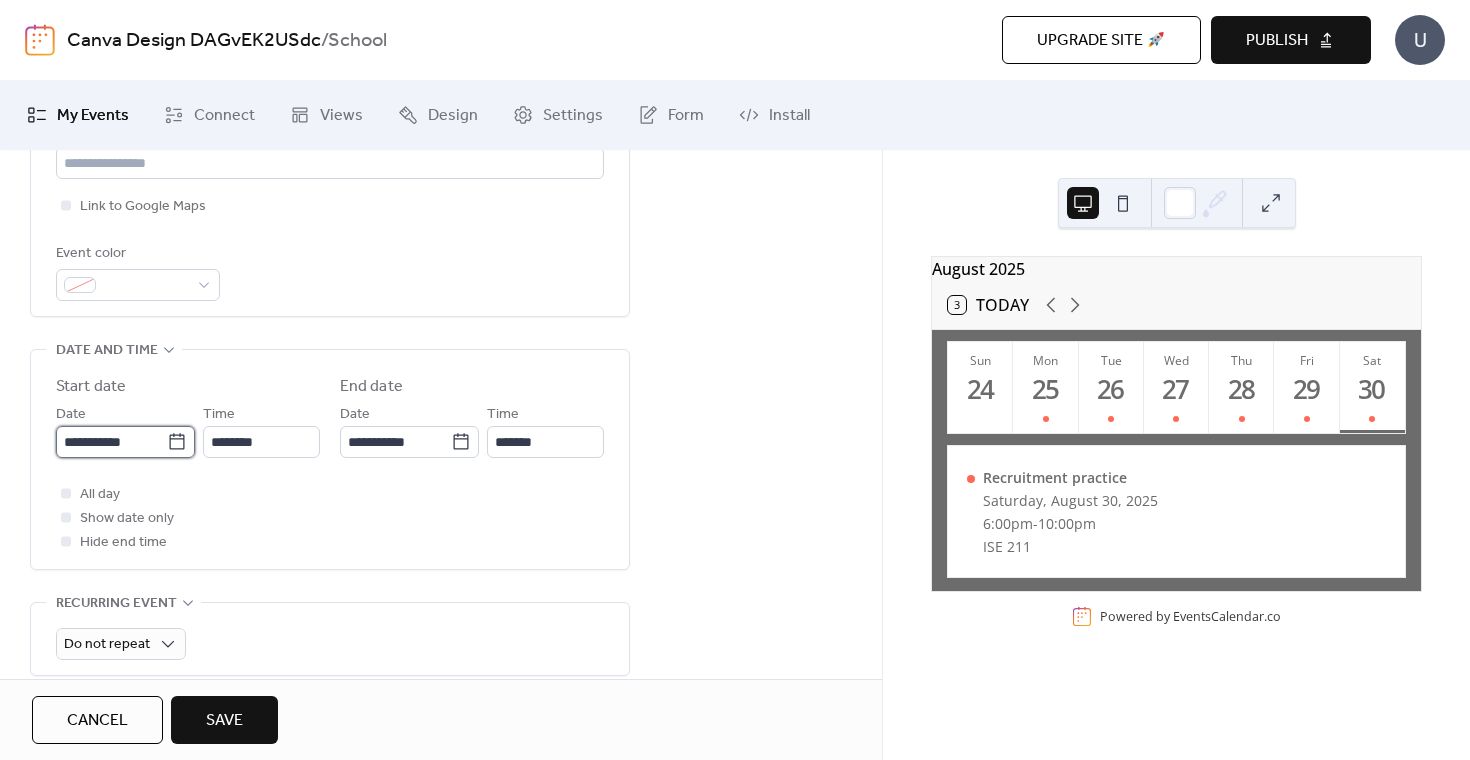 click on "**********" at bounding box center [111, 442] 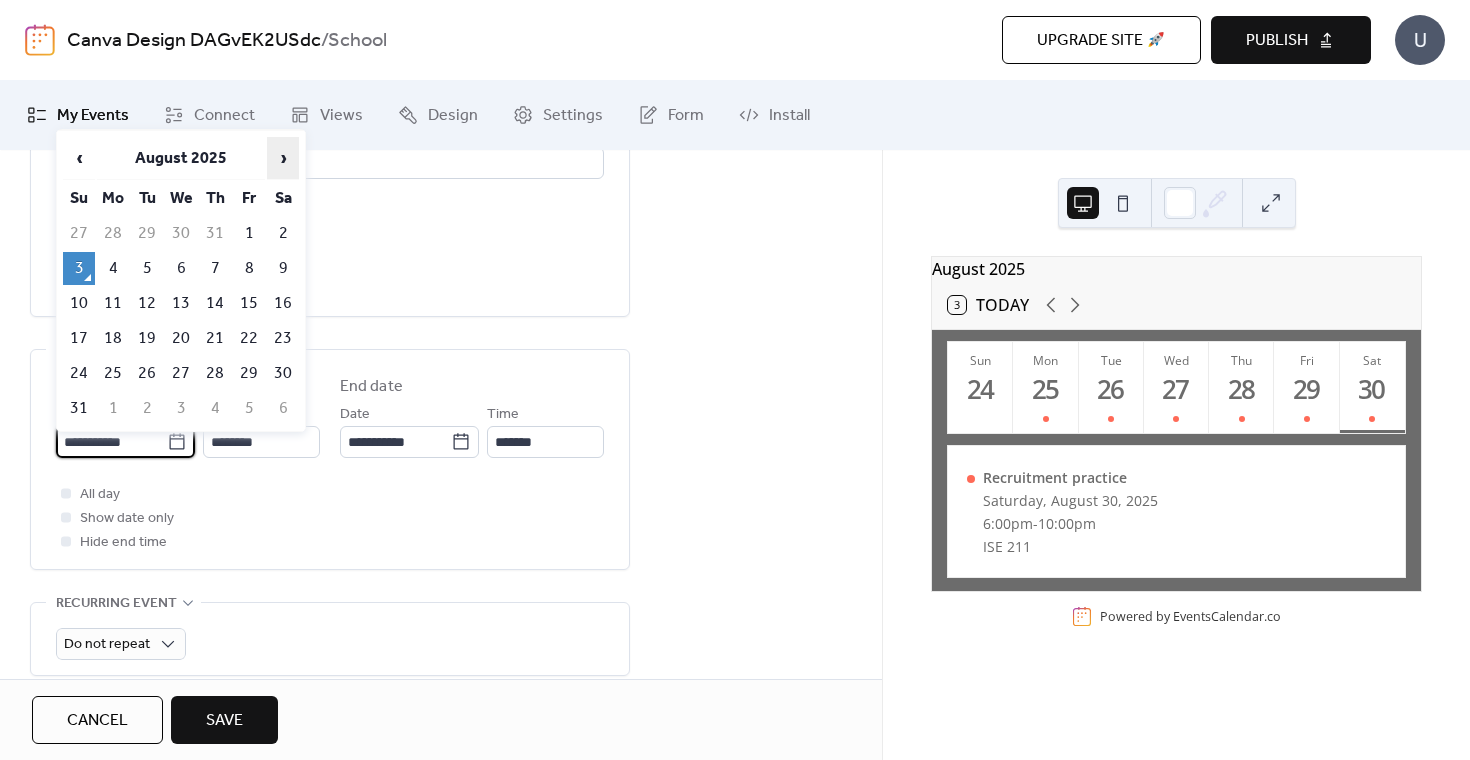 click on "›" at bounding box center (283, 158) 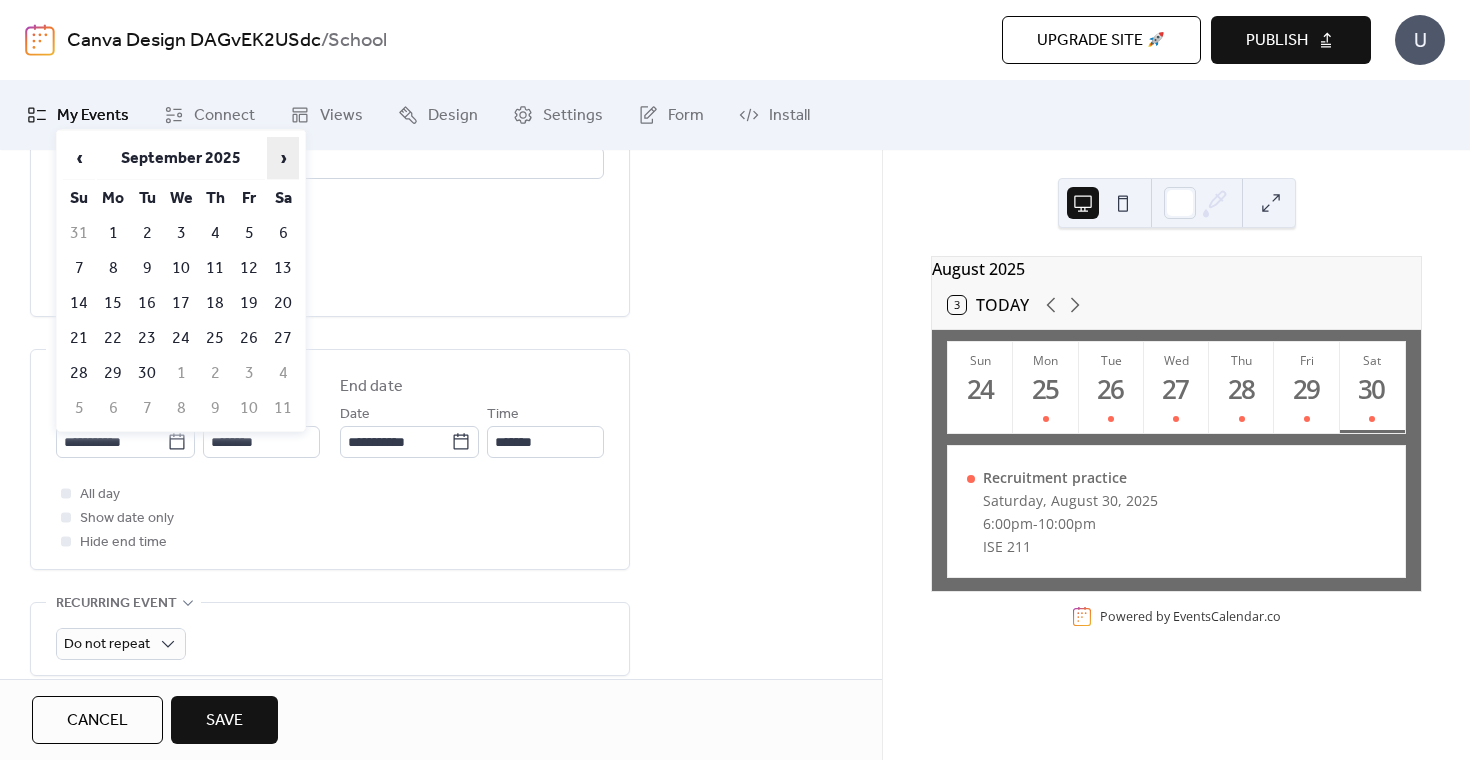 click on "›" at bounding box center (283, 158) 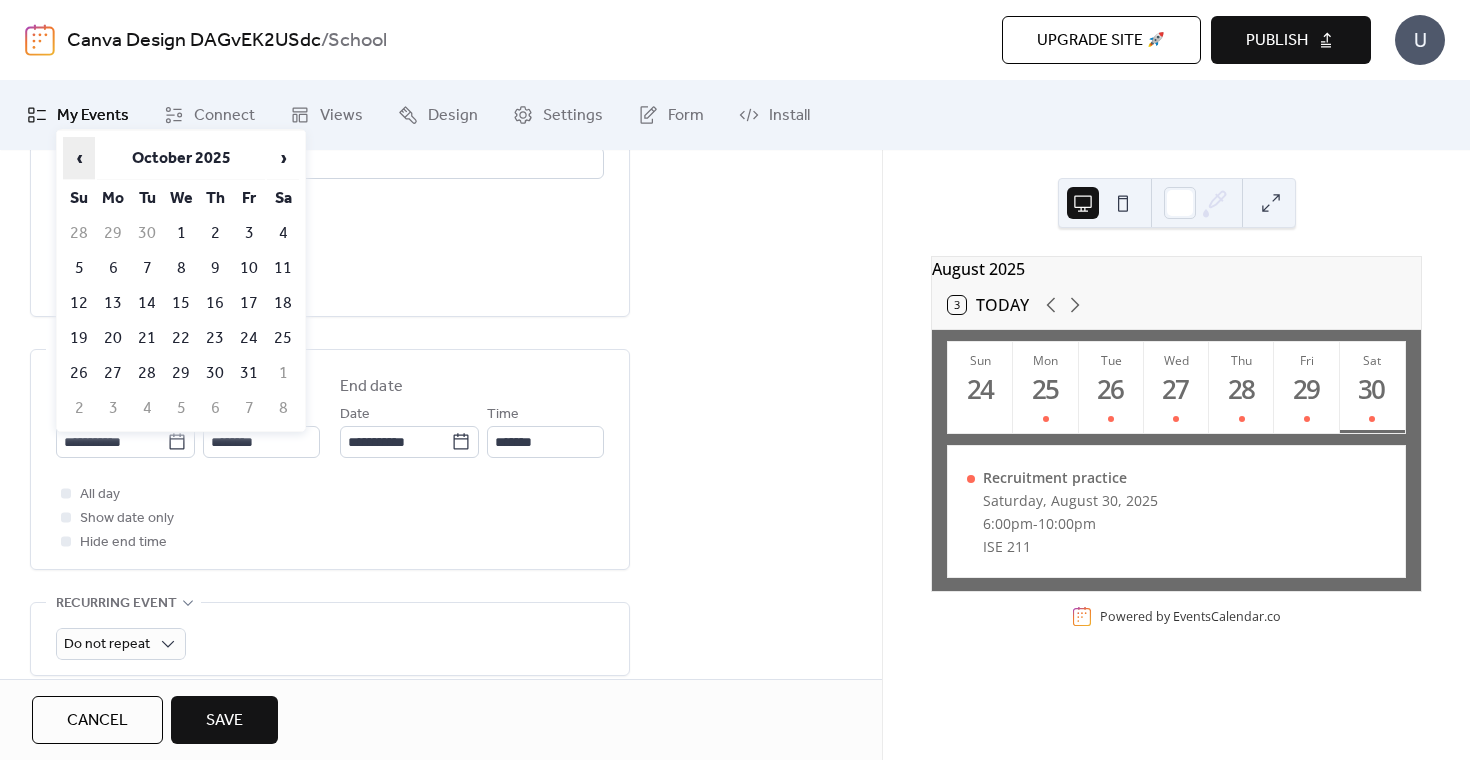 click on "‹" at bounding box center [79, 158] 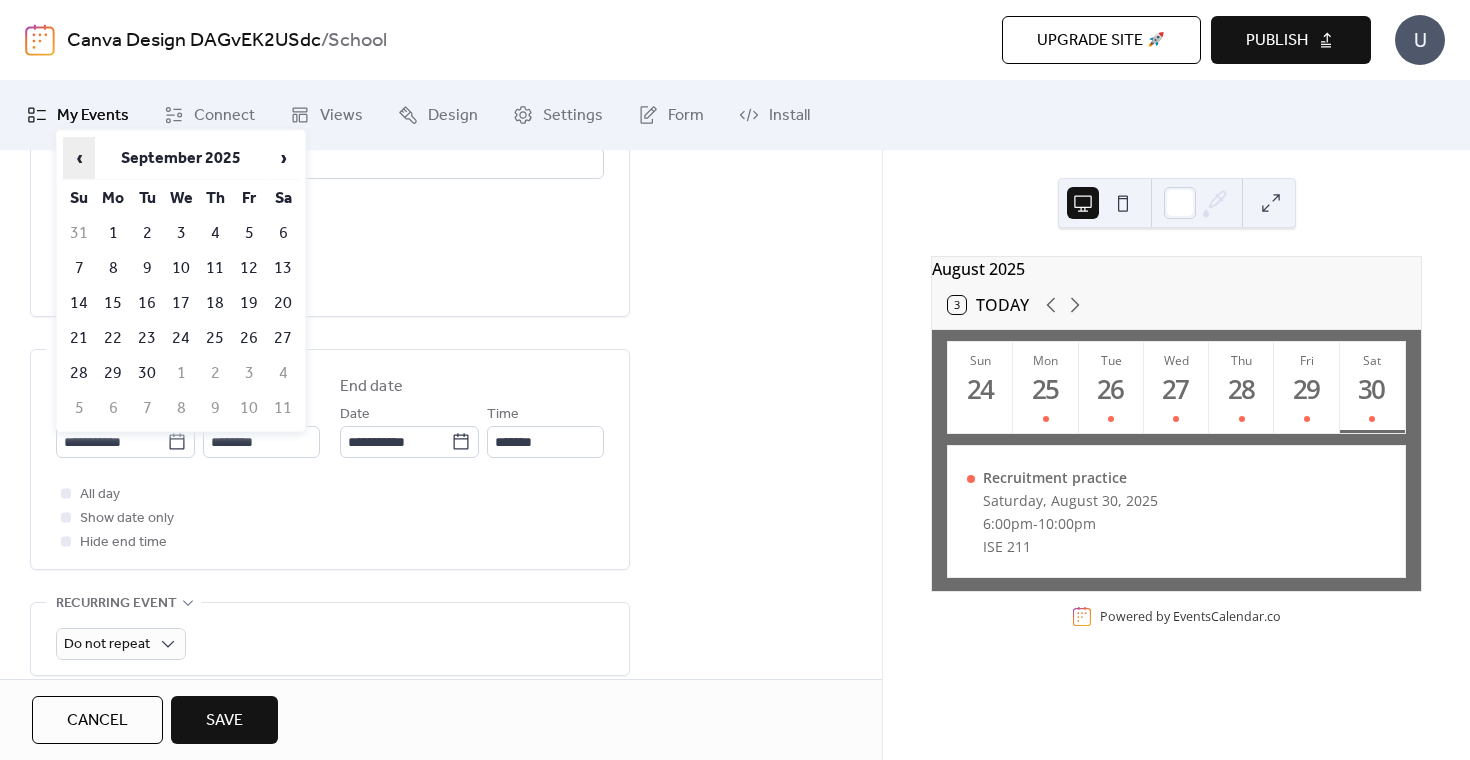 click on "‹" at bounding box center (79, 158) 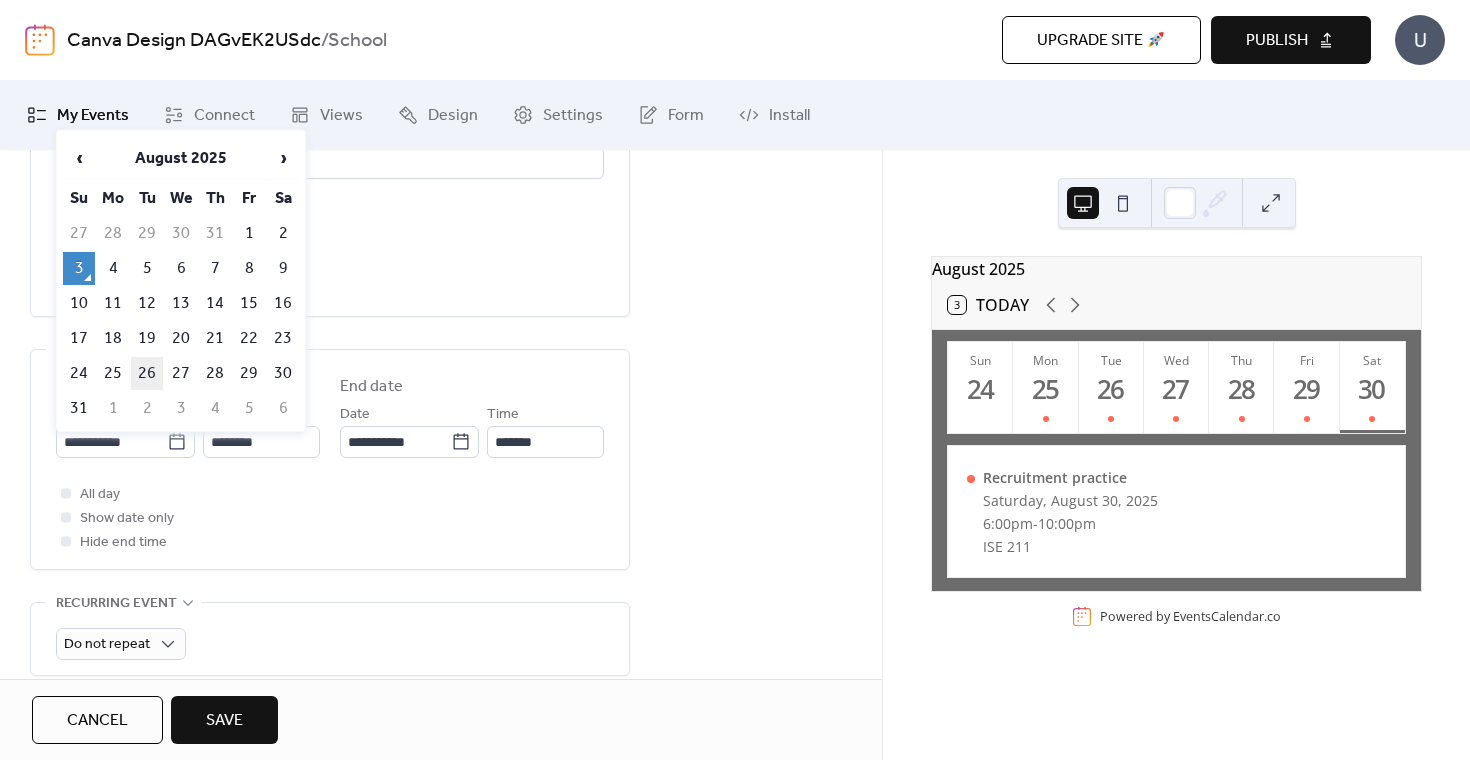 click on "26" at bounding box center (147, 373) 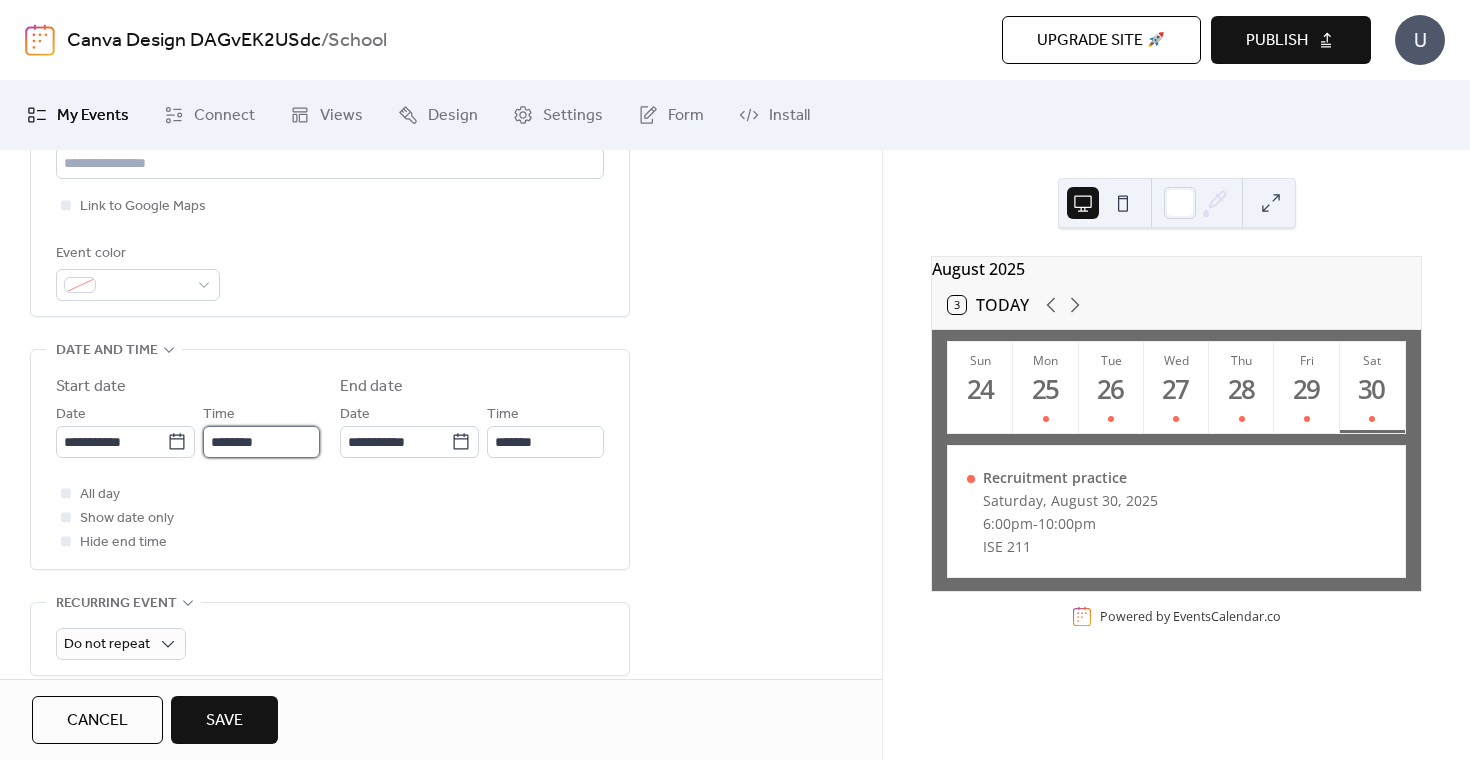 click on "********" at bounding box center [261, 442] 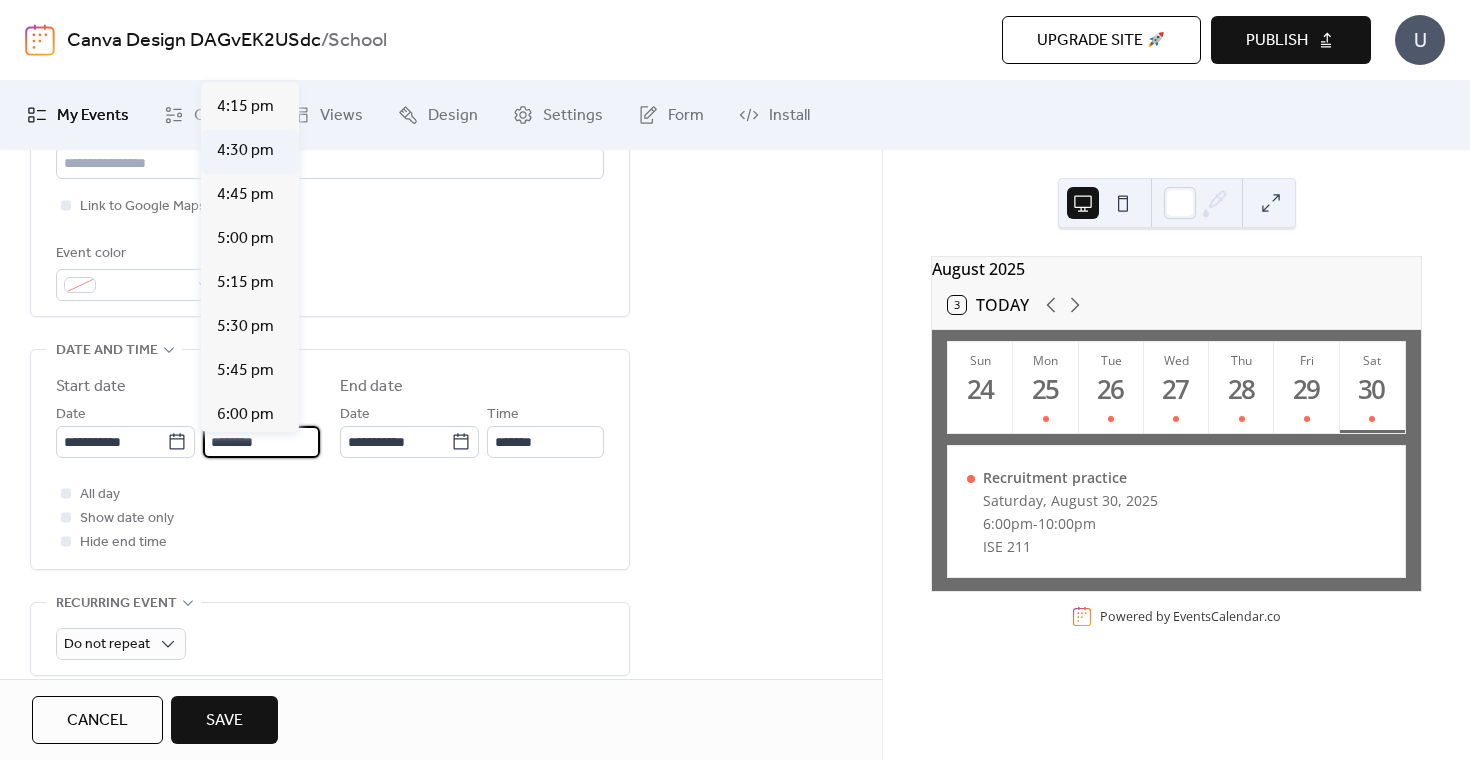 scroll, scrollTop: 2876, scrollLeft: 0, axis: vertical 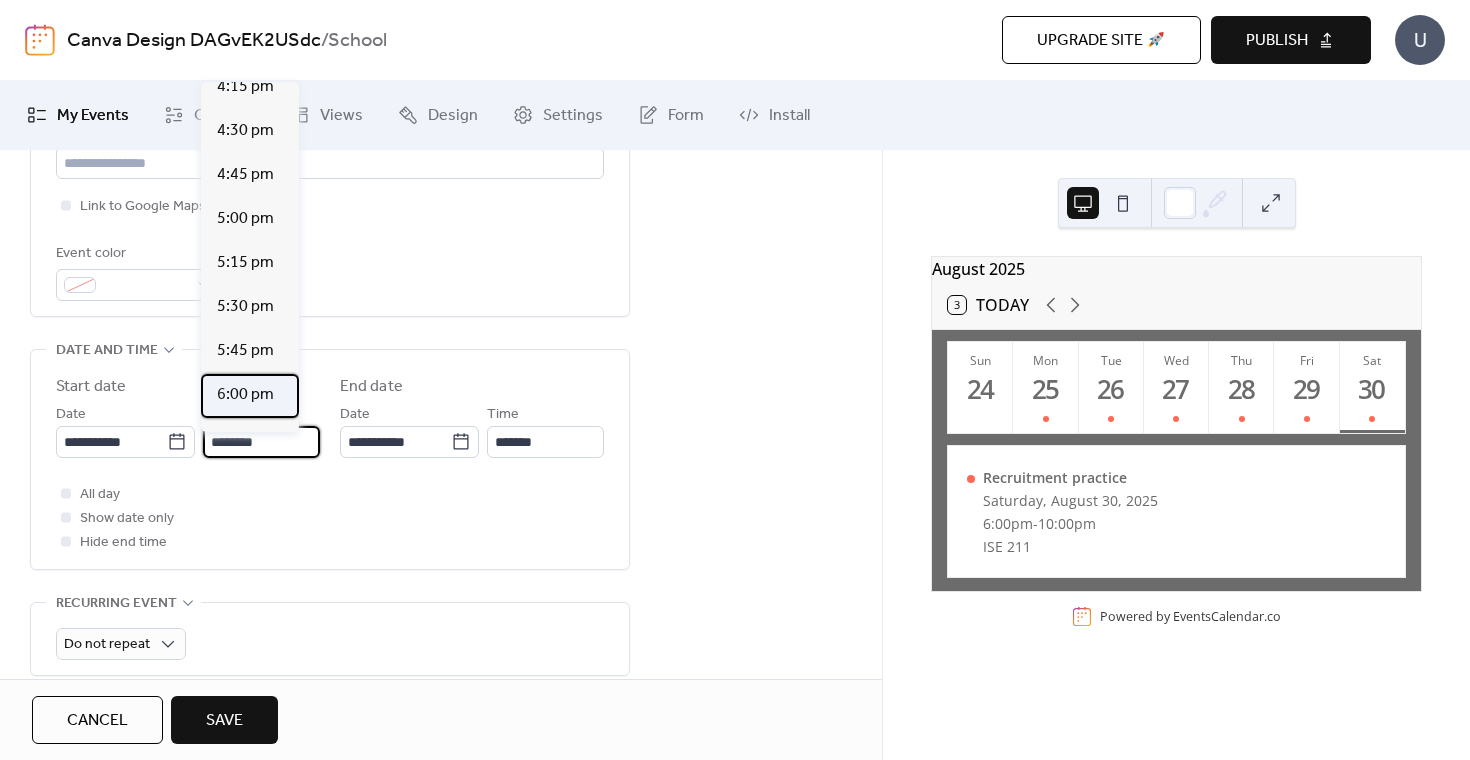 click on "6:00 pm" at bounding box center (245, 395) 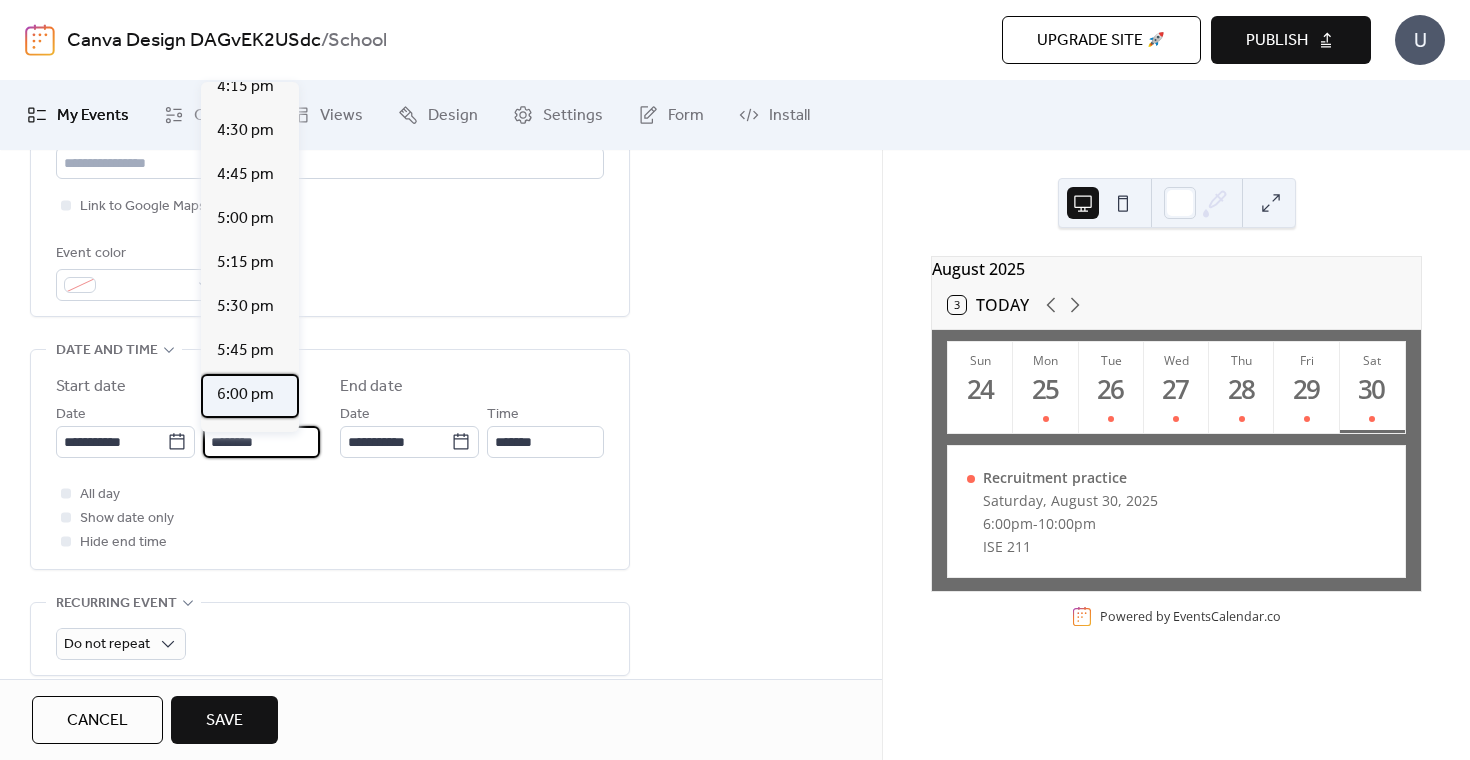 type on "*******" 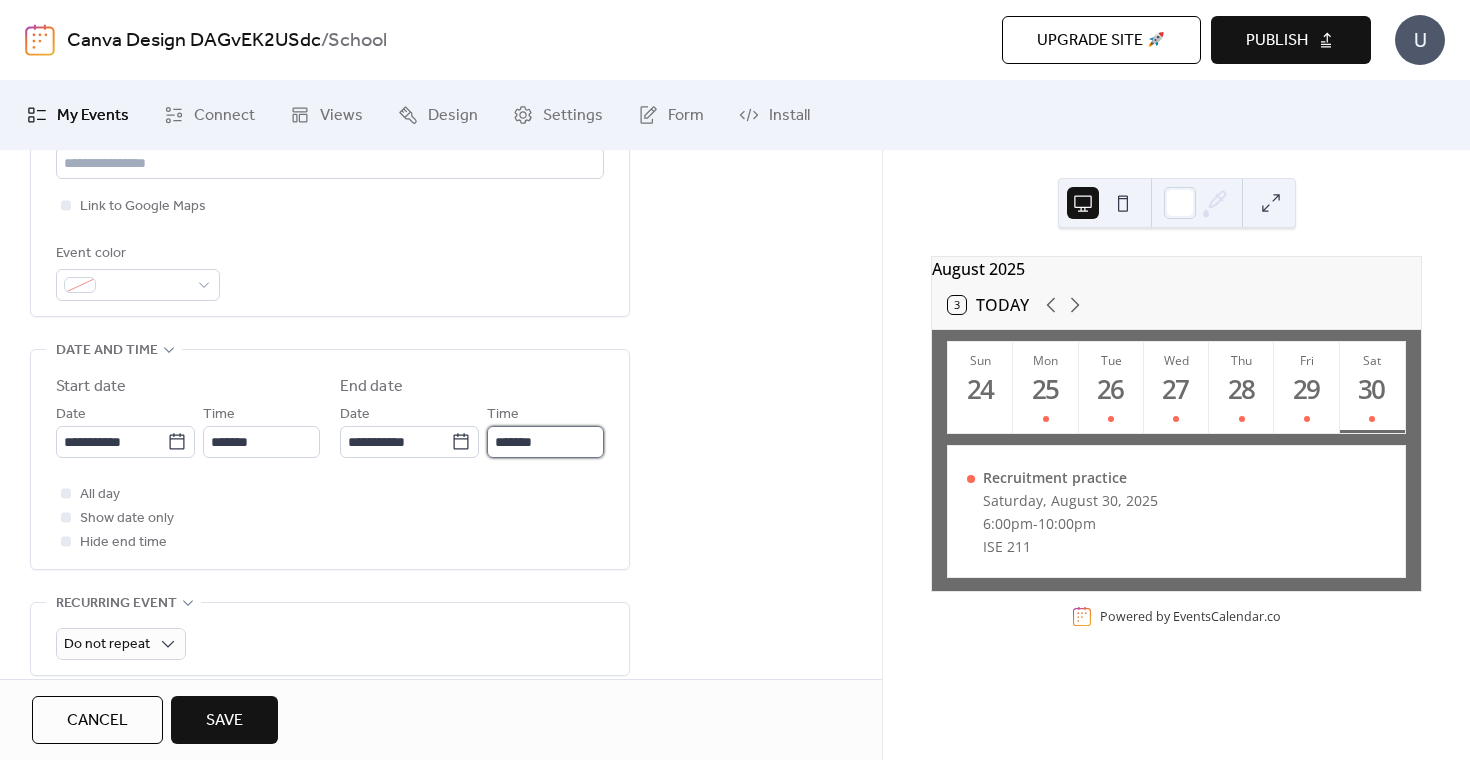 click on "*******" at bounding box center [545, 442] 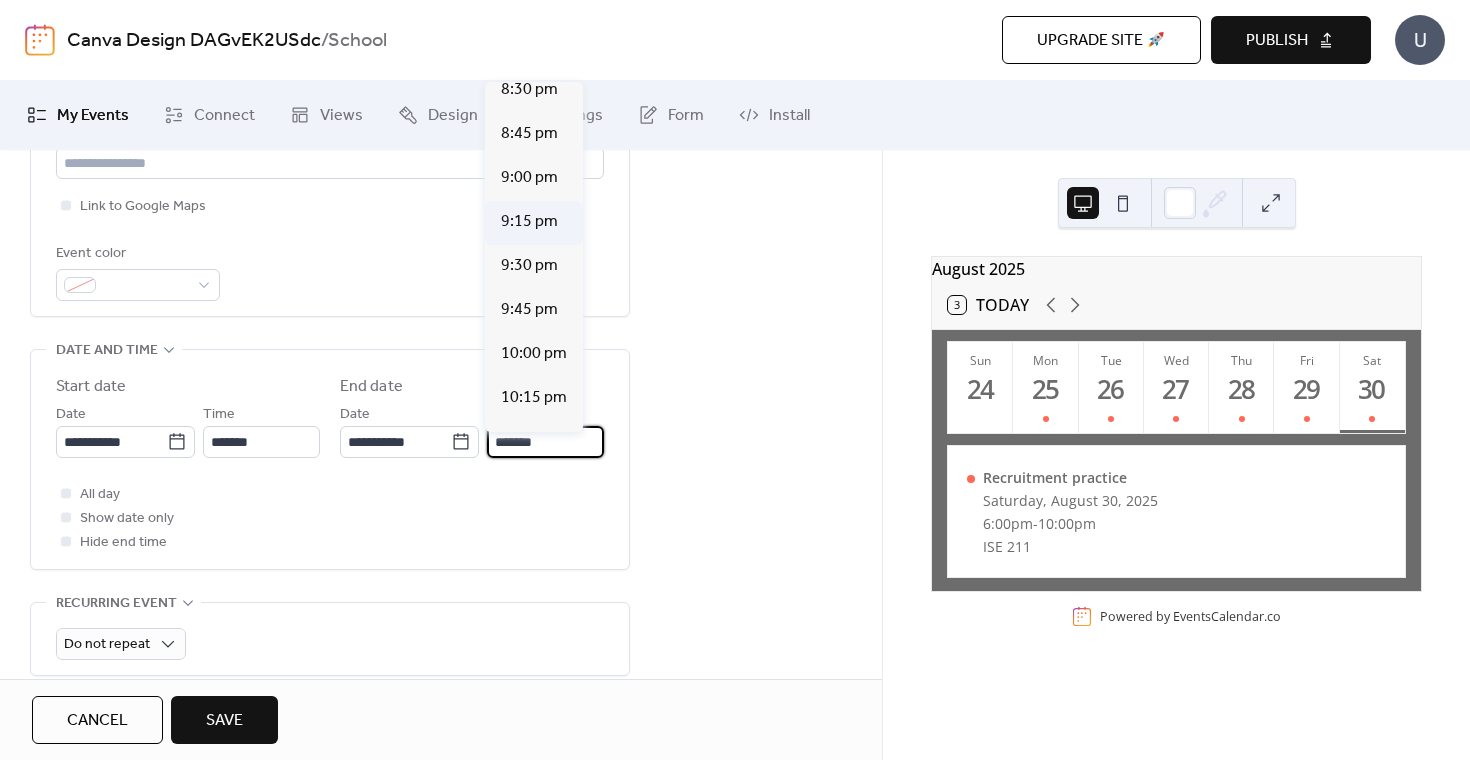 scroll, scrollTop: 436, scrollLeft: 0, axis: vertical 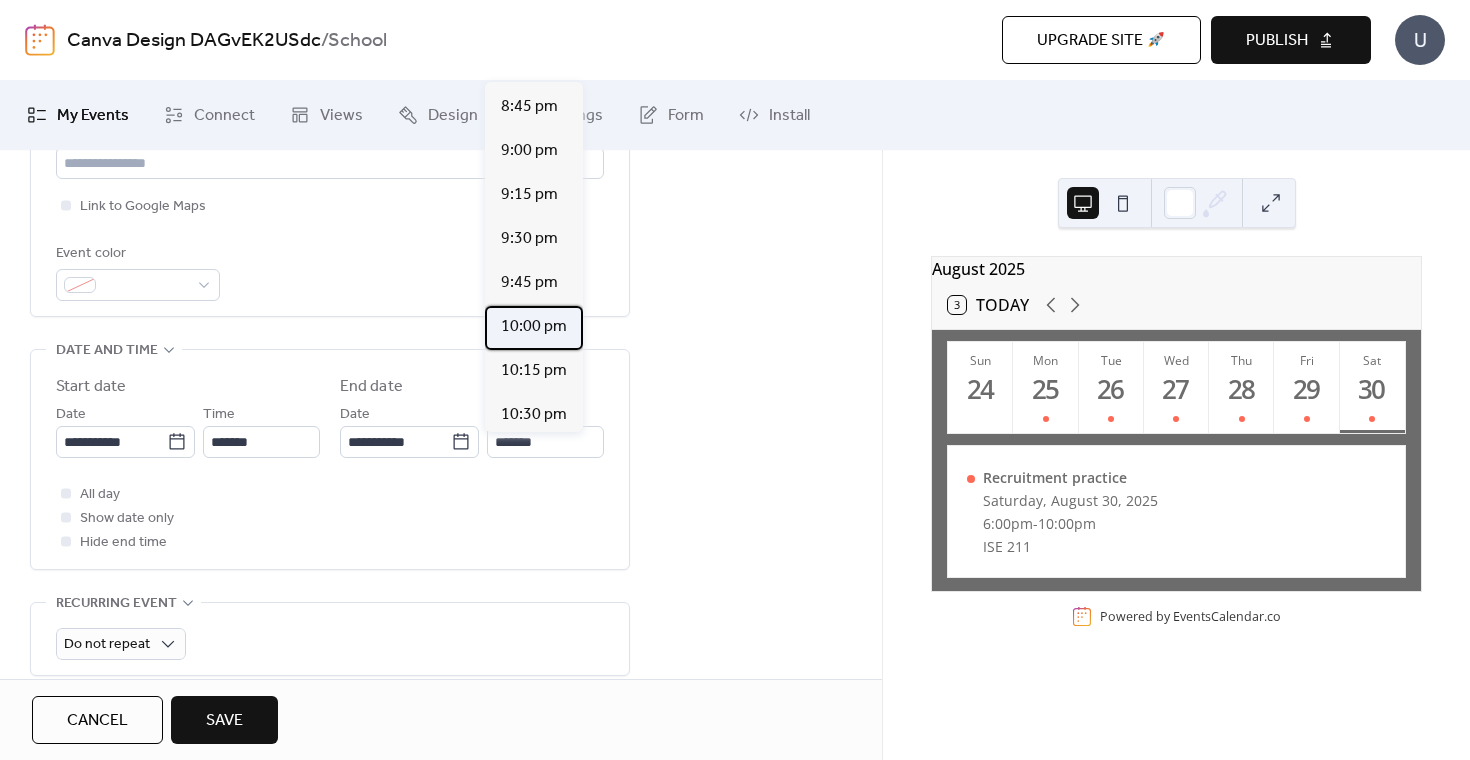 click on "10:00 pm" at bounding box center [534, 327] 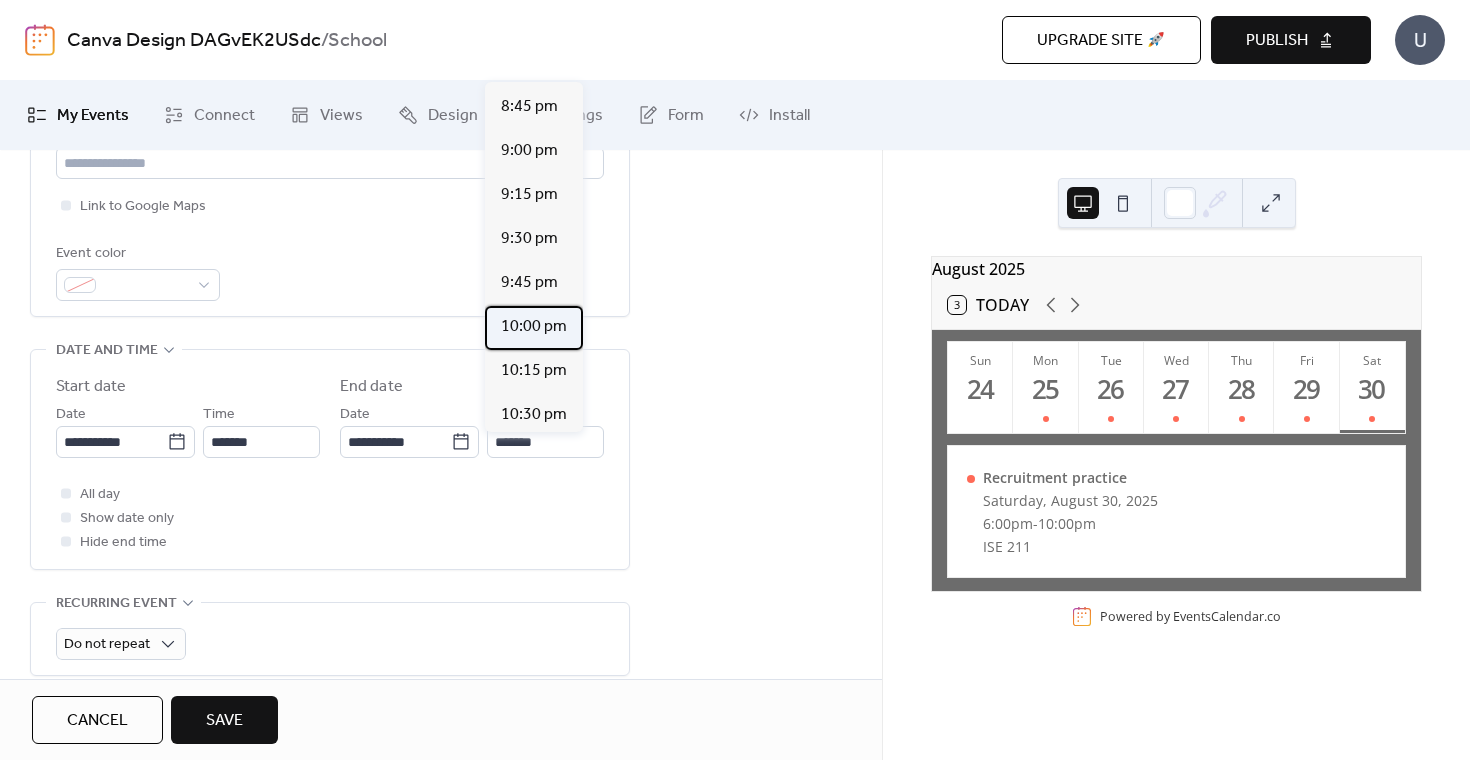 type on "********" 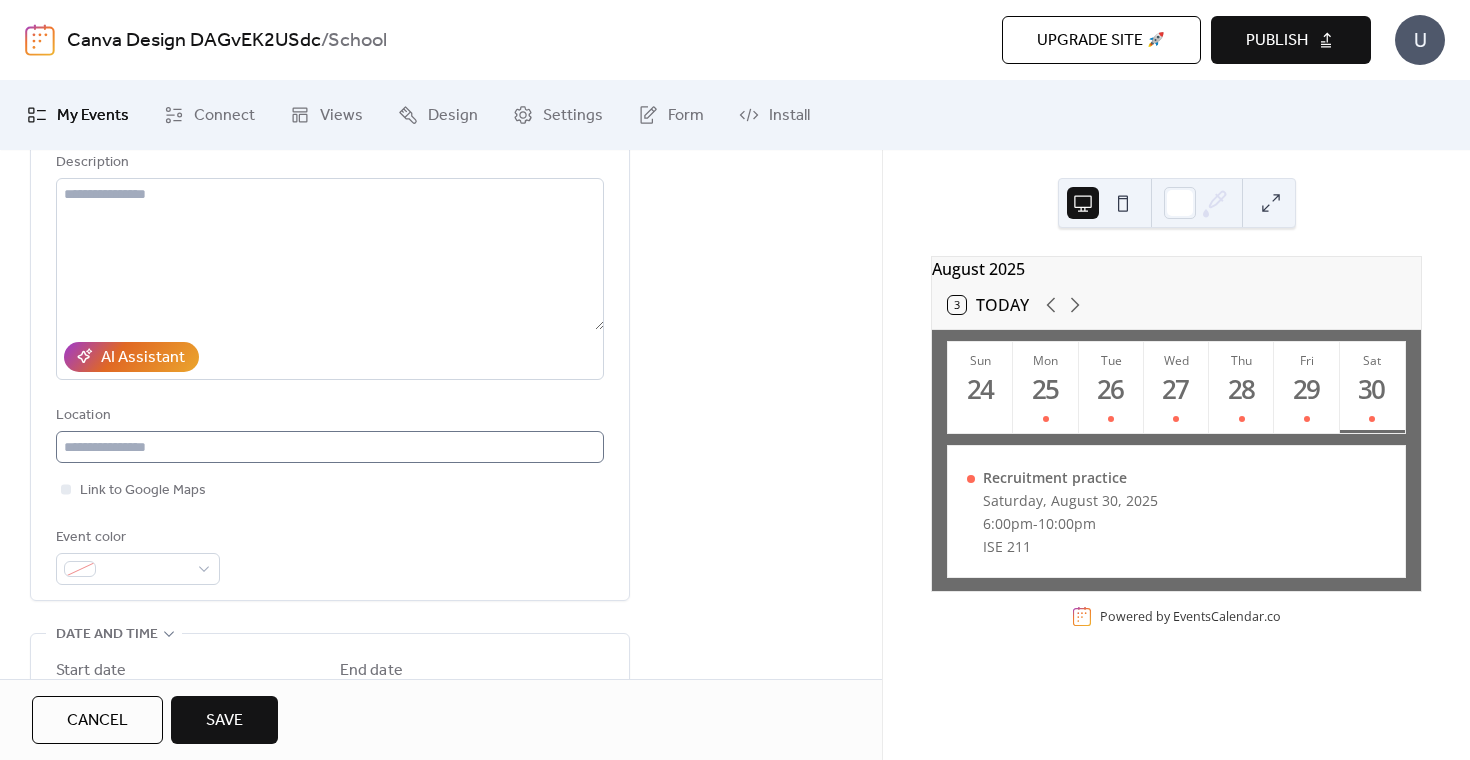 scroll, scrollTop: 209, scrollLeft: 0, axis: vertical 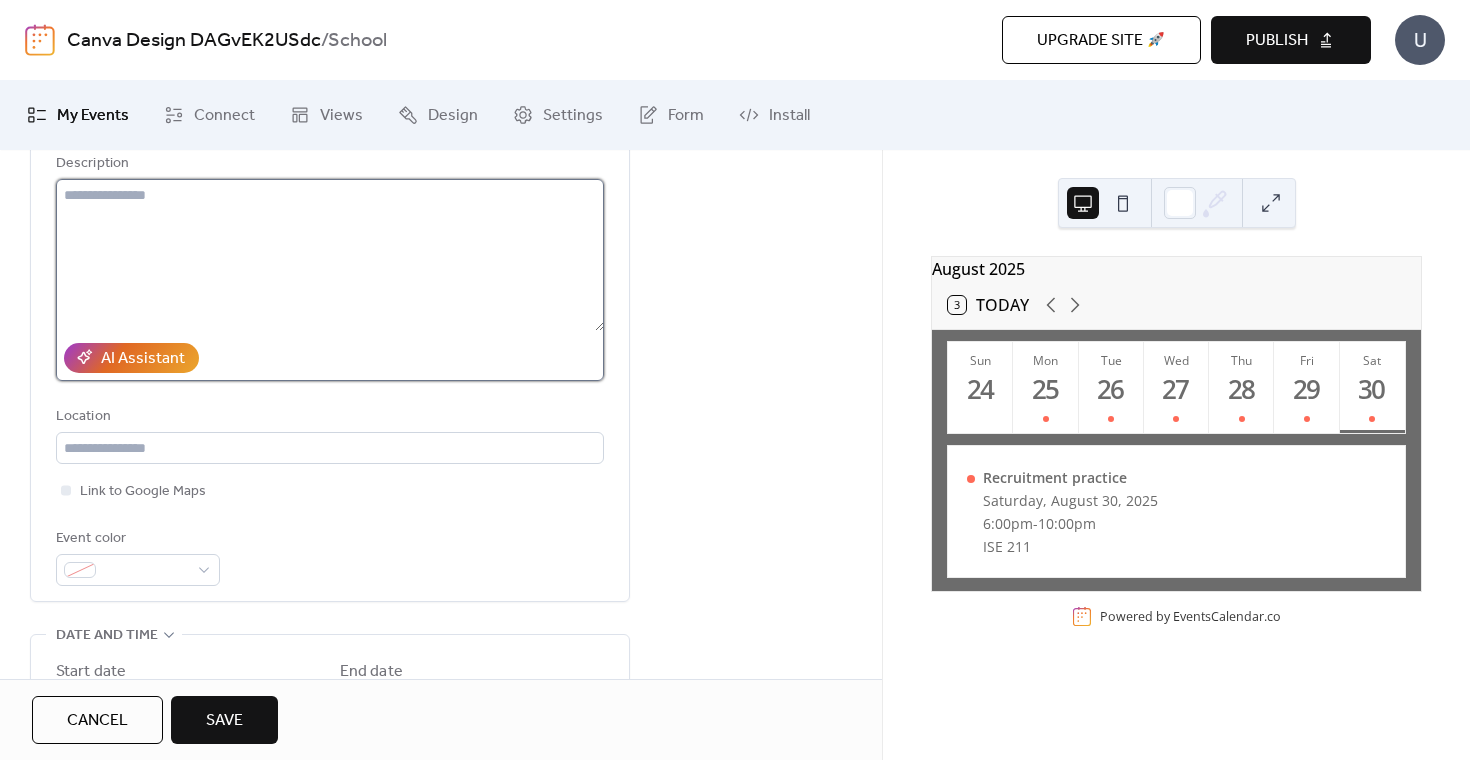 click at bounding box center (330, 255) 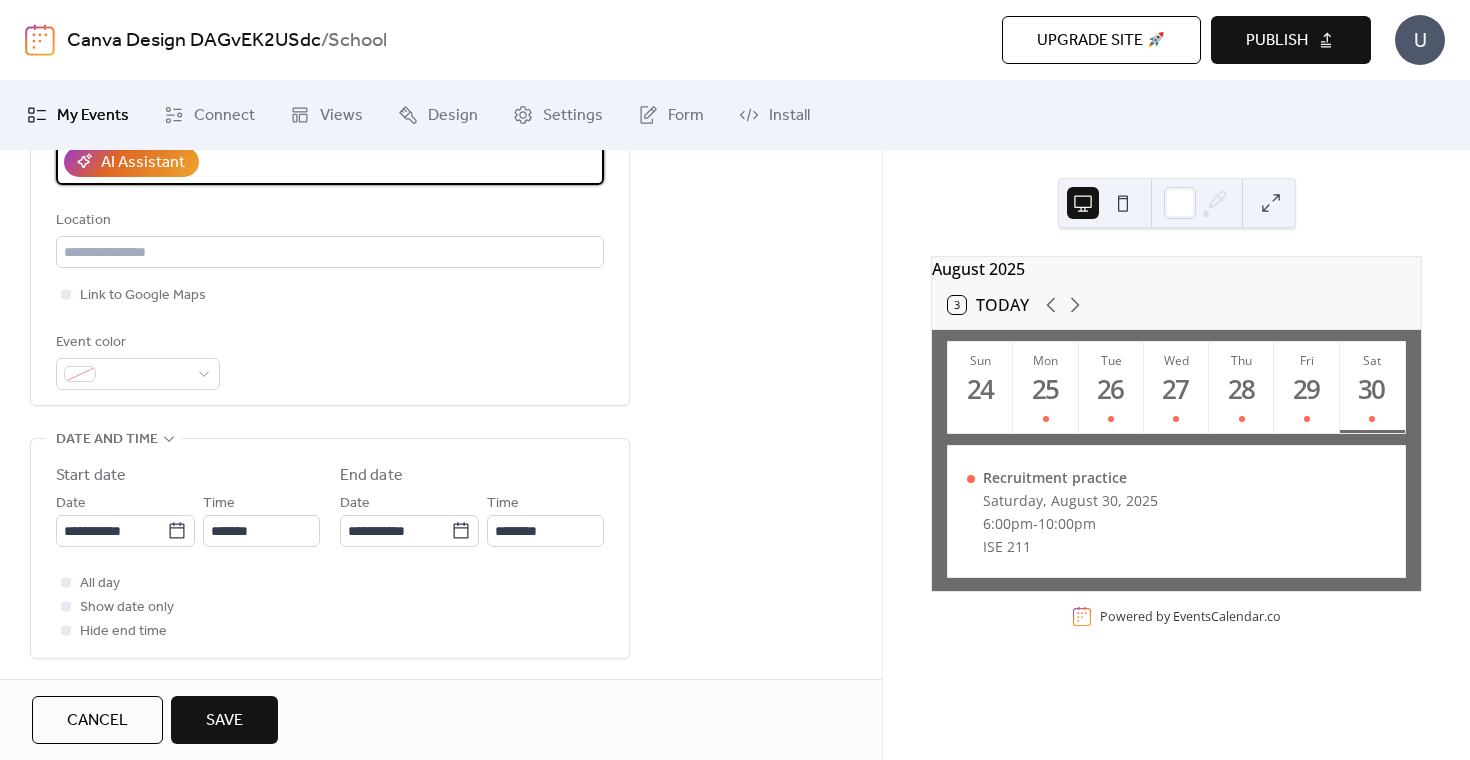 scroll, scrollTop: 406, scrollLeft: 0, axis: vertical 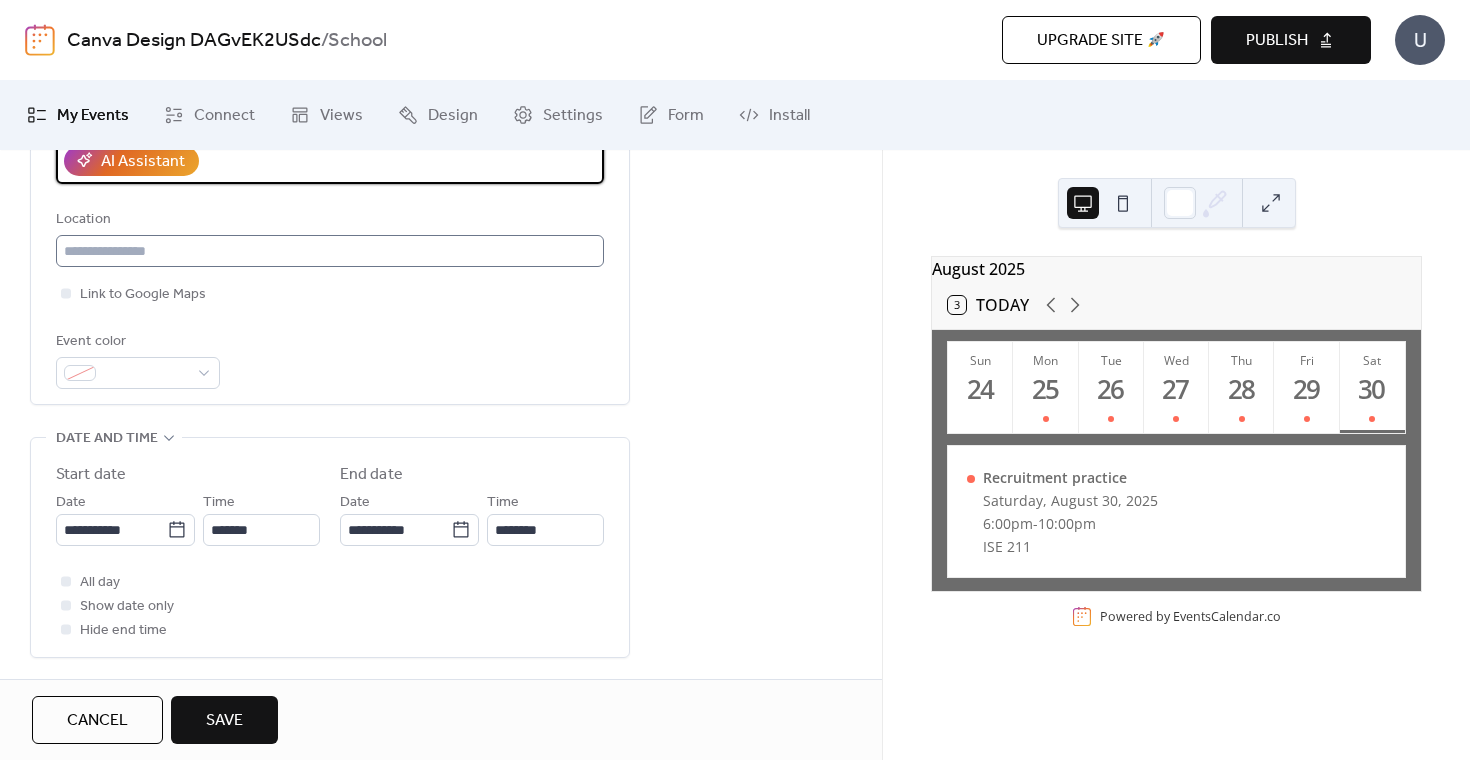 type on "**********" 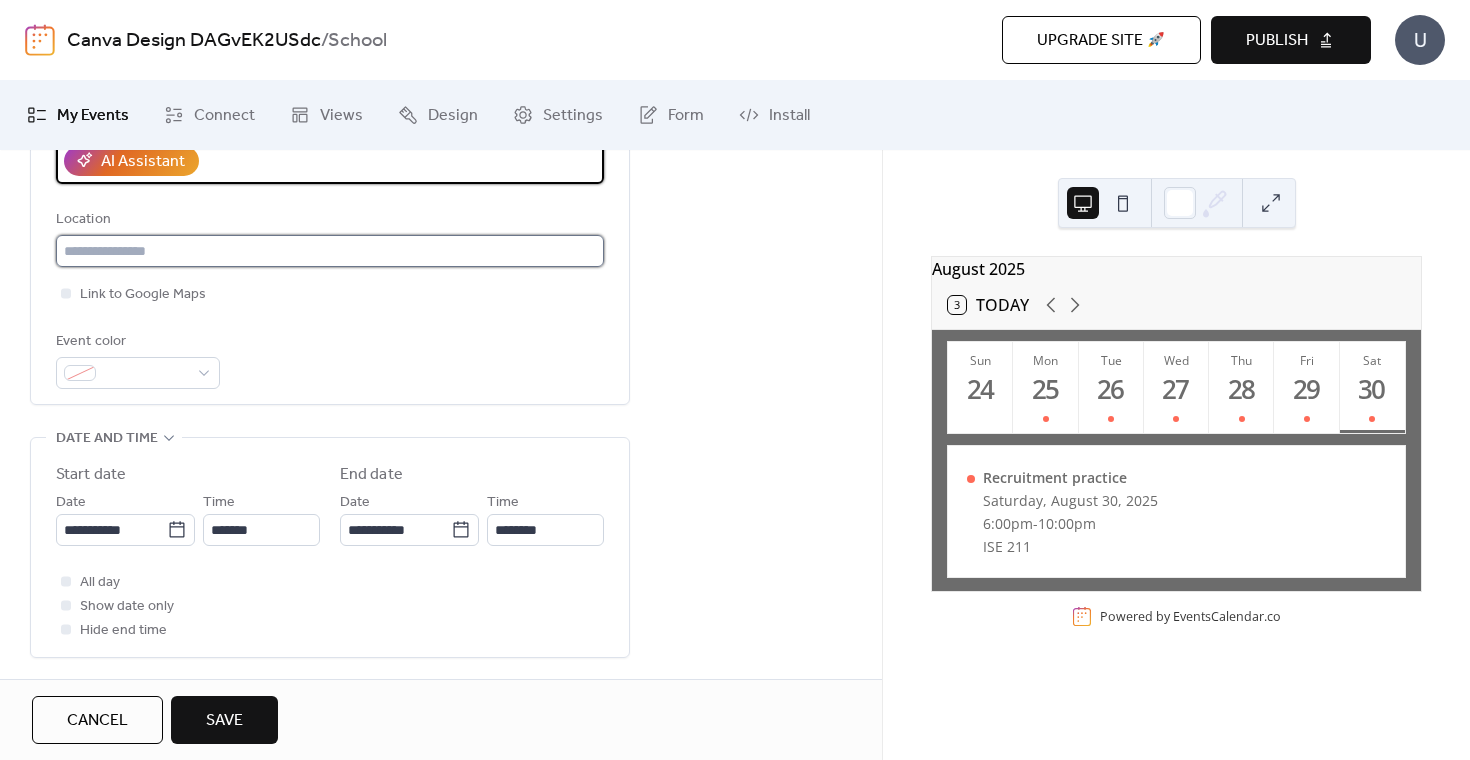 click at bounding box center [330, 251] 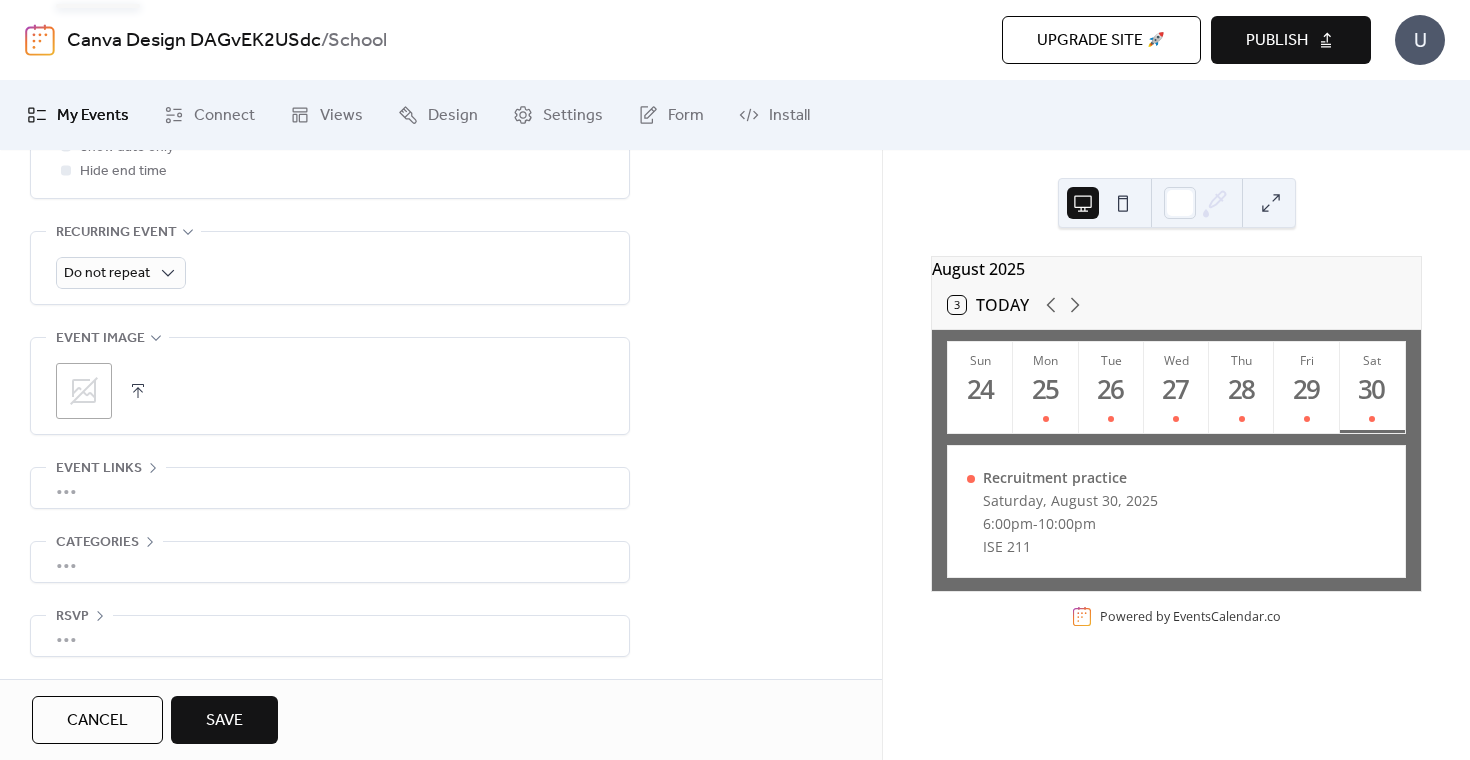 scroll, scrollTop: 874, scrollLeft: 0, axis: vertical 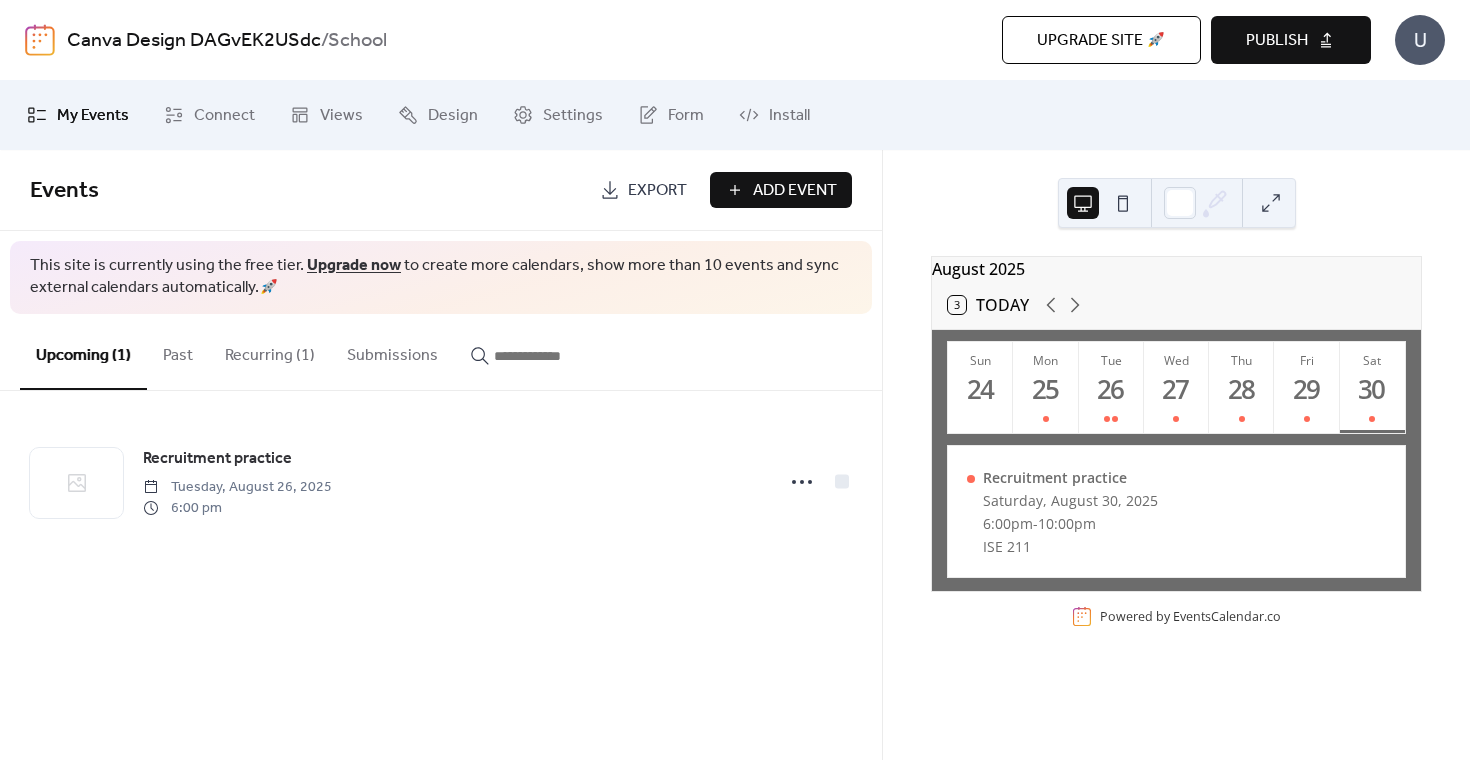 click on "Add Event" at bounding box center (795, 191) 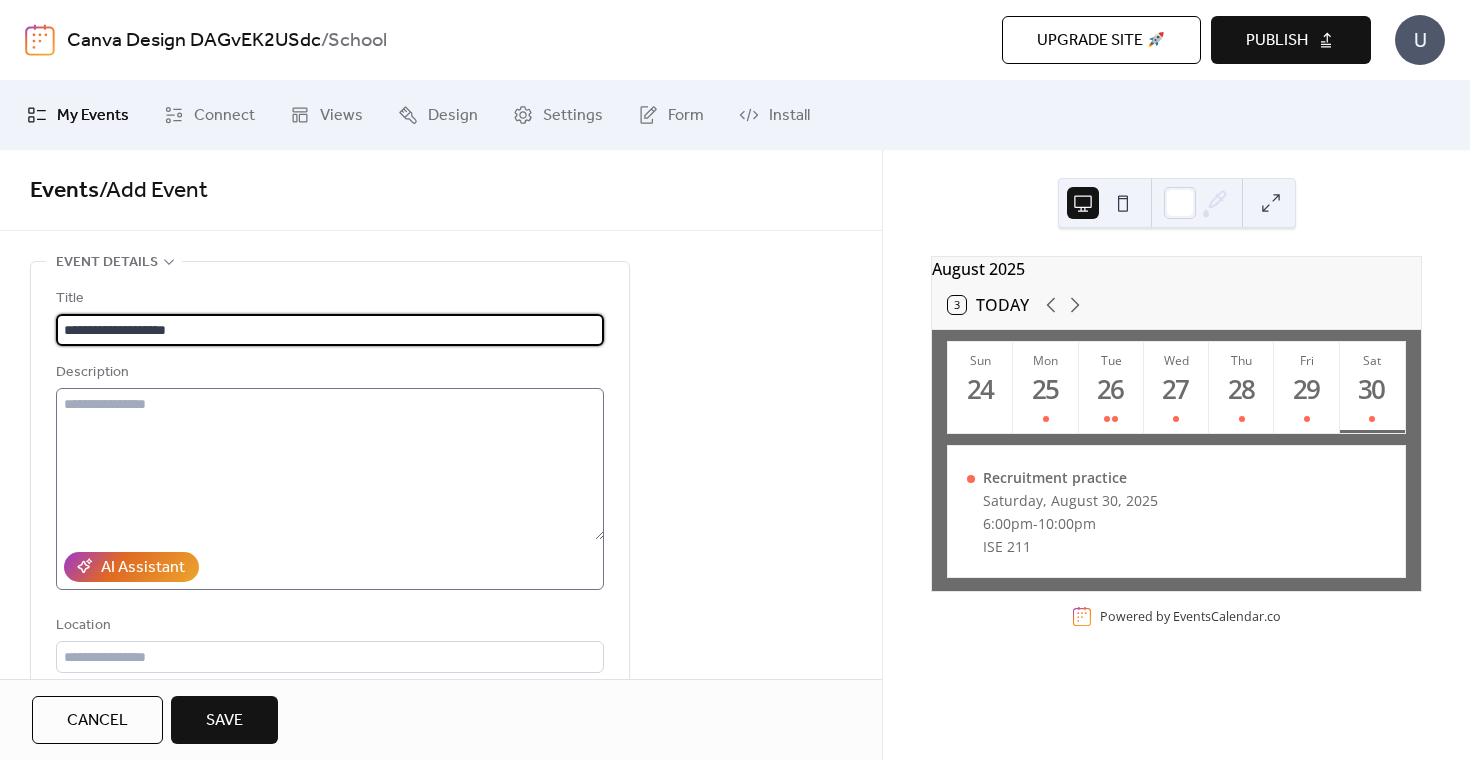 scroll, scrollTop: 248, scrollLeft: 0, axis: vertical 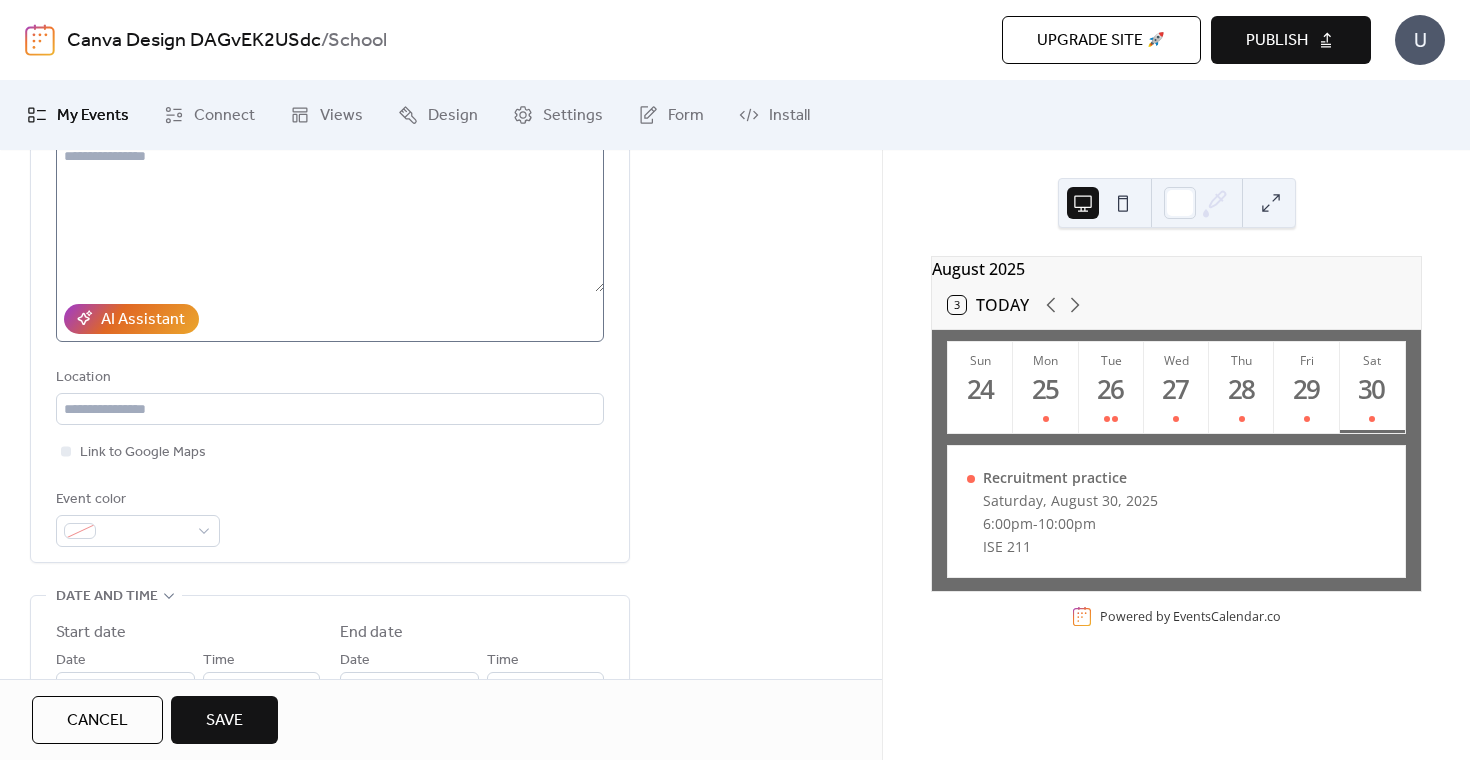type on "**********" 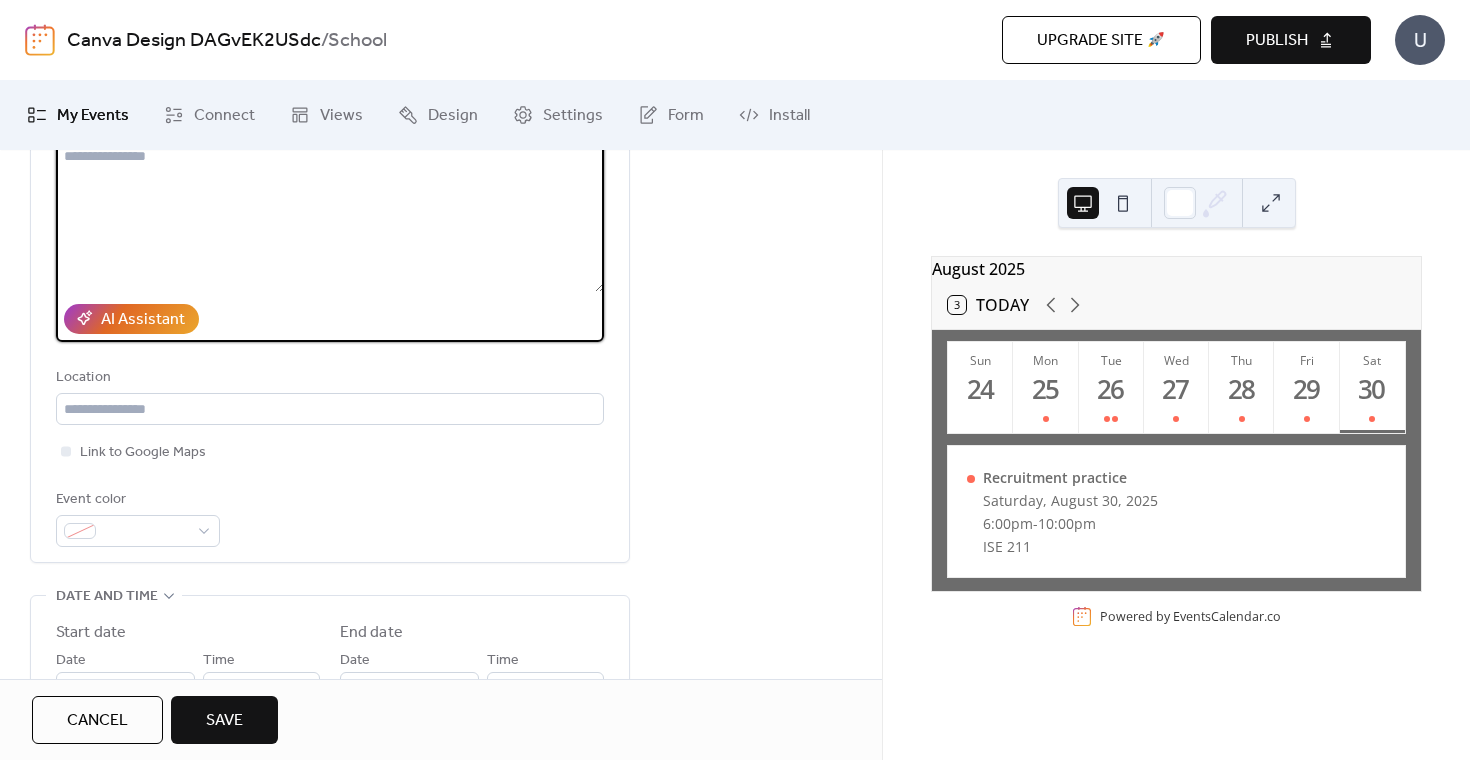 click at bounding box center (330, 216) 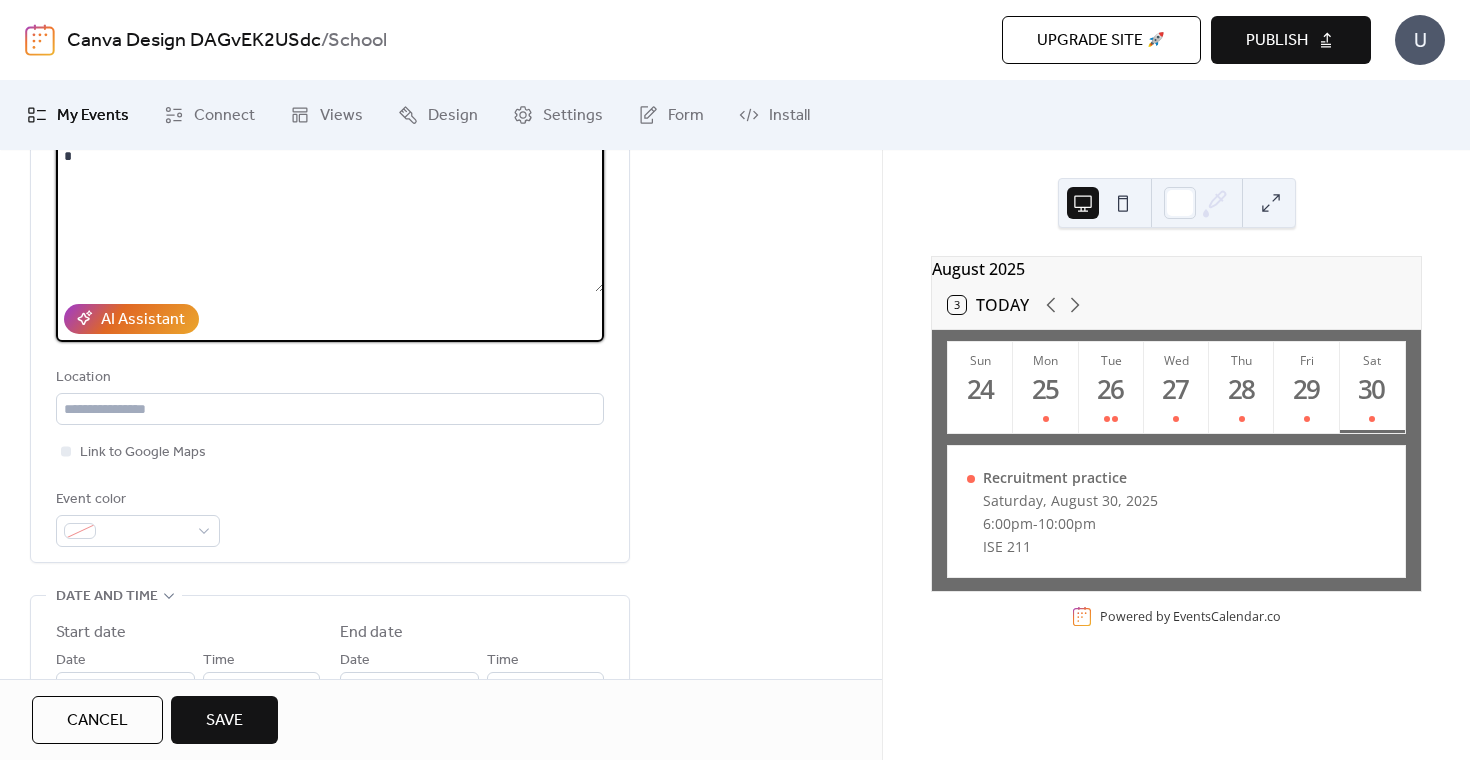 scroll, scrollTop: 243, scrollLeft: 0, axis: vertical 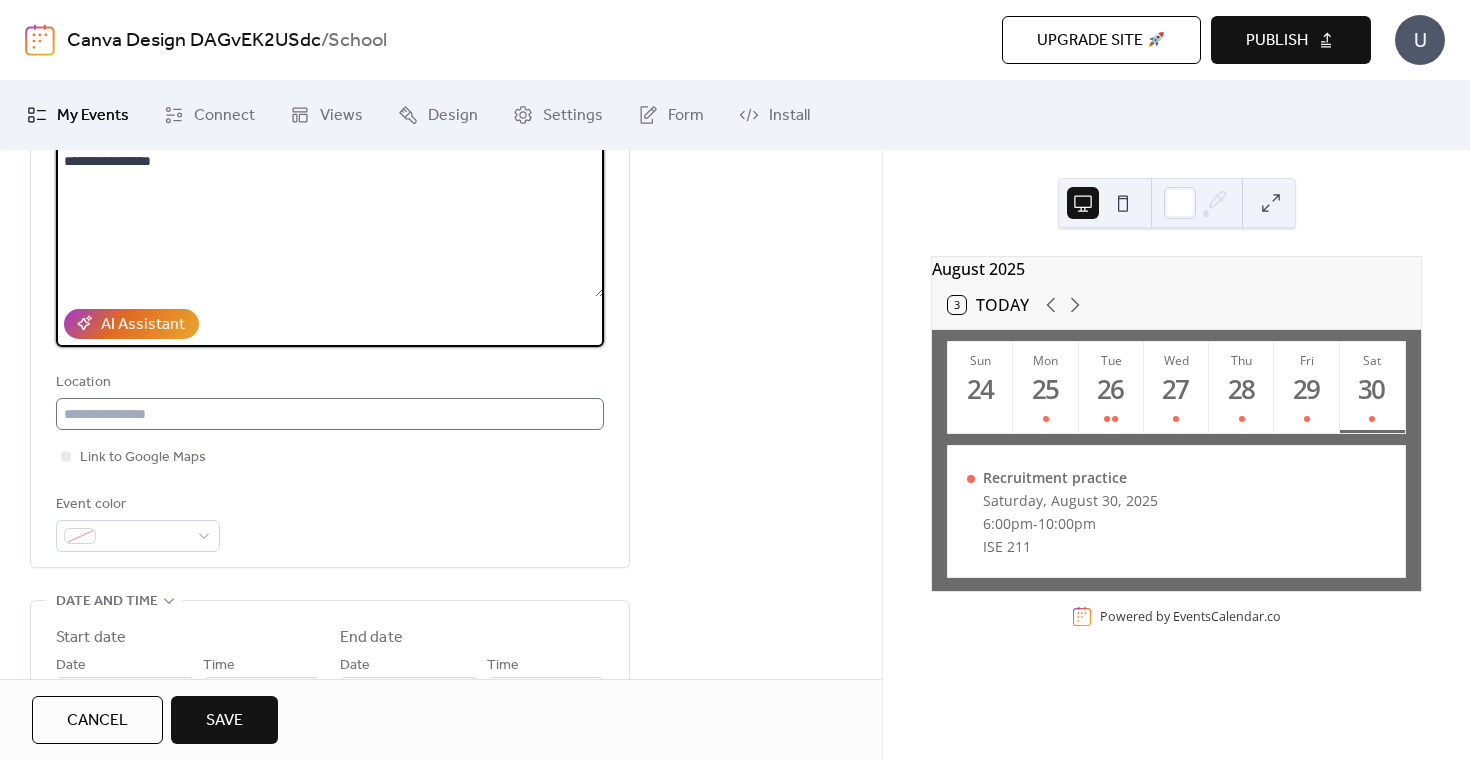 type on "**********" 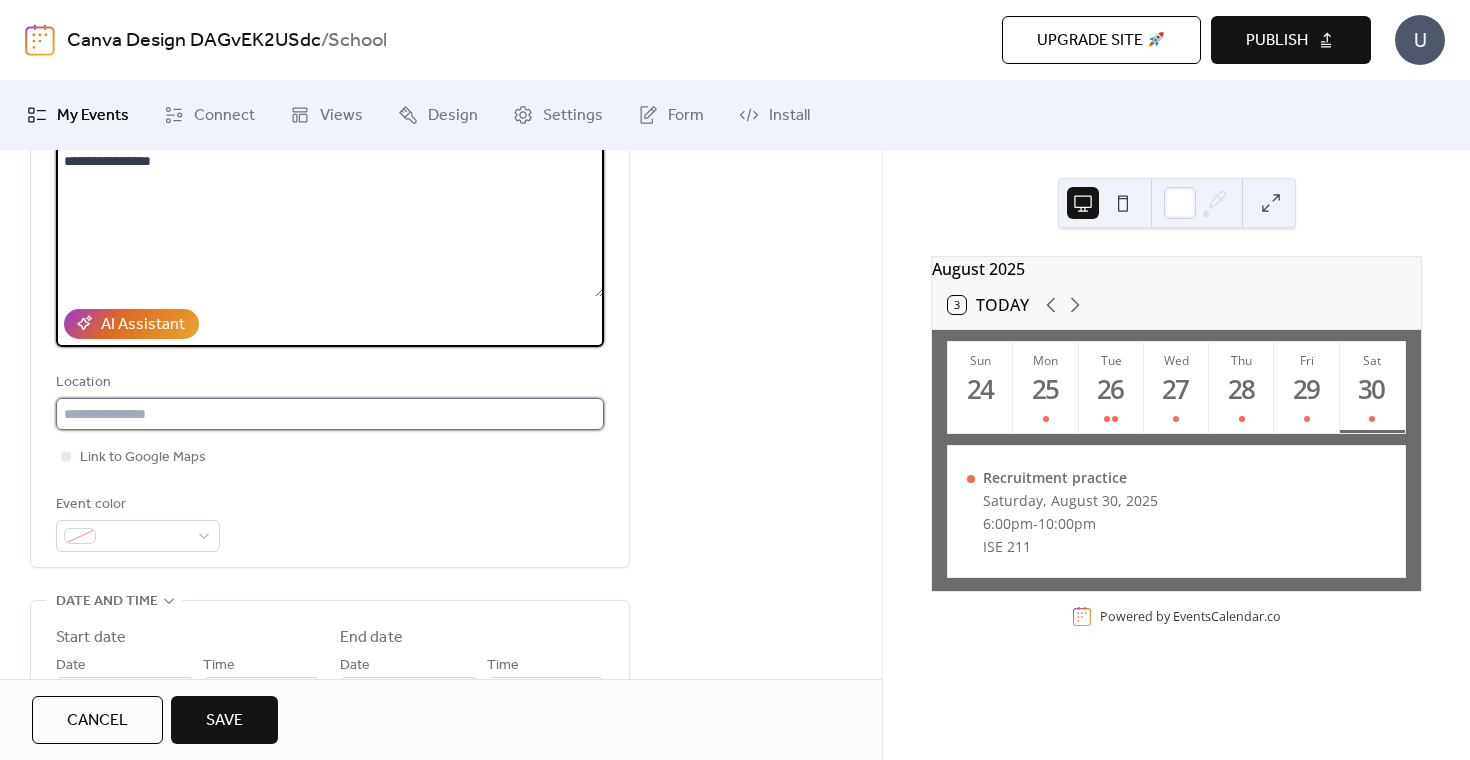 click at bounding box center [330, 414] 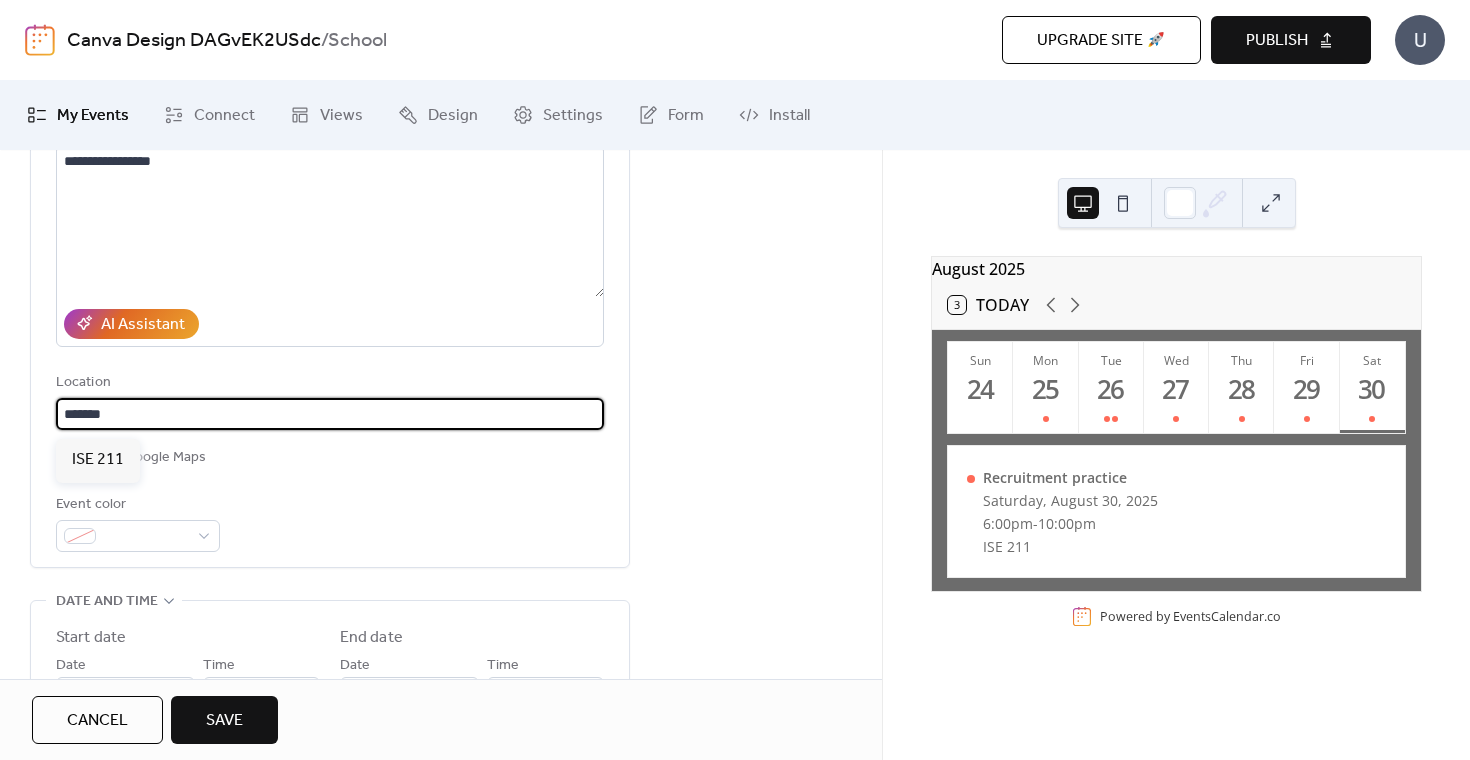scroll, scrollTop: 512, scrollLeft: 0, axis: vertical 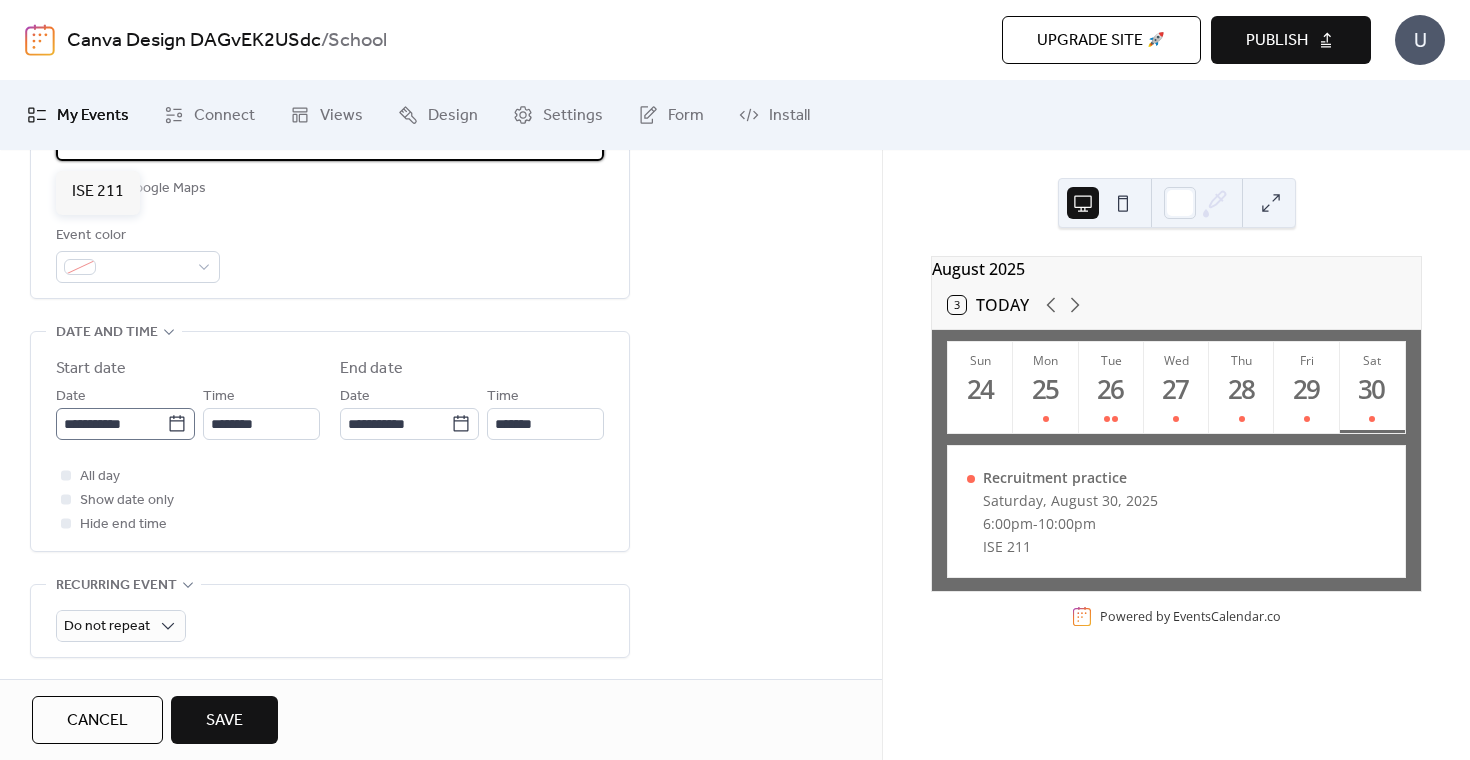 type on "*******" 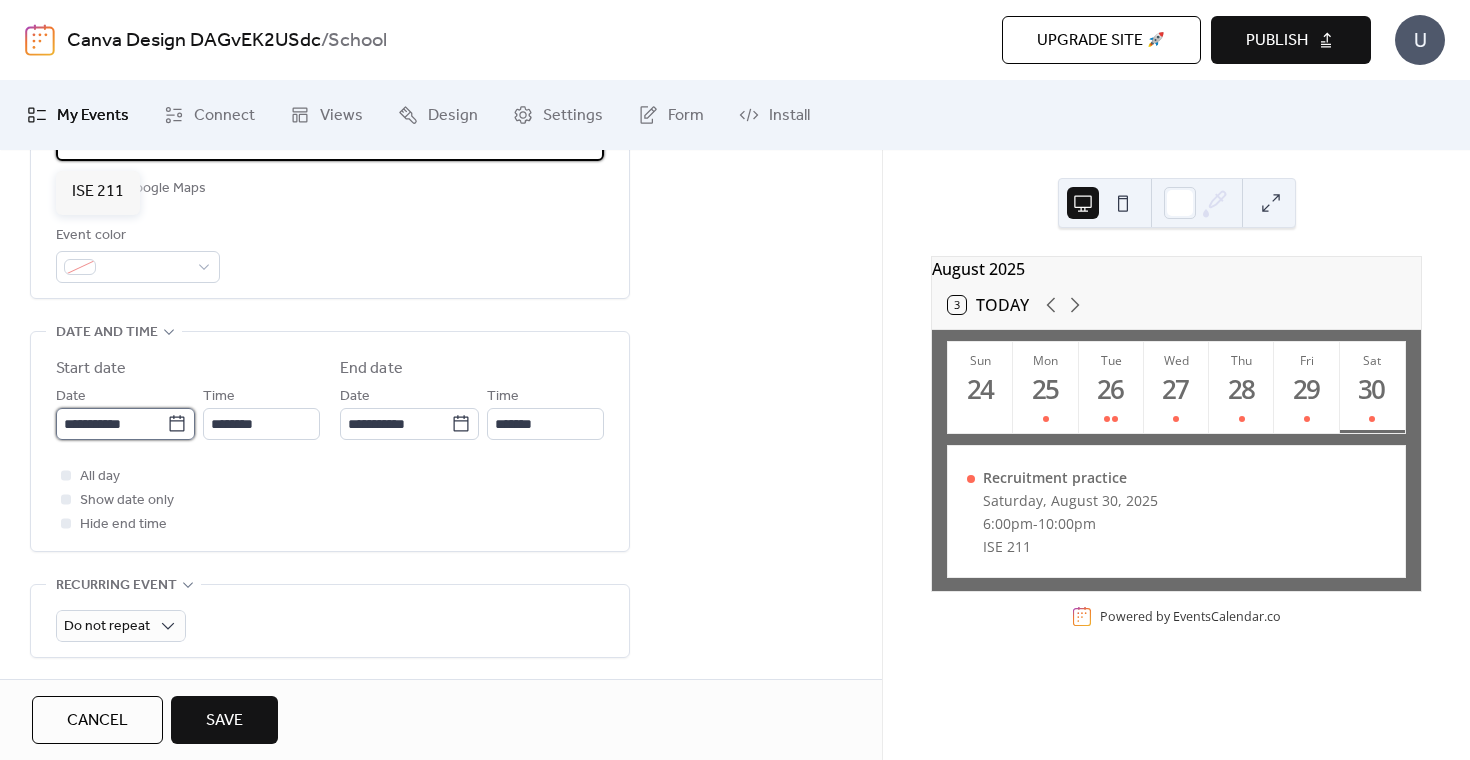 click on "**********" at bounding box center (111, 424) 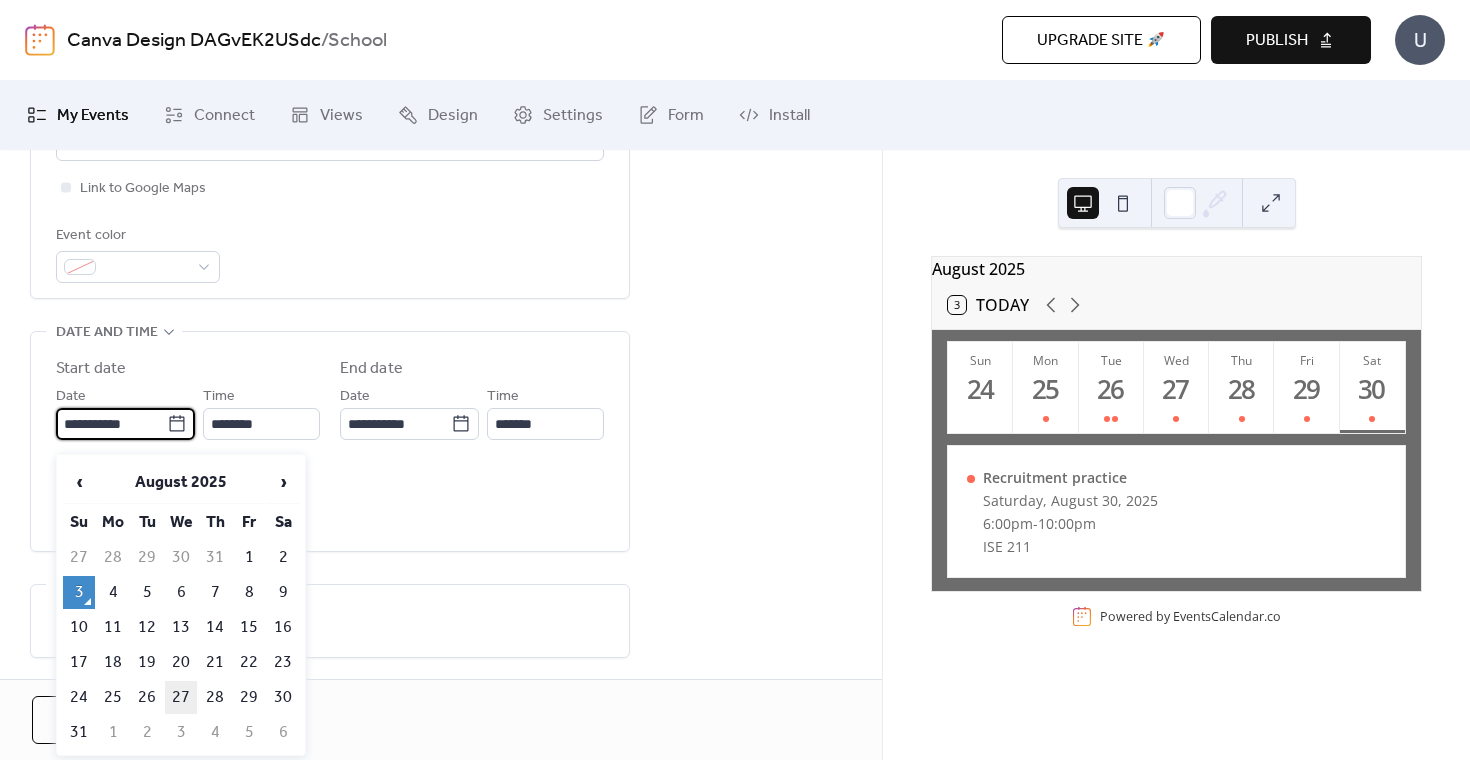 click on "27" at bounding box center (181, 697) 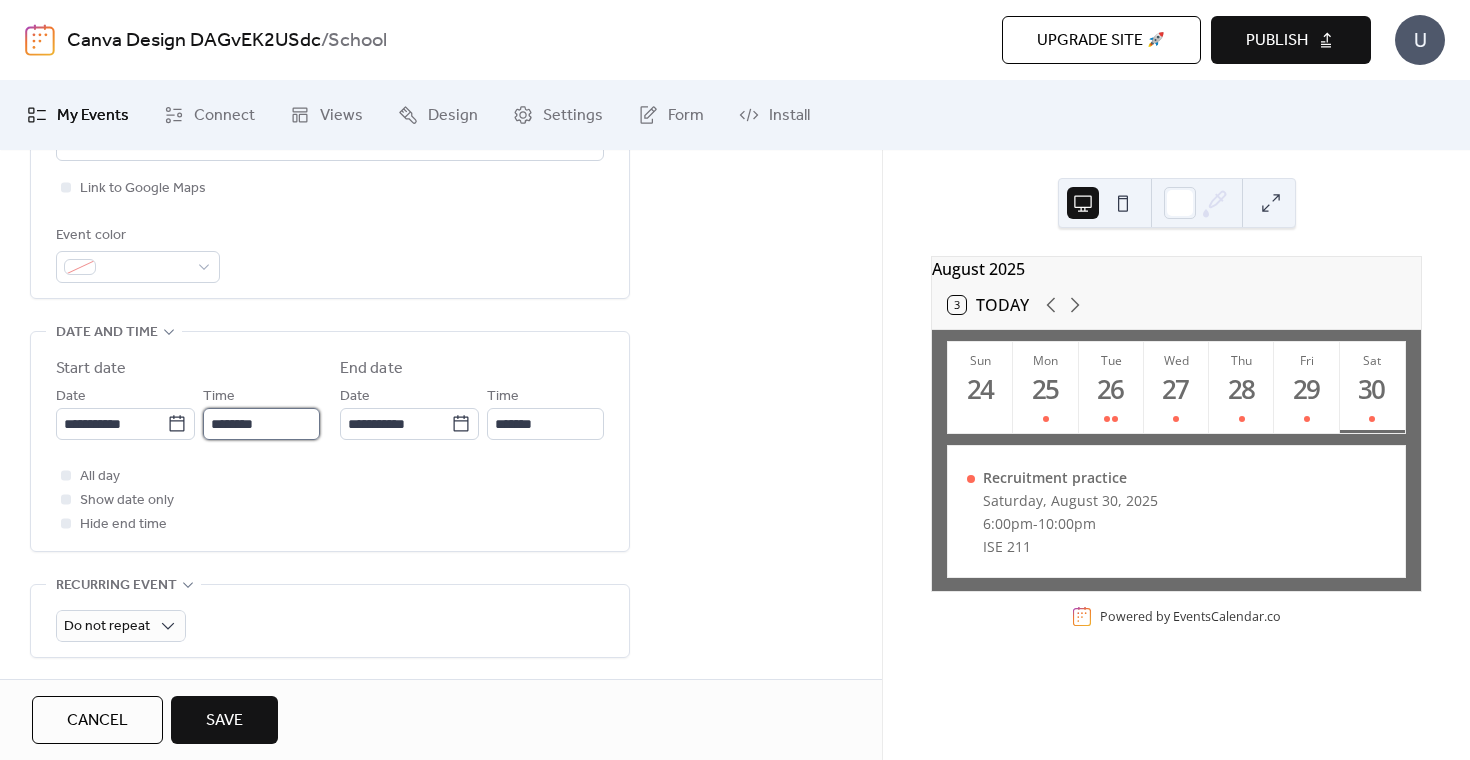click on "********" at bounding box center (261, 424) 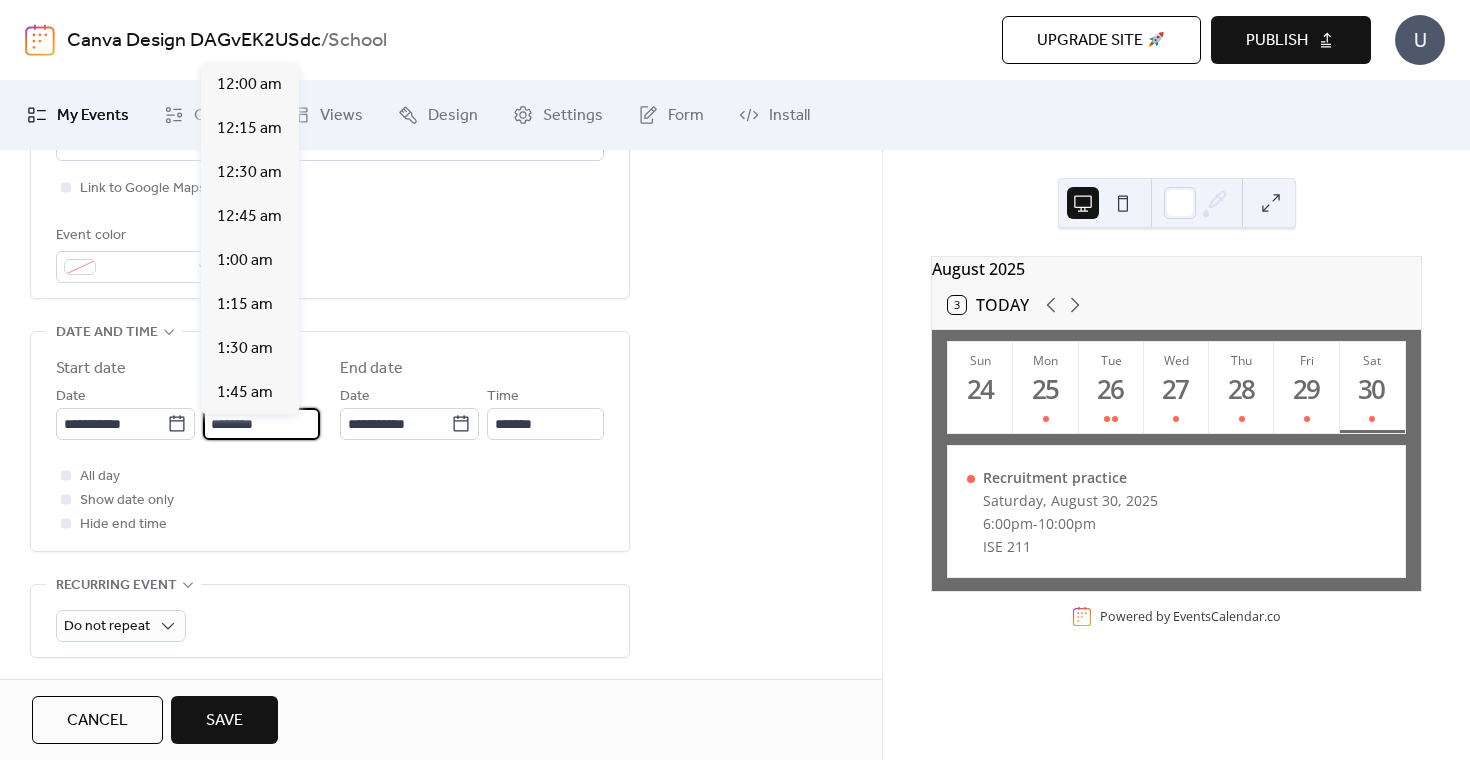 scroll, scrollTop: 2112, scrollLeft: 0, axis: vertical 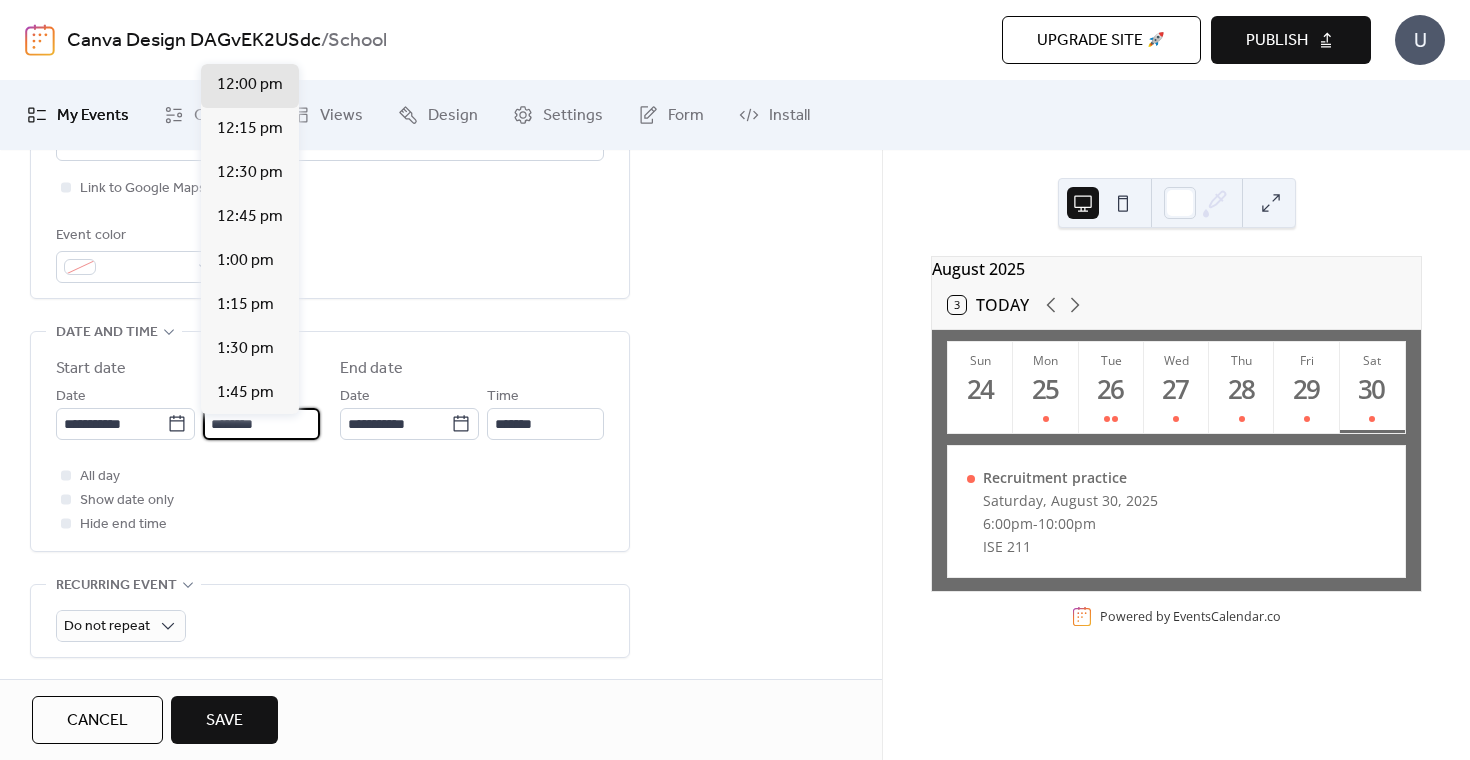 click on "********" at bounding box center [261, 424] 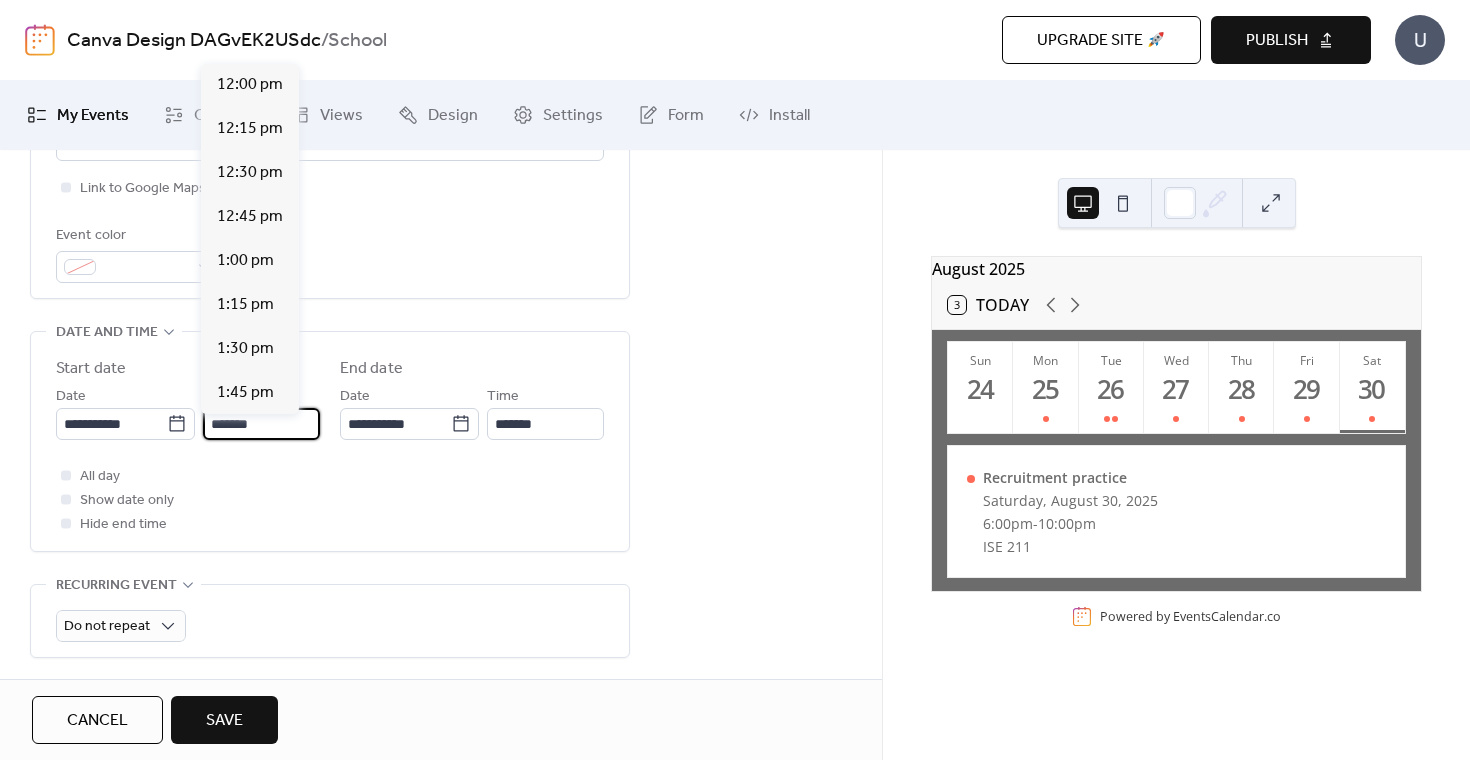scroll, scrollTop: 3168, scrollLeft: 0, axis: vertical 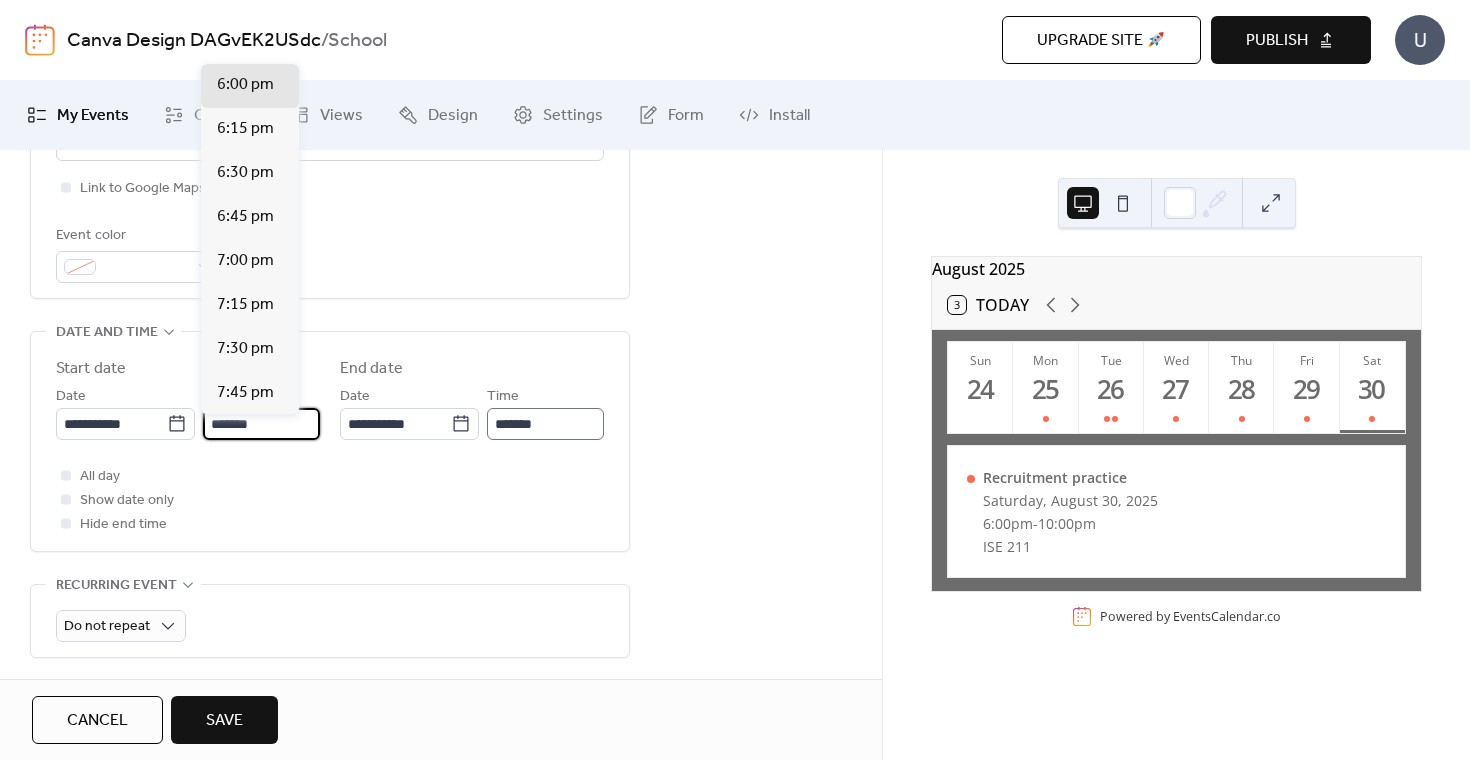 type on "*******" 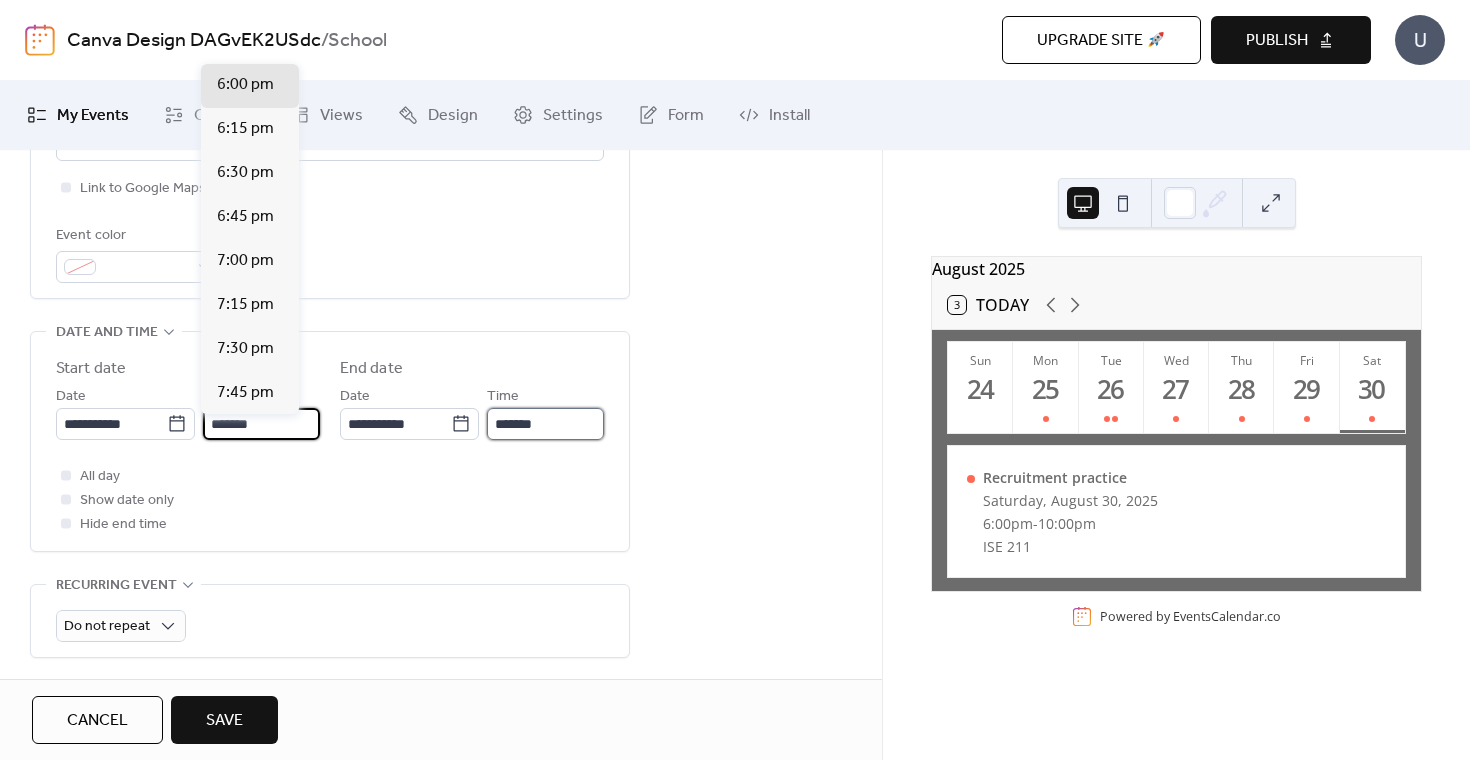 click on "*******" at bounding box center [545, 424] 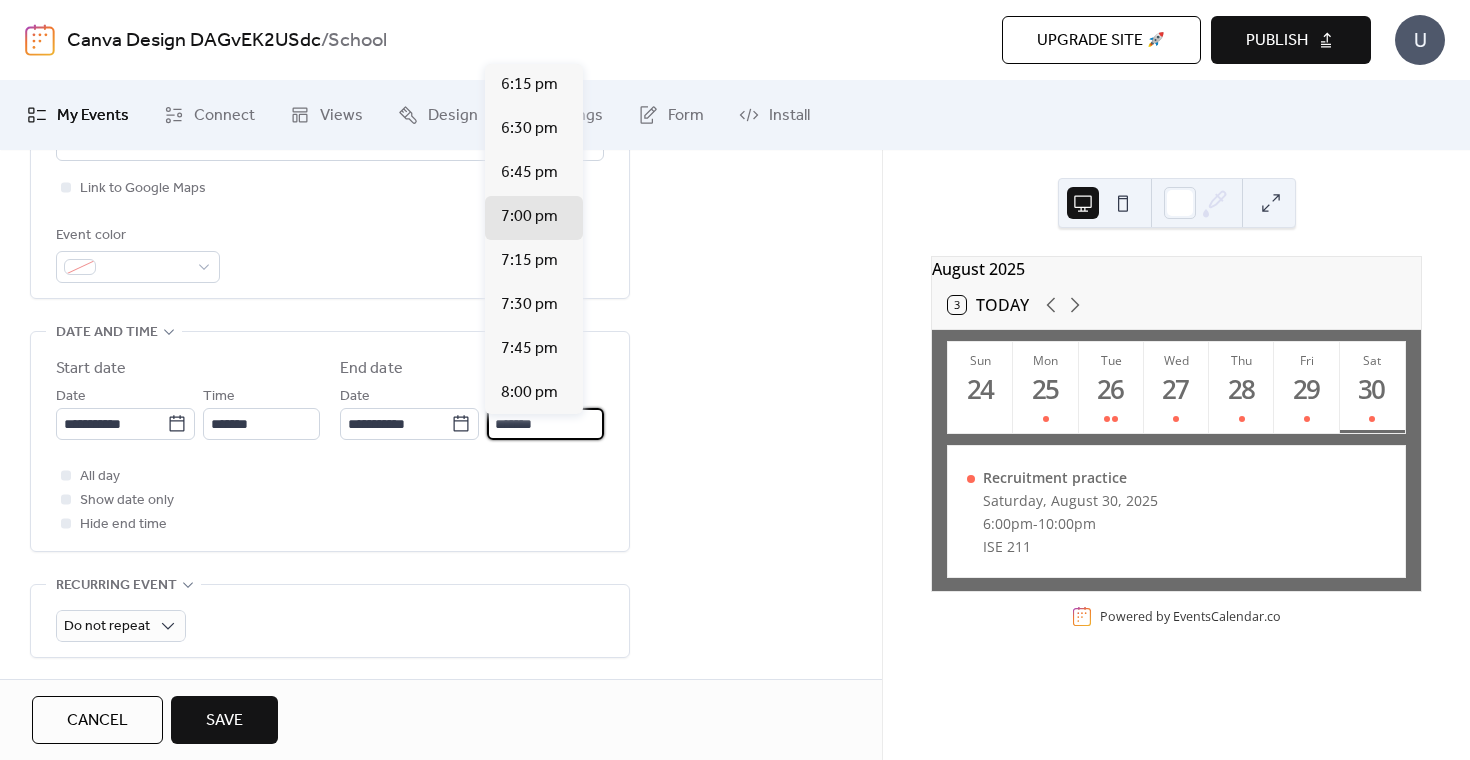 click on "*******" at bounding box center (545, 424) 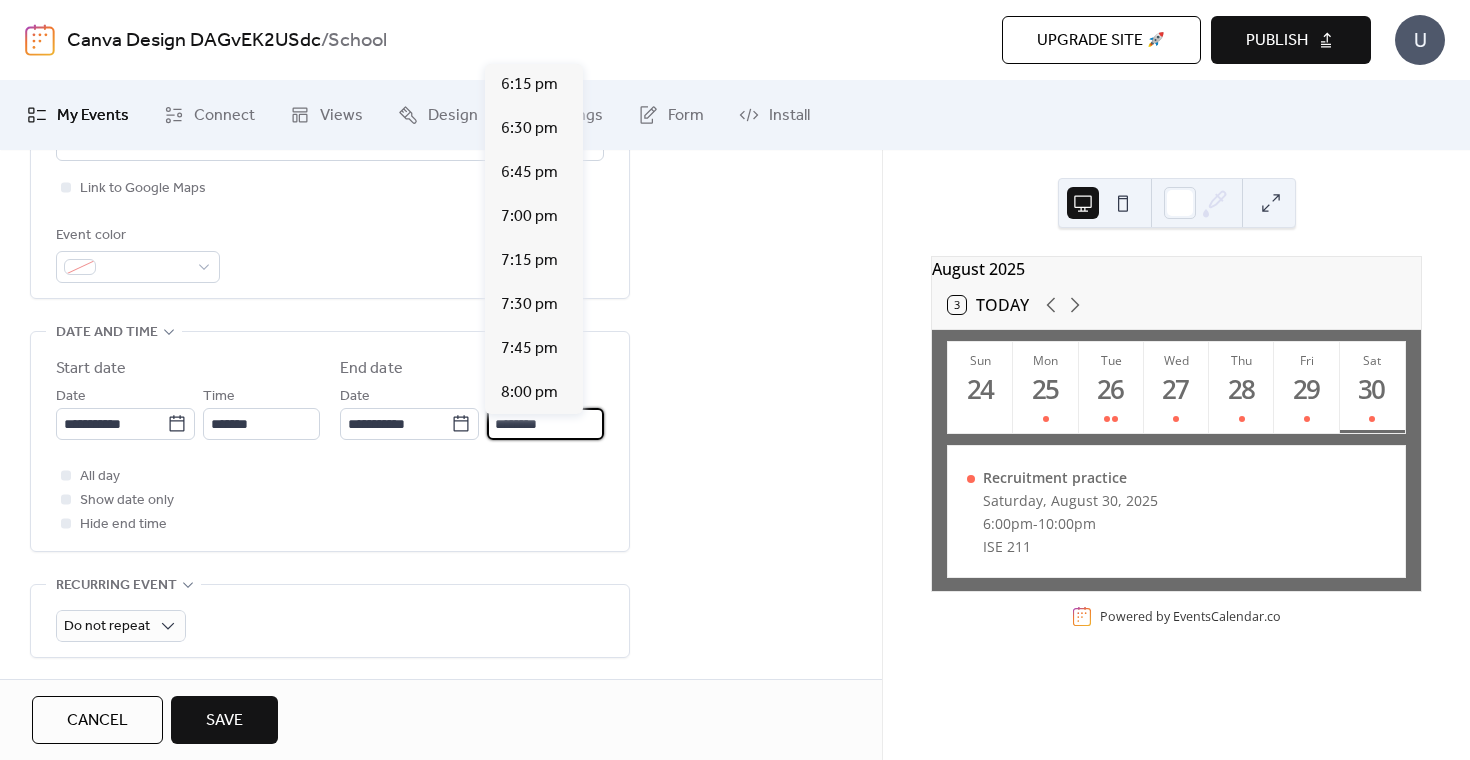 scroll, scrollTop: 660, scrollLeft: 0, axis: vertical 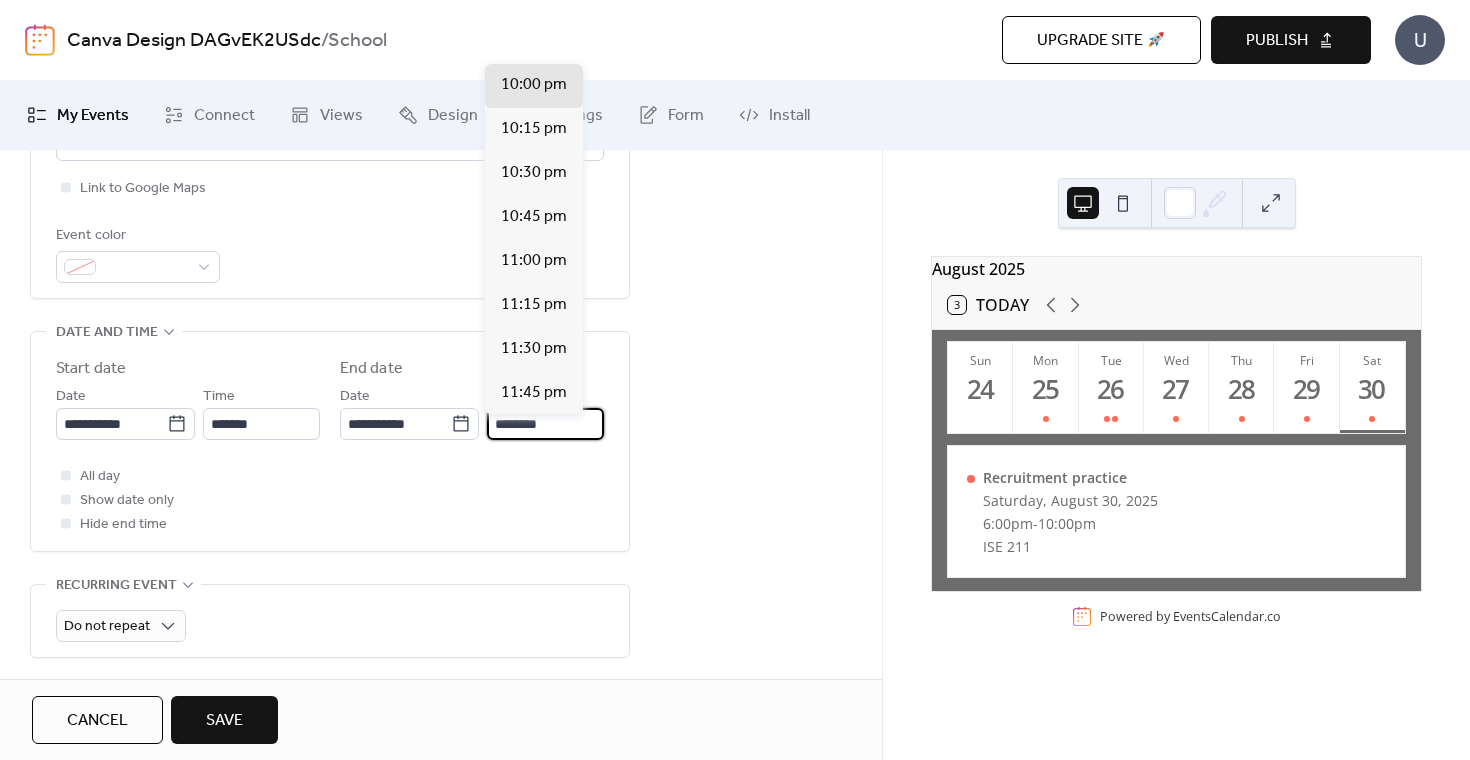 type on "********" 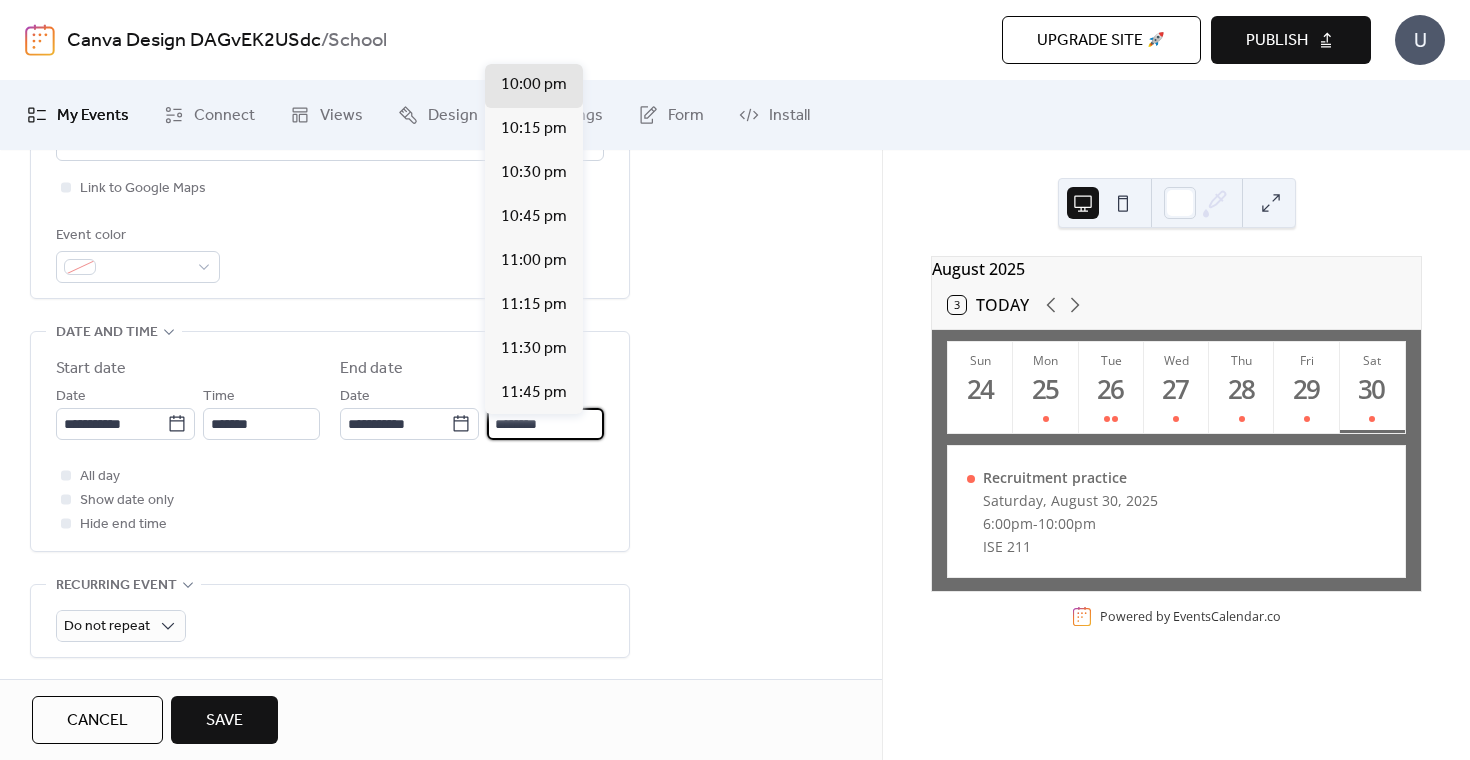 click on "All day Show date only Hide end time" at bounding box center (330, 500) 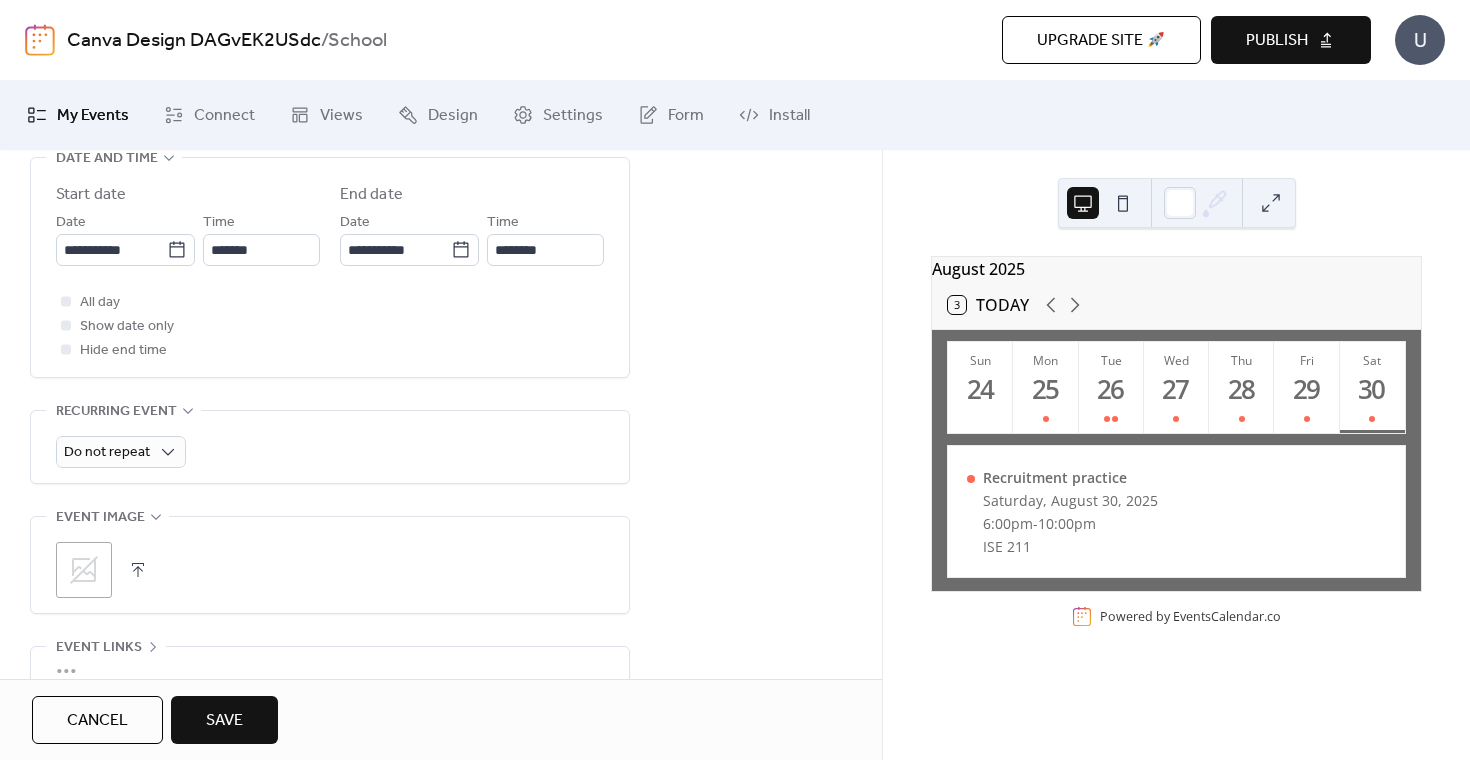 scroll, scrollTop: 697, scrollLeft: 0, axis: vertical 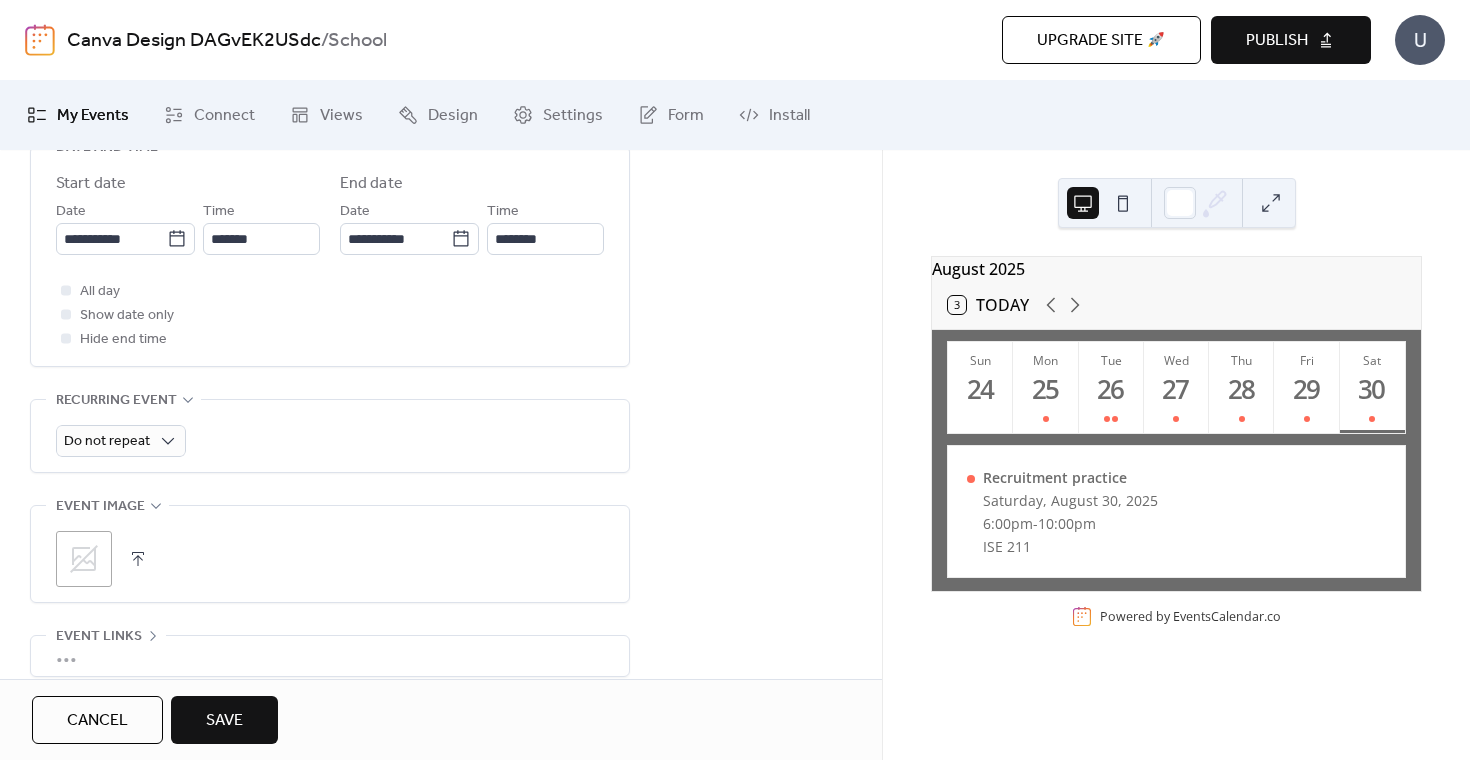 click on "Save" at bounding box center (224, 721) 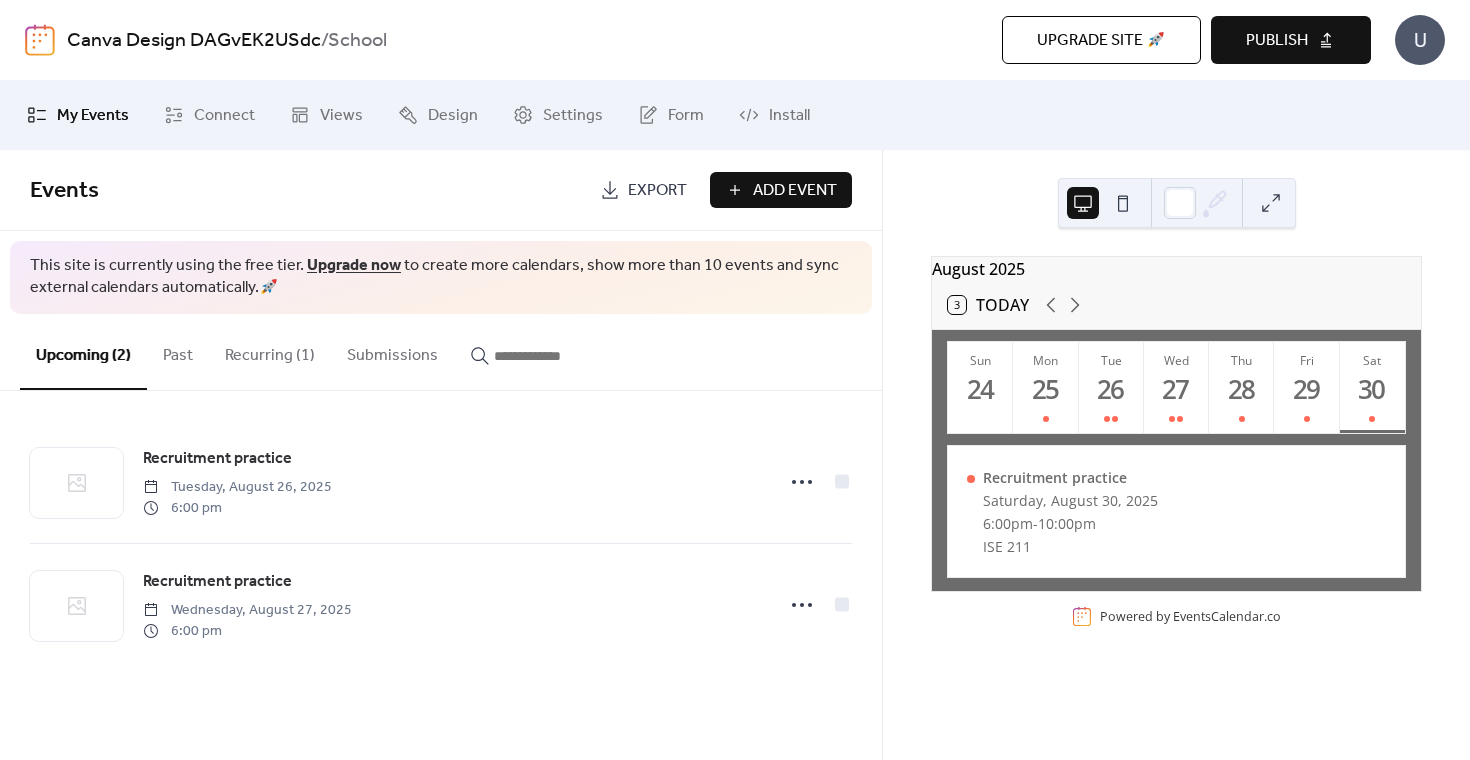 click on "Add Event" at bounding box center [795, 191] 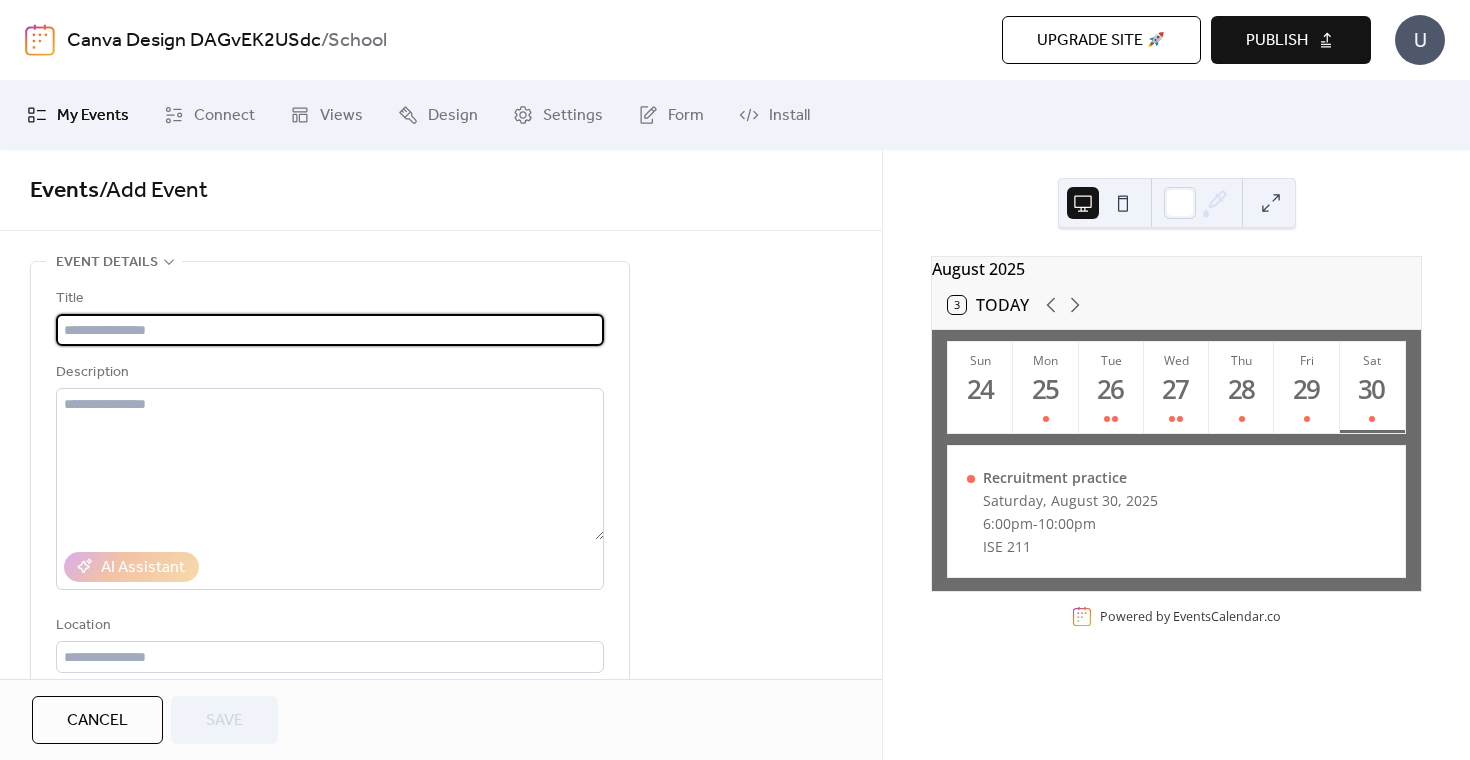 type on "*" 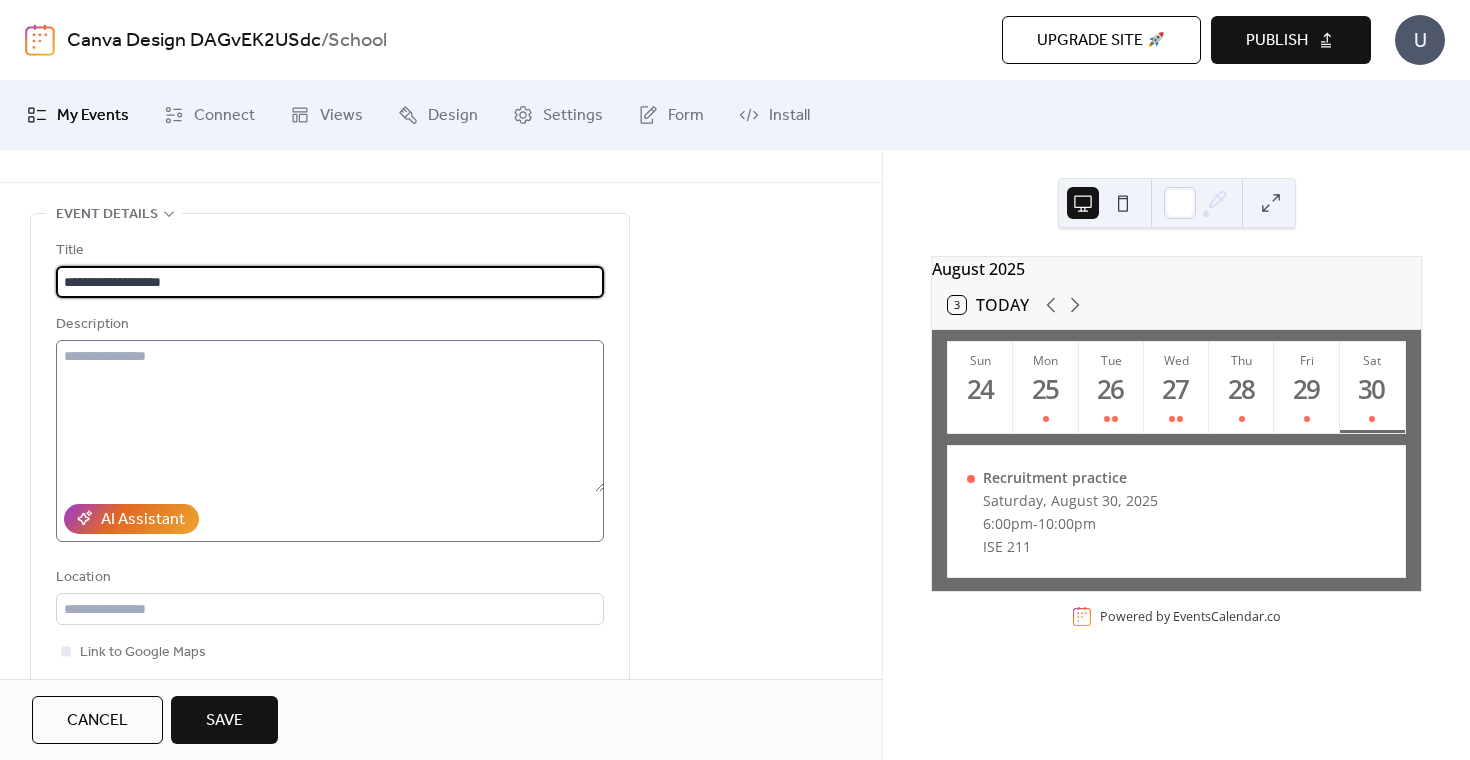 scroll, scrollTop: 58, scrollLeft: 0, axis: vertical 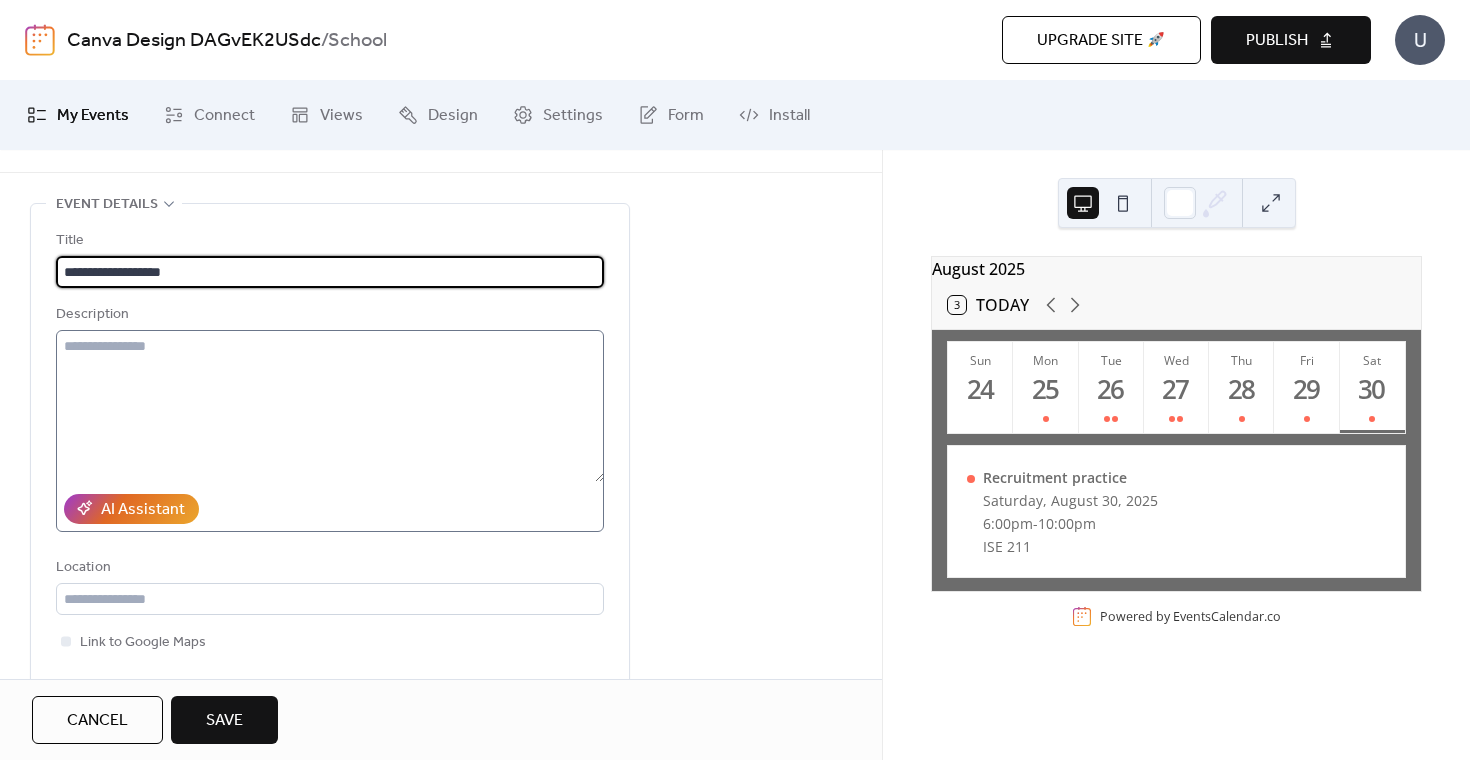 type on "**********" 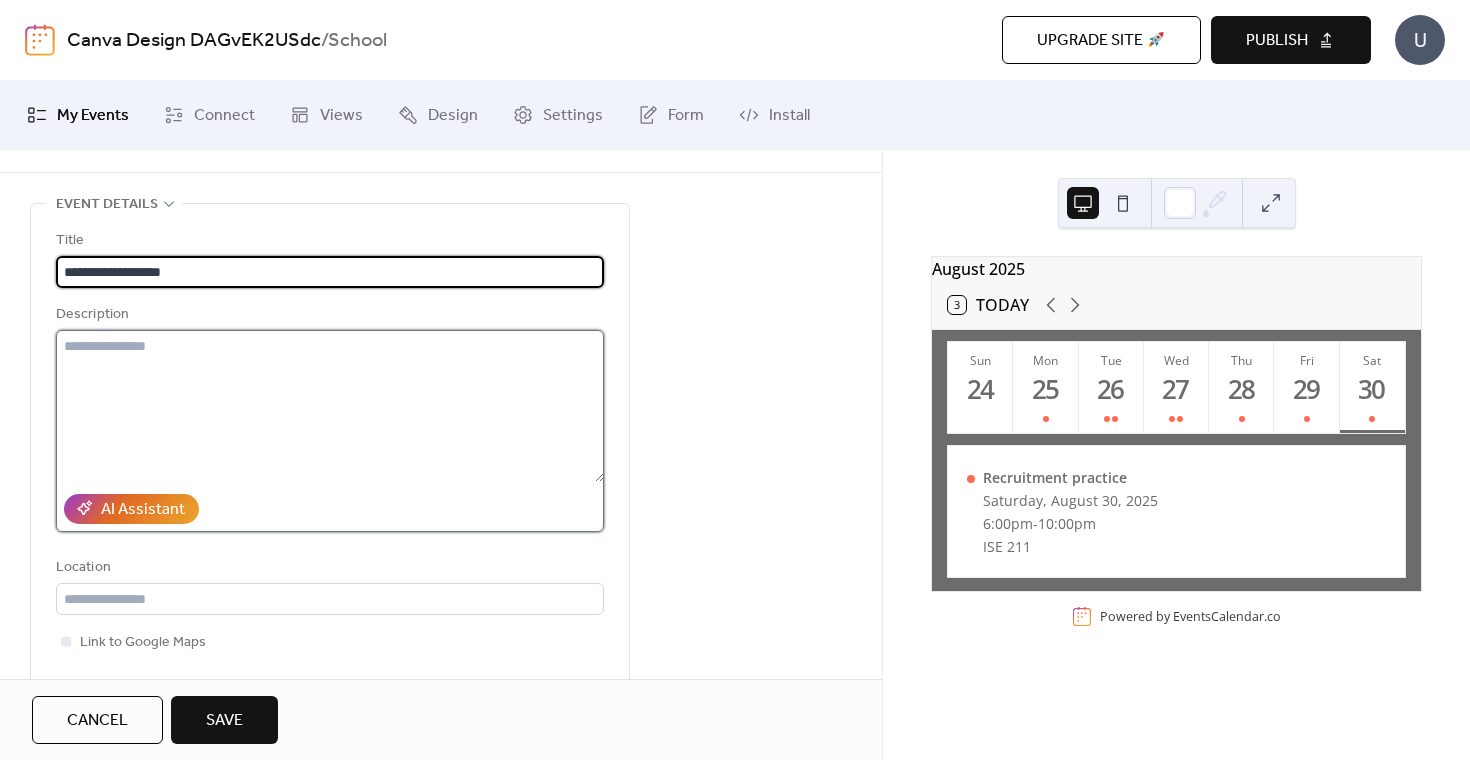 click at bounding box center (330, 406) 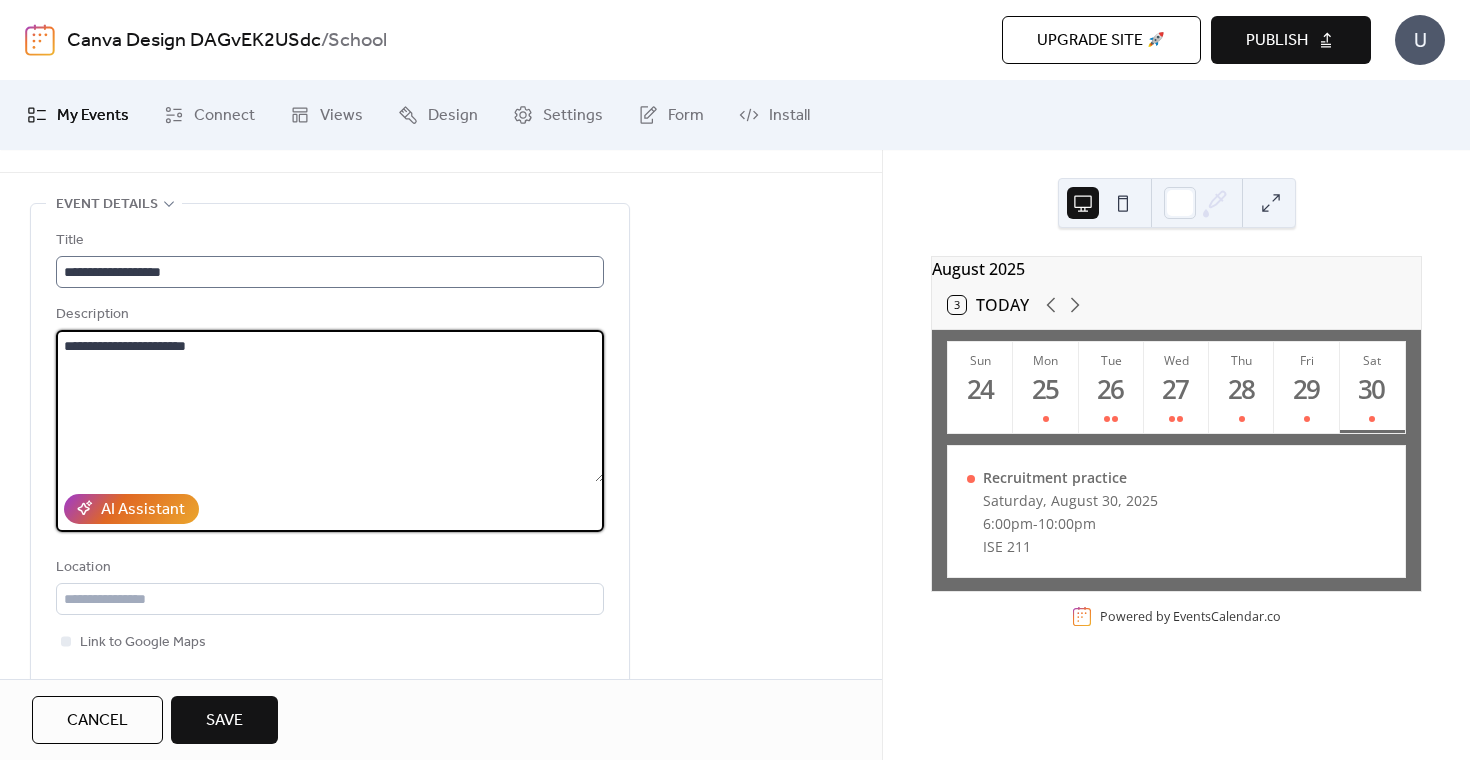 type on "**********" 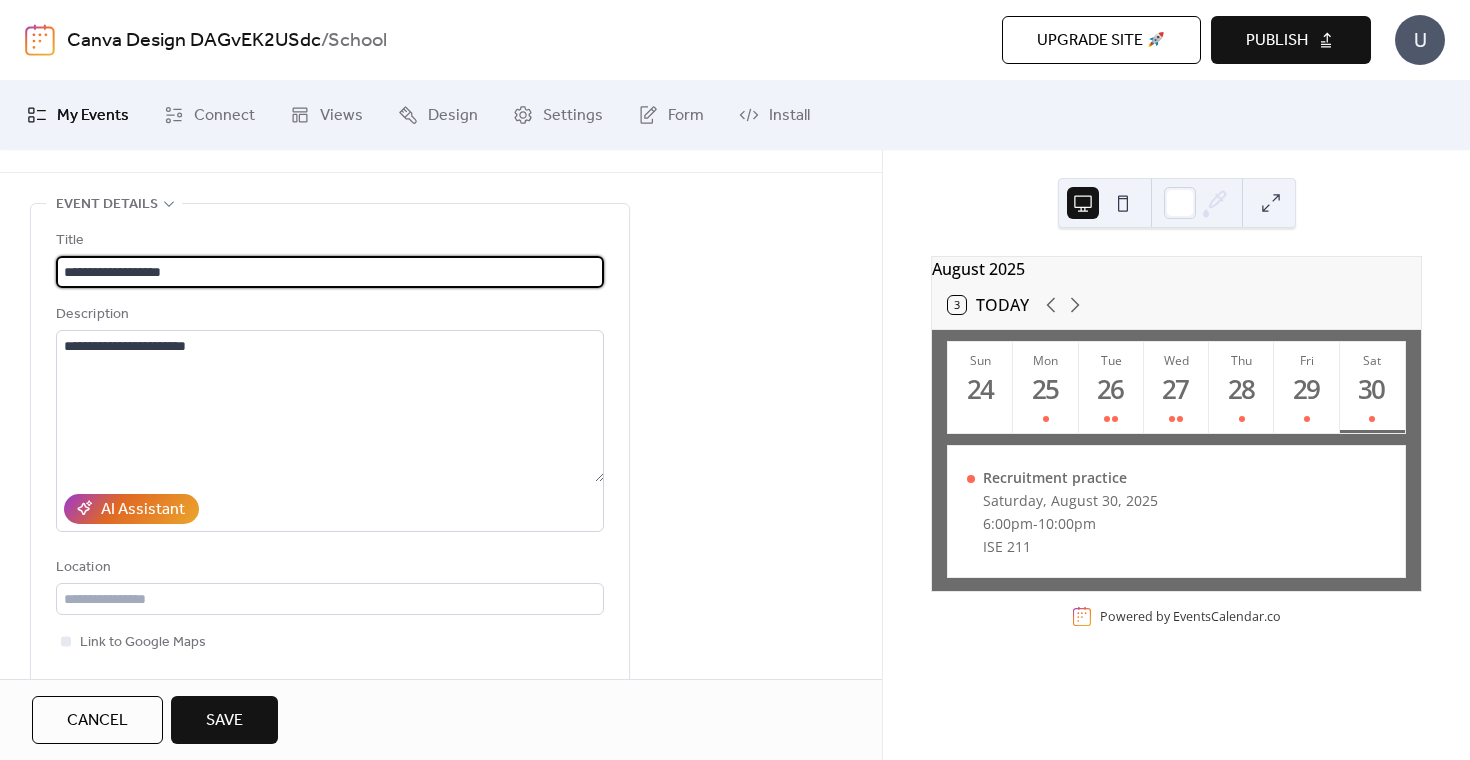 click on "**********" at bounding box center [330, 272] 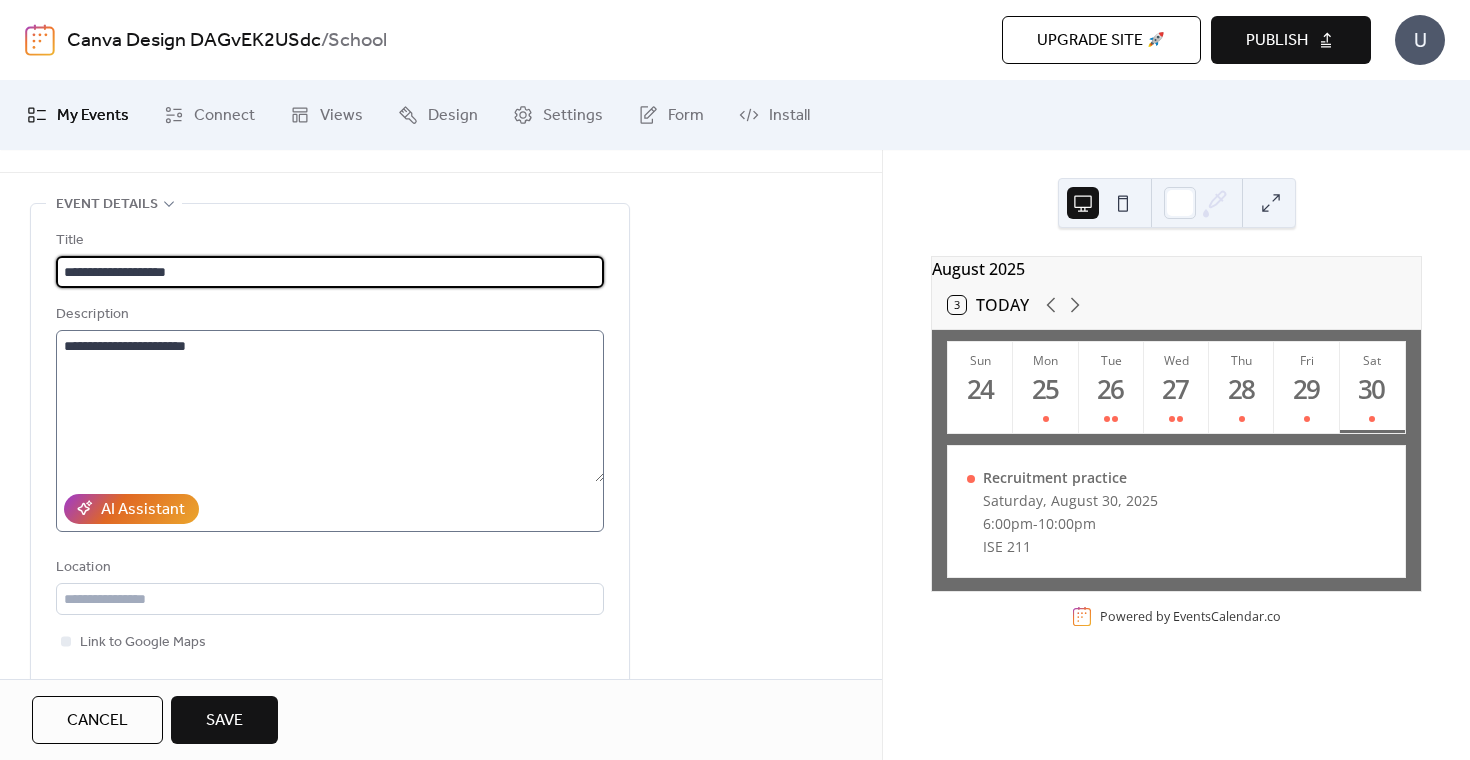type on "**********" 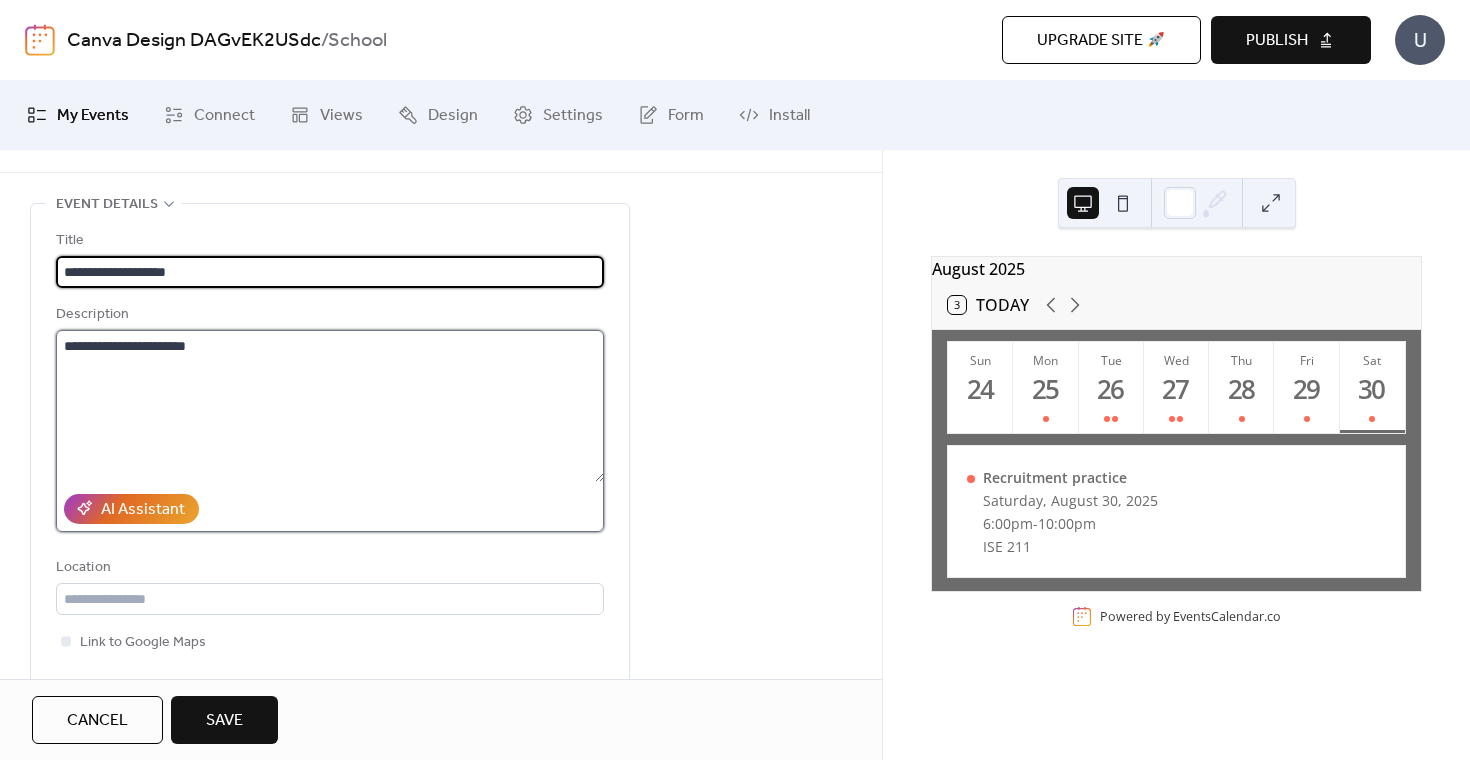 click on "**********" at bounding box center (330, 406) 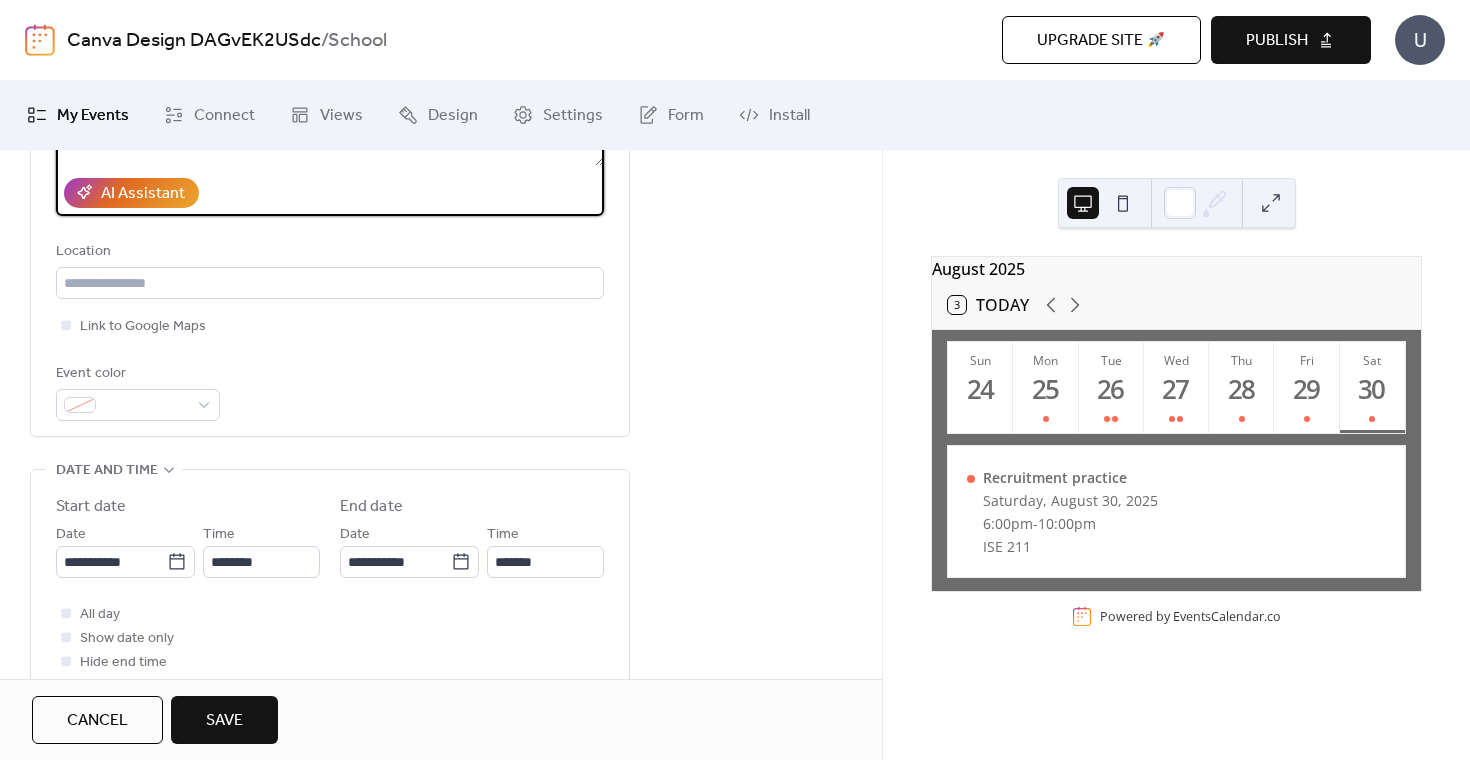 scroll, scrollTop: 390, scrollLeft: 0, axis: vertical 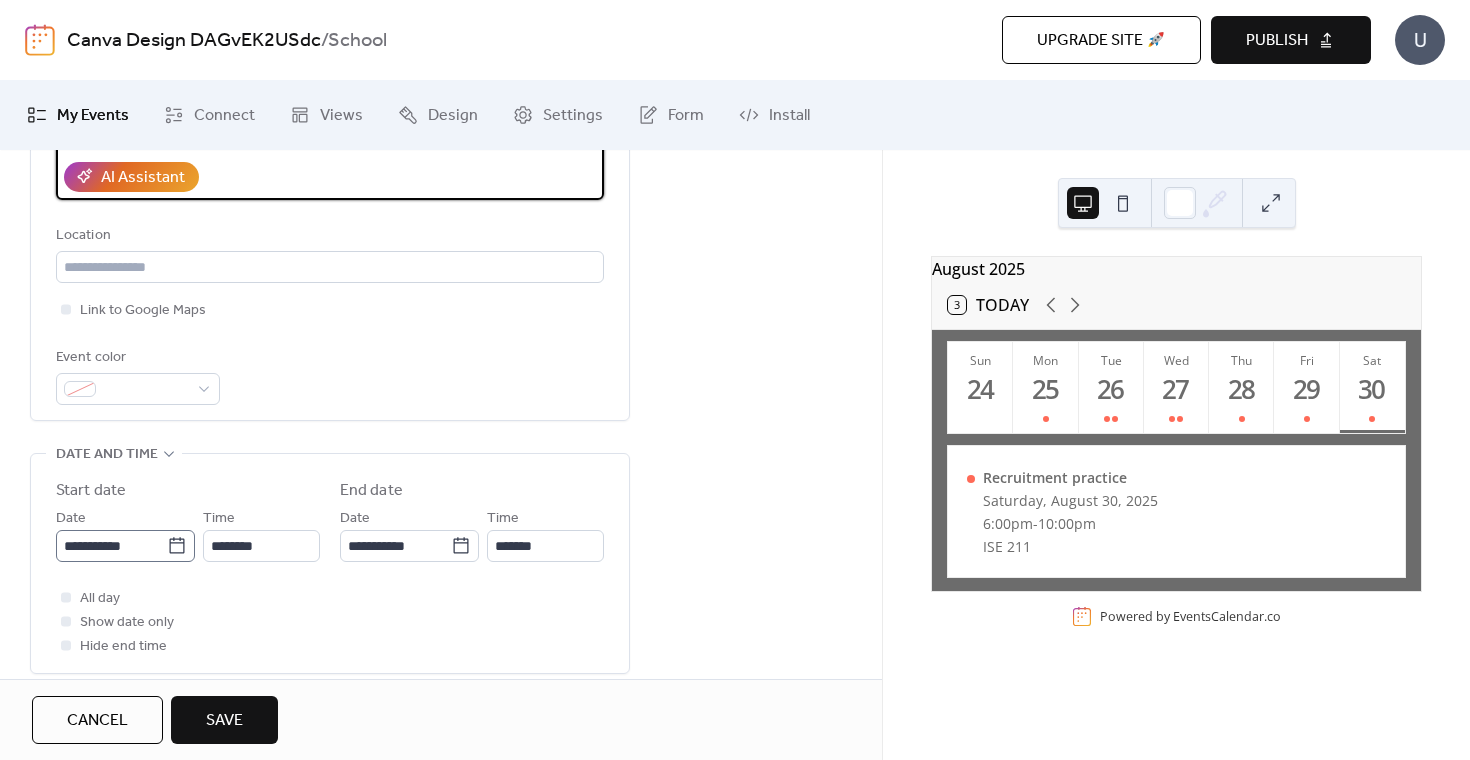 type on "**********" 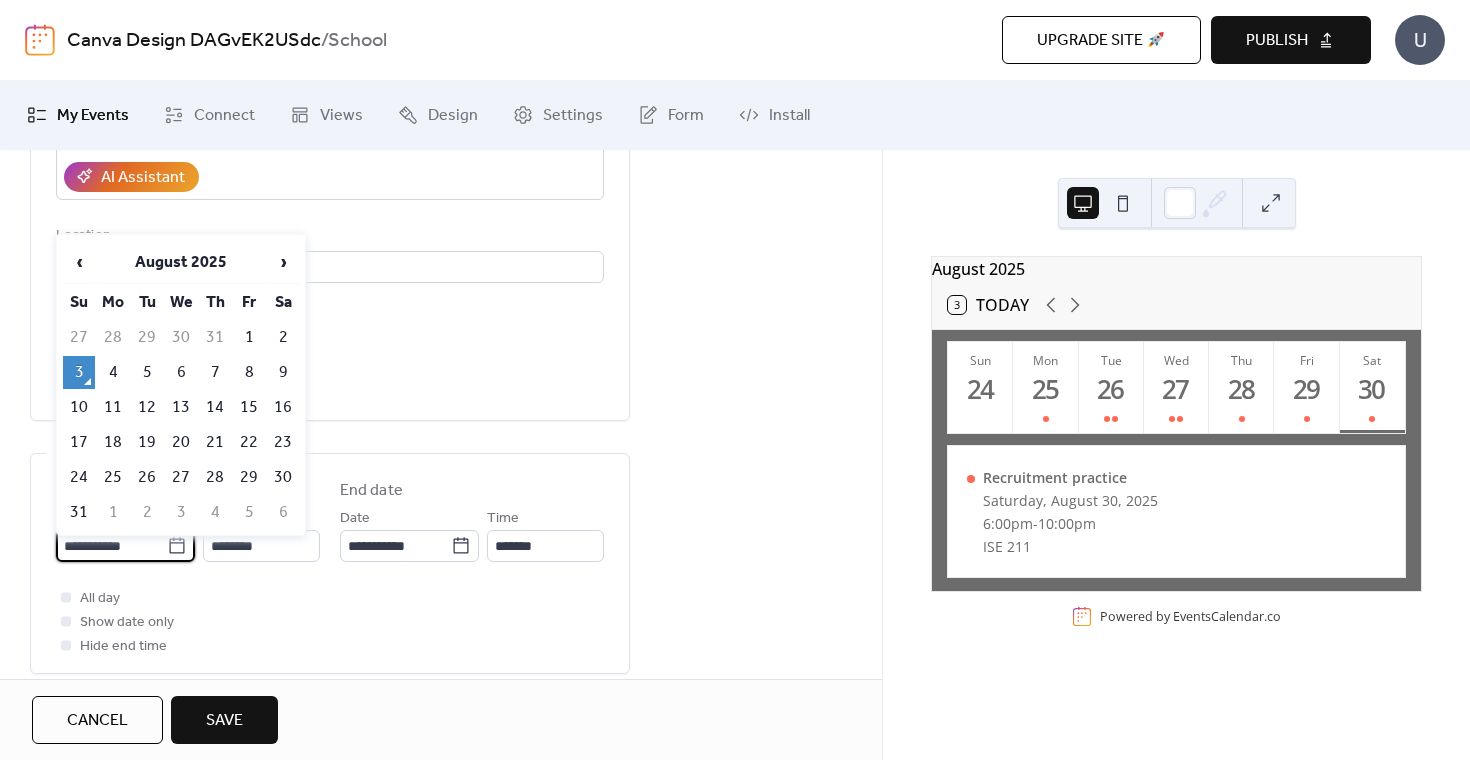 click on "**********" at bounding box center (111, 546) 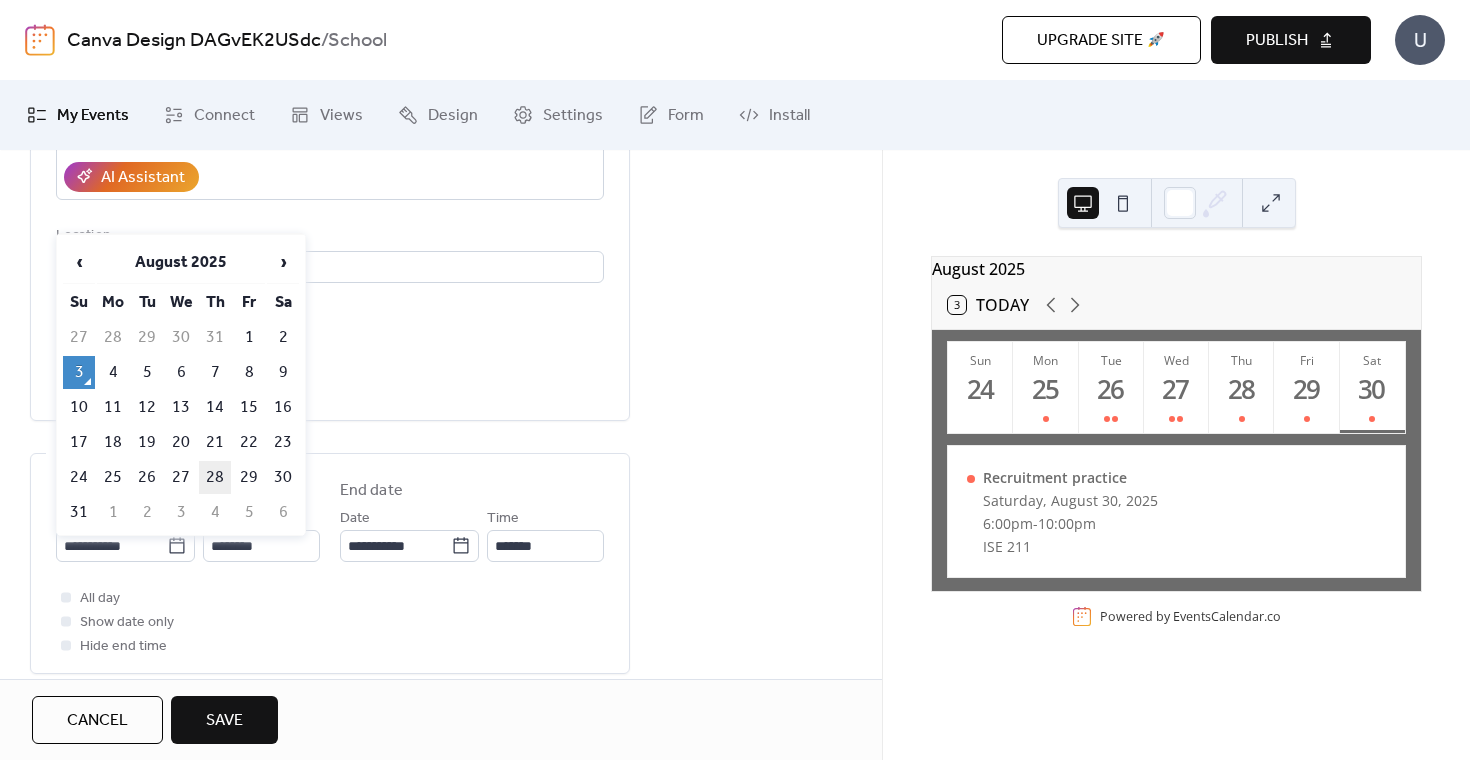 click on "28" at bounding box center [215, 477] 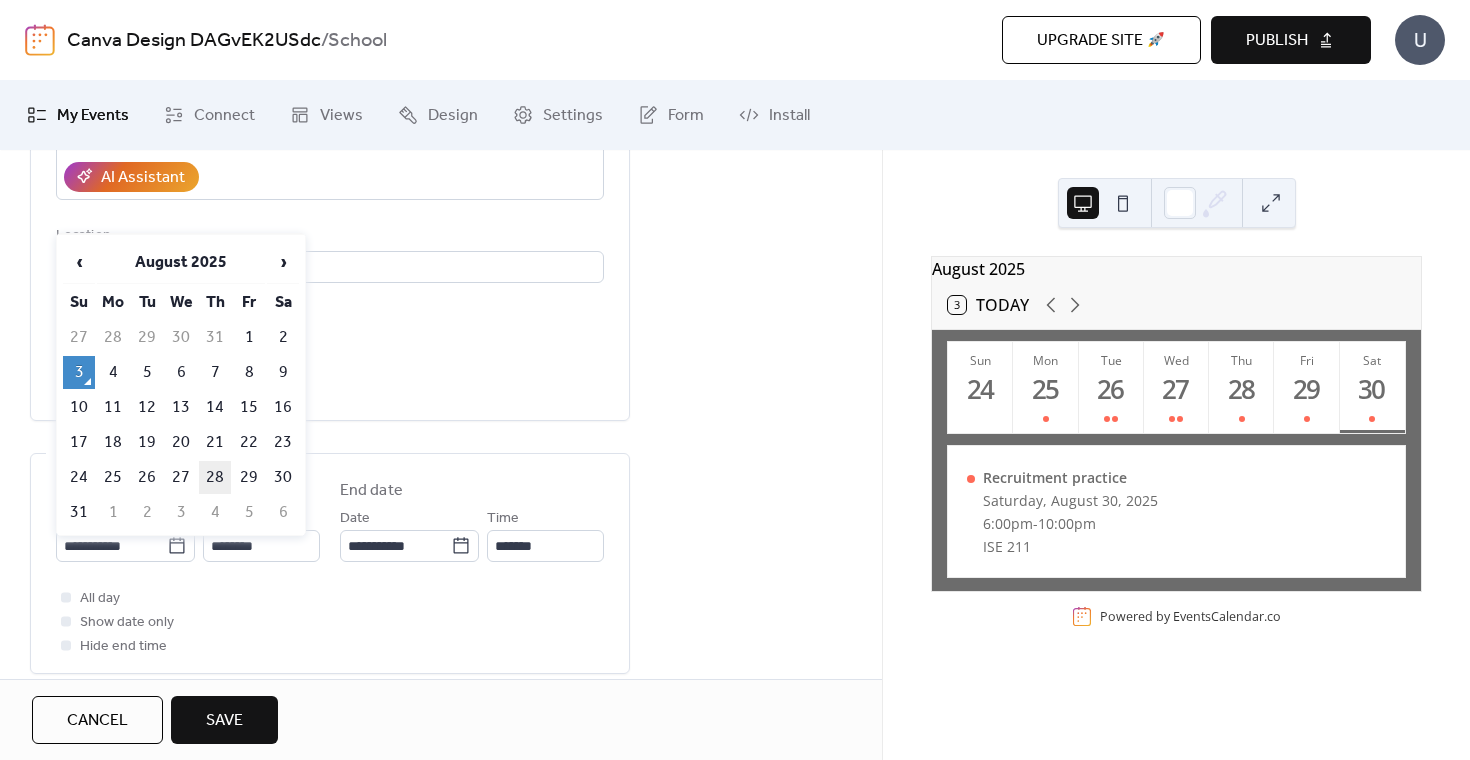 type on "**********" 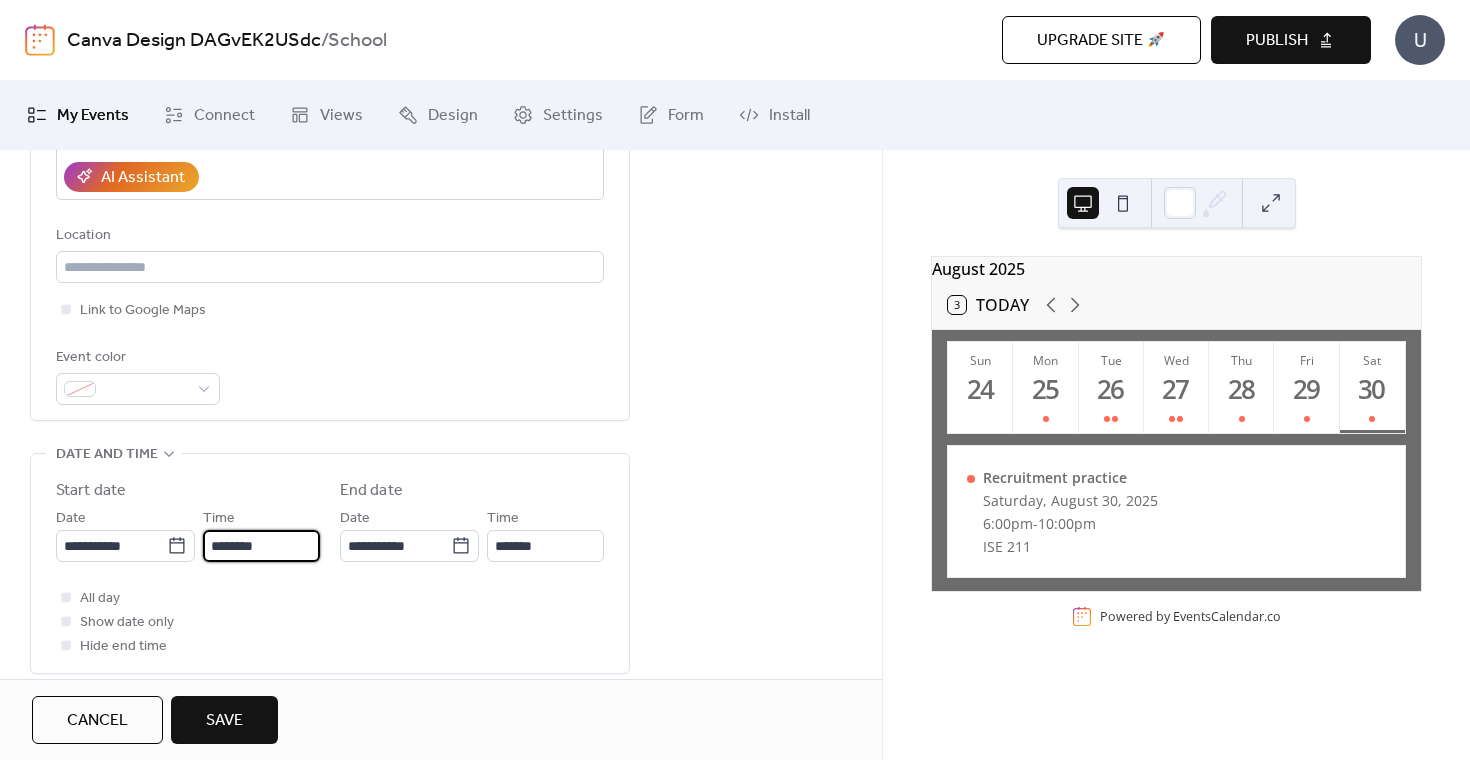 click on "********" at bounding box center [261, 546] 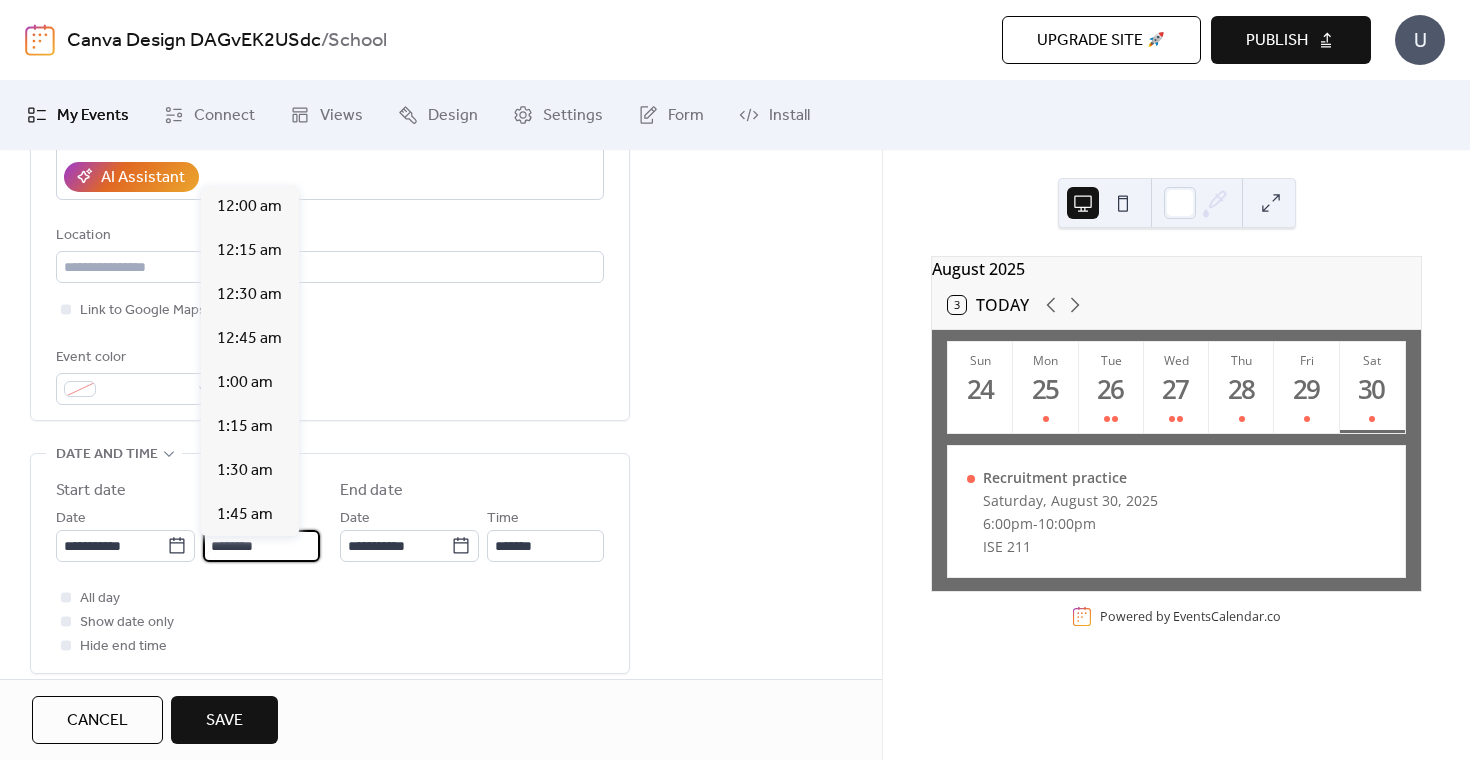 scroll, scrollTop: 2112, scrollLeft: 0, axis: vertical 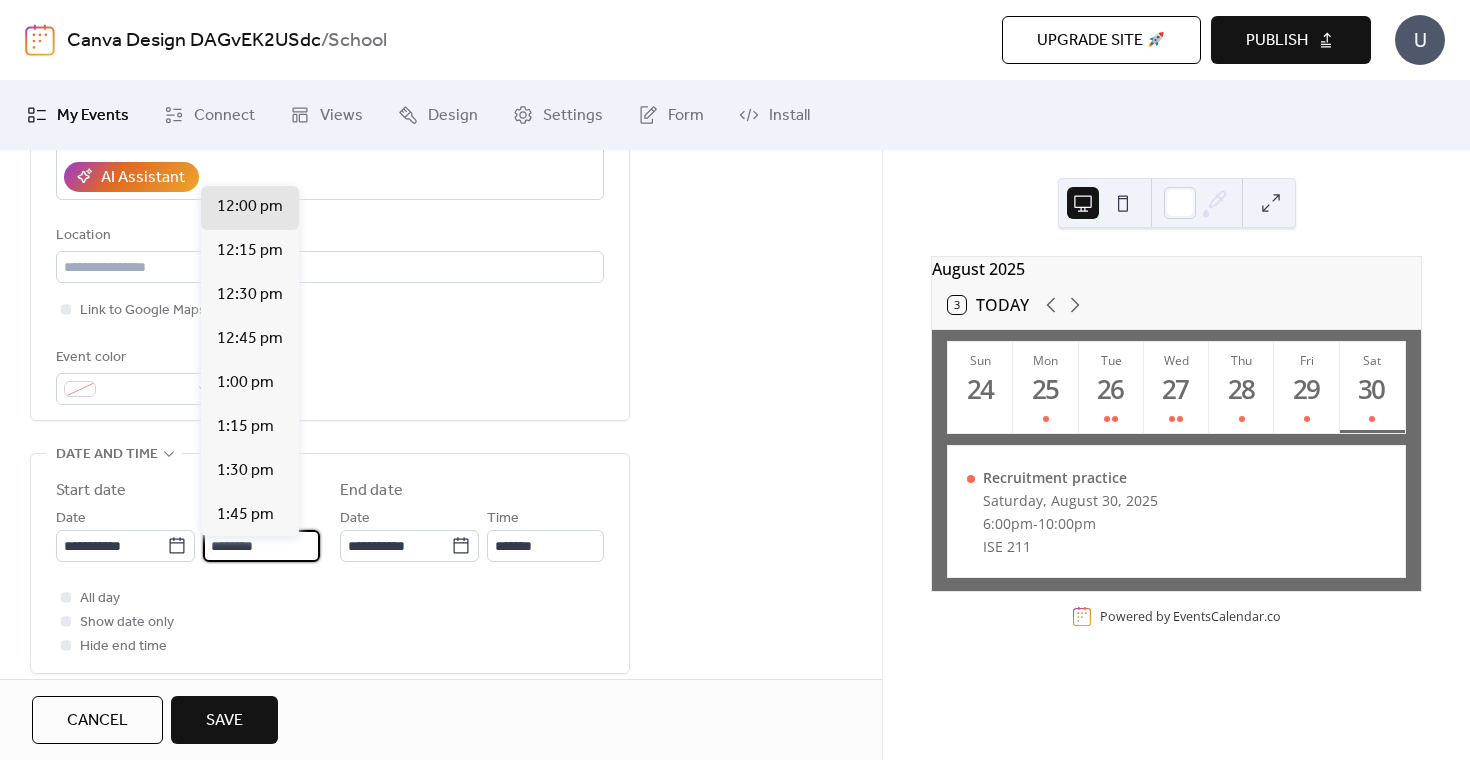 click on "********" at bounding box center [261, 546] 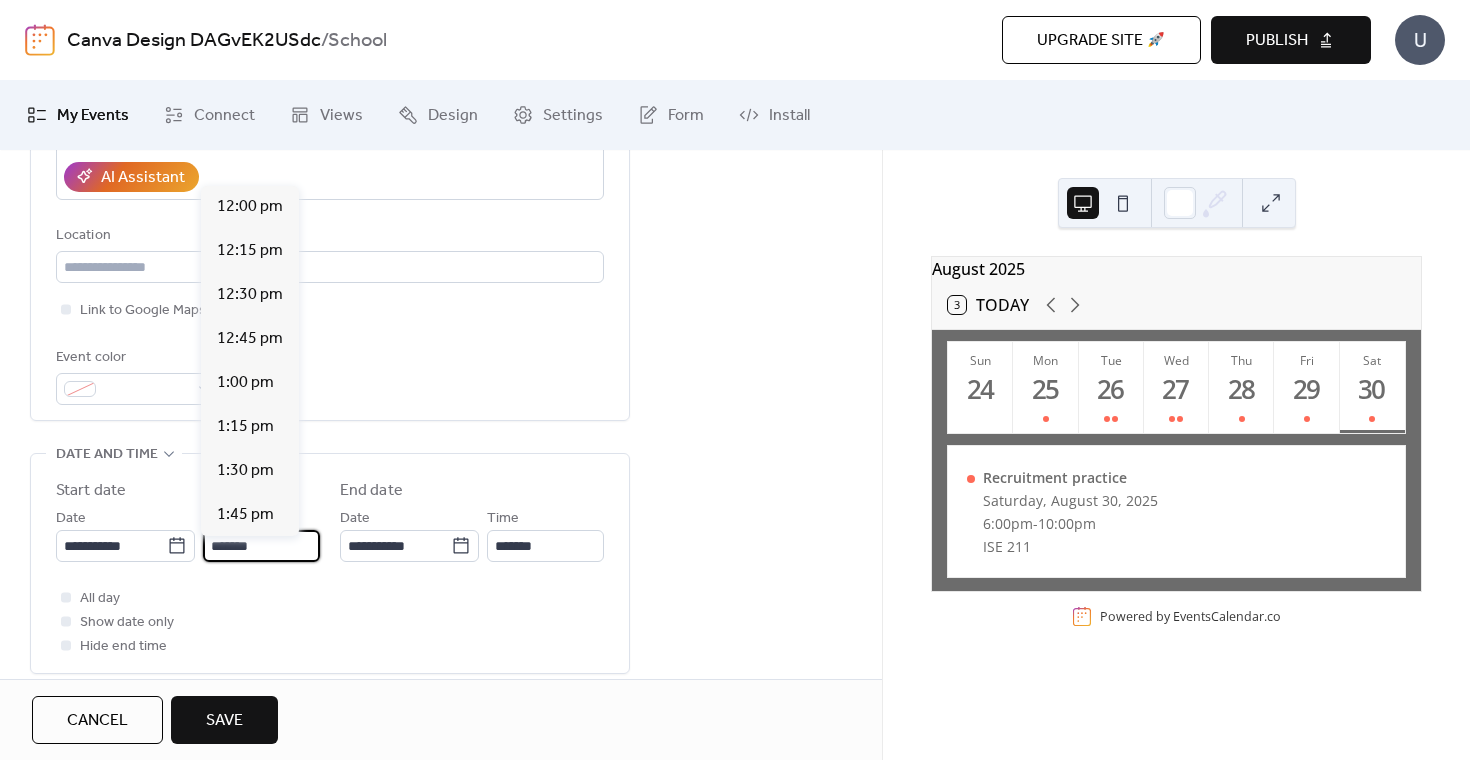 scroll, scrollTop: 3168, scrollLeft: 0, axis: vertical 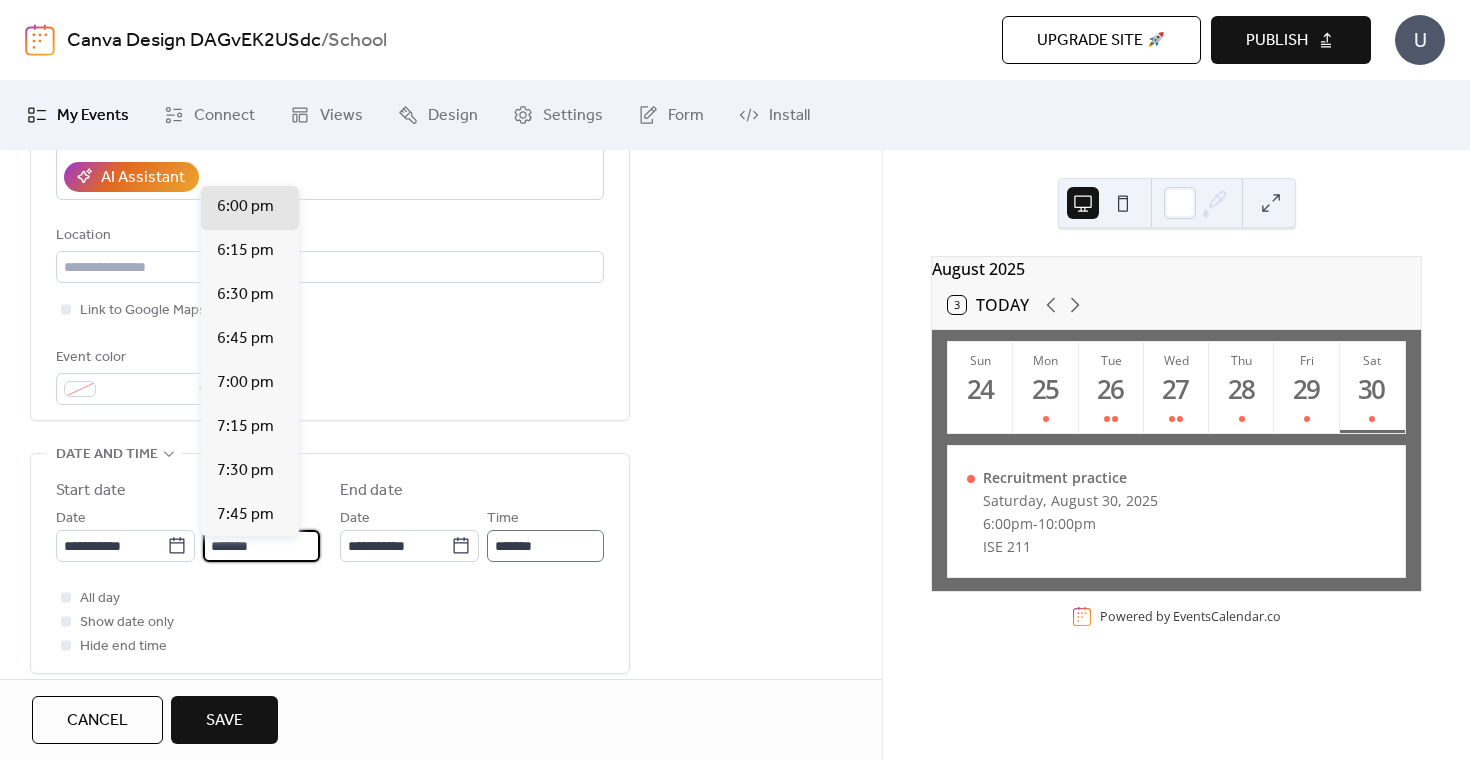 type on "*******" 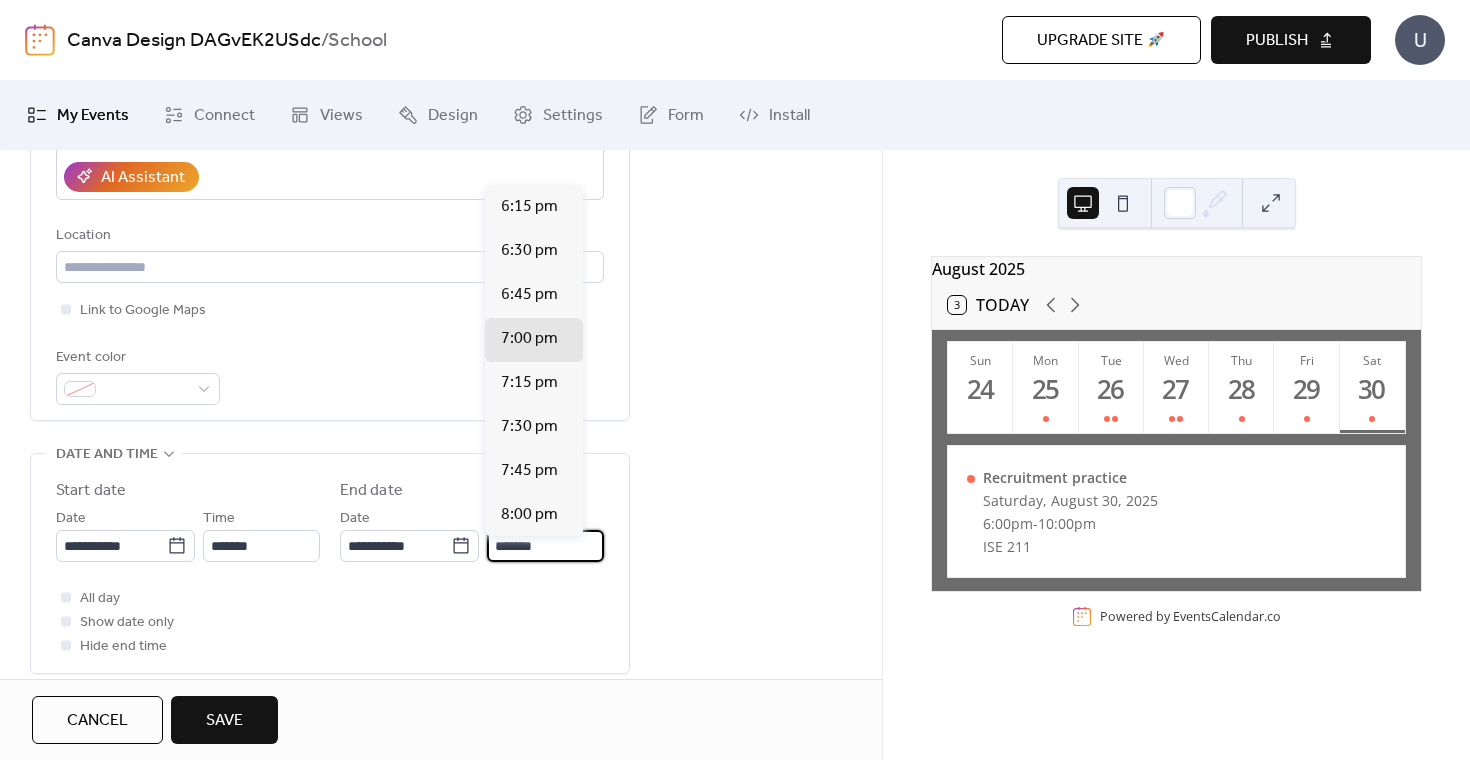 click on "*******" at bounding box center (545, 546) 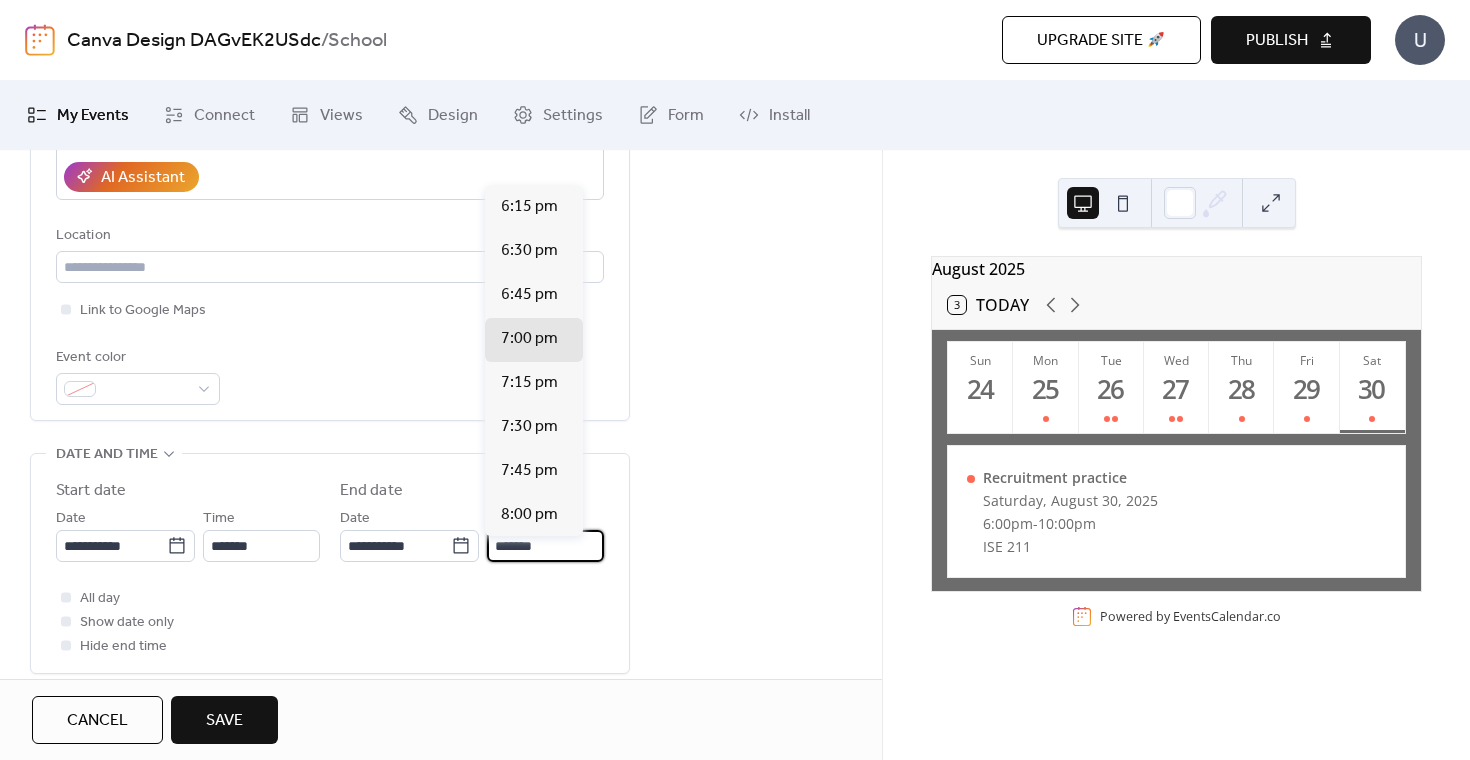 click on "*******" at bounding box center [545, 546] 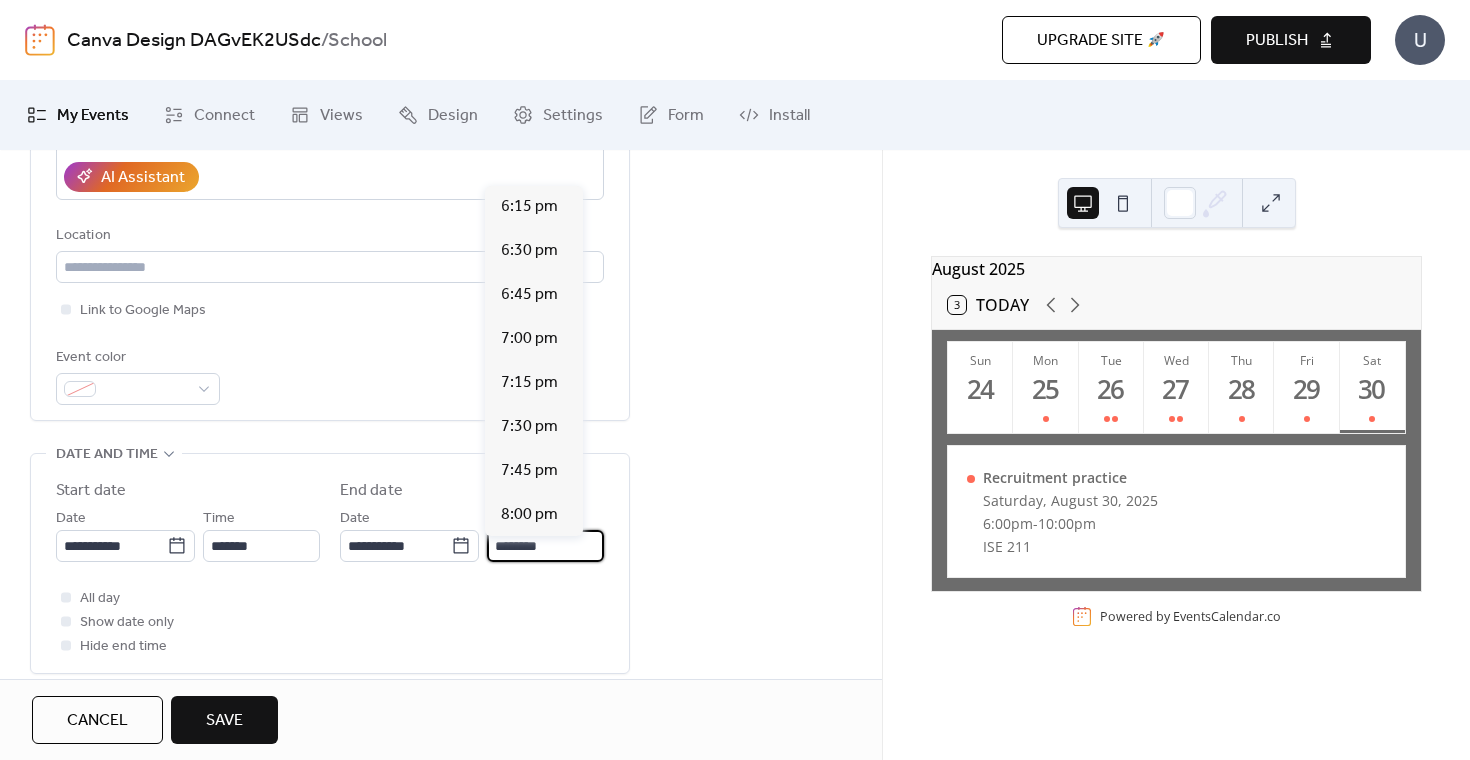 scroll, scrollTop: 660, scrollLeft: 0, axis: vertical 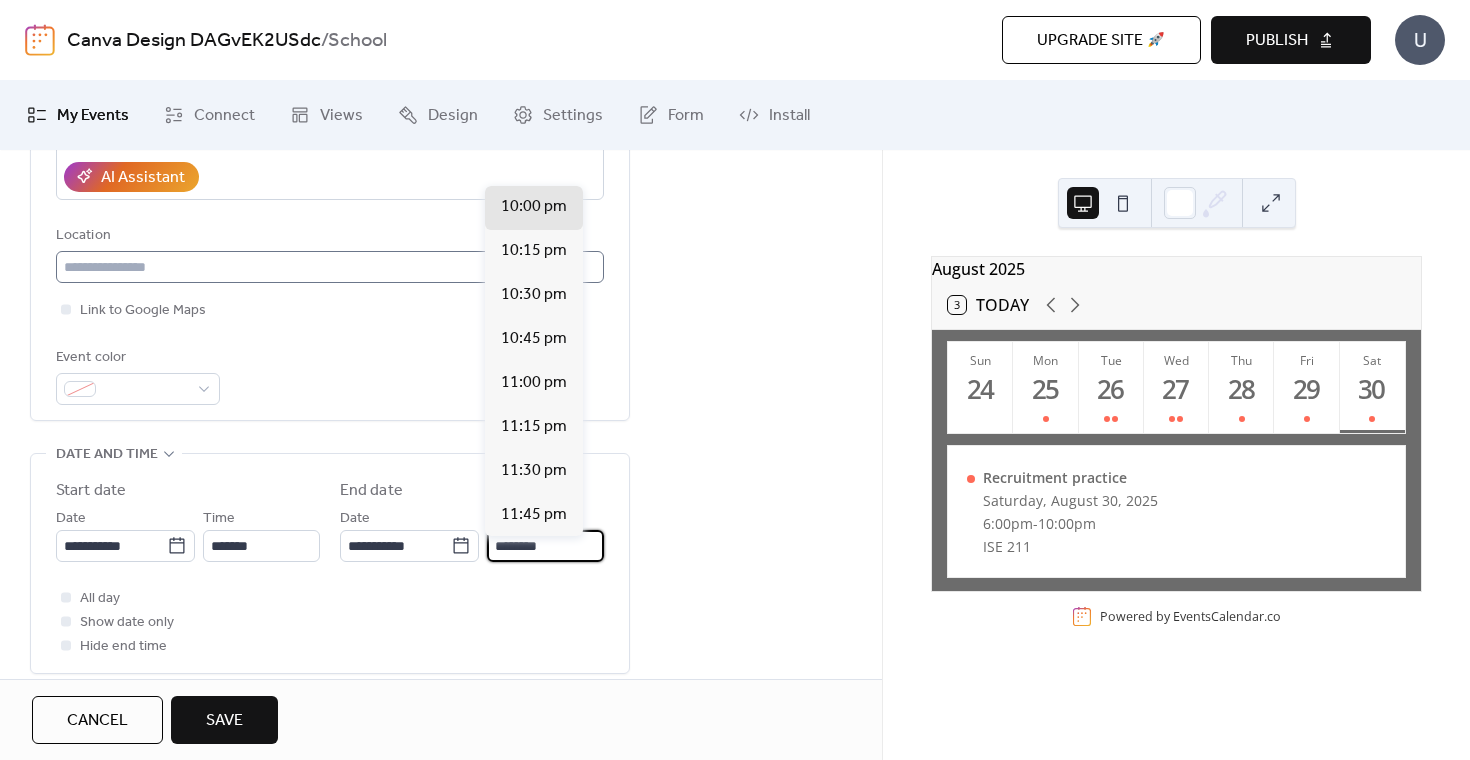 type on "********" 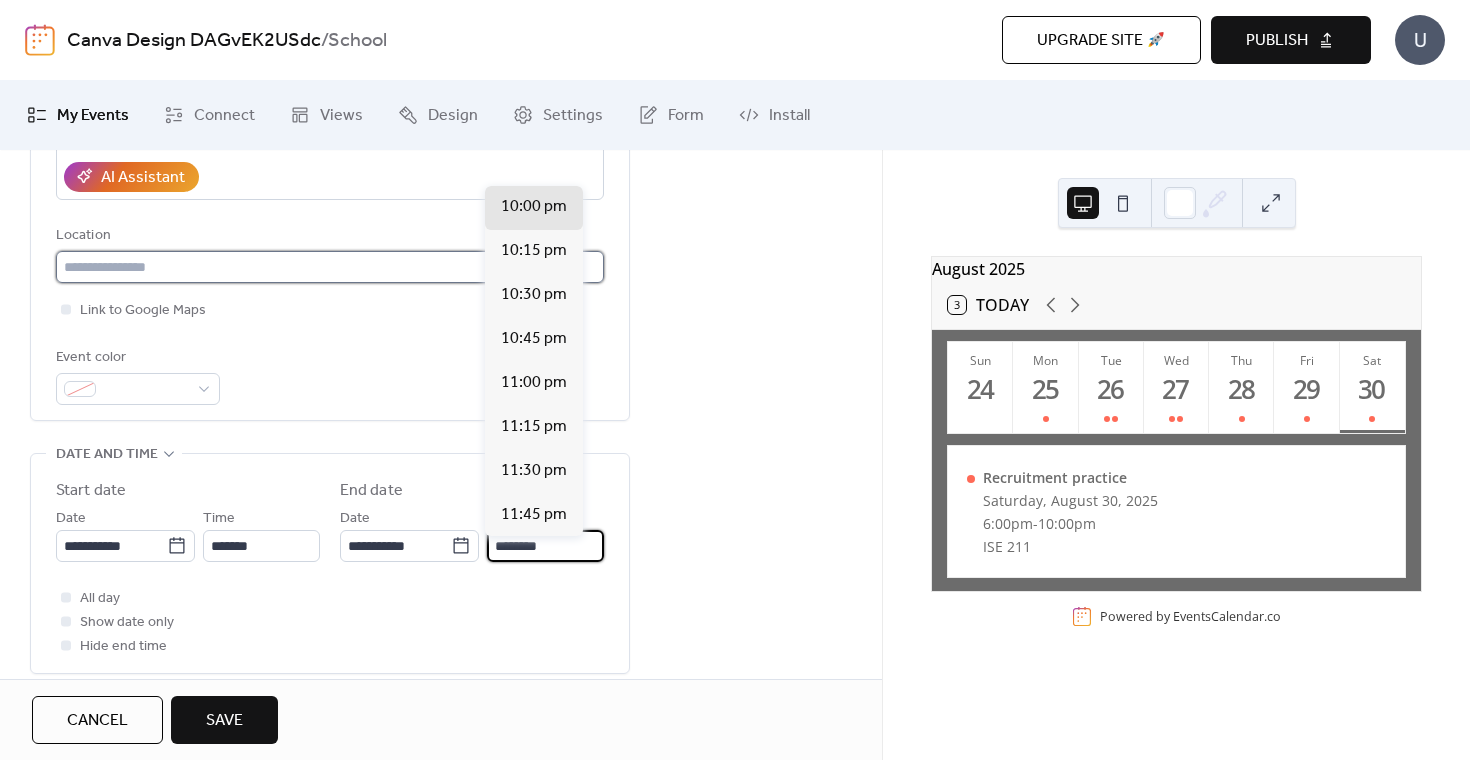 click at bounding box center [330, 267] 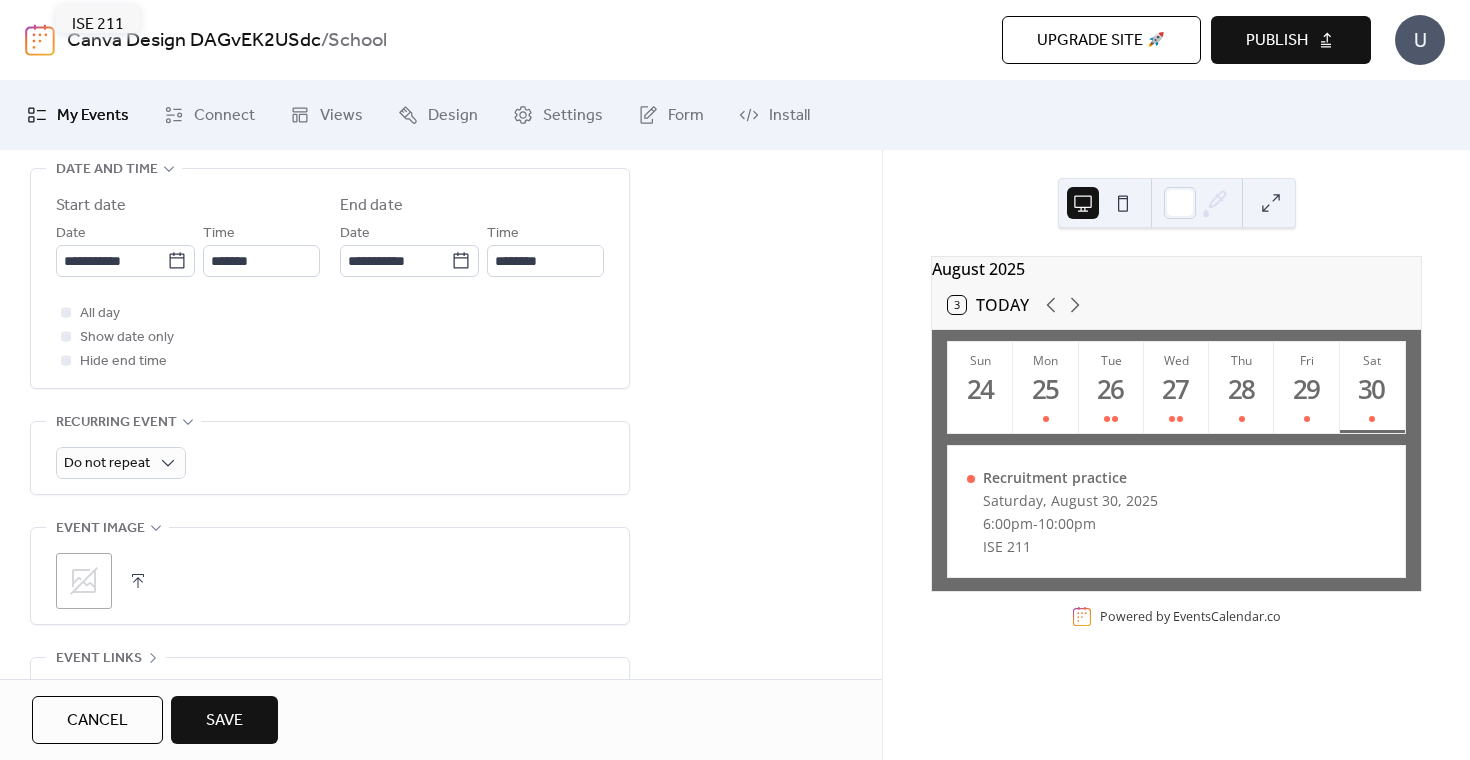 scroll, scrollTop: 690, scrollLeft: 0, axis: vertical 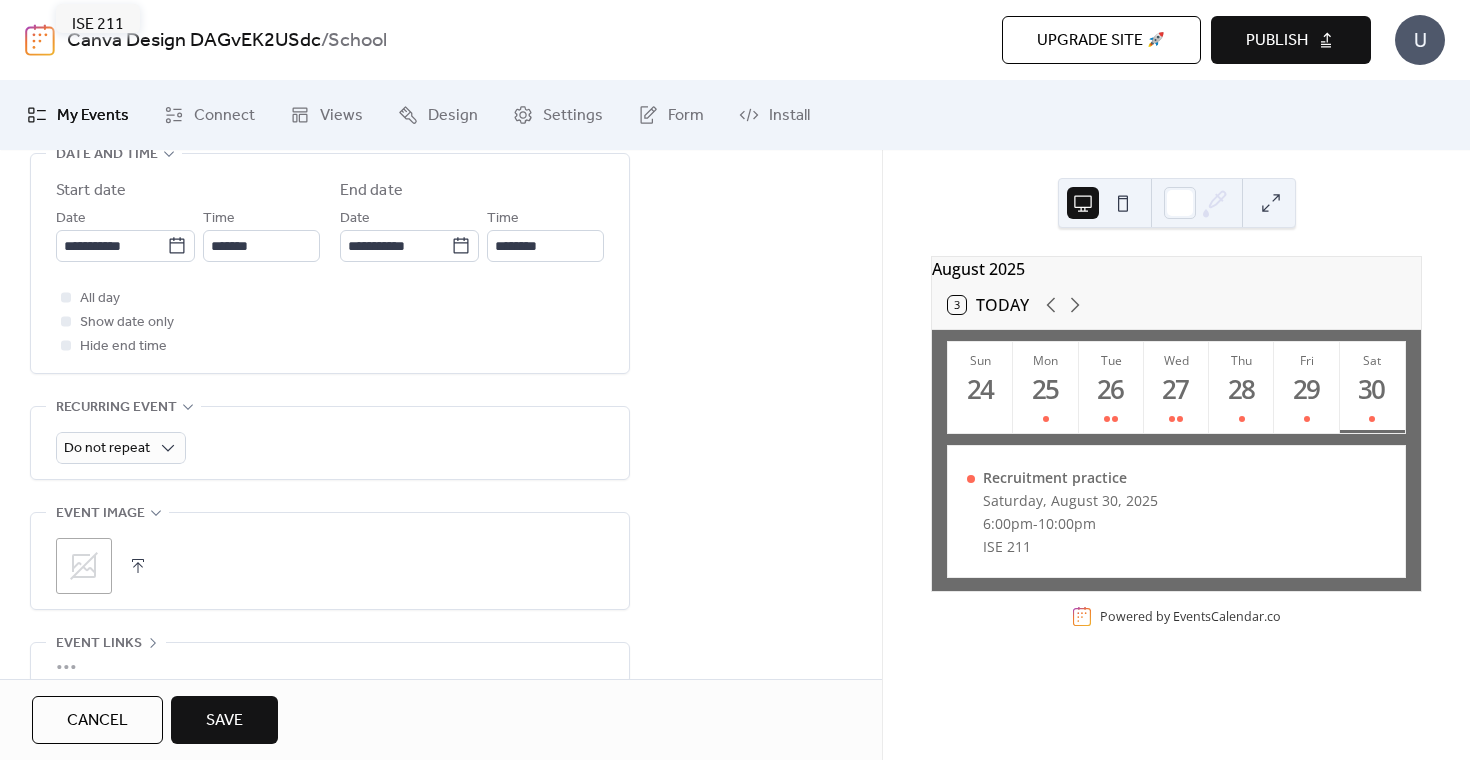 type on "*******" 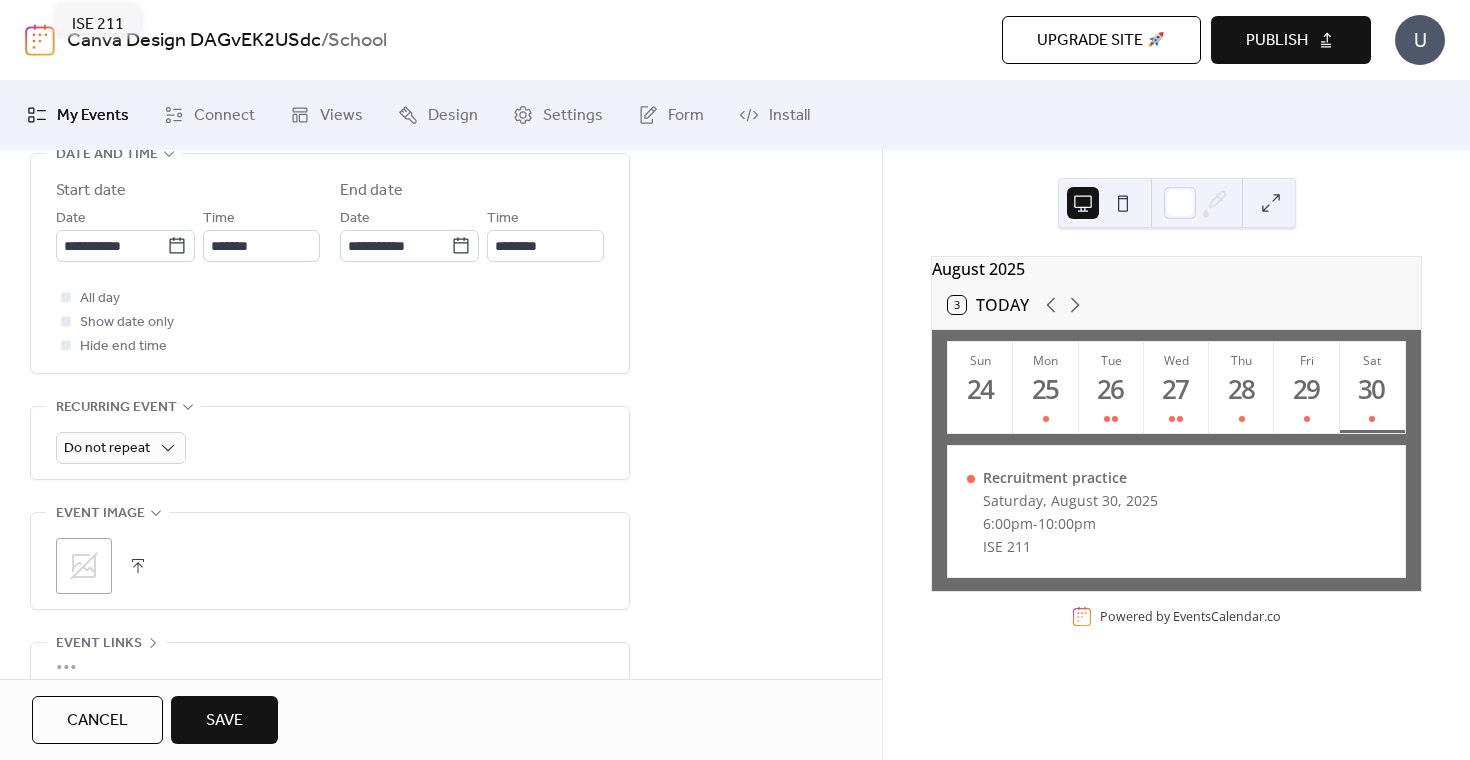 click on "Save" at bounding box center (224, 721) 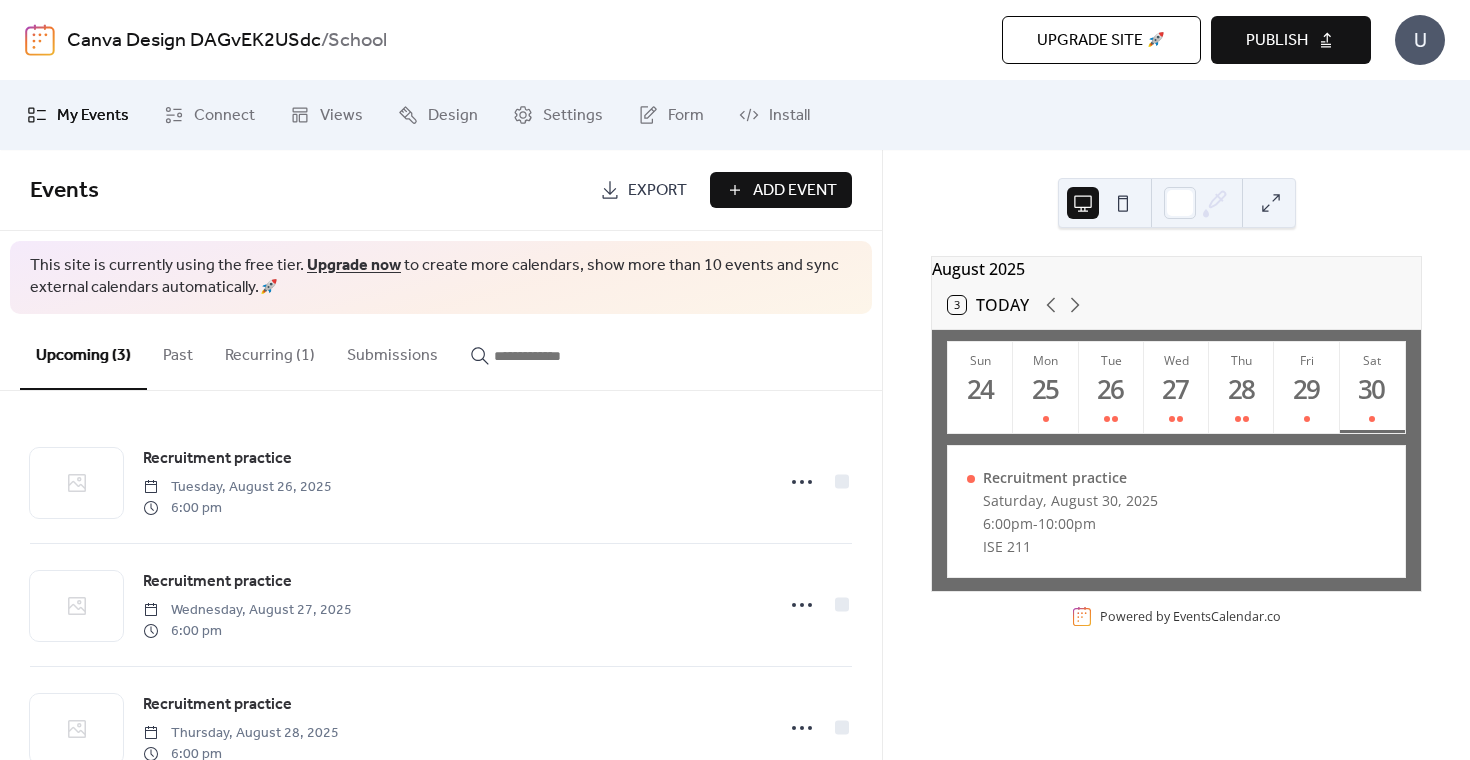 click on "Recurring (1)" at bounding box center [270, 351] 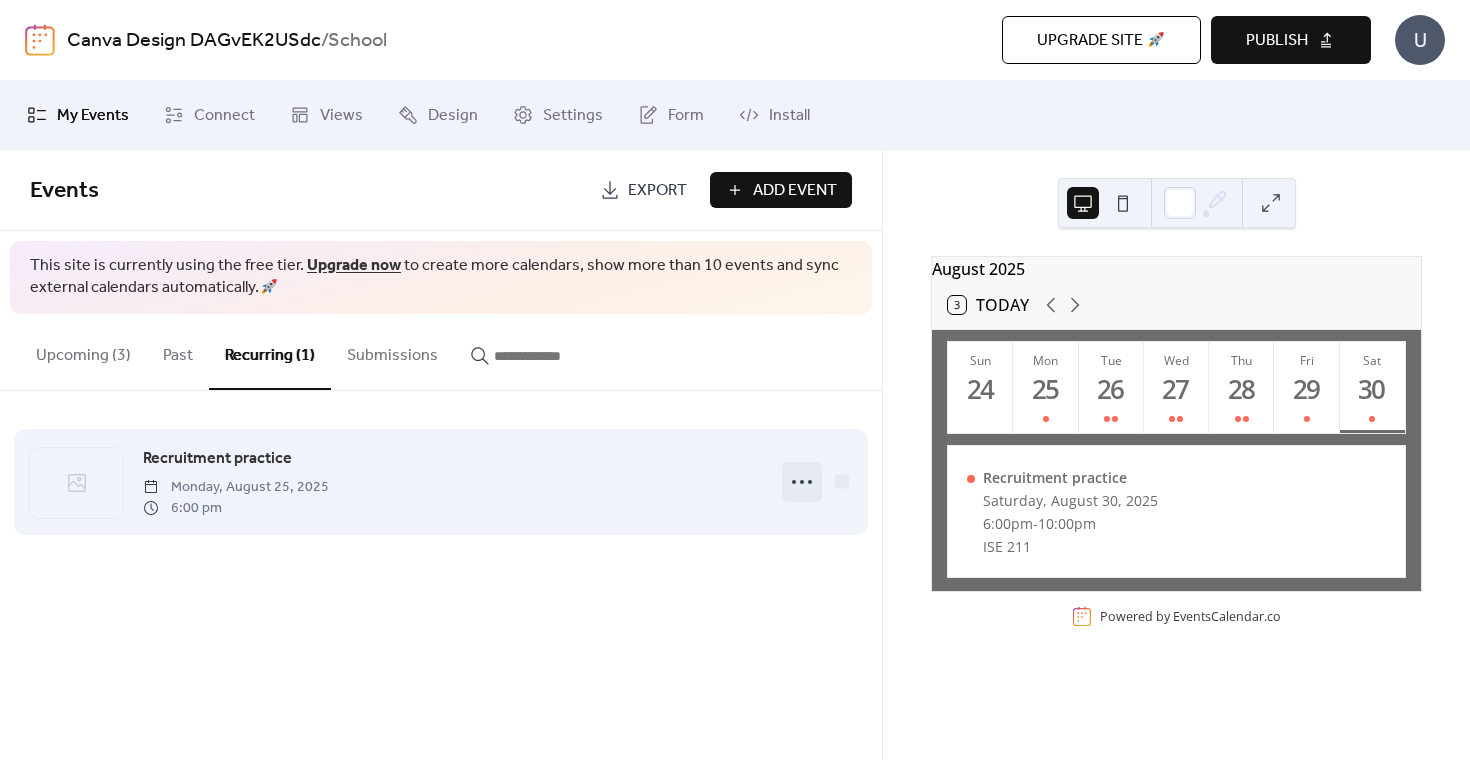 click 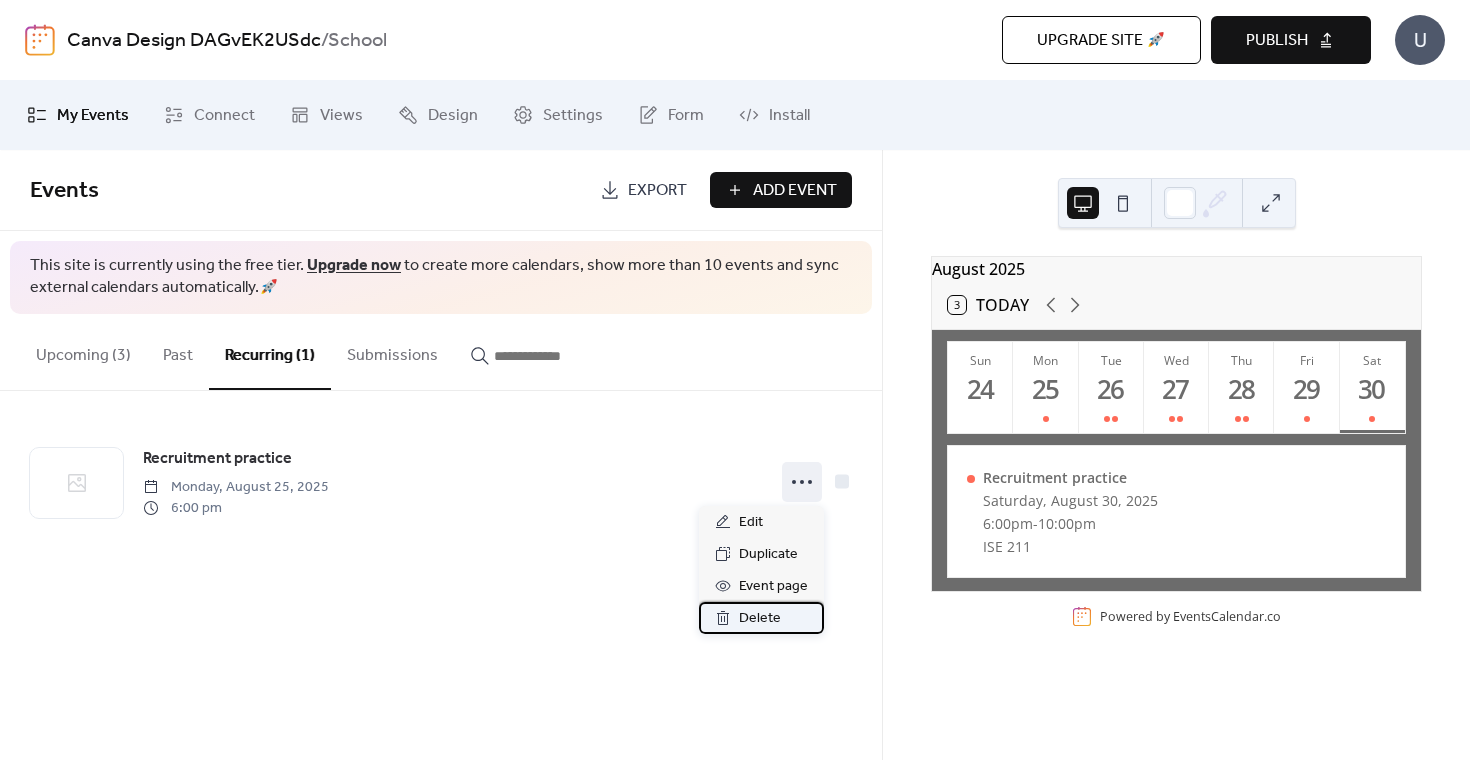 click on "Delete" at bounding box center [760, 619] 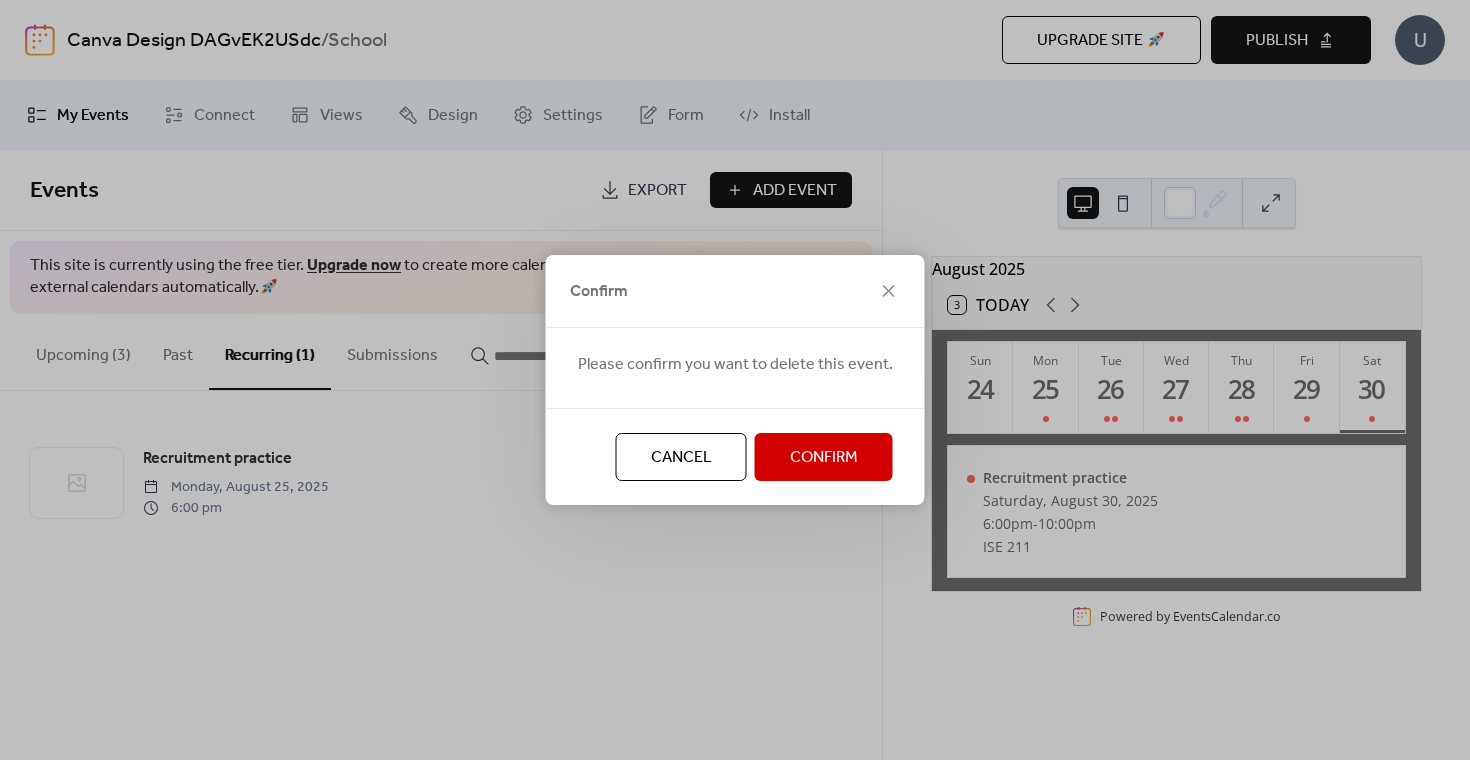click on "Confirm" at bounding box center [824, 458] 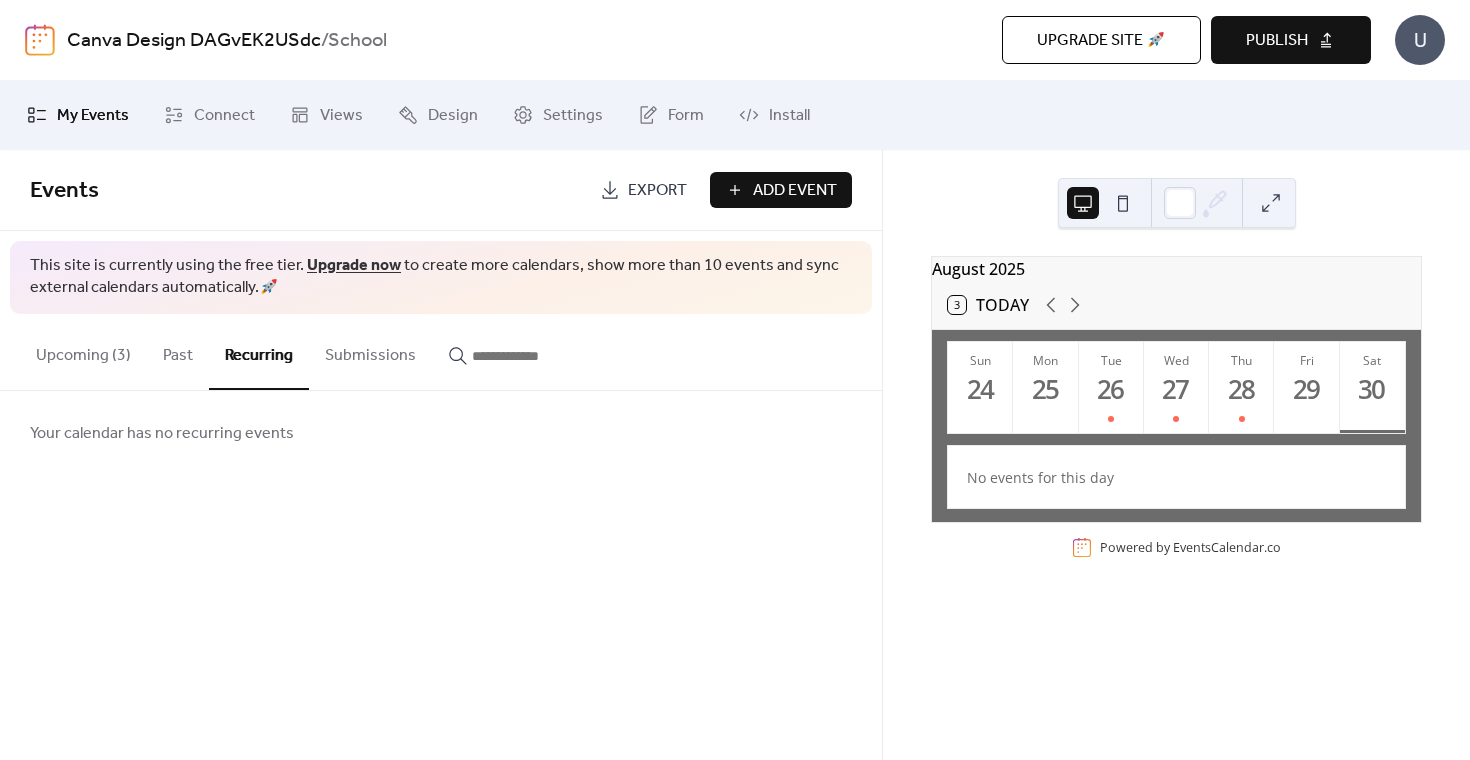 click on "Upcoming (3)" at bounding box center (83, 351) 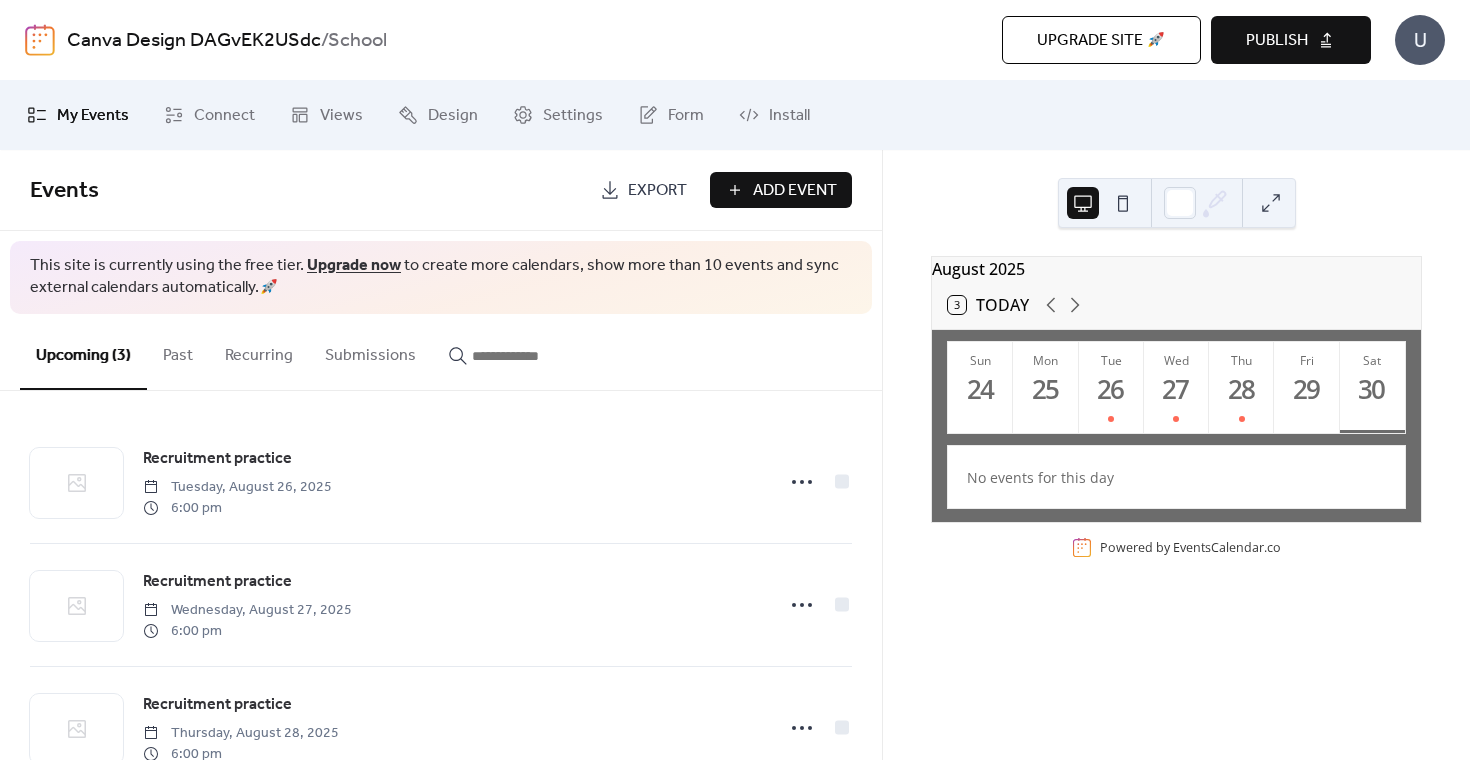 click on "Add Event" at bounding box center (795, 191) 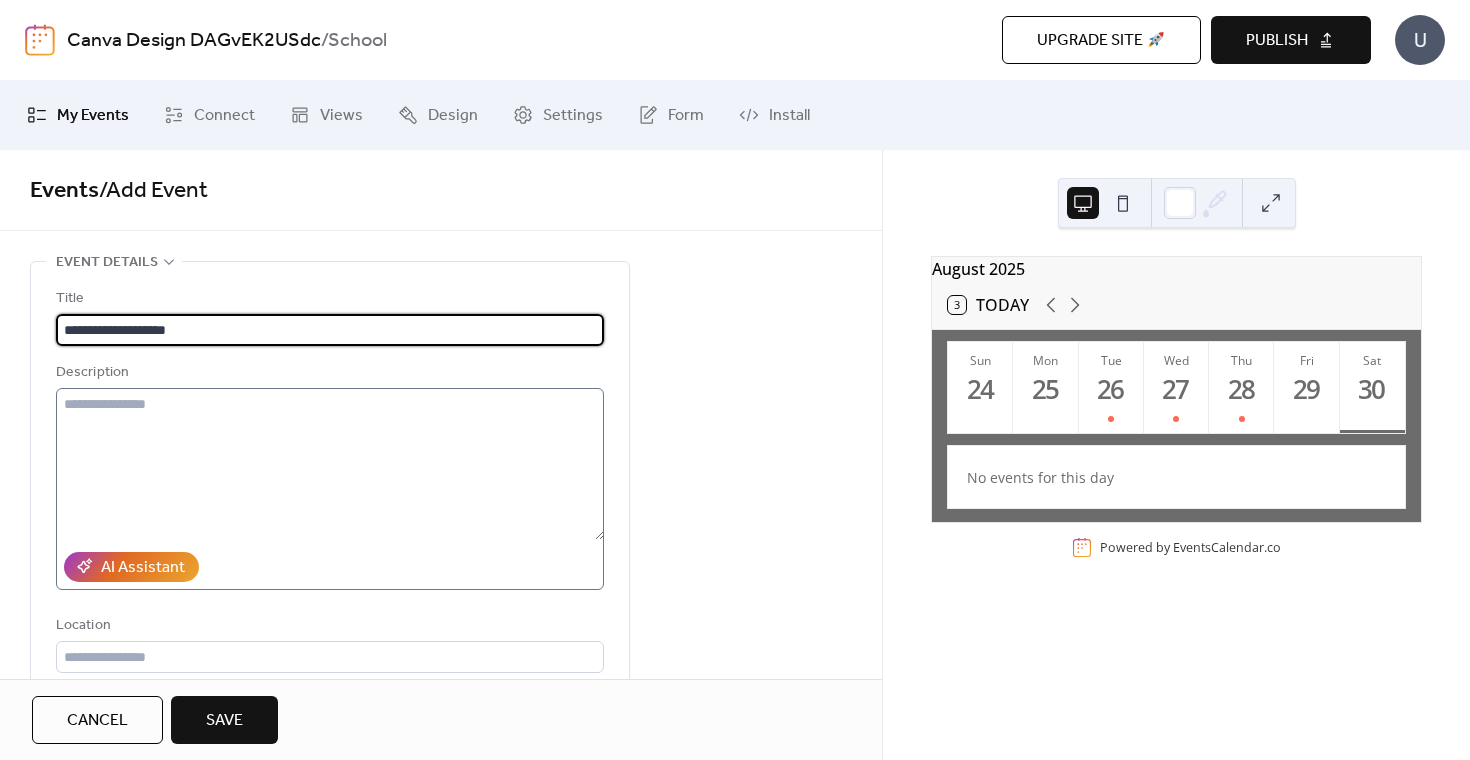 type on "**********" 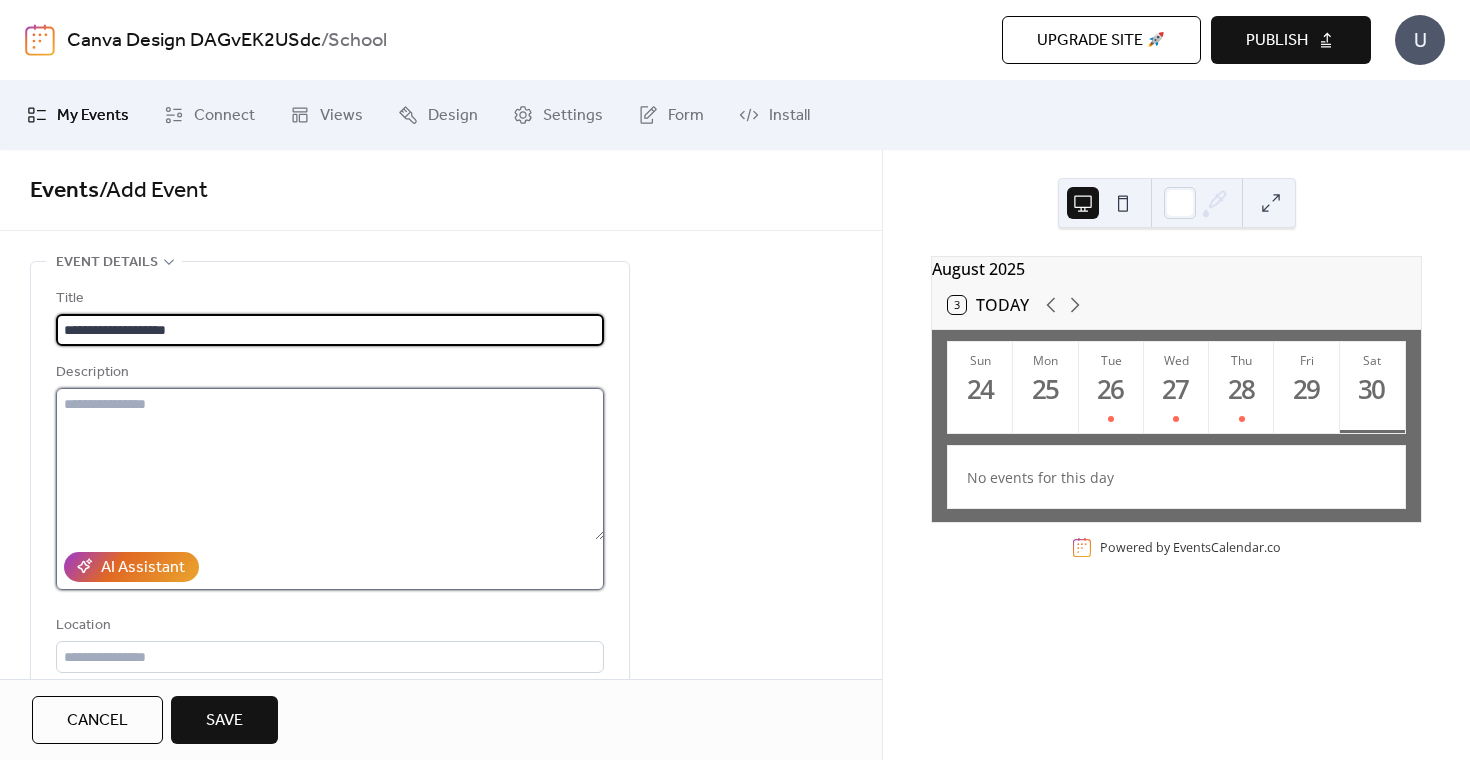click at bounding box center [330, 464] 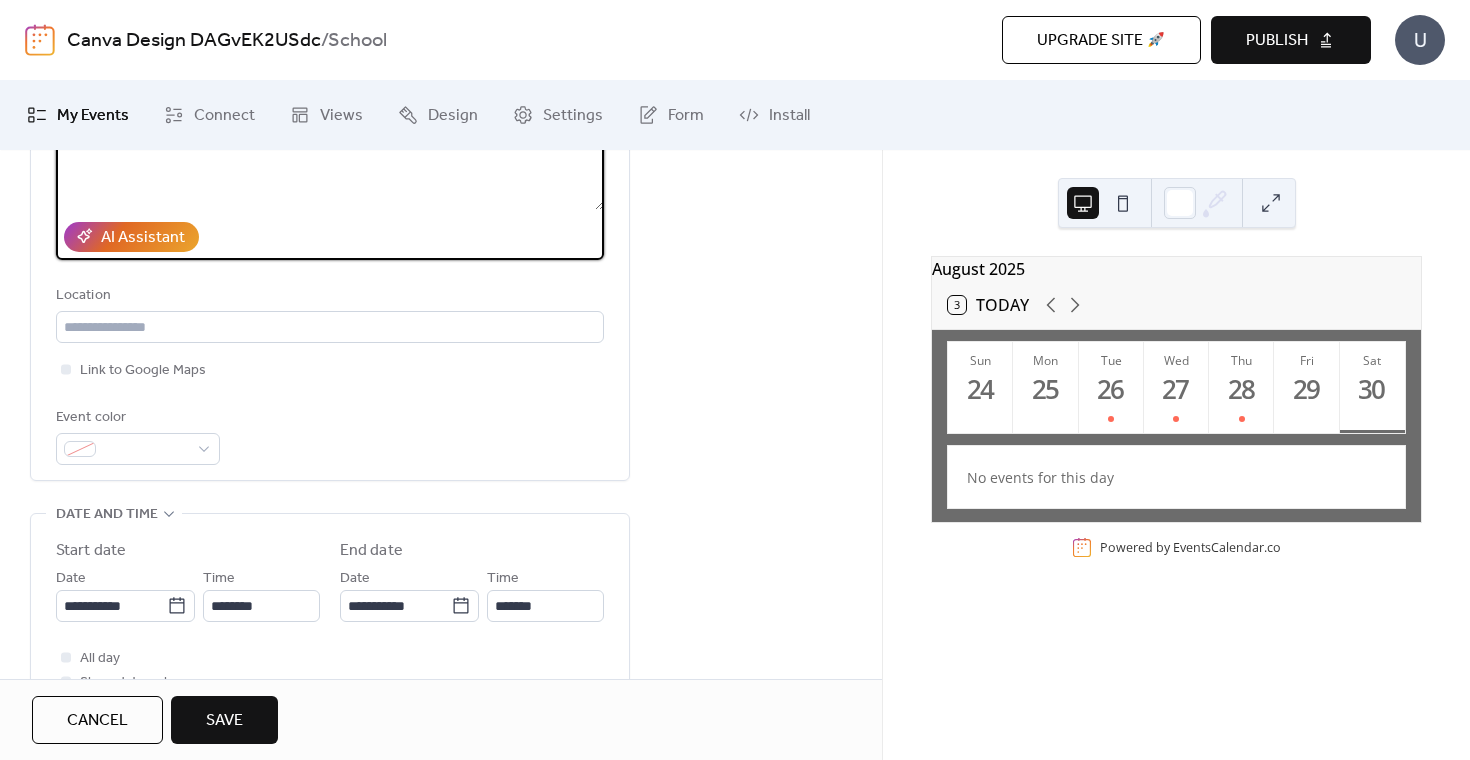 scroll, scrollTop: 344, scrollLeft: 0, axis: vertical 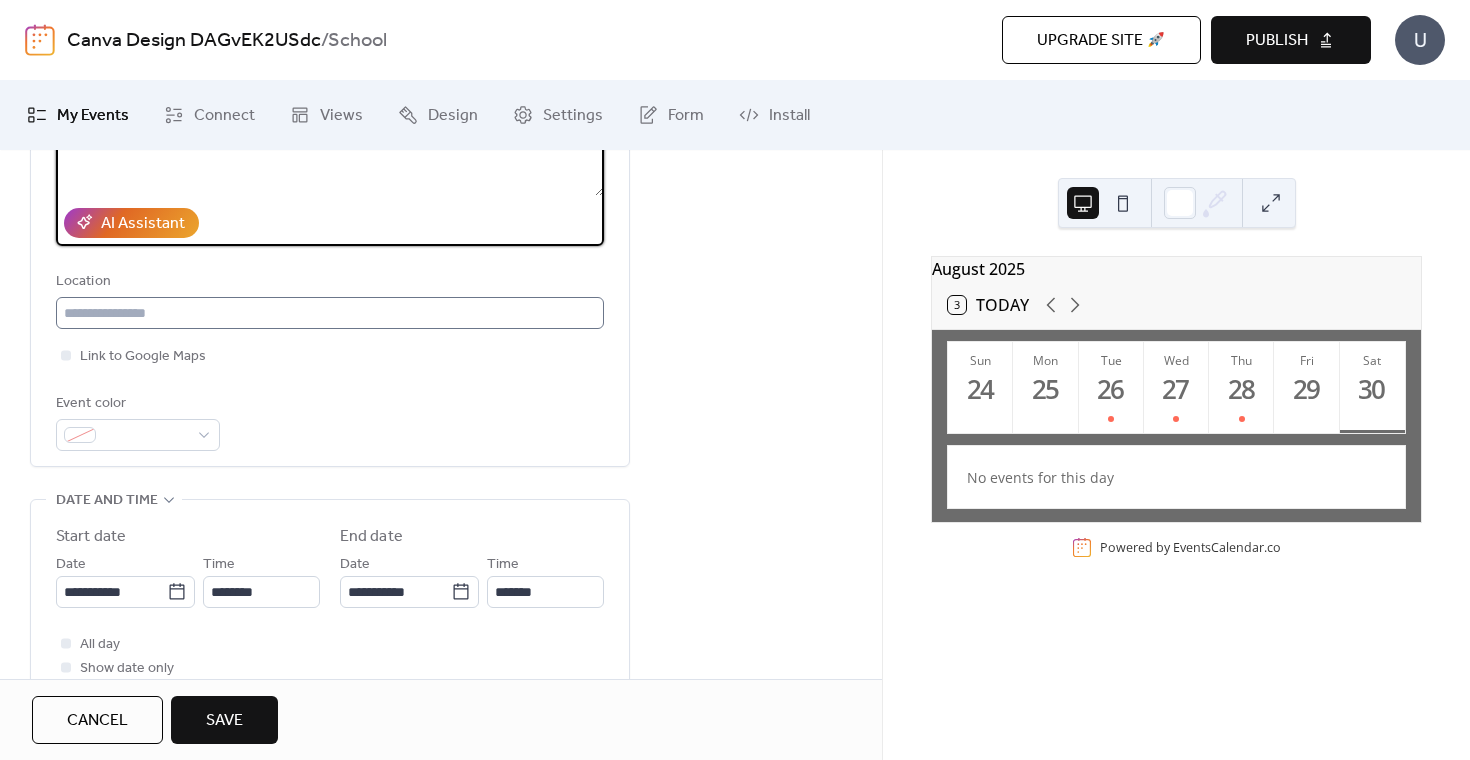 type on "**********" 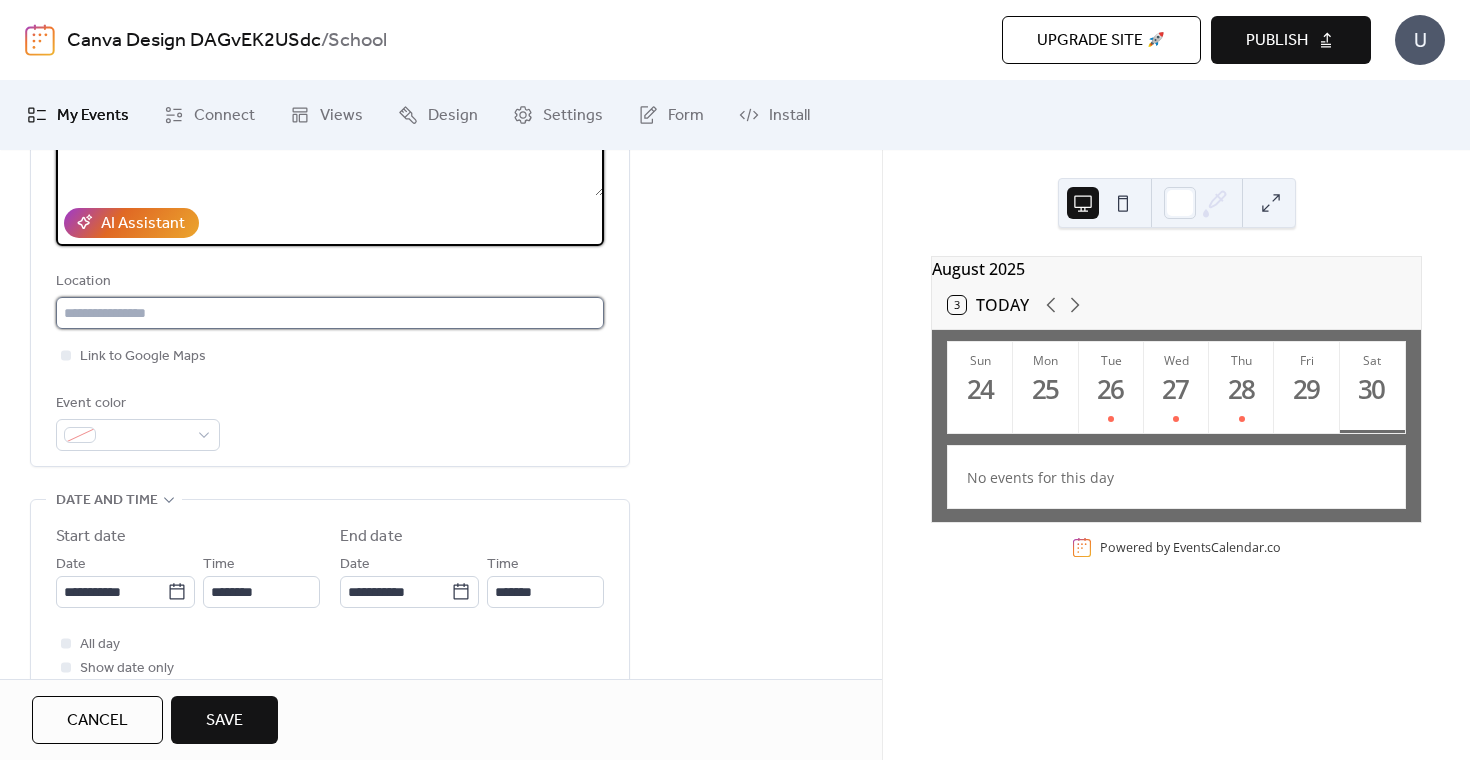 click at bounding box center [330, 313] 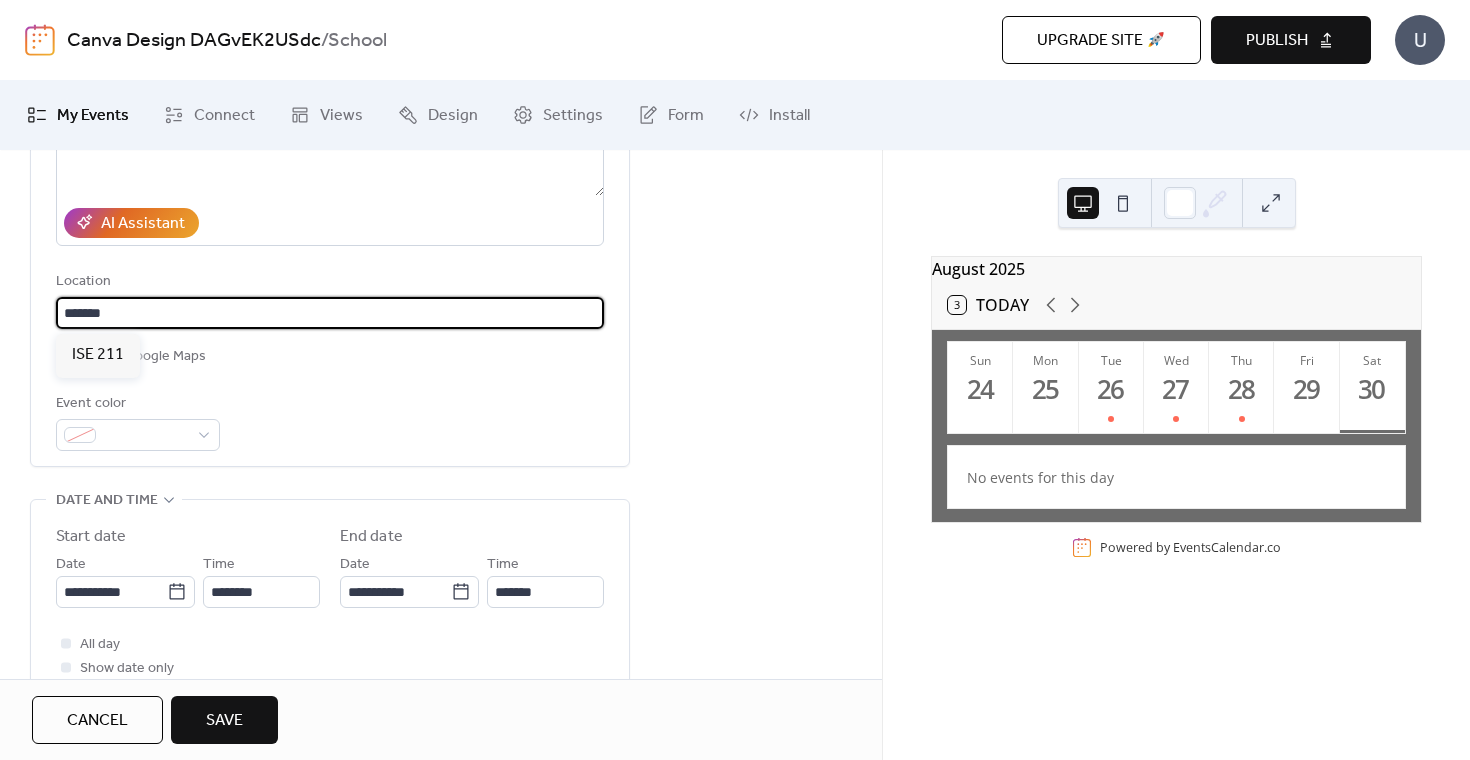 scroll, scrollTop: 462, scrollLeft: 0, axis: vertical 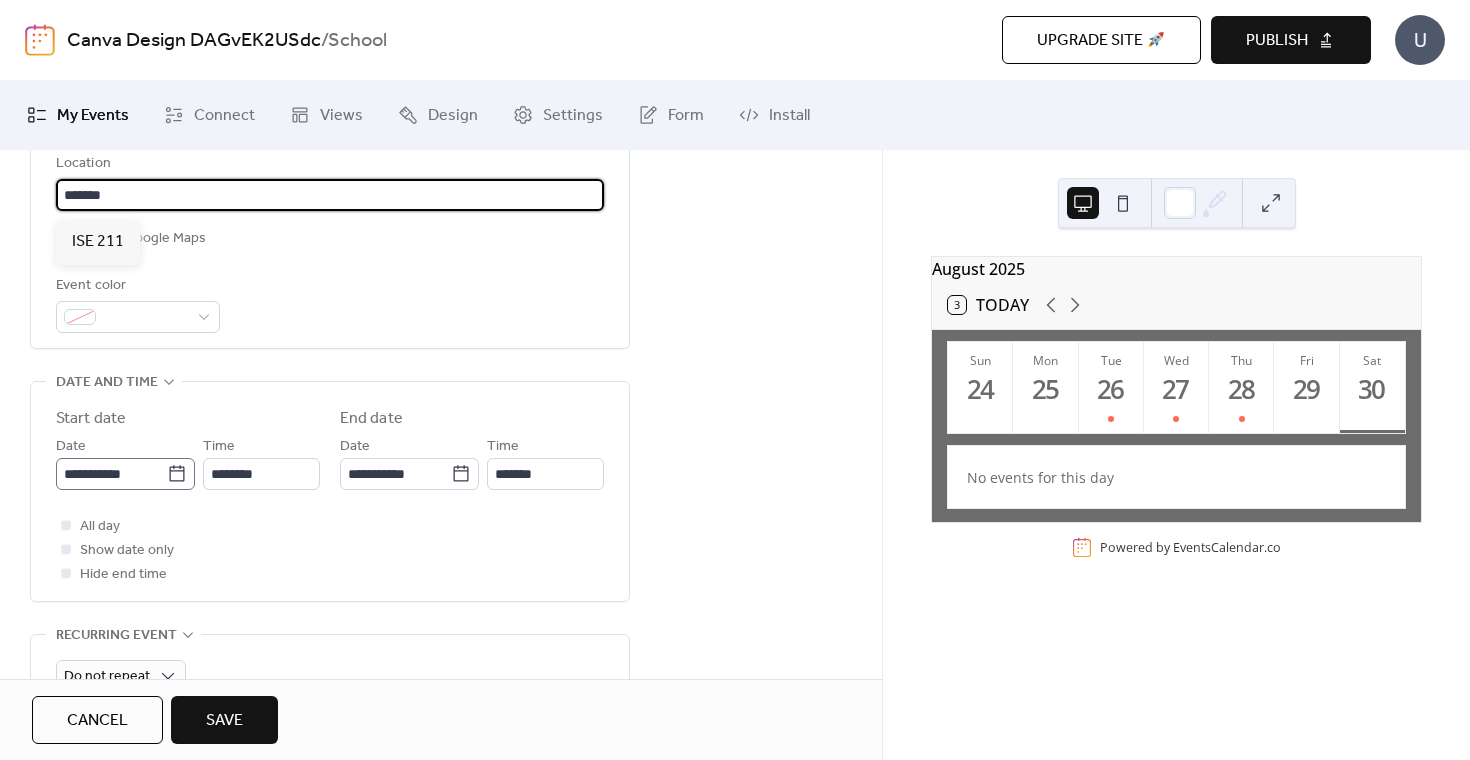 type on "*******" 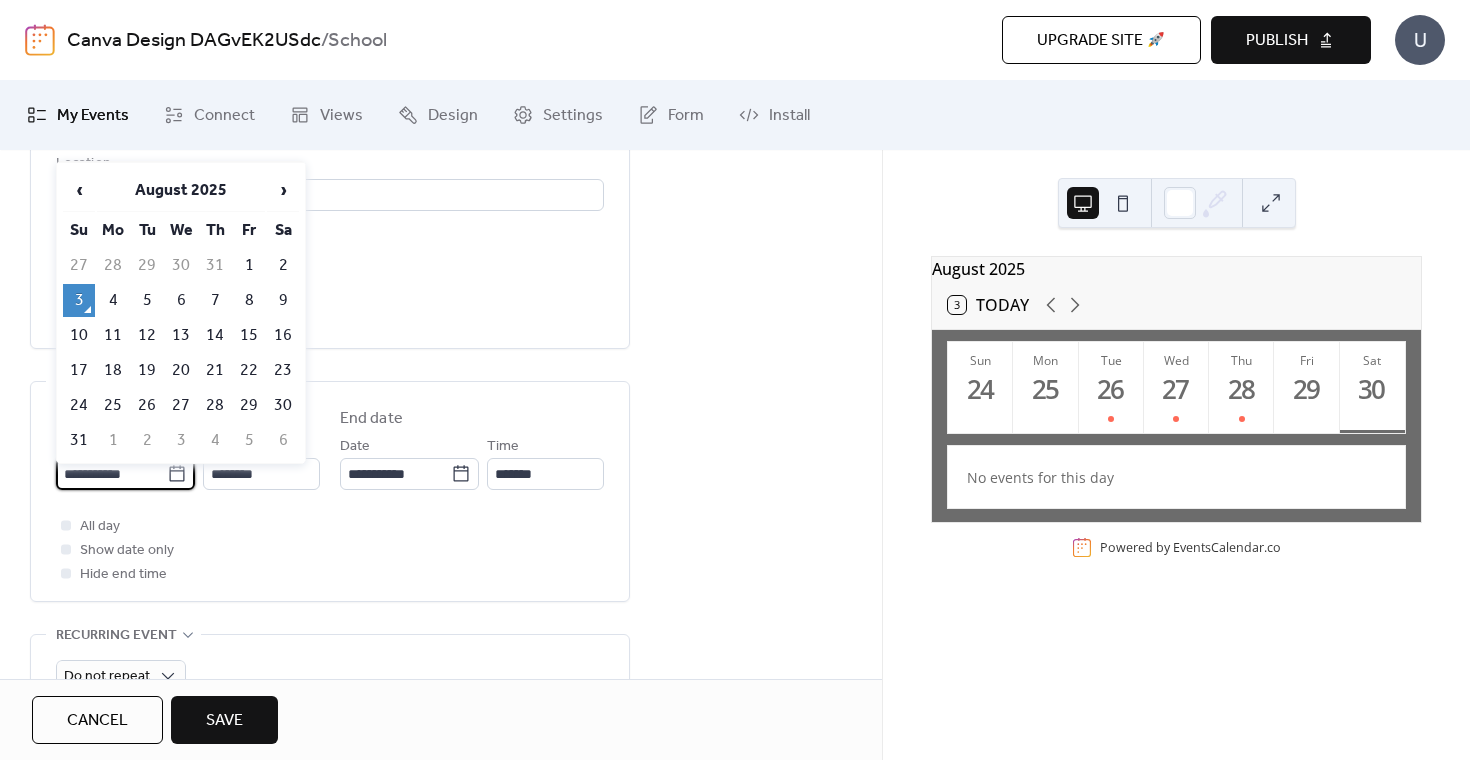 click on "**********" at bounding box center [111, 474] 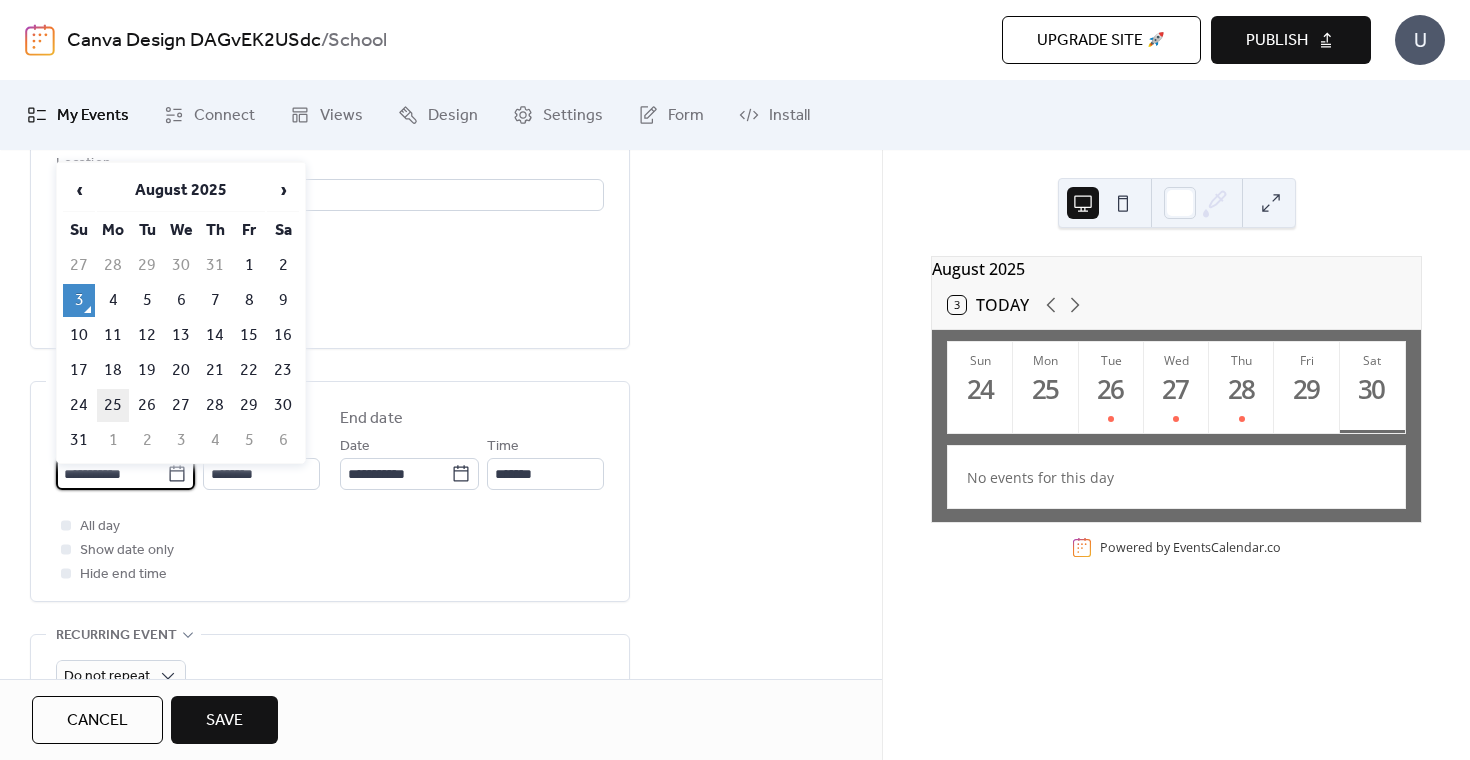 click on "25" at bounding box center (113, 405) 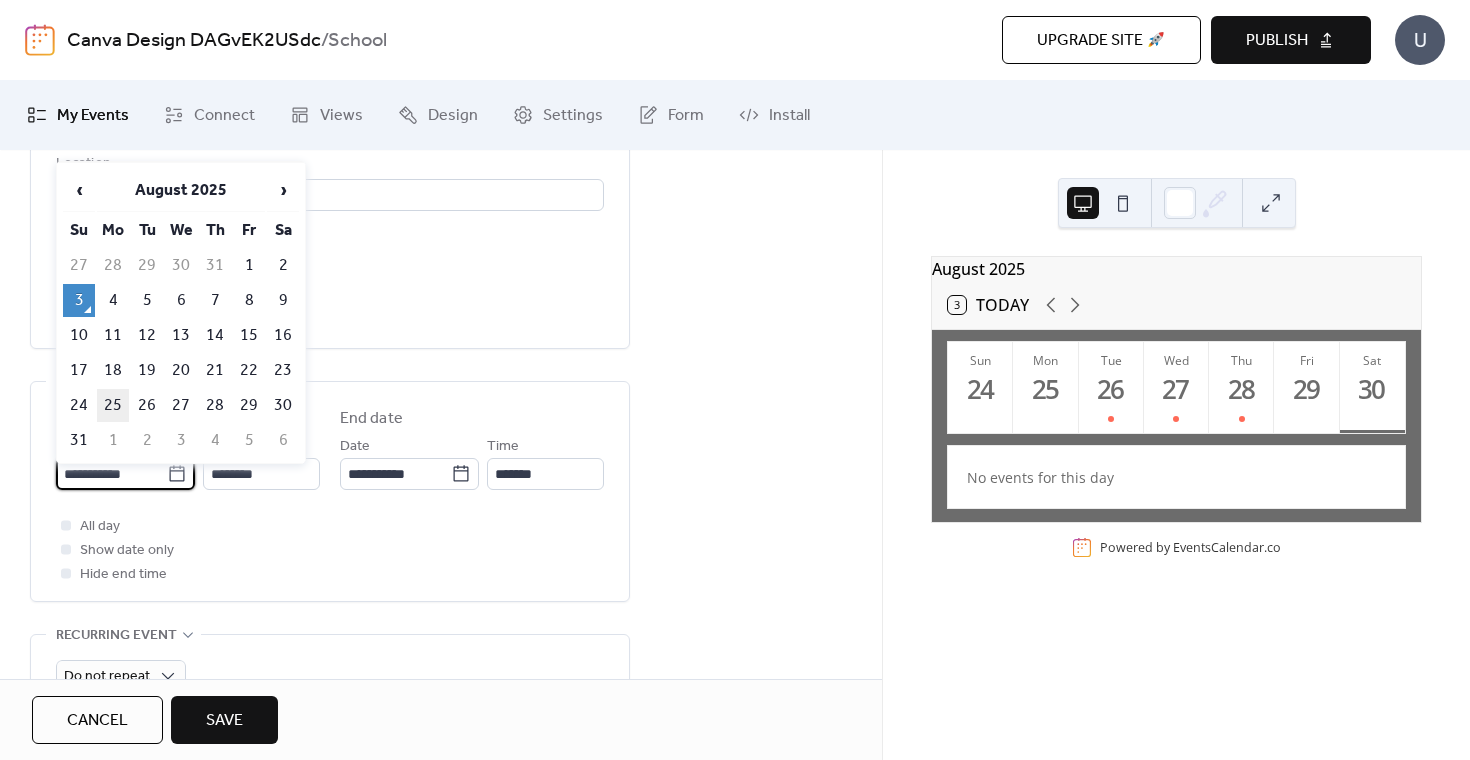 type on "**********" 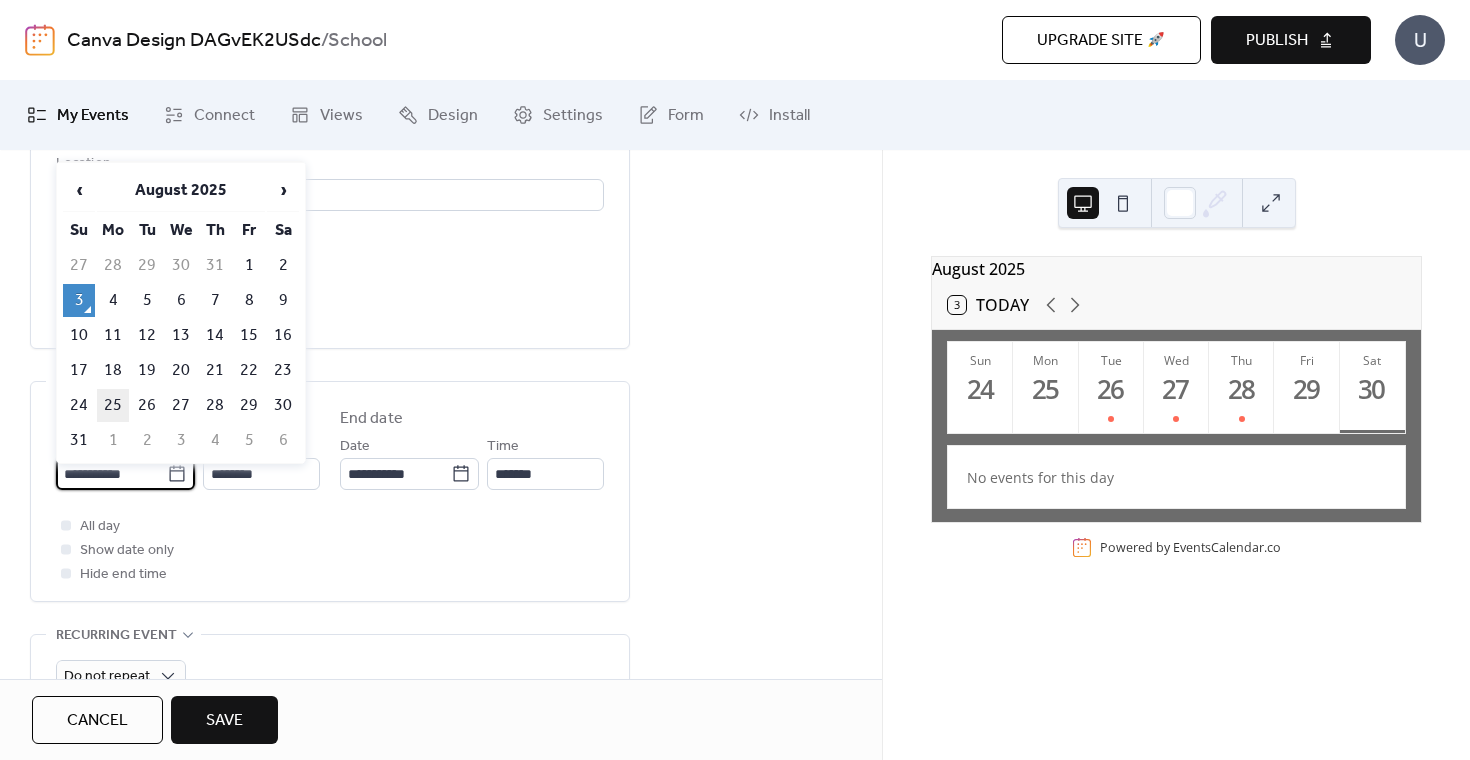 type on "**********" 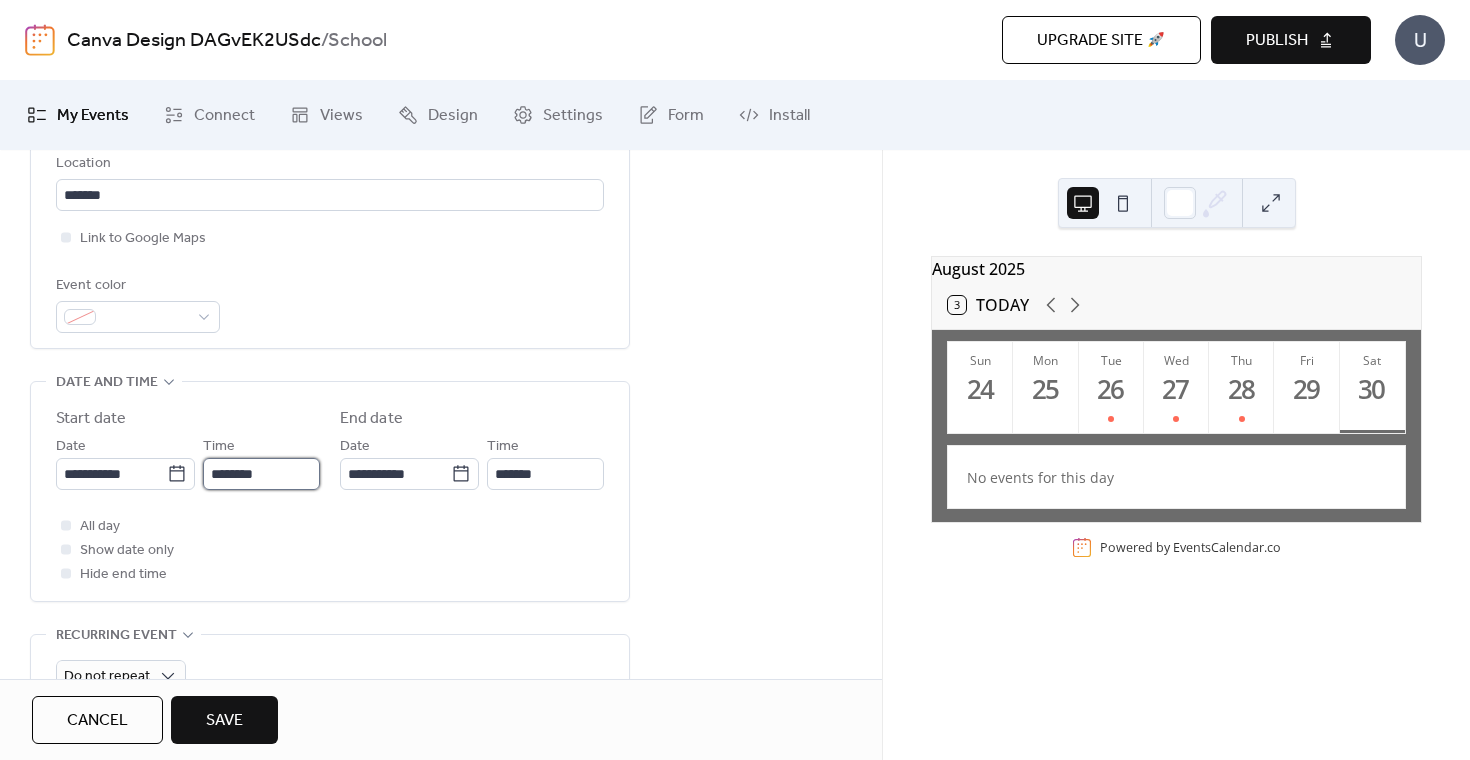 click on "********" at bounding box center (261, 474) 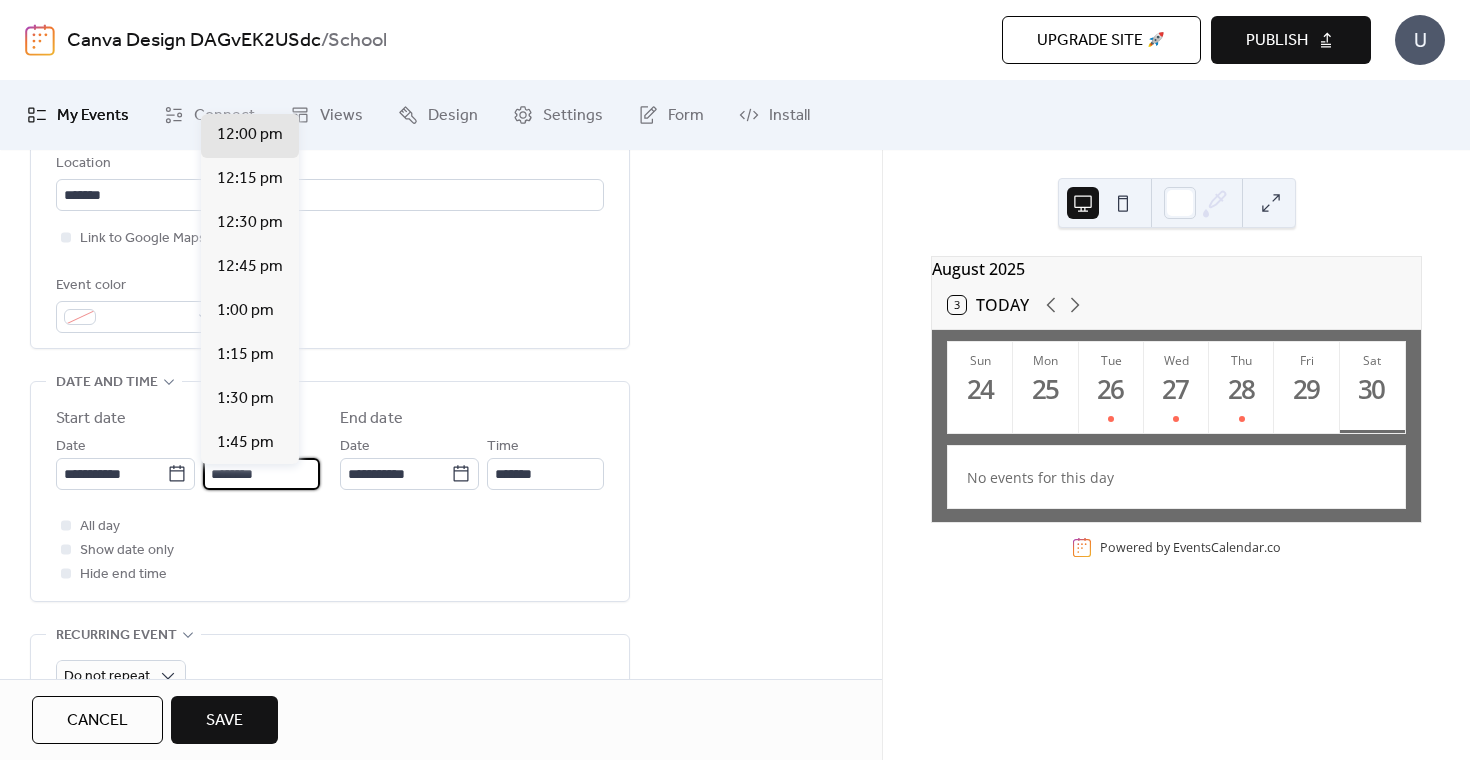 click on "********" at bounding box center (261, 474) 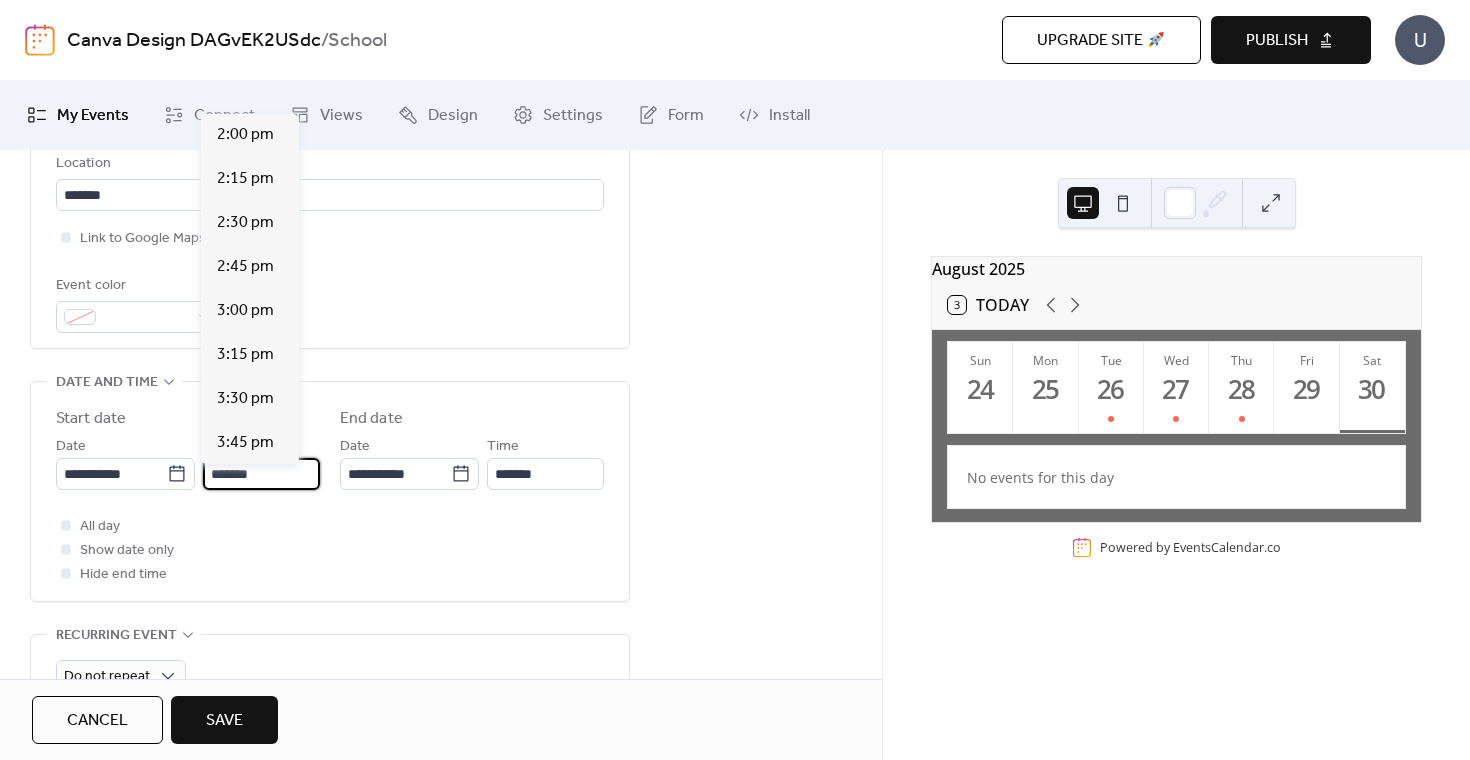 scroll, scrollTop: 3168, scrollLeft: 0, axis: vertical 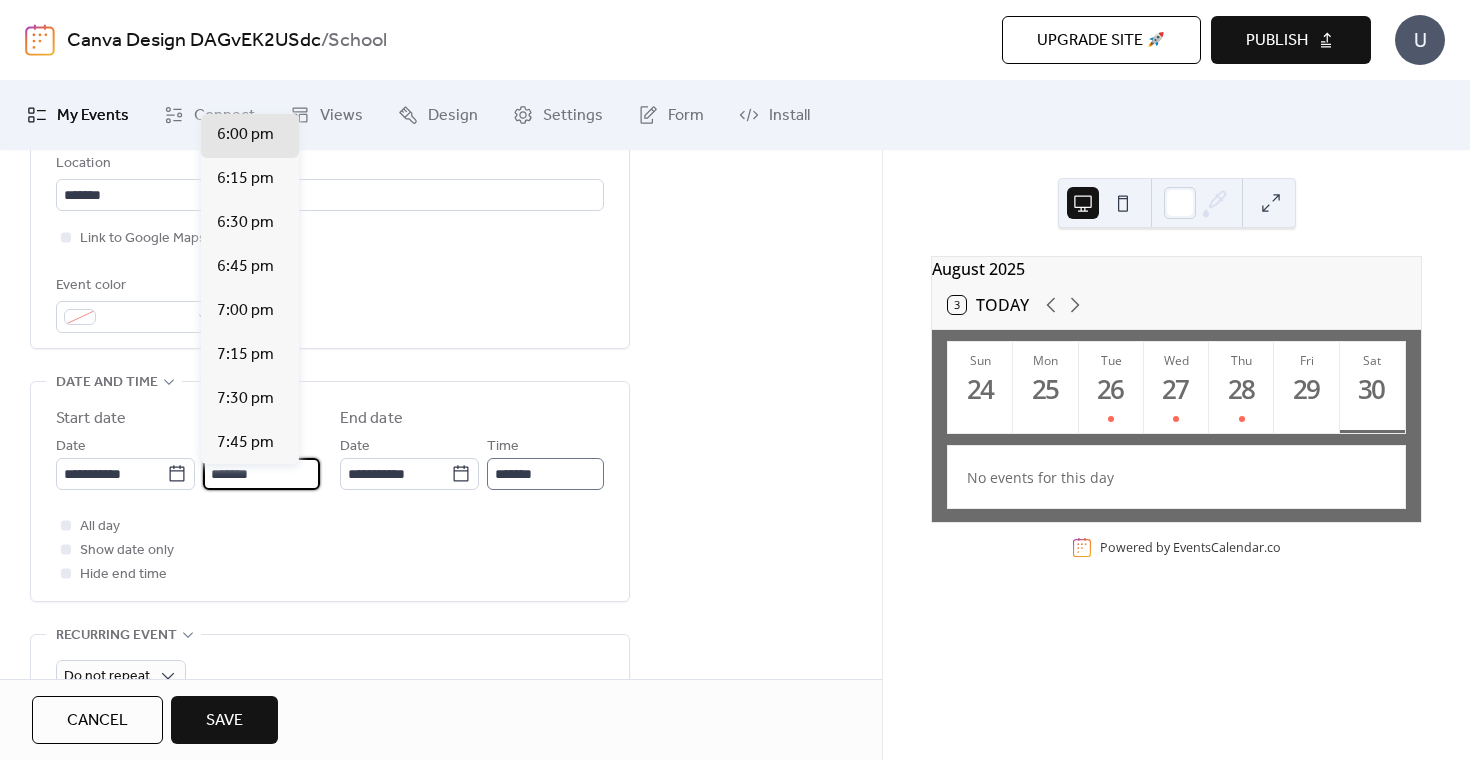 type on "*******" 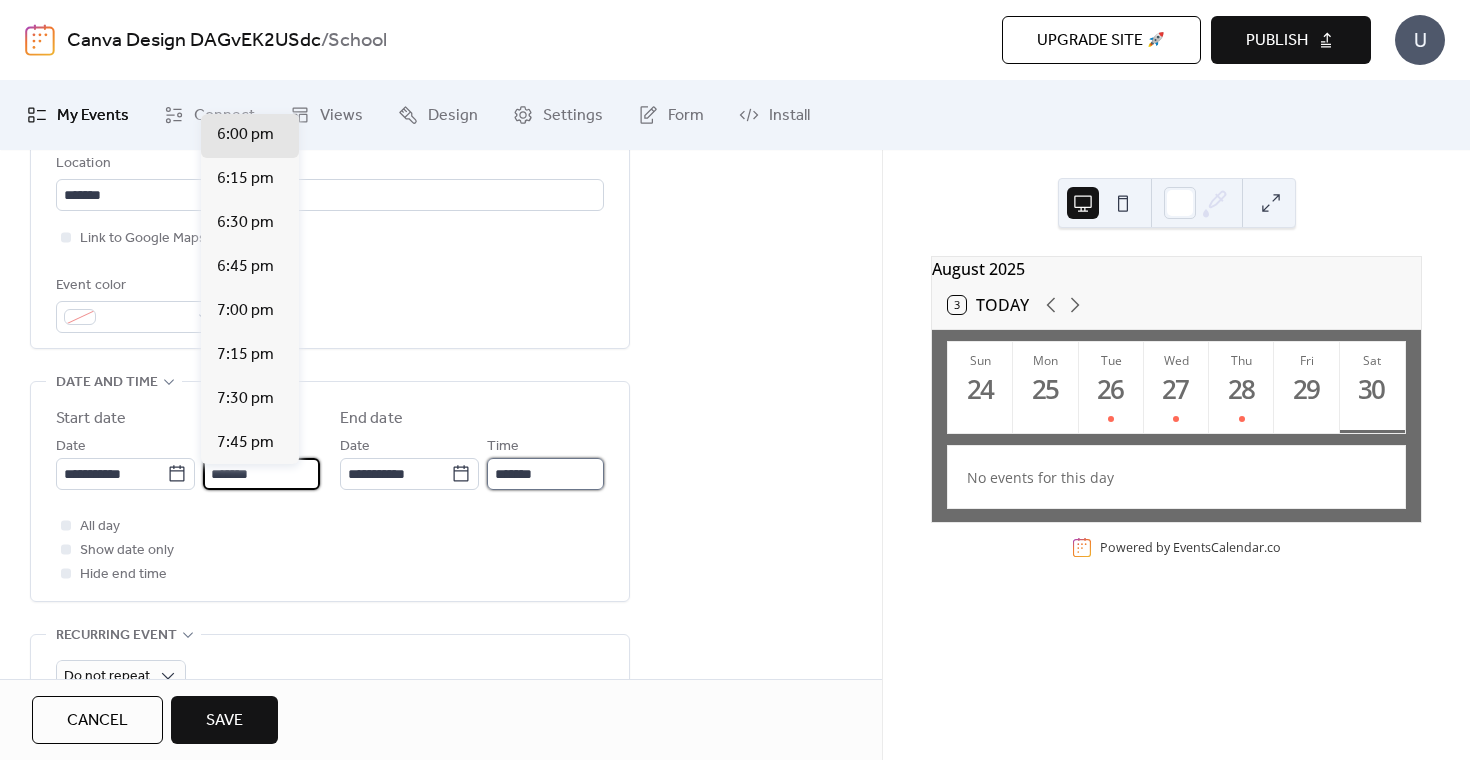 click on "*******" at bounding box center [545, 474] 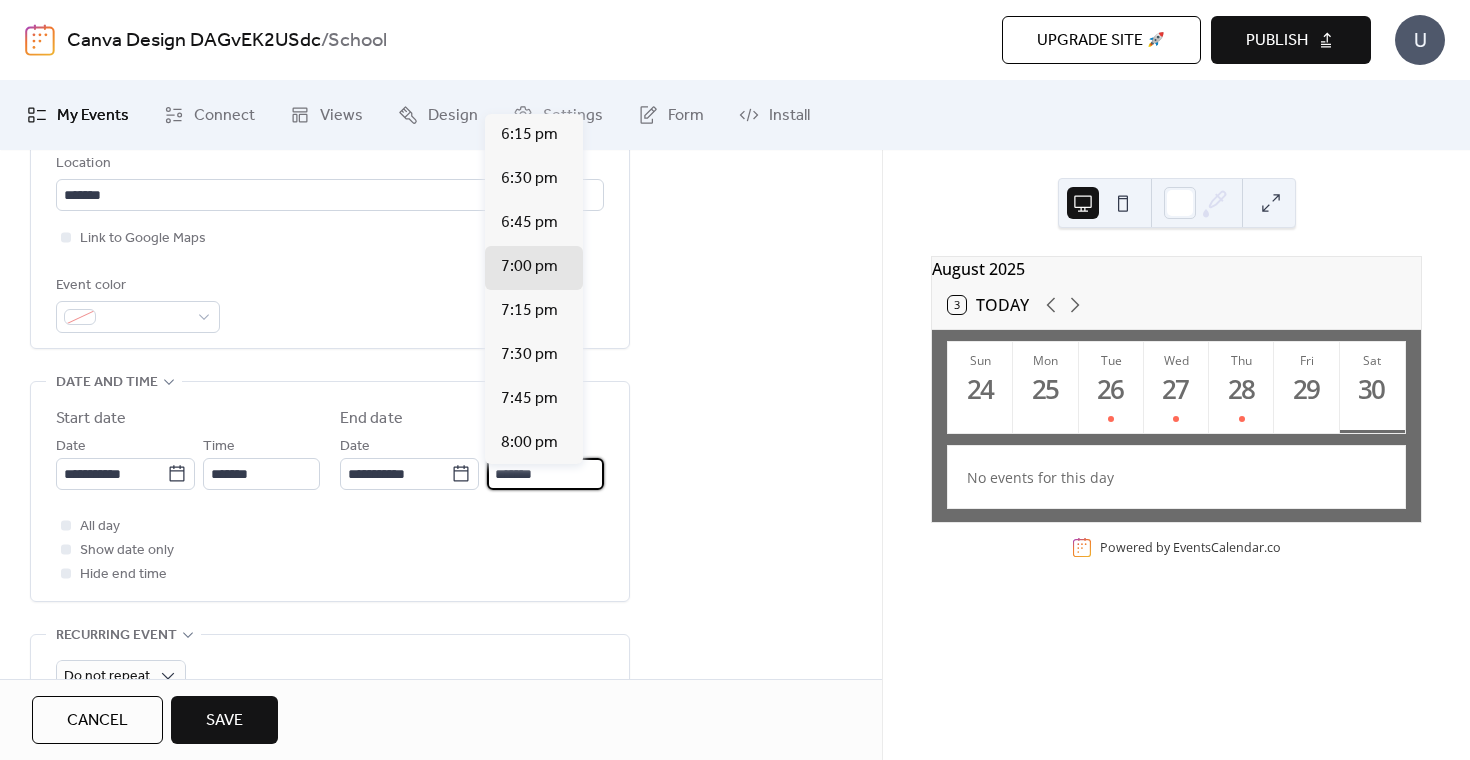 click on "*******" at bounding box center [545, 474] 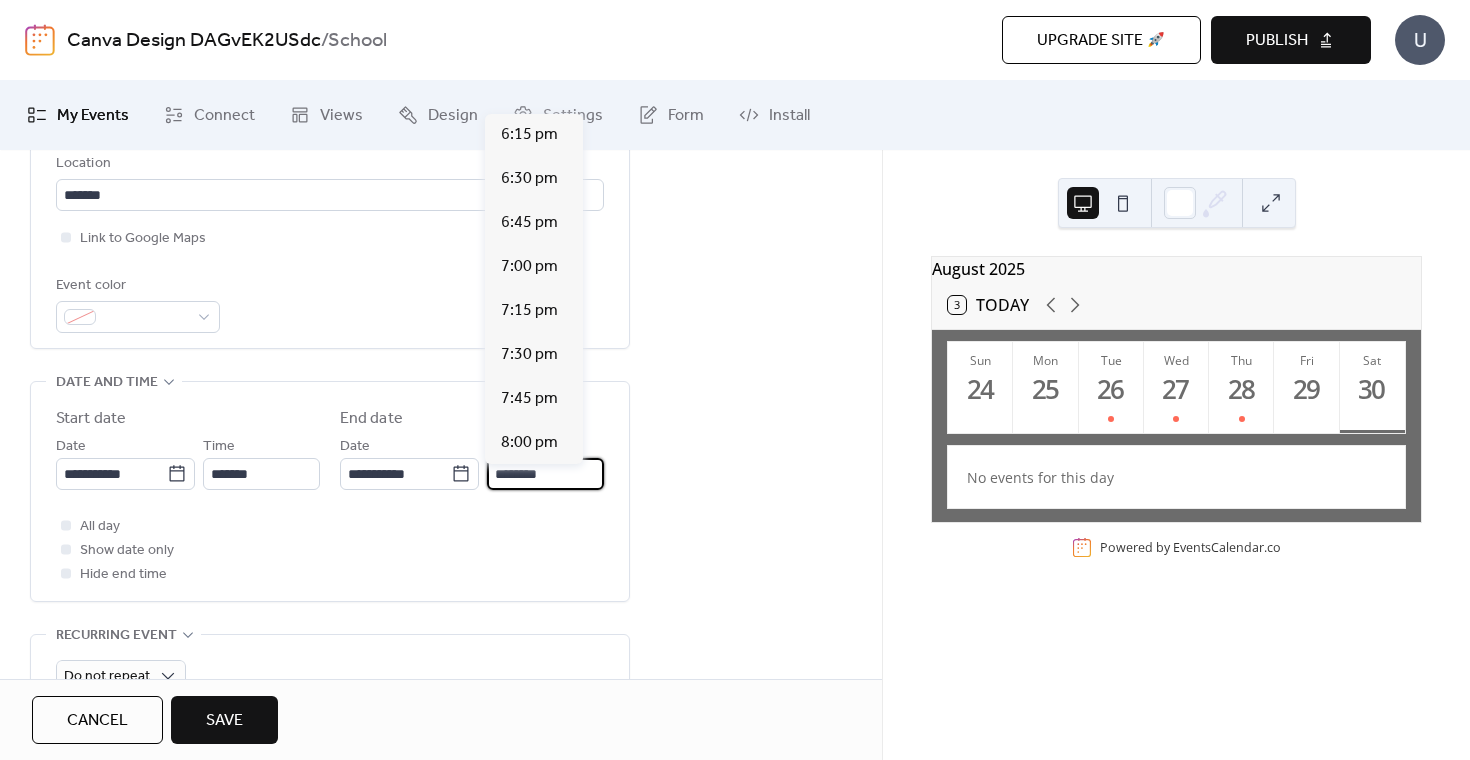 scroll, scrollTop: 660, scrollLeft: 0, axis: vertical 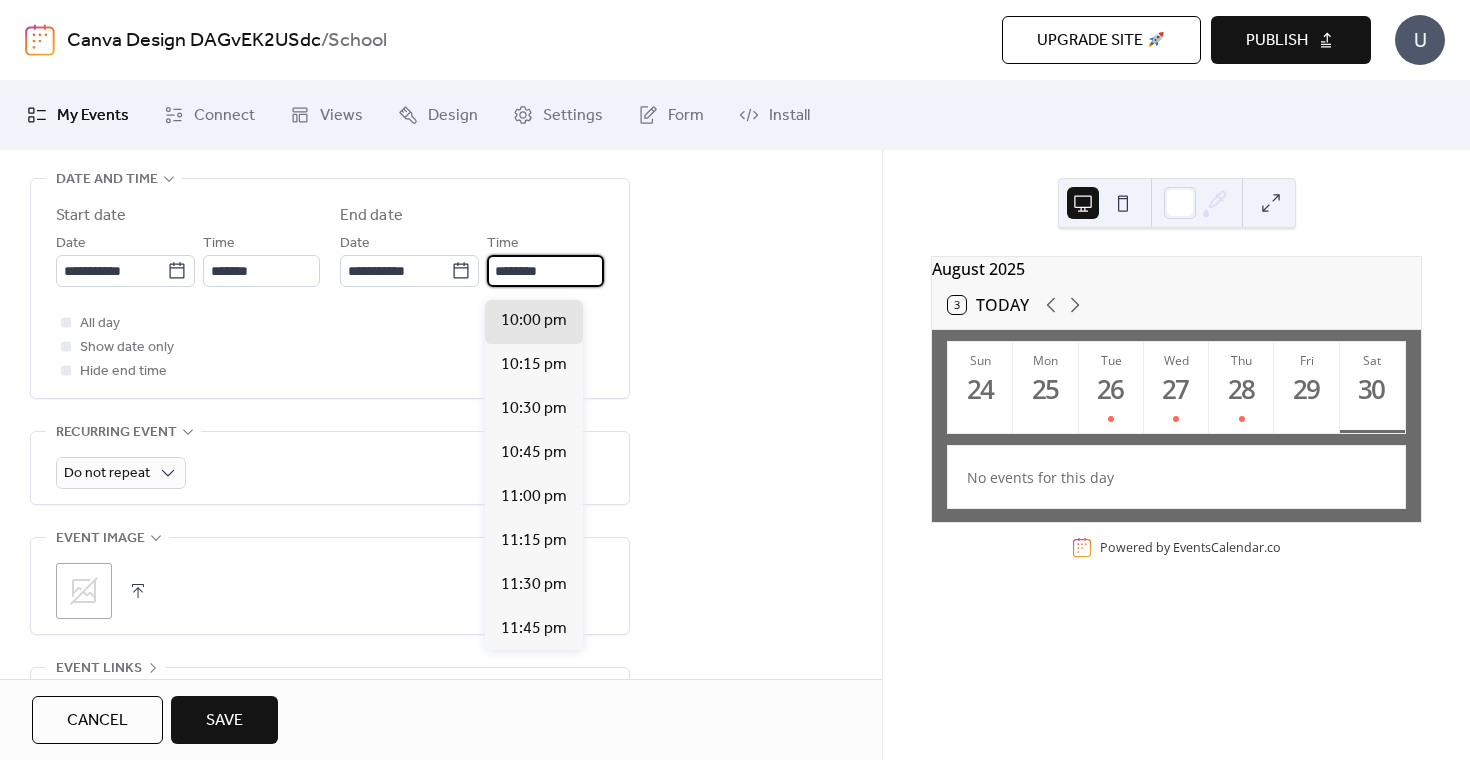 type on "********" 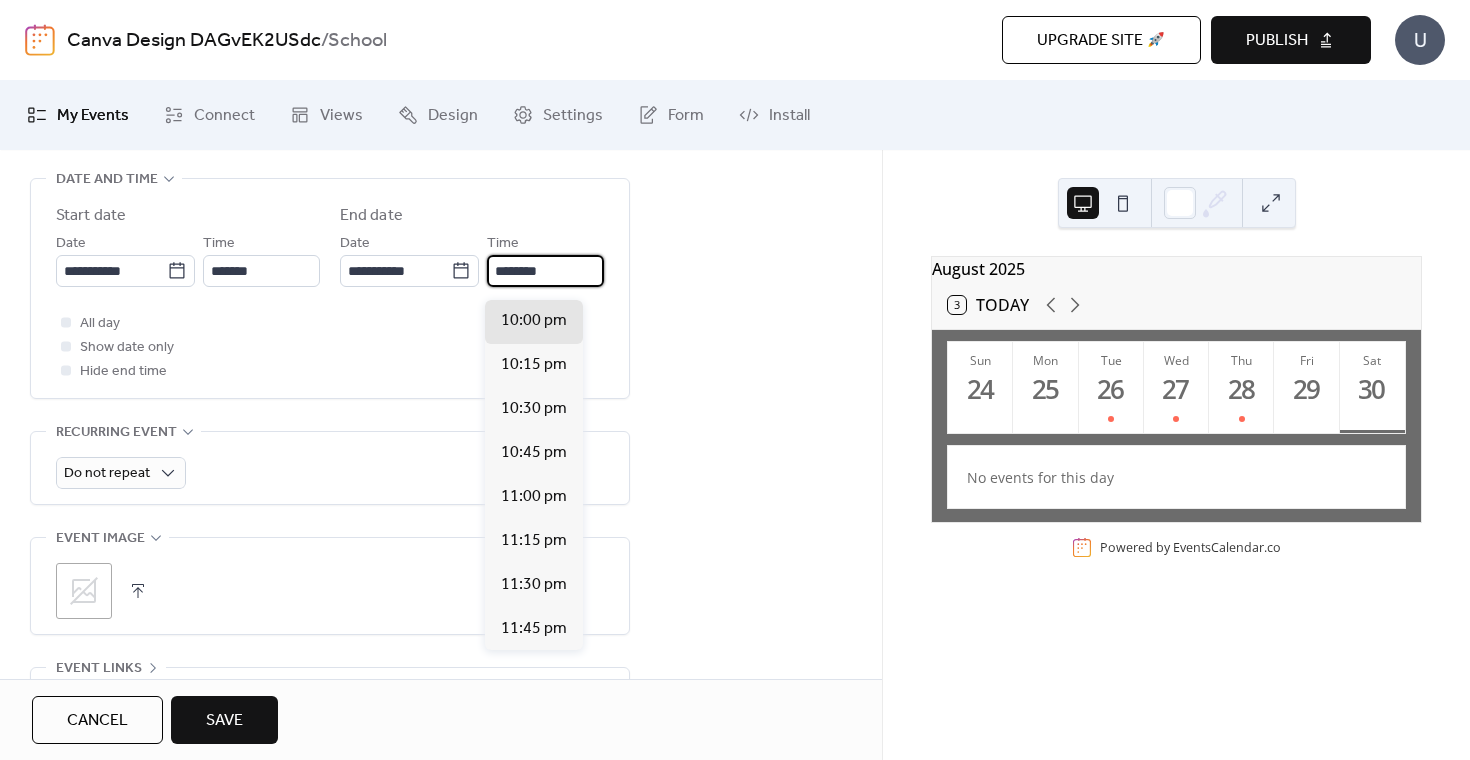 click on "Save" at bounding box center [224, 721] 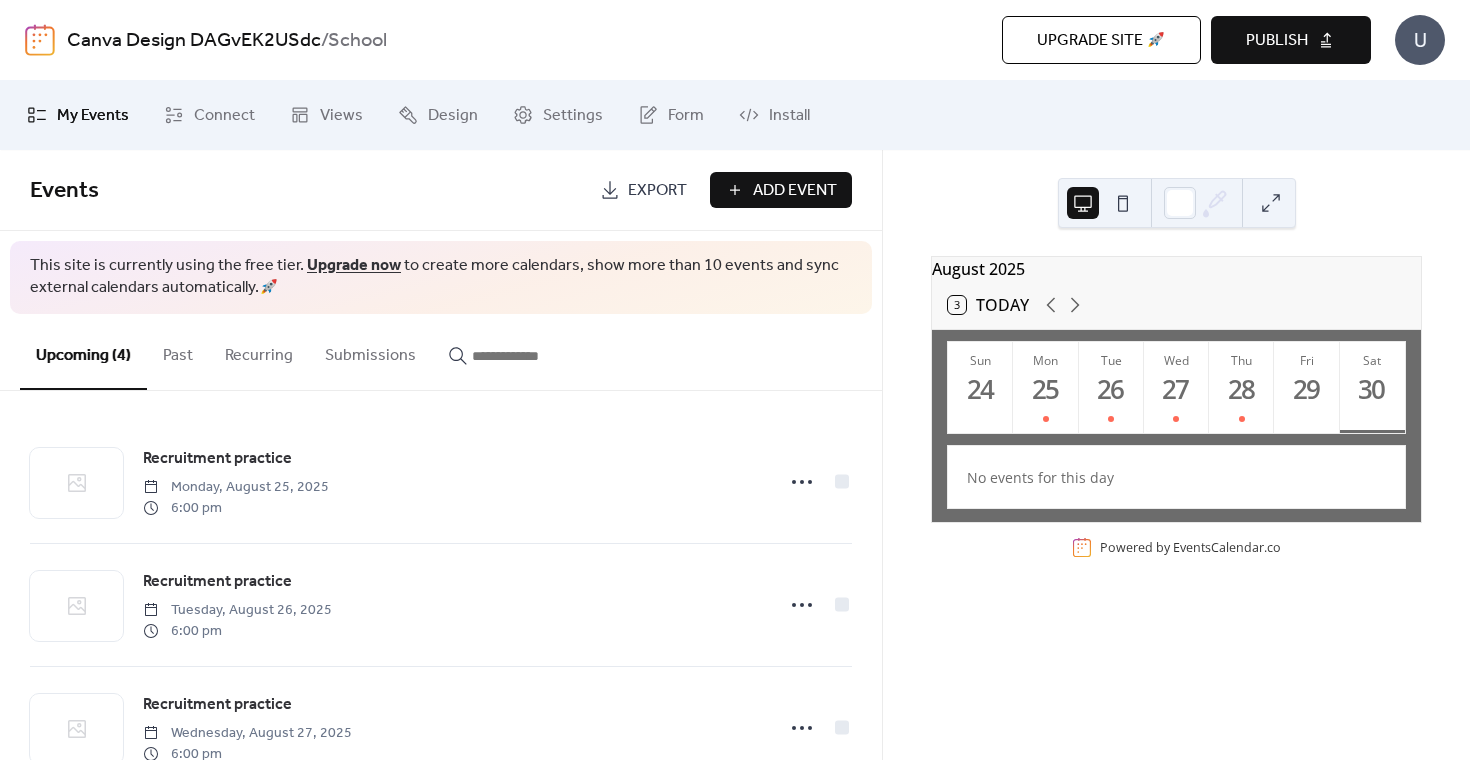 click on "Add Event" at bounding box center [795, 191] 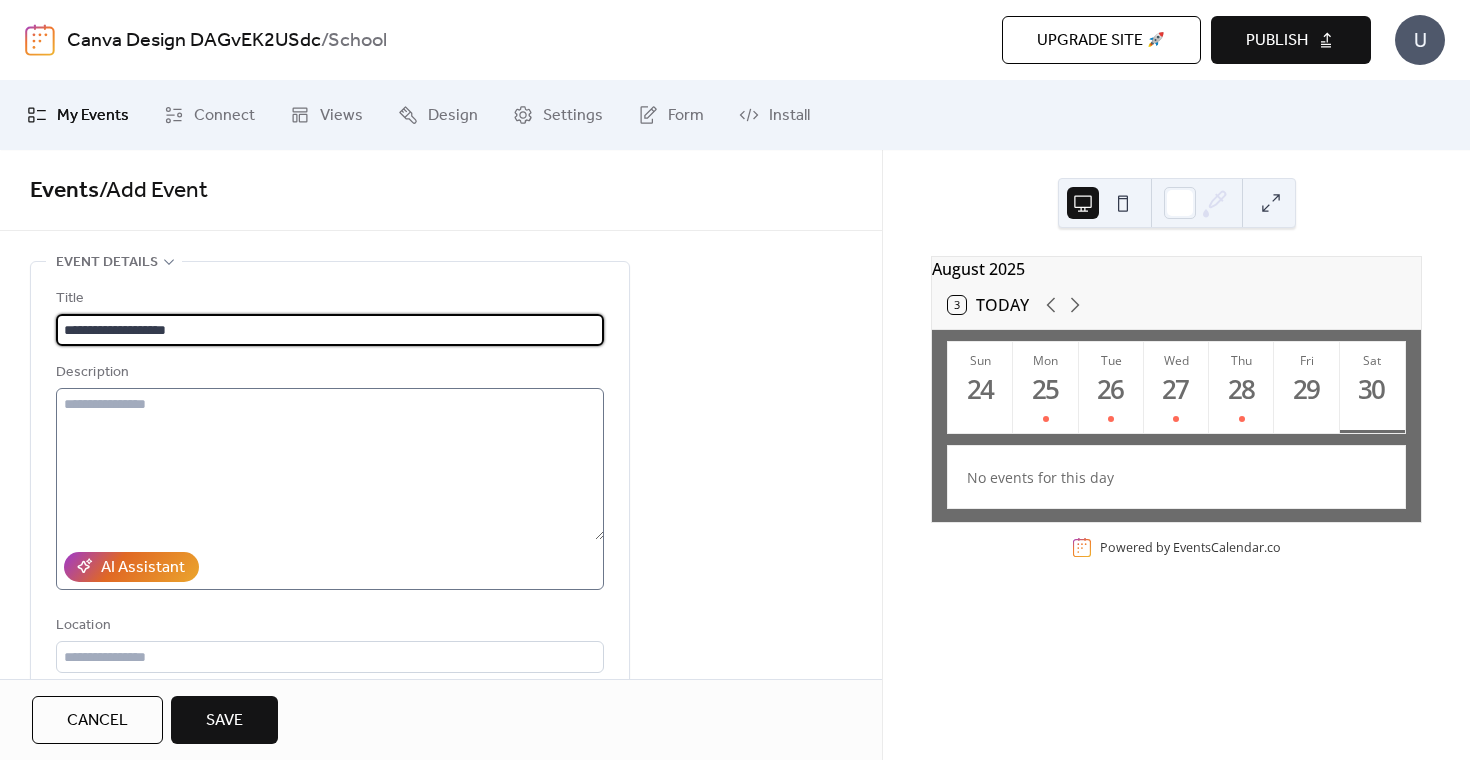 type on "**********" 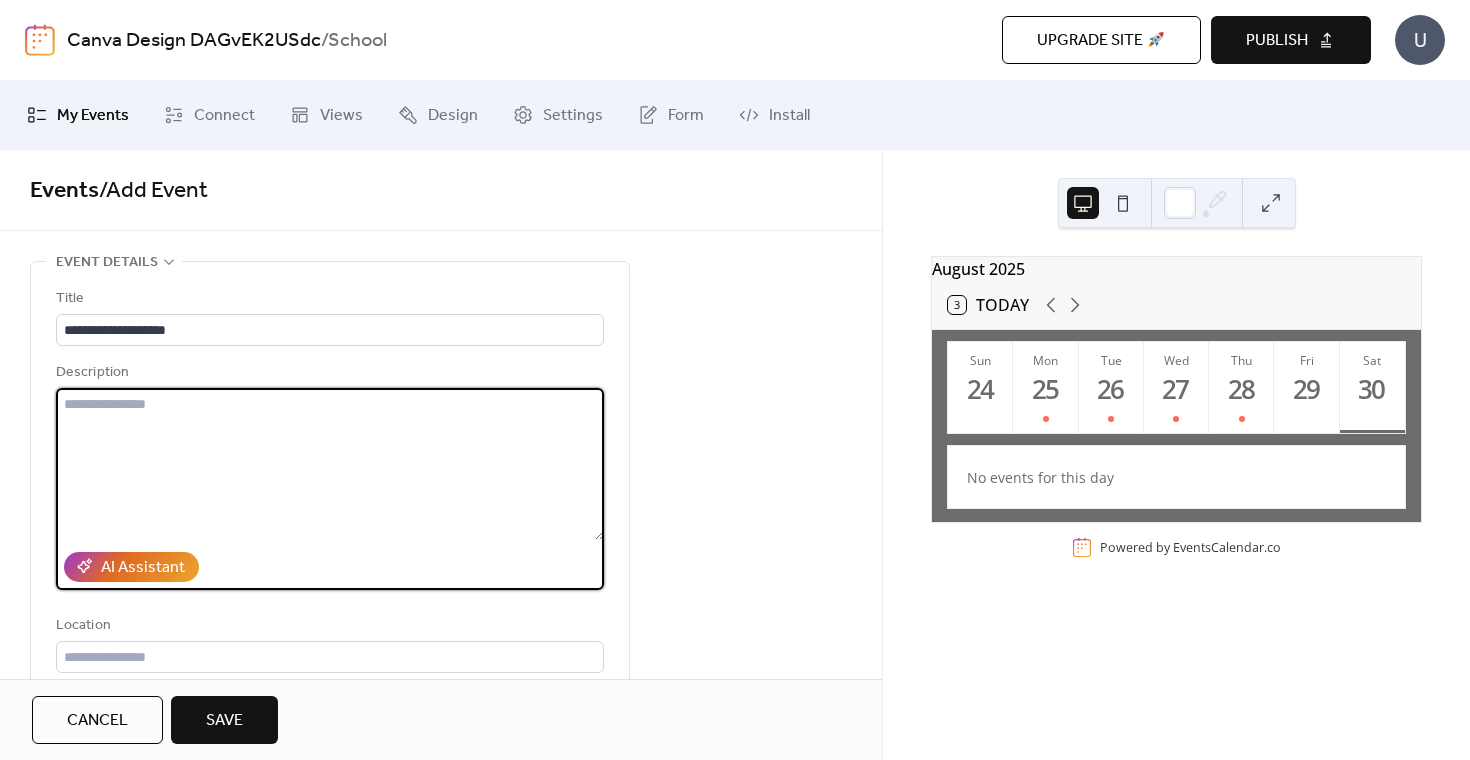 click at bounding box center [330, 464] 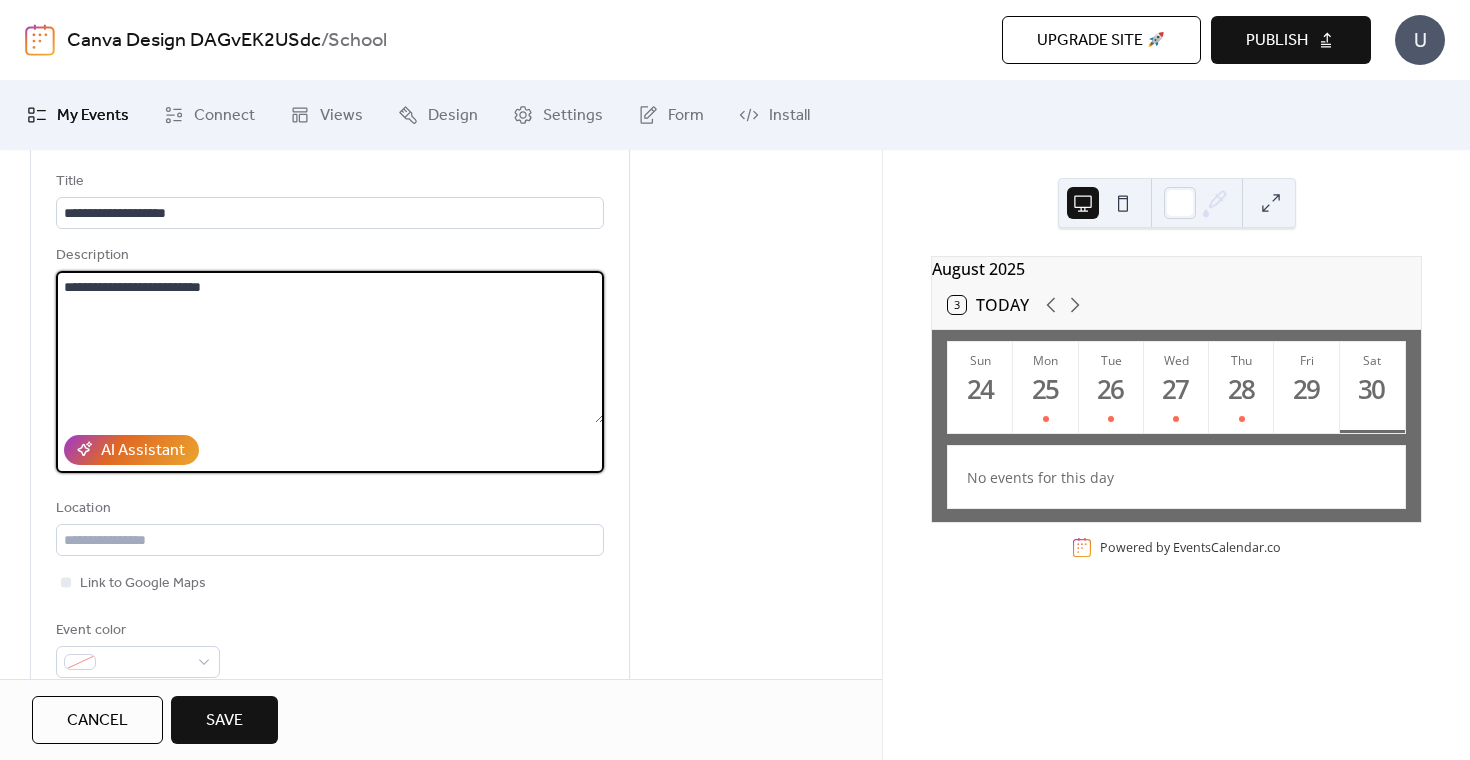 scroll, scrollTop: 138, scrollLeft: 0, axis: vertical 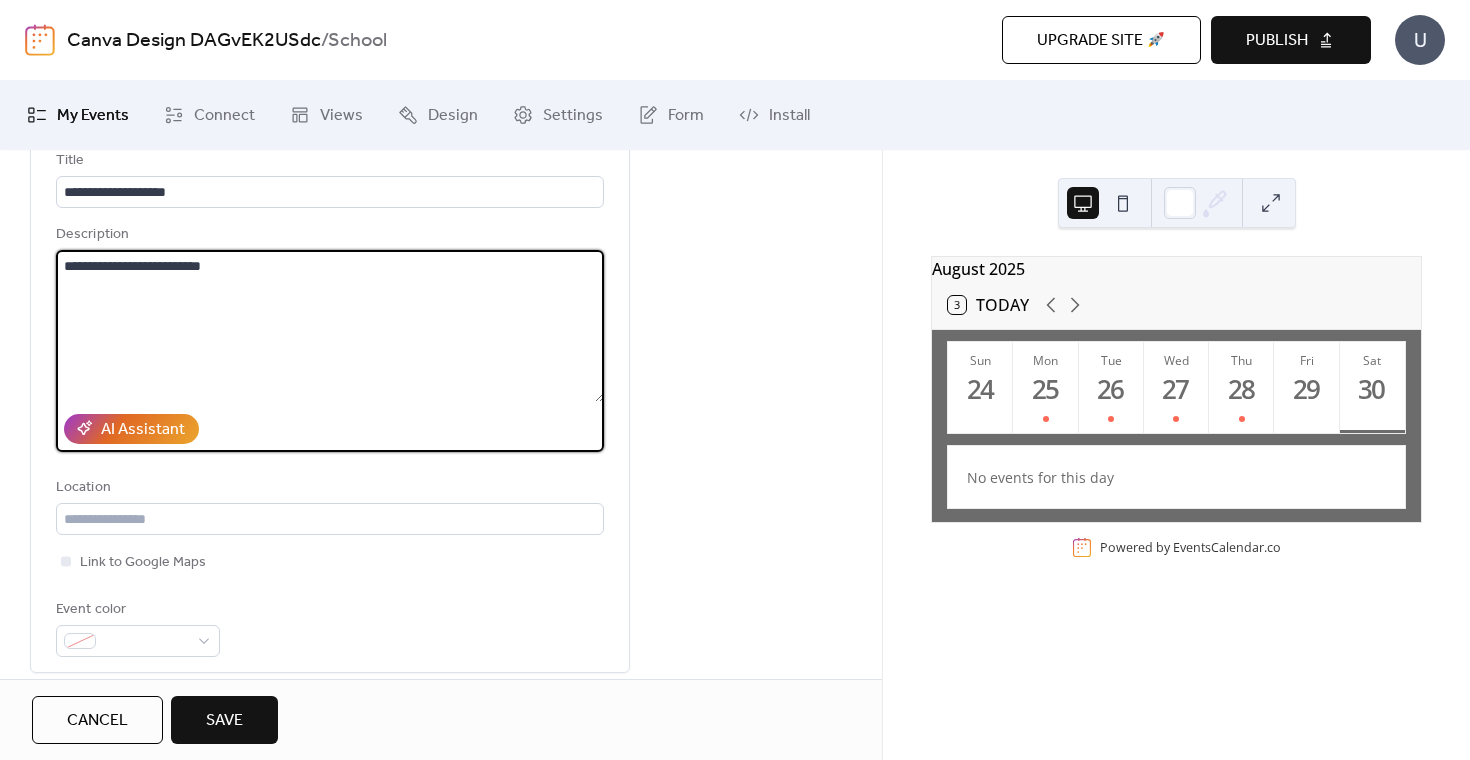 click on "**********" at bounding box center [330, 326] 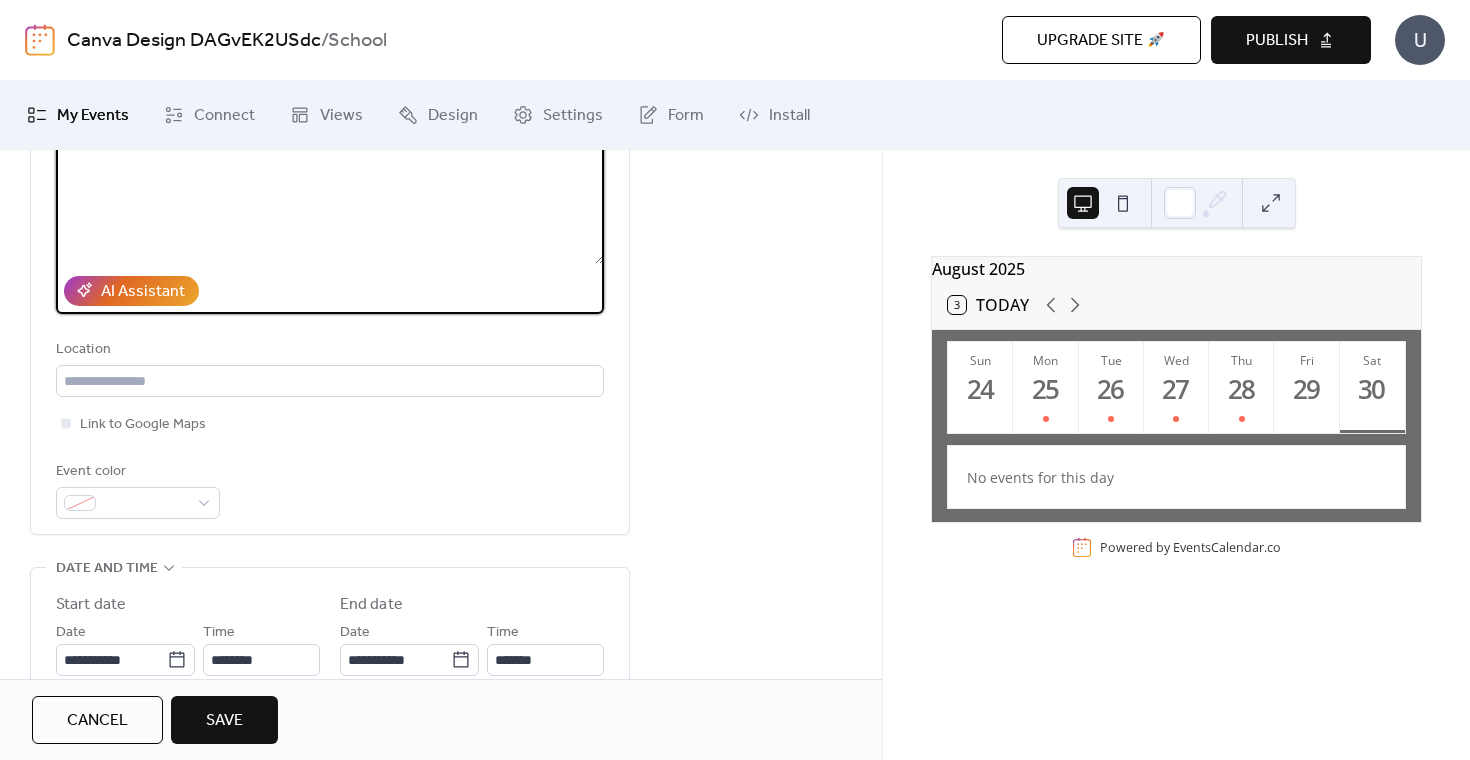 scroll, scrollTop: 314, scrollLeft: 0, axis: vertical 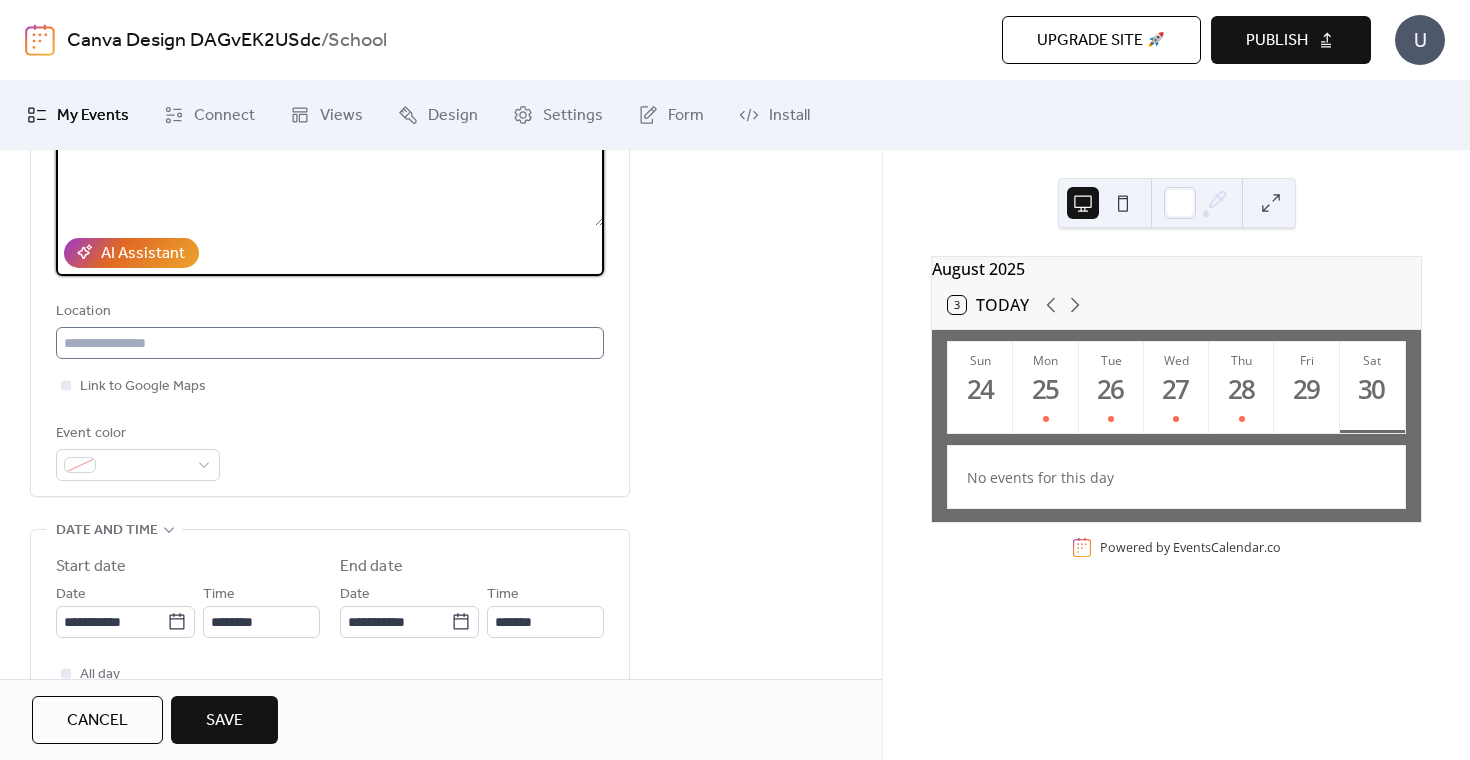 type on "**********" 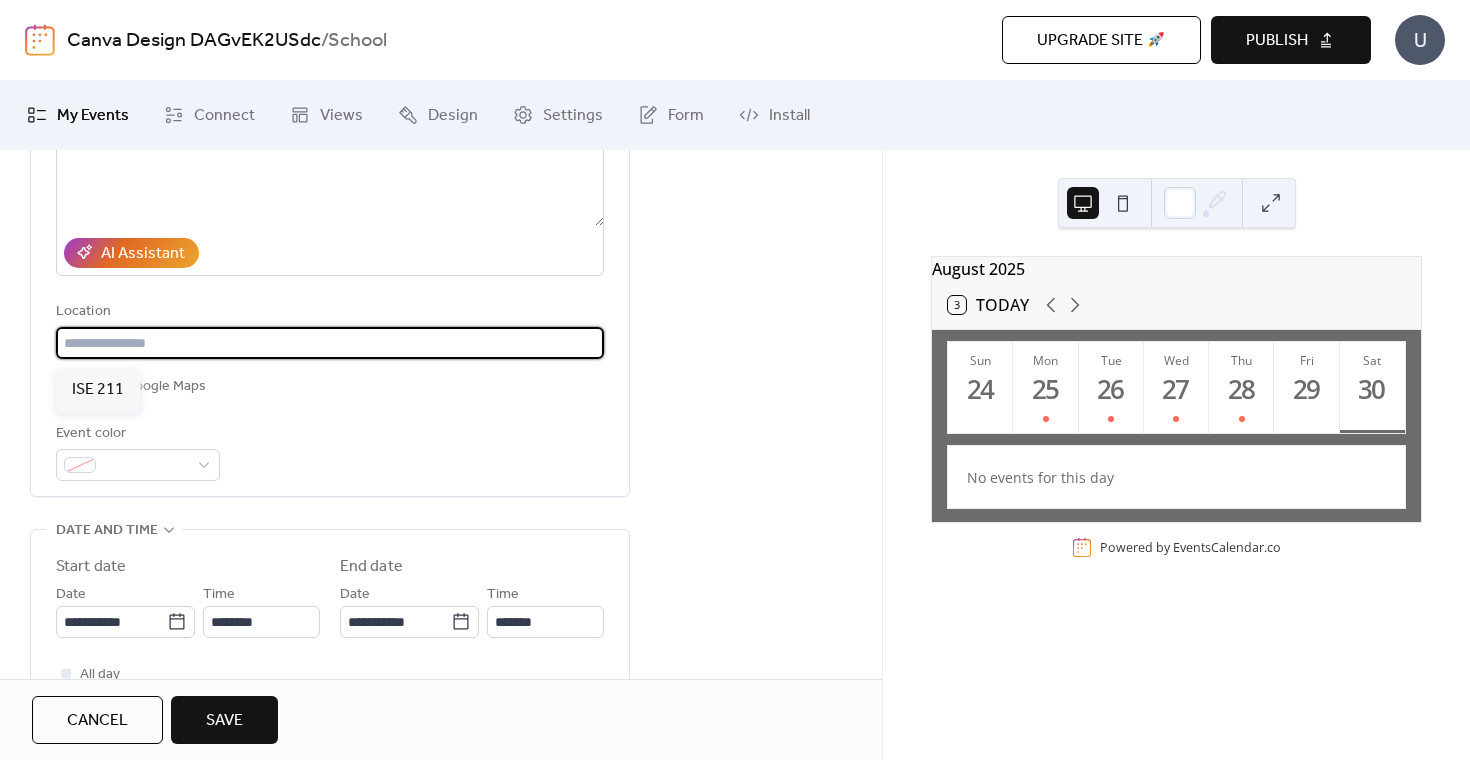 click at bounding box center [330, 343] 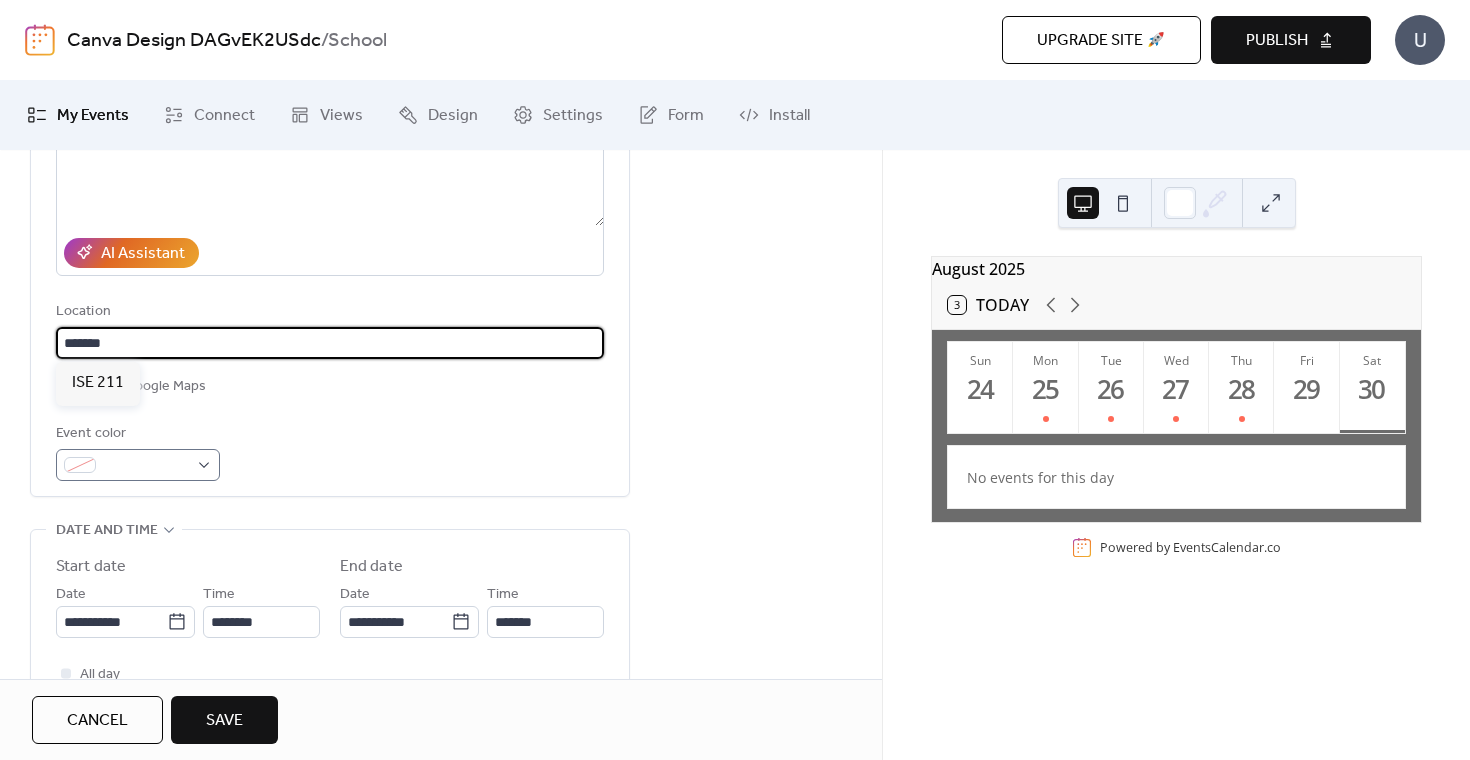 scroll, scrollTop: 463, scrollLeft: 0, axis: vertical 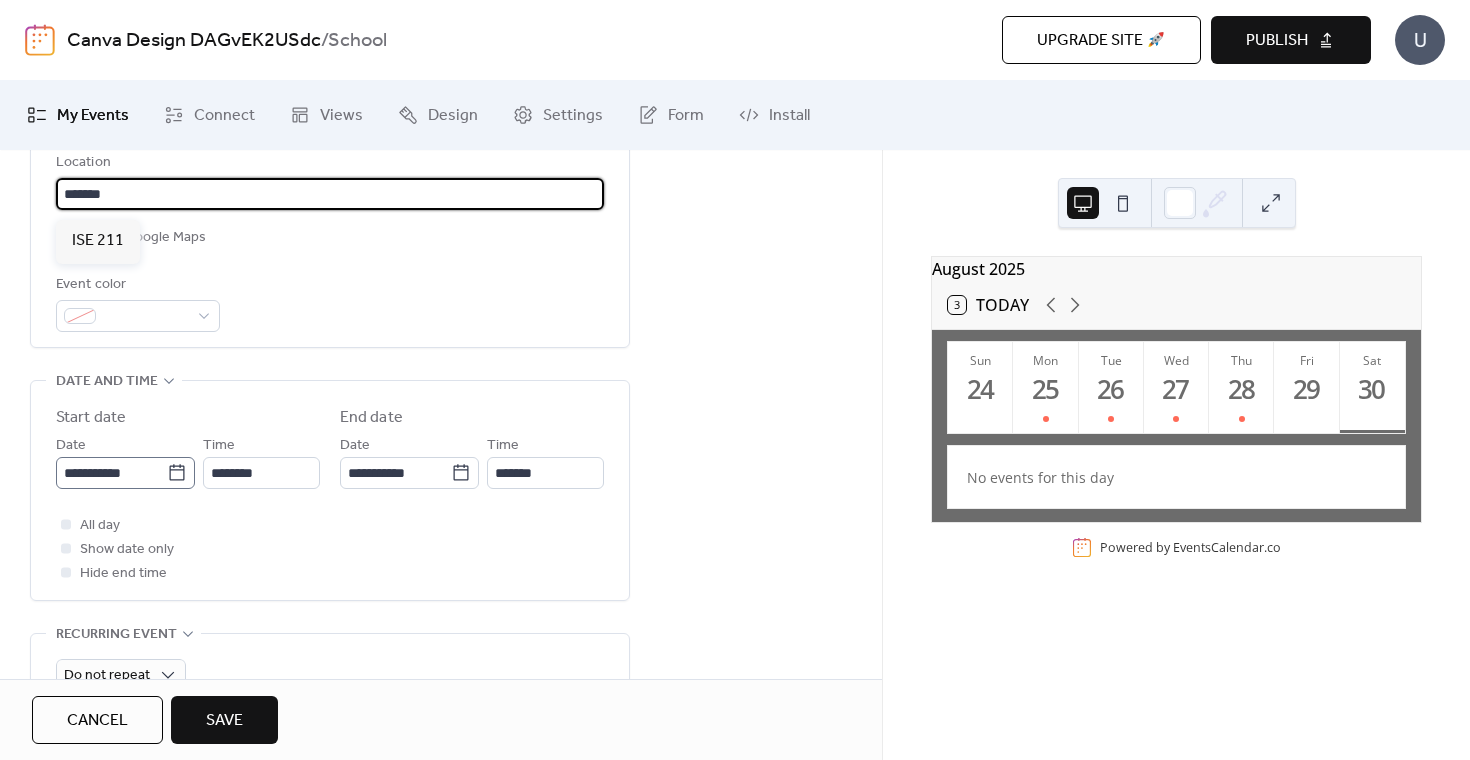 type on "*******" 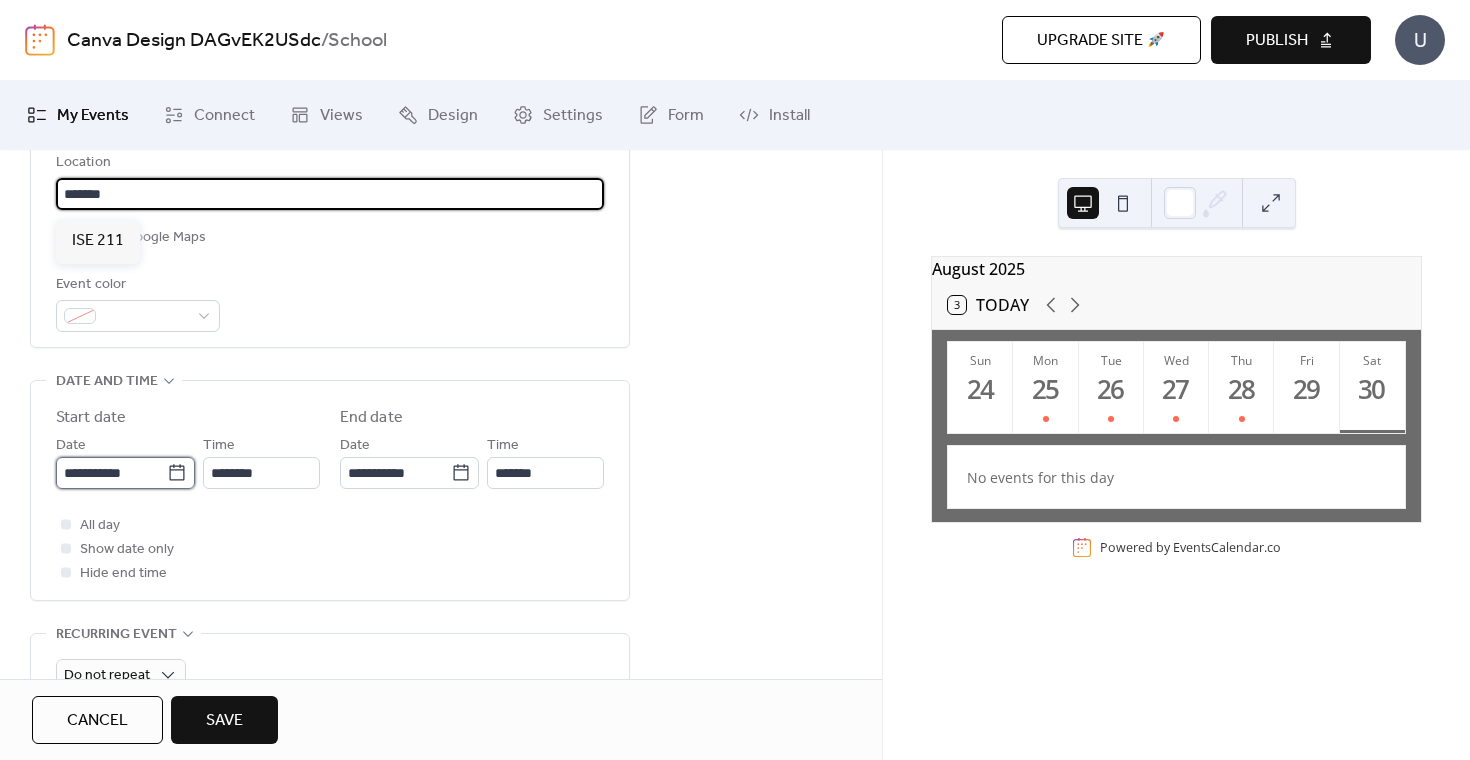 click on "**********" at bounding box center [111, 473] 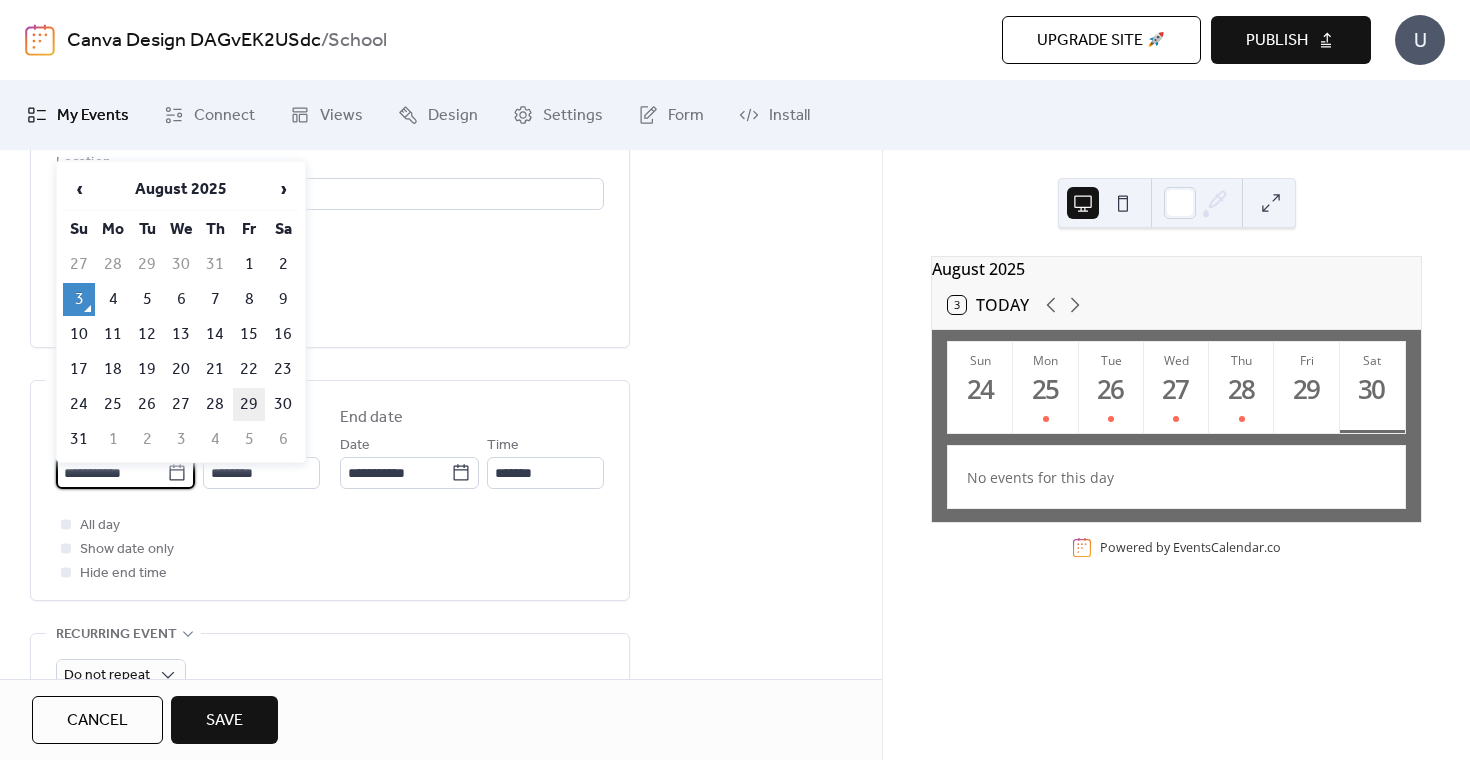 click on "29" at bounding box center (249, 404) 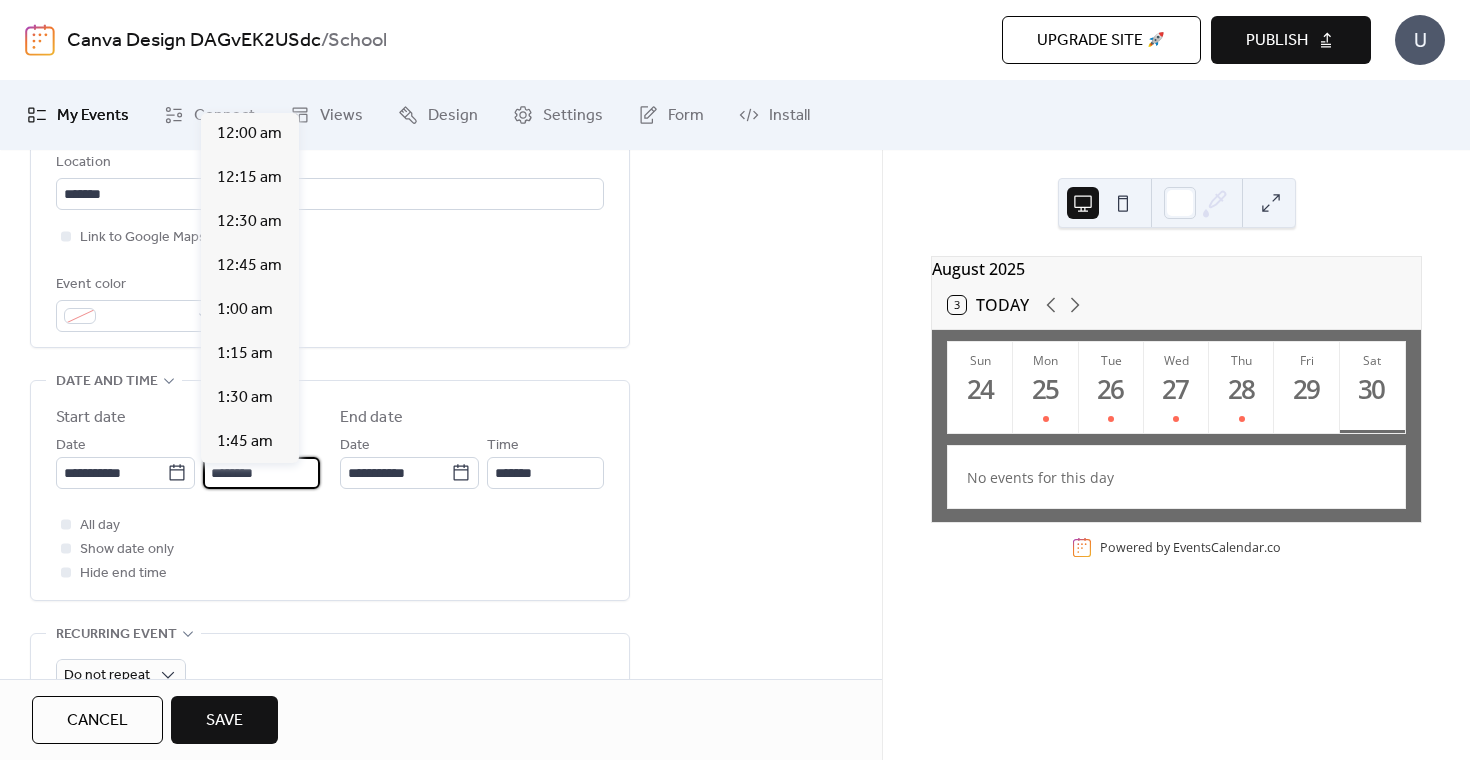 click on "********" at bounding box center [261, 473] 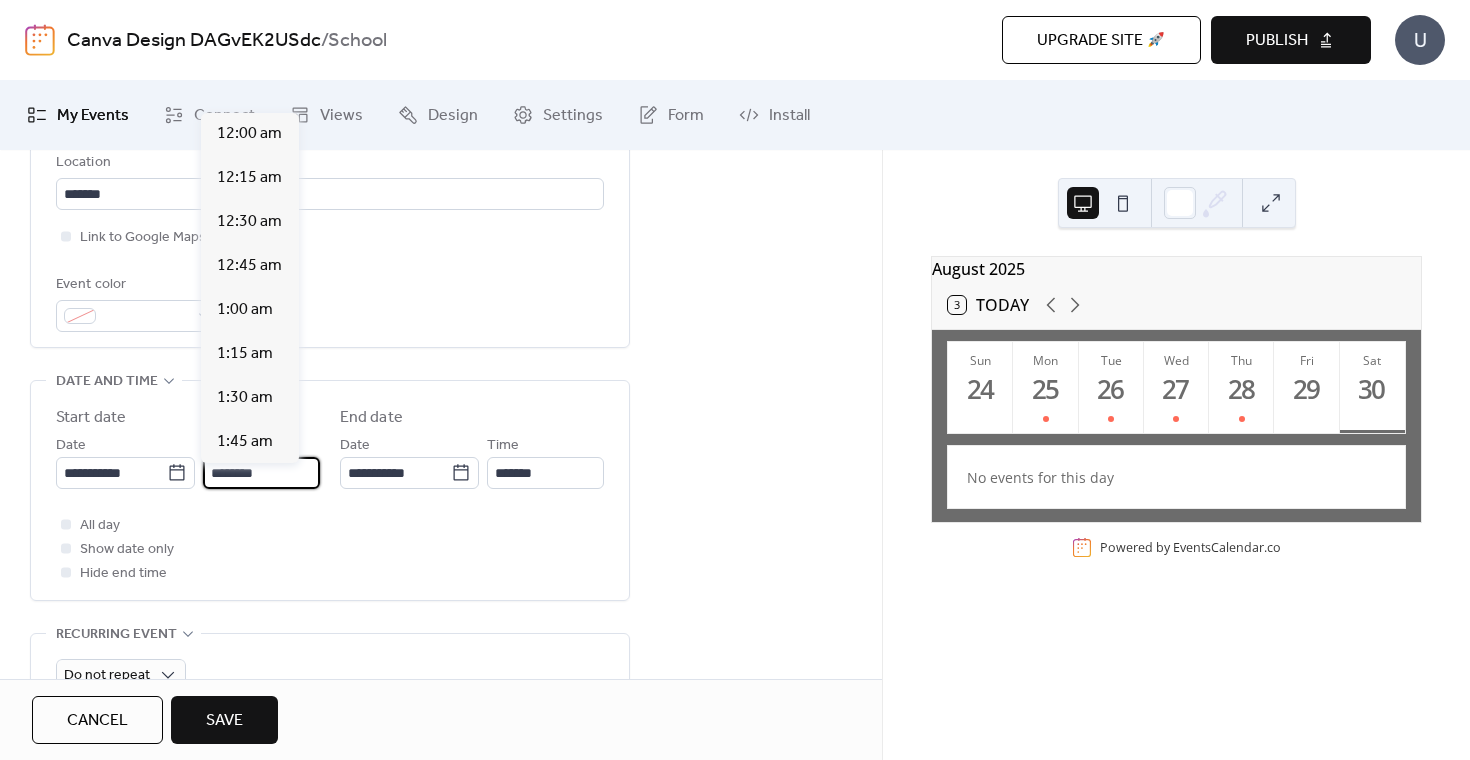 scroll, scrollTop: 2112, scrollLeft: 0, axis: vertical 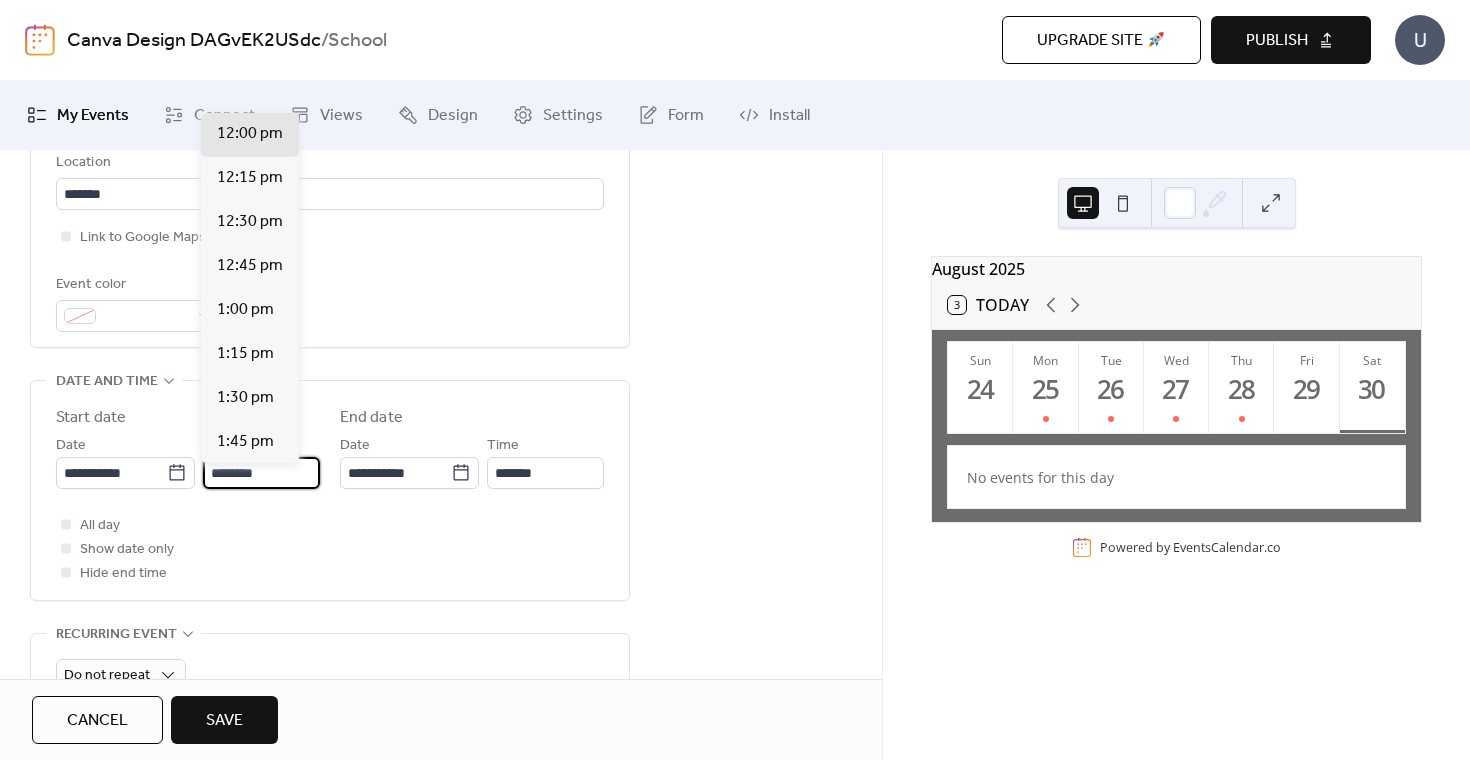 click on "********" at bounding box center [261, 473] 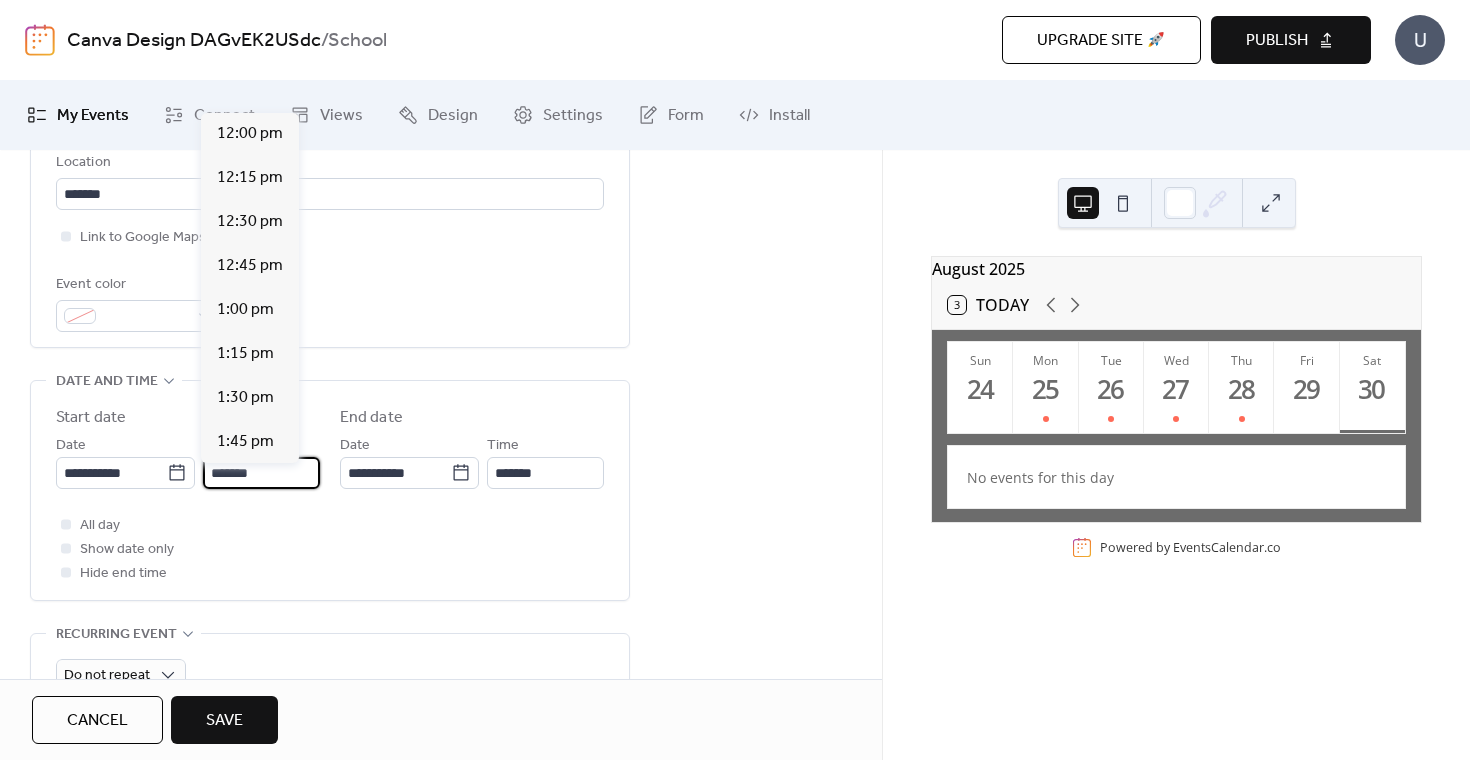 scroll, scrollTop: 3168, scrollLeft: 0, axis: vertical 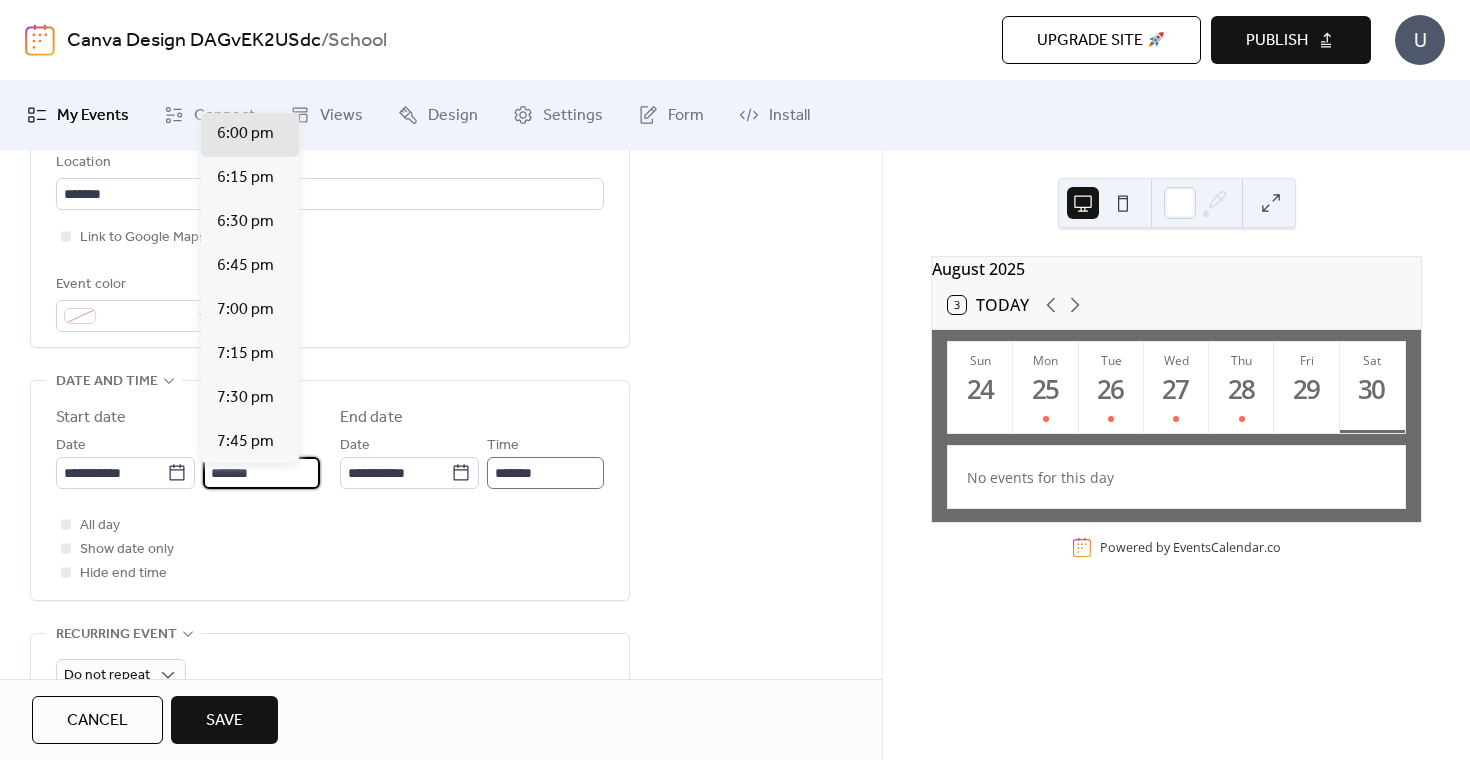 type on "*******" 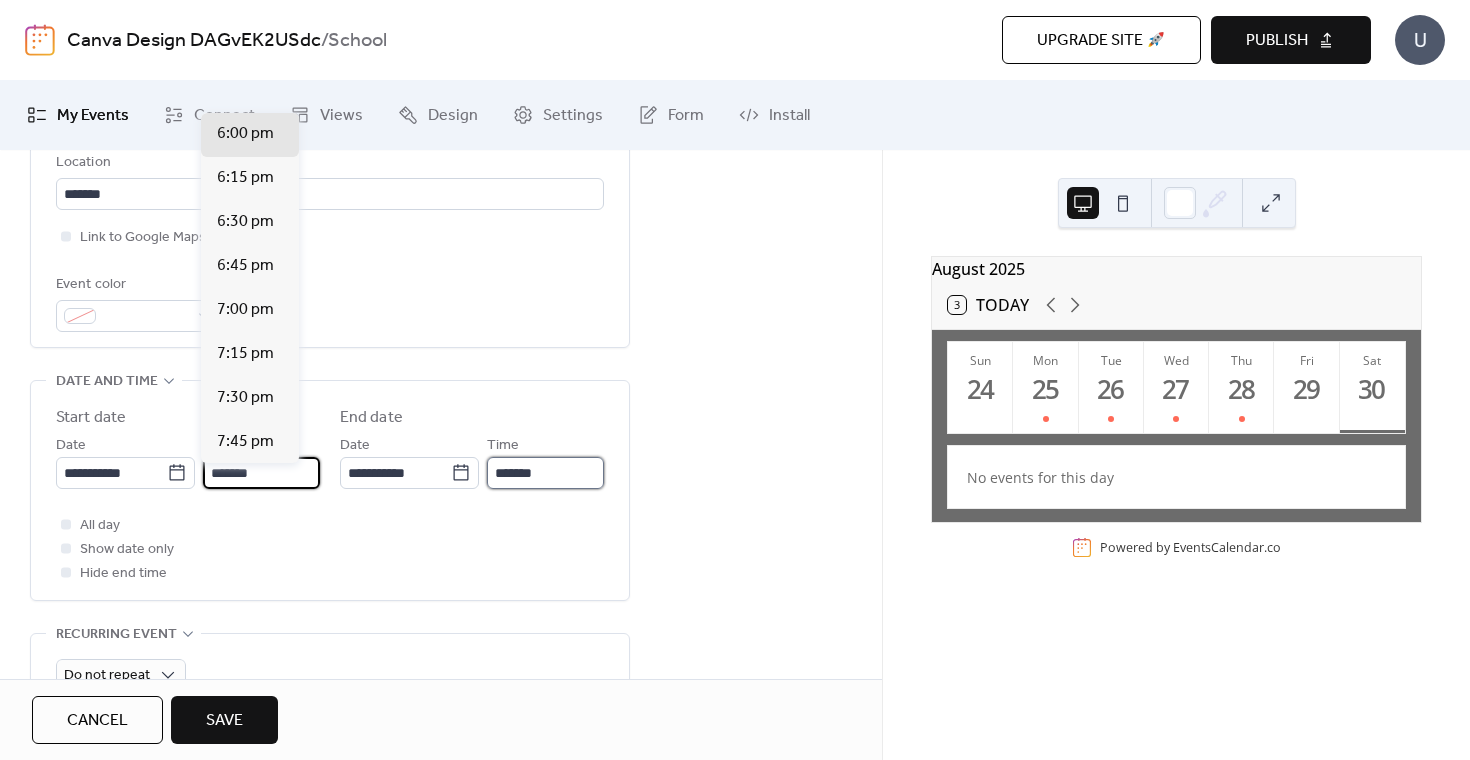 click on "*******" at bounding box center (545, 473) 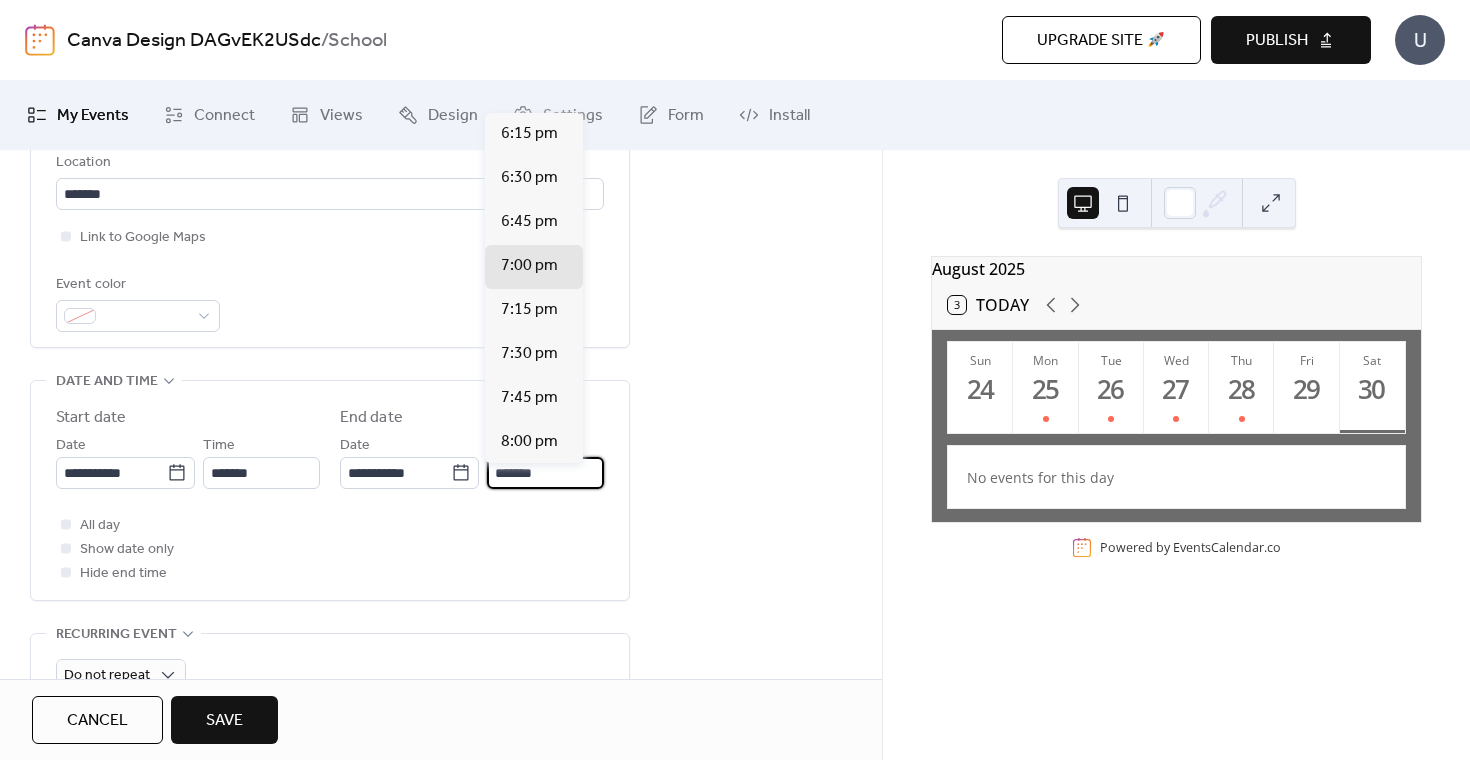 click on "*******" at bounding box center (545, 473) 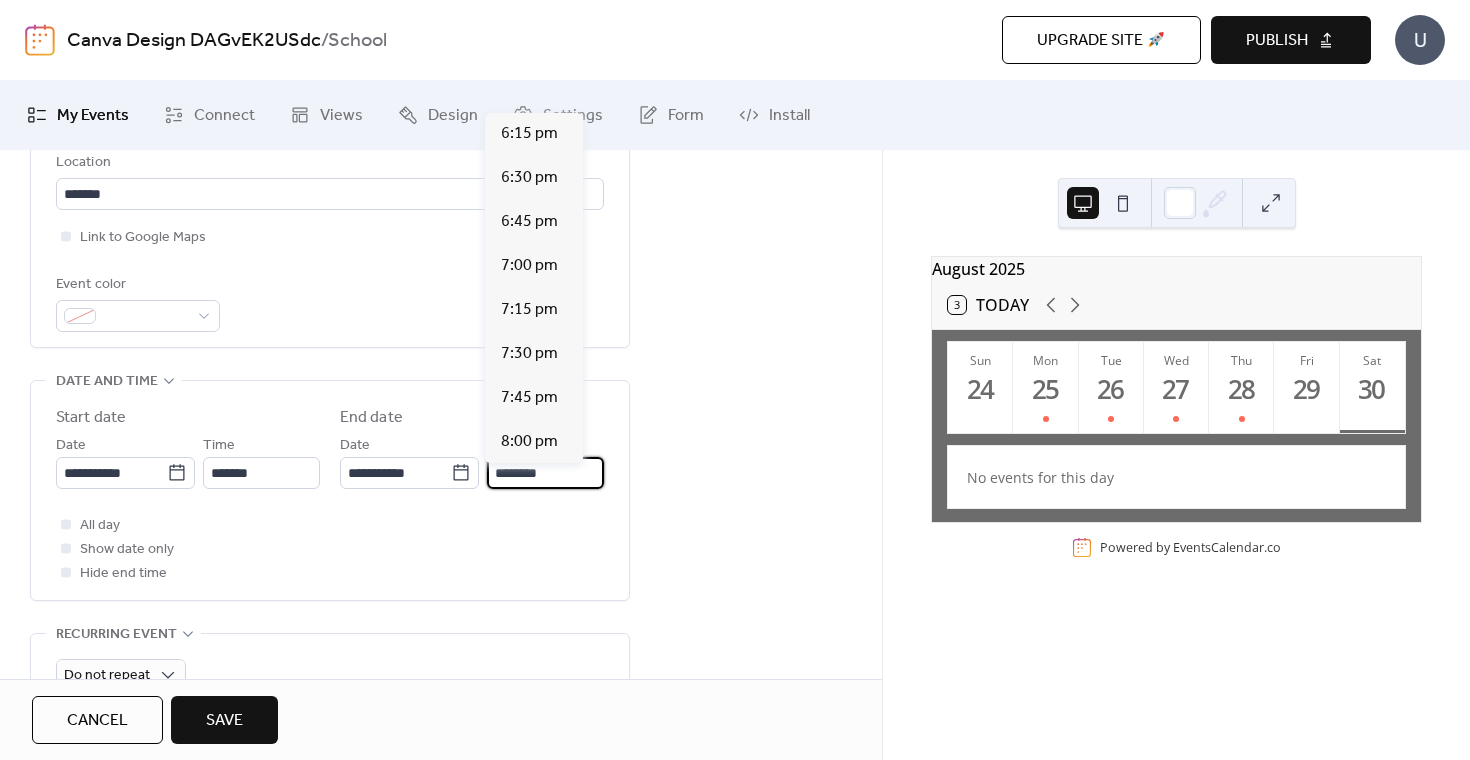 scroll, scrollTop: 660, scrollLeft: 0, axis: vertical 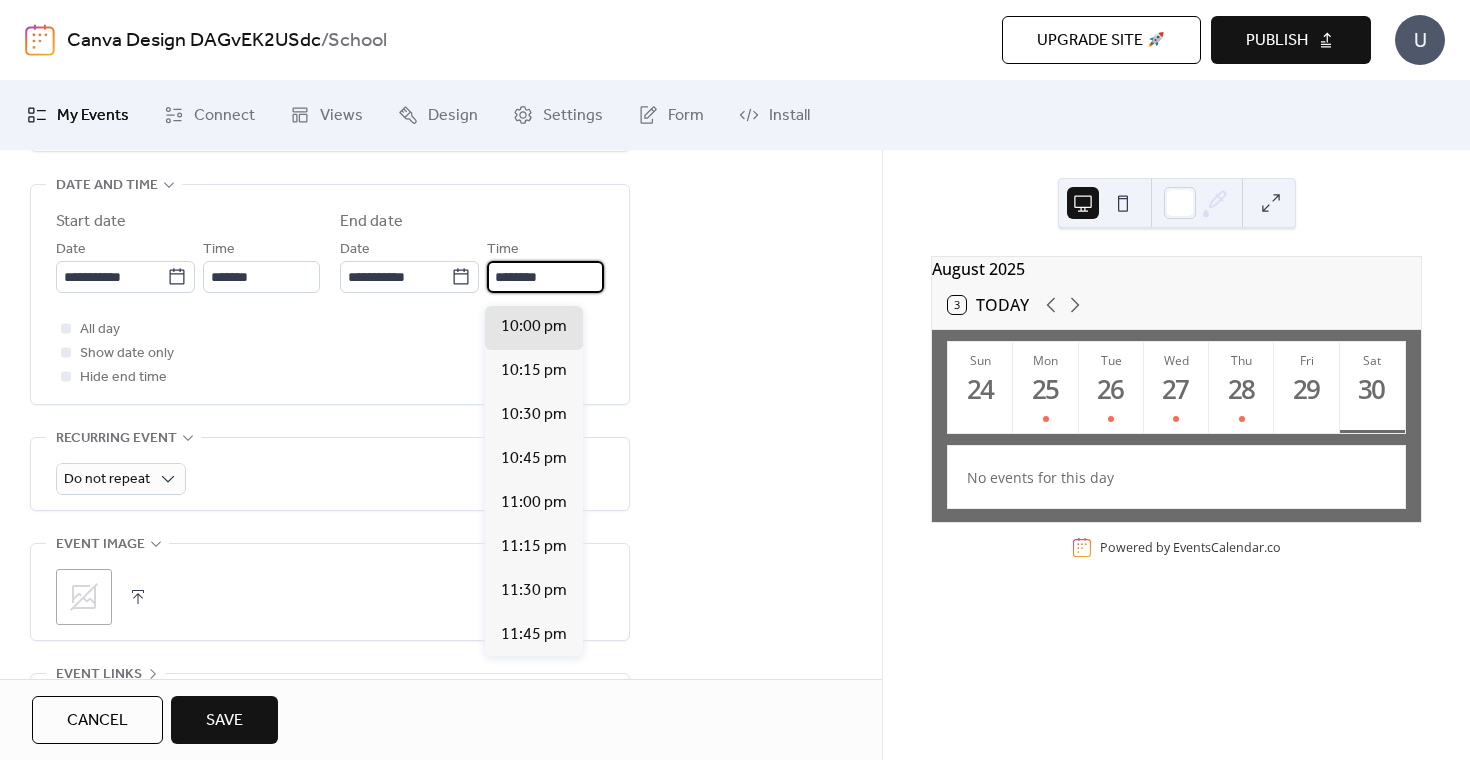 type on "********" 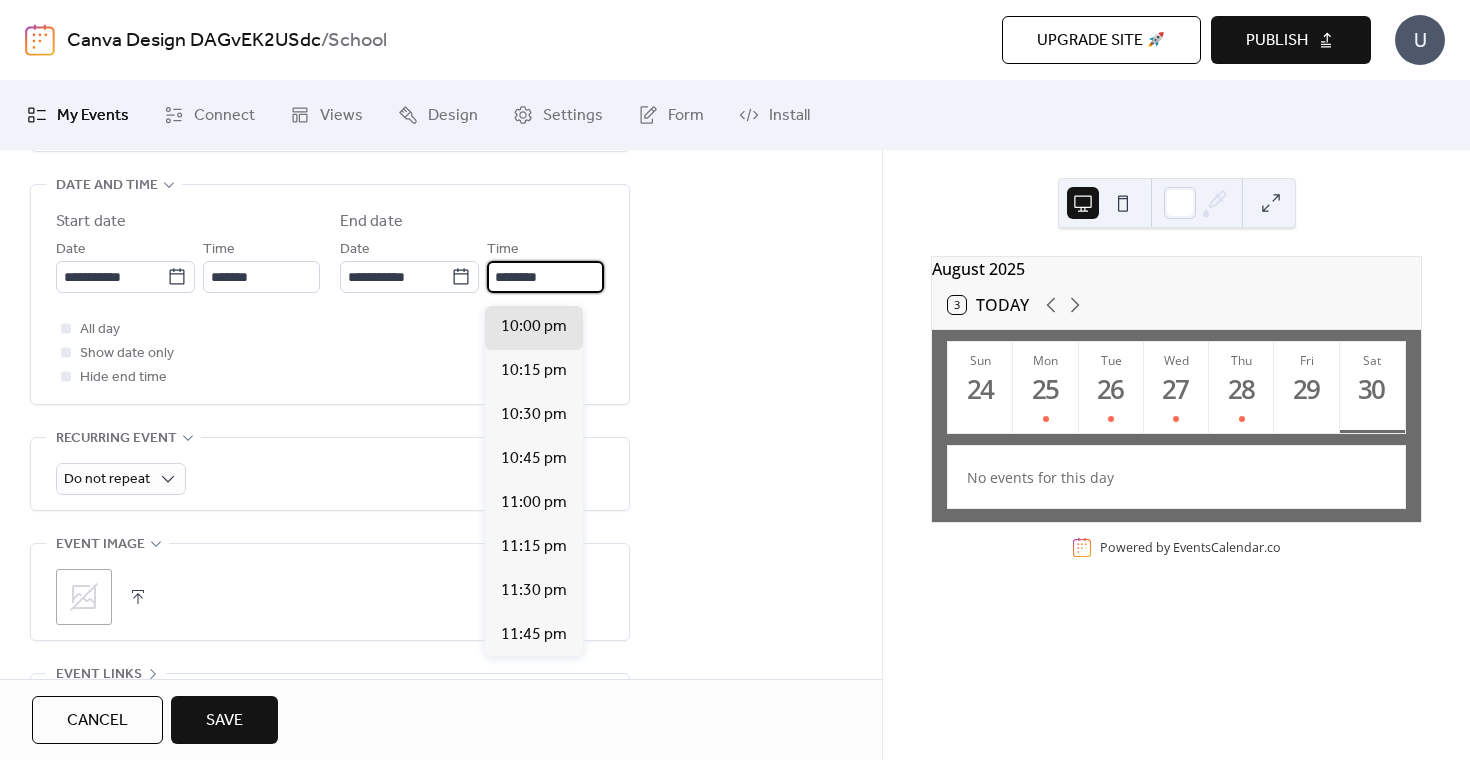 click on "Save" at bounding box center [224, 720] 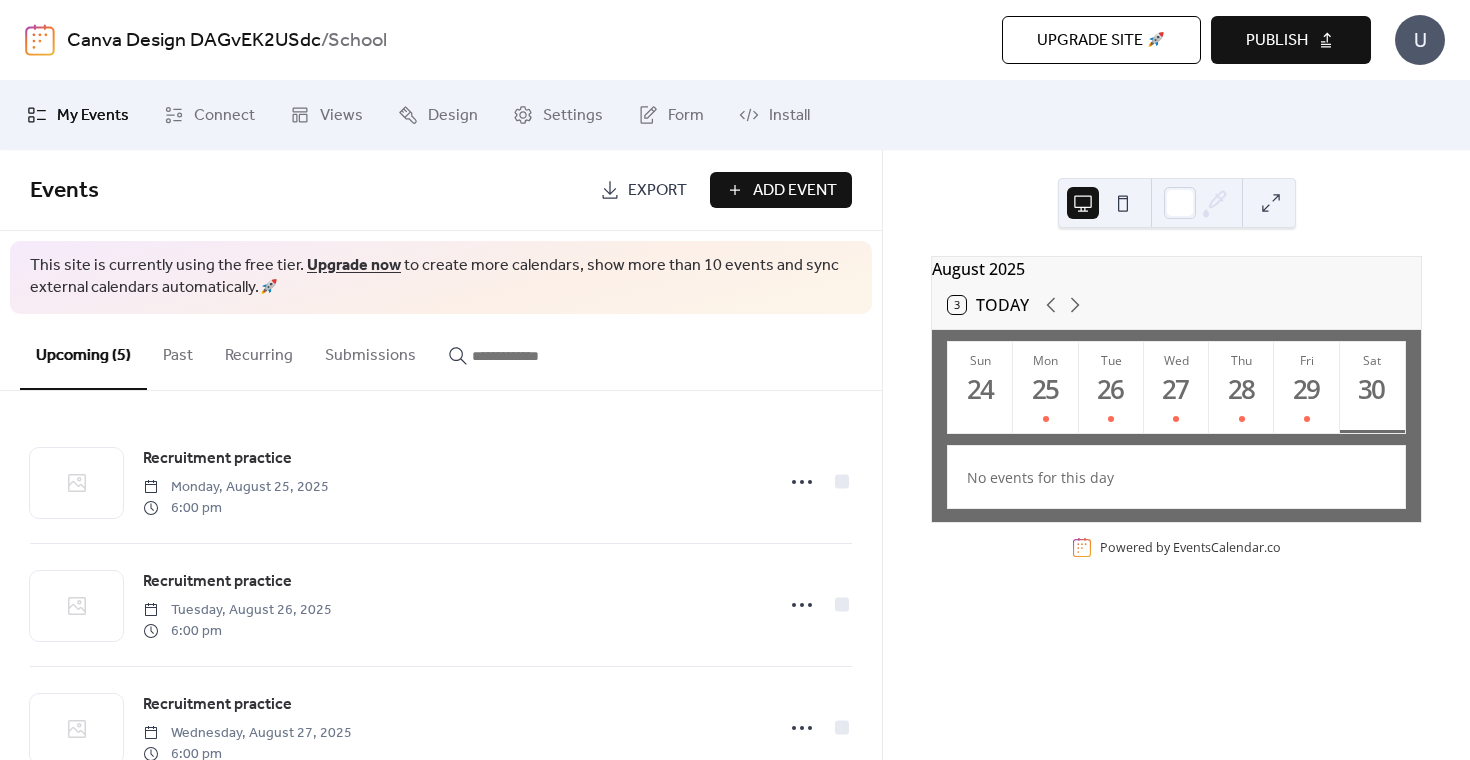 click on "Add Event" at bounding box center [795, 191] 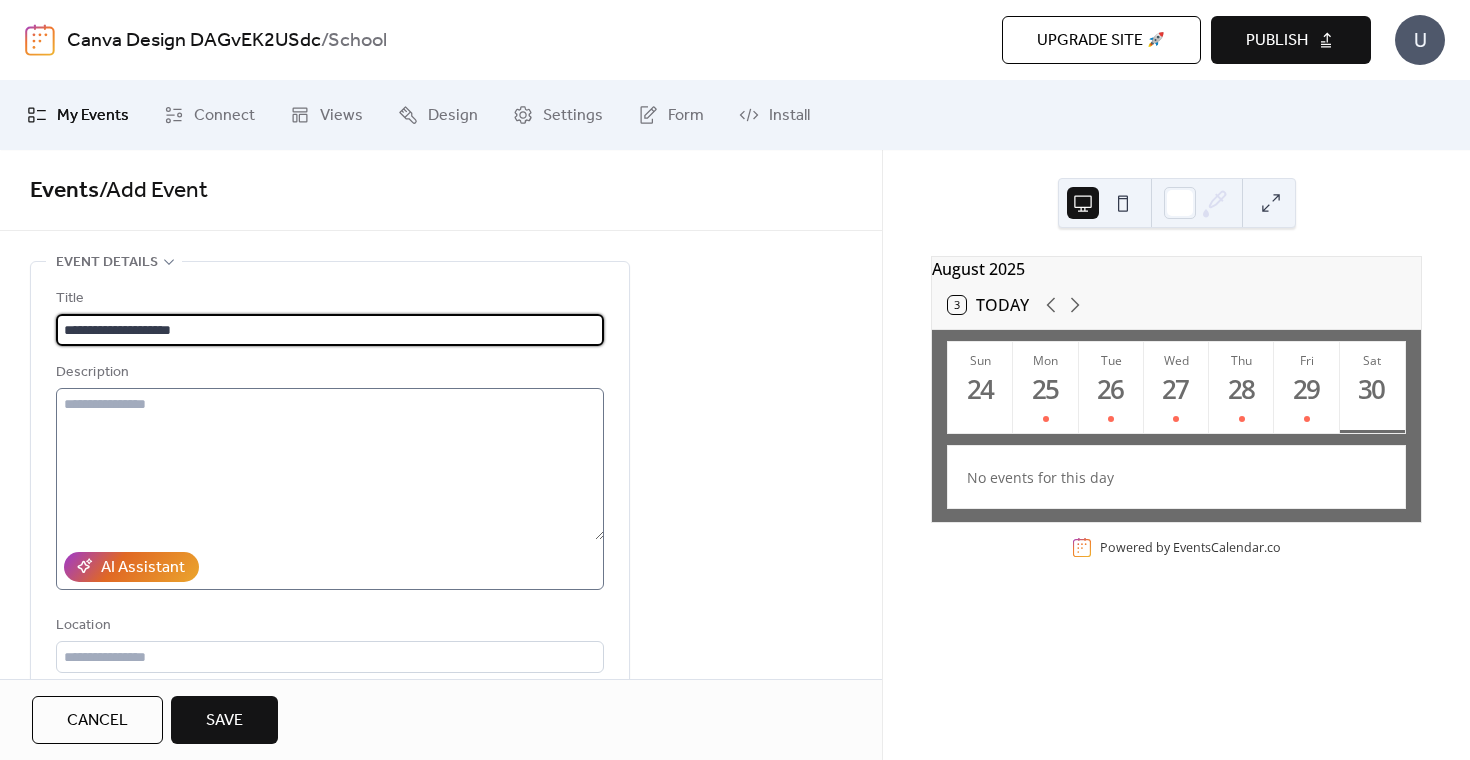 type on "**********" 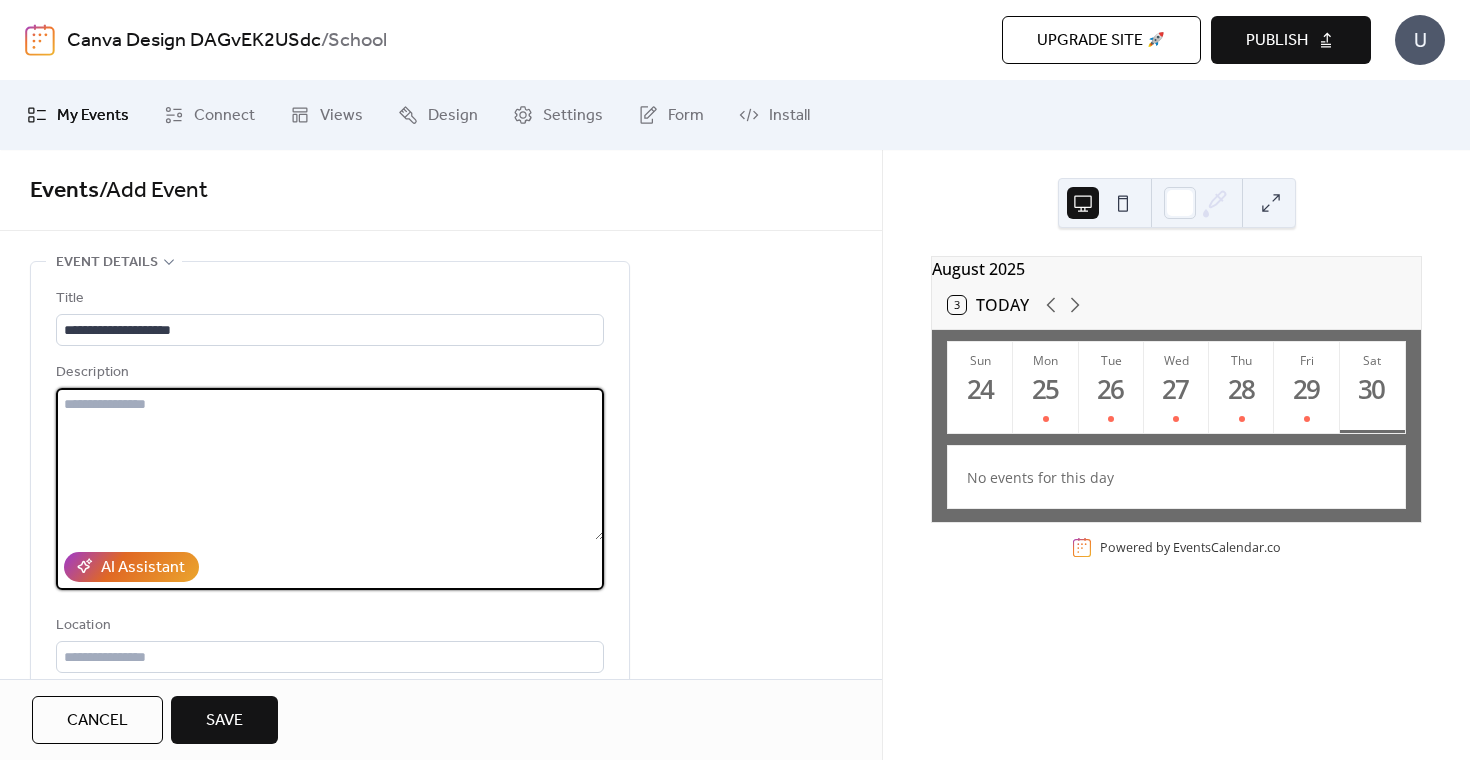 click at bounding box center (330, 464) 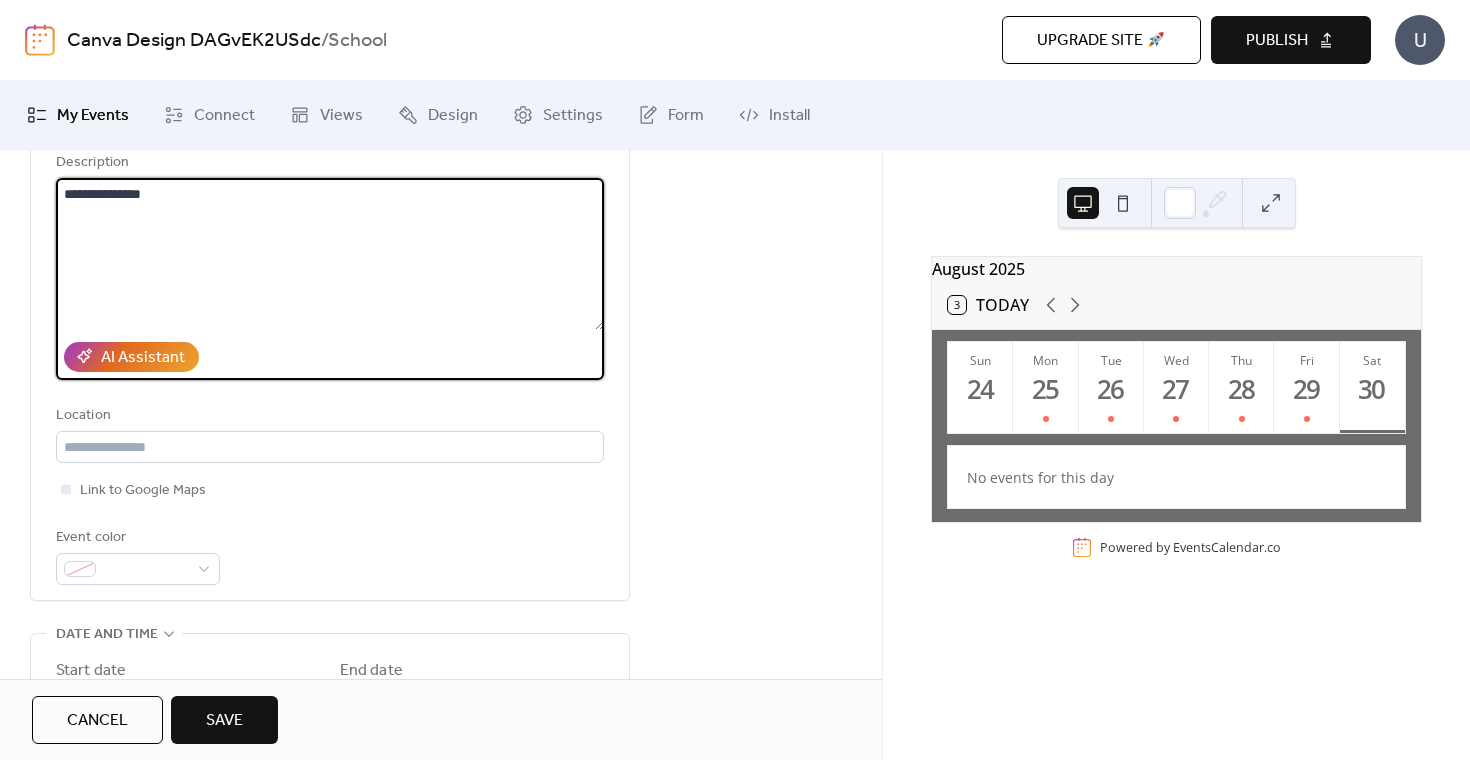 scroll, scrollTop: 241, scrollLeft: 0, axis: vertical 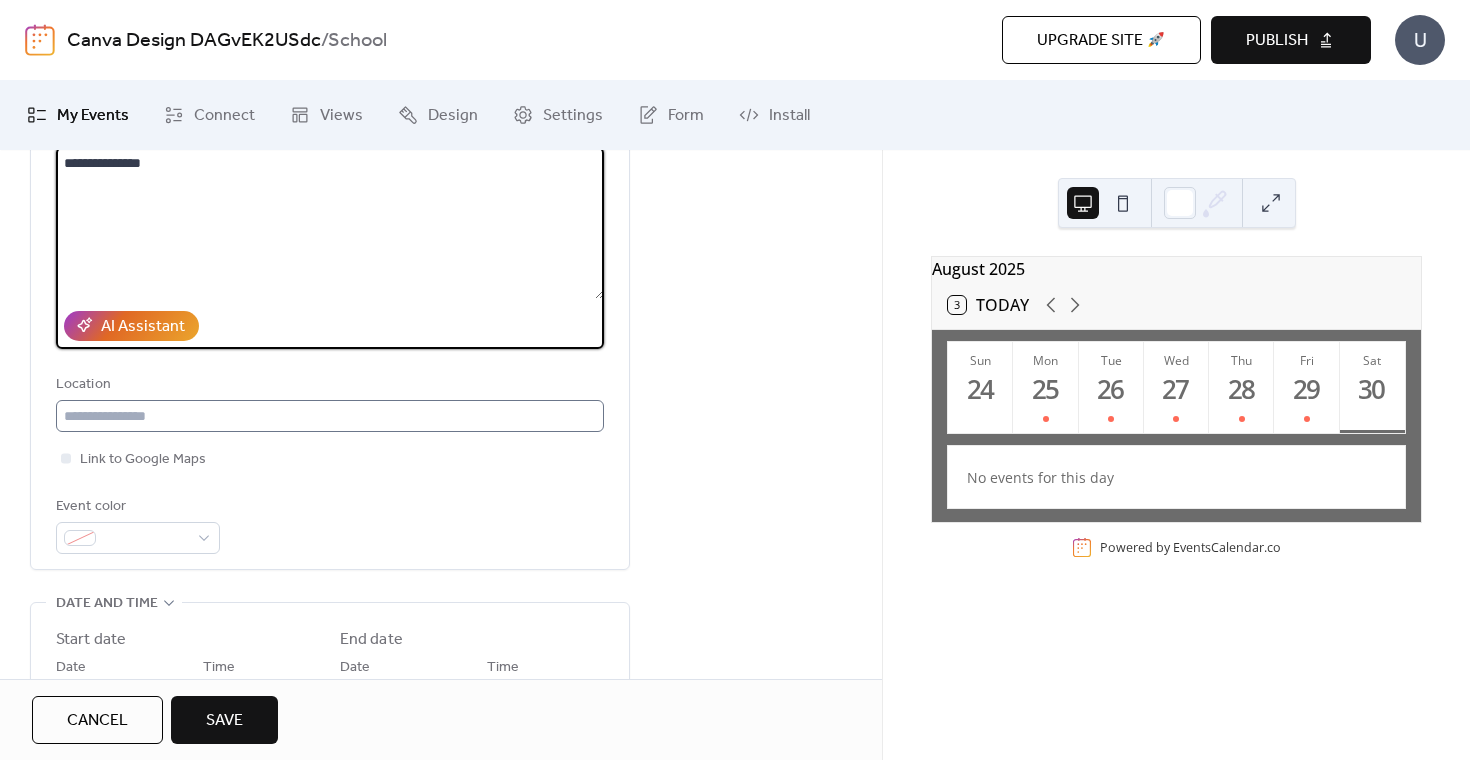 type on "**********" 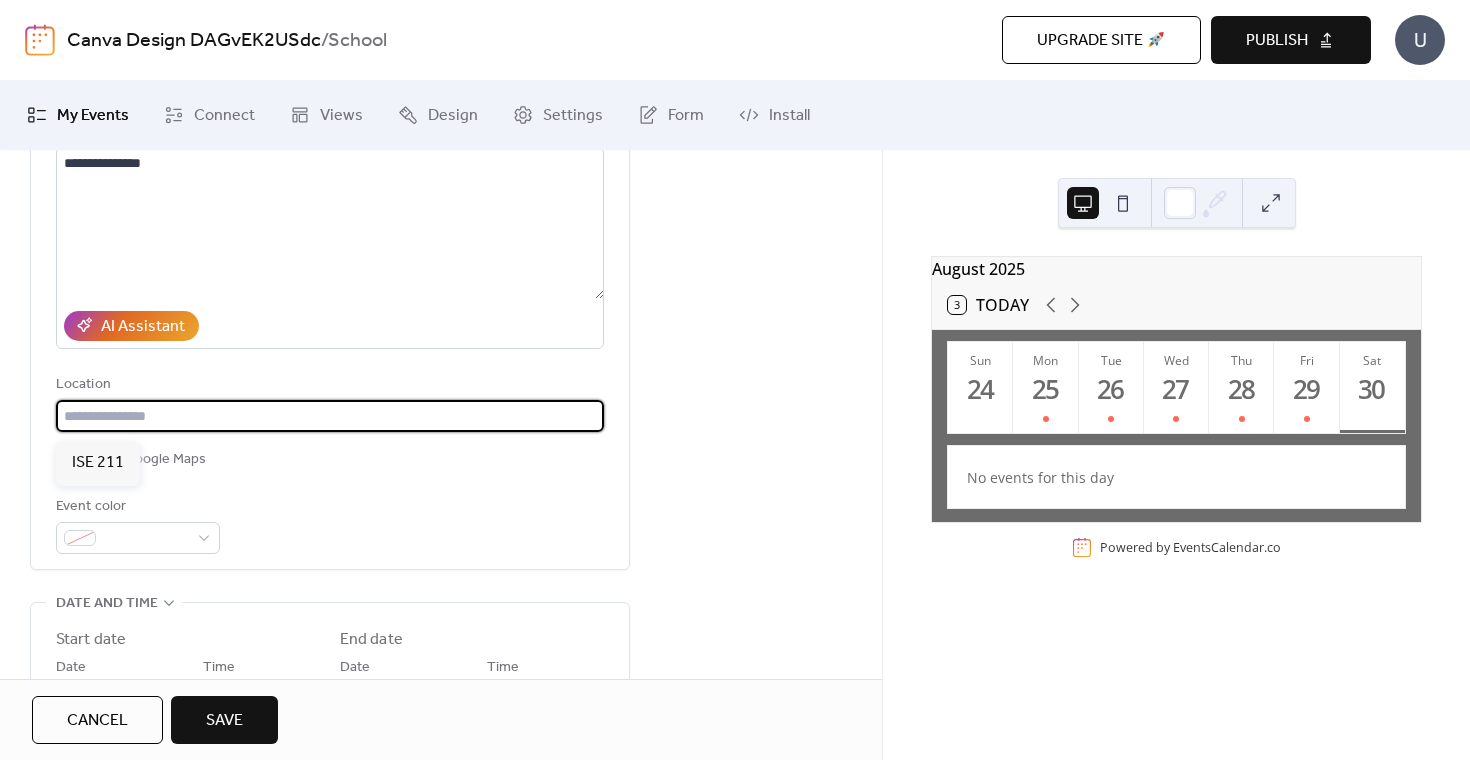 click at bounding box center (330, 416) 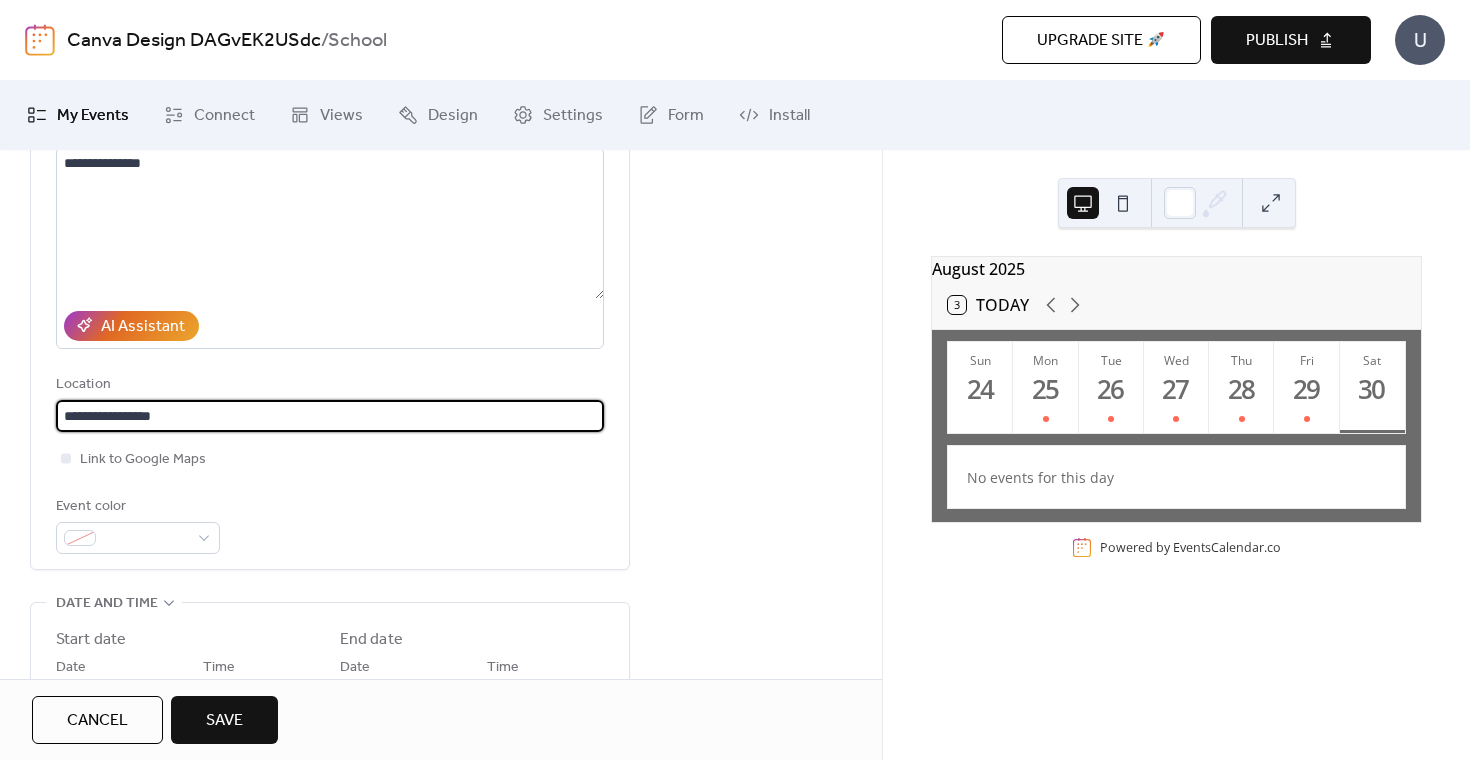 scroll, scrollTop: 518, scrollLeft: 0, axis: vertical 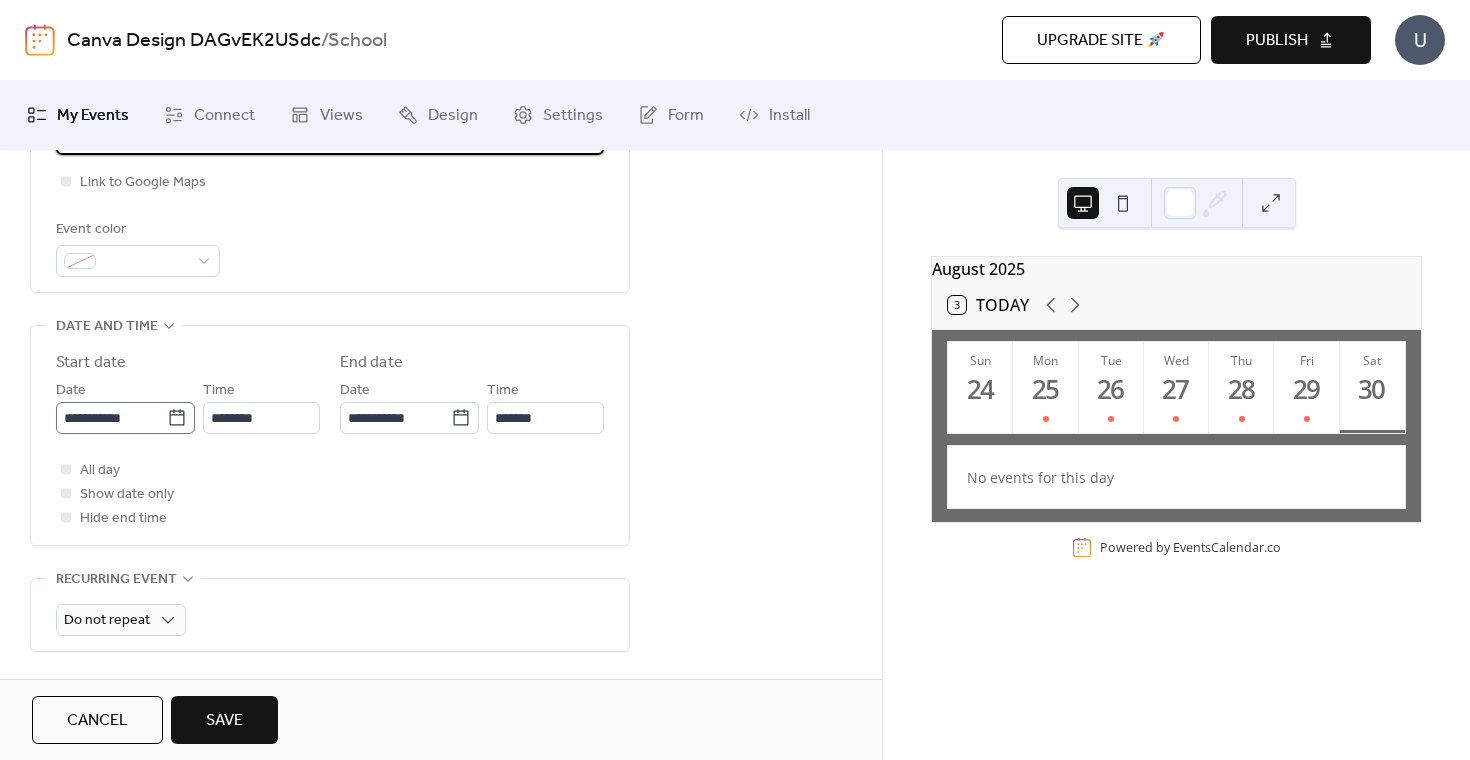 type on "**********" 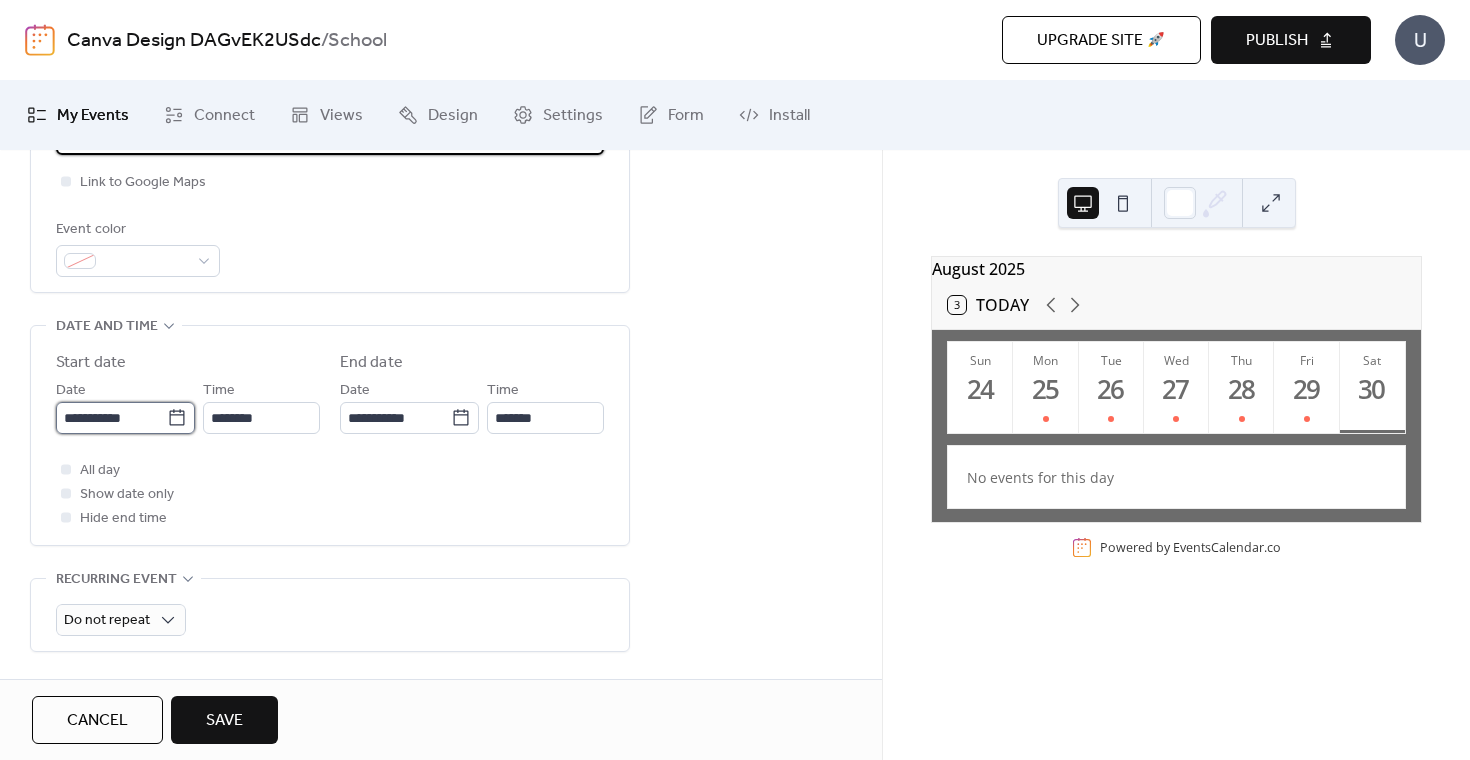 click on "**********" at bounding box center (111, 418) 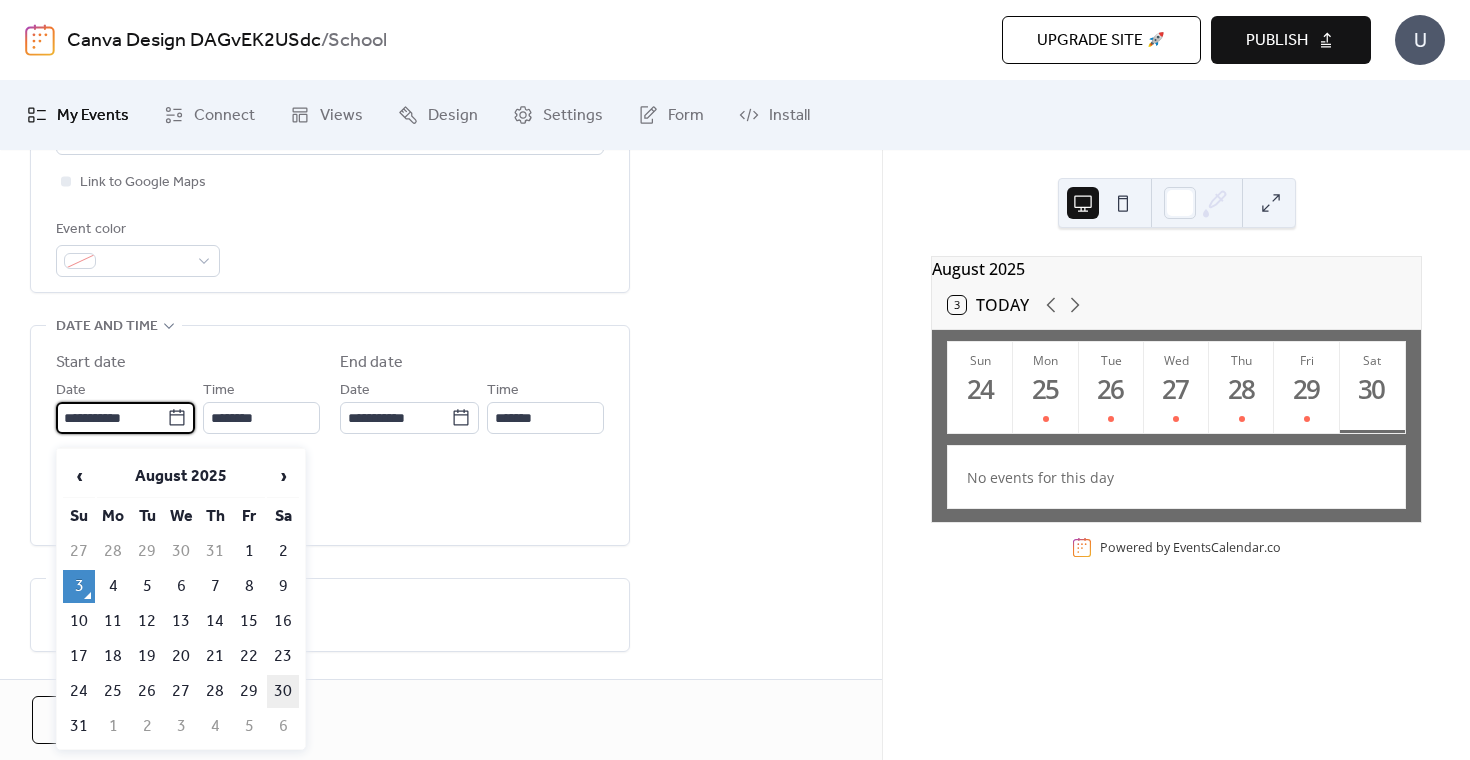 click on "30" at bounding box center [283, 691] 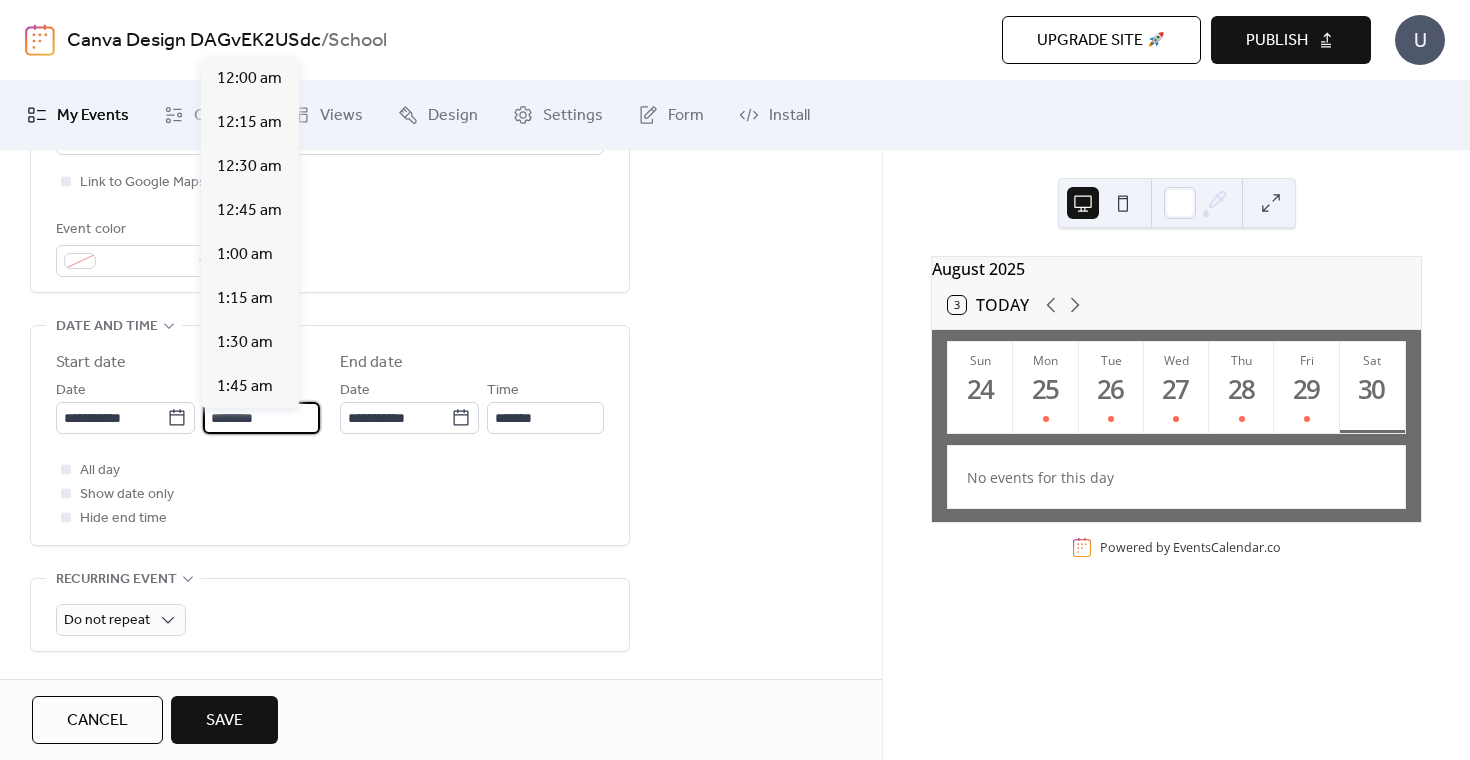click on "********" at bounding box center (261, 418) 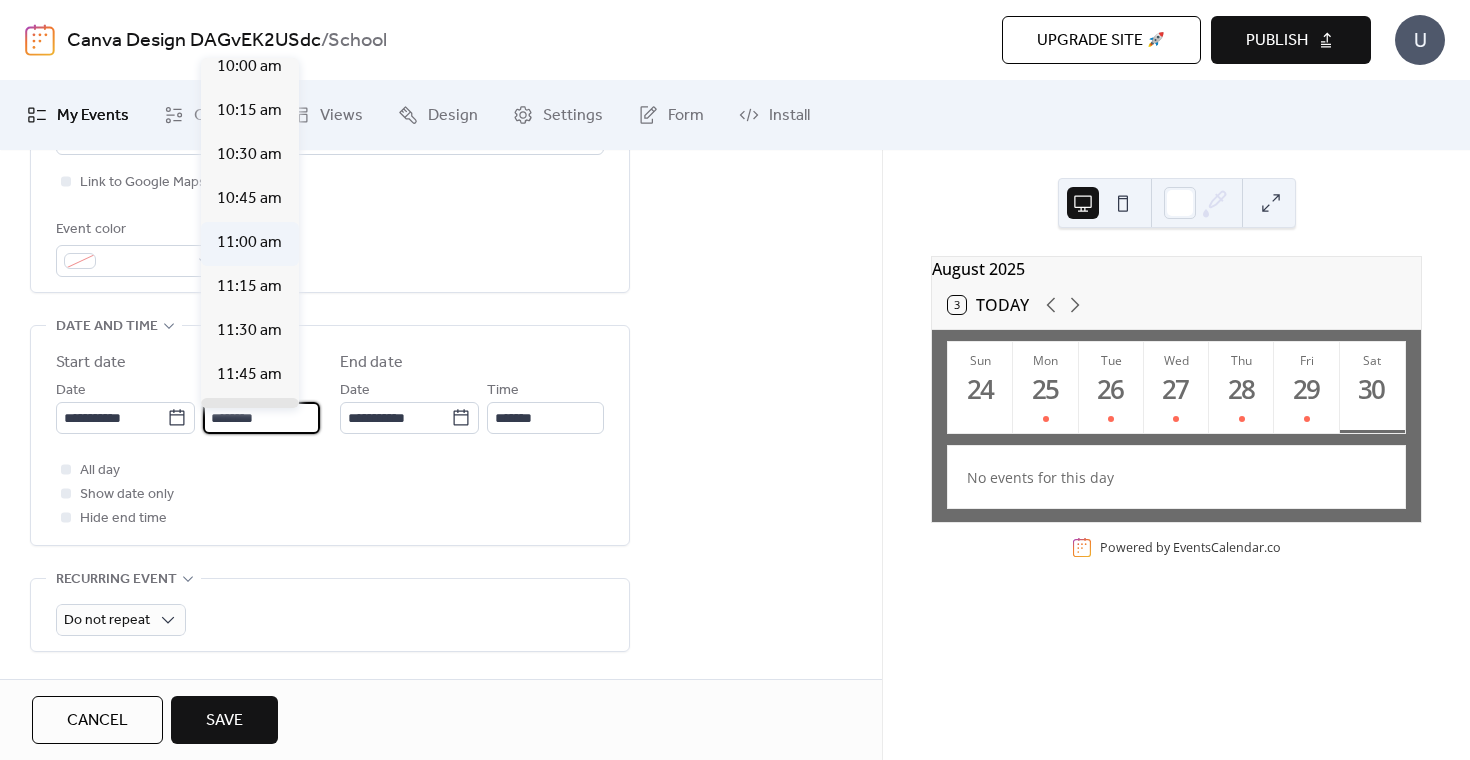 scroll, scrollTop: 1771, scrollLeft: 0, axis: vertical 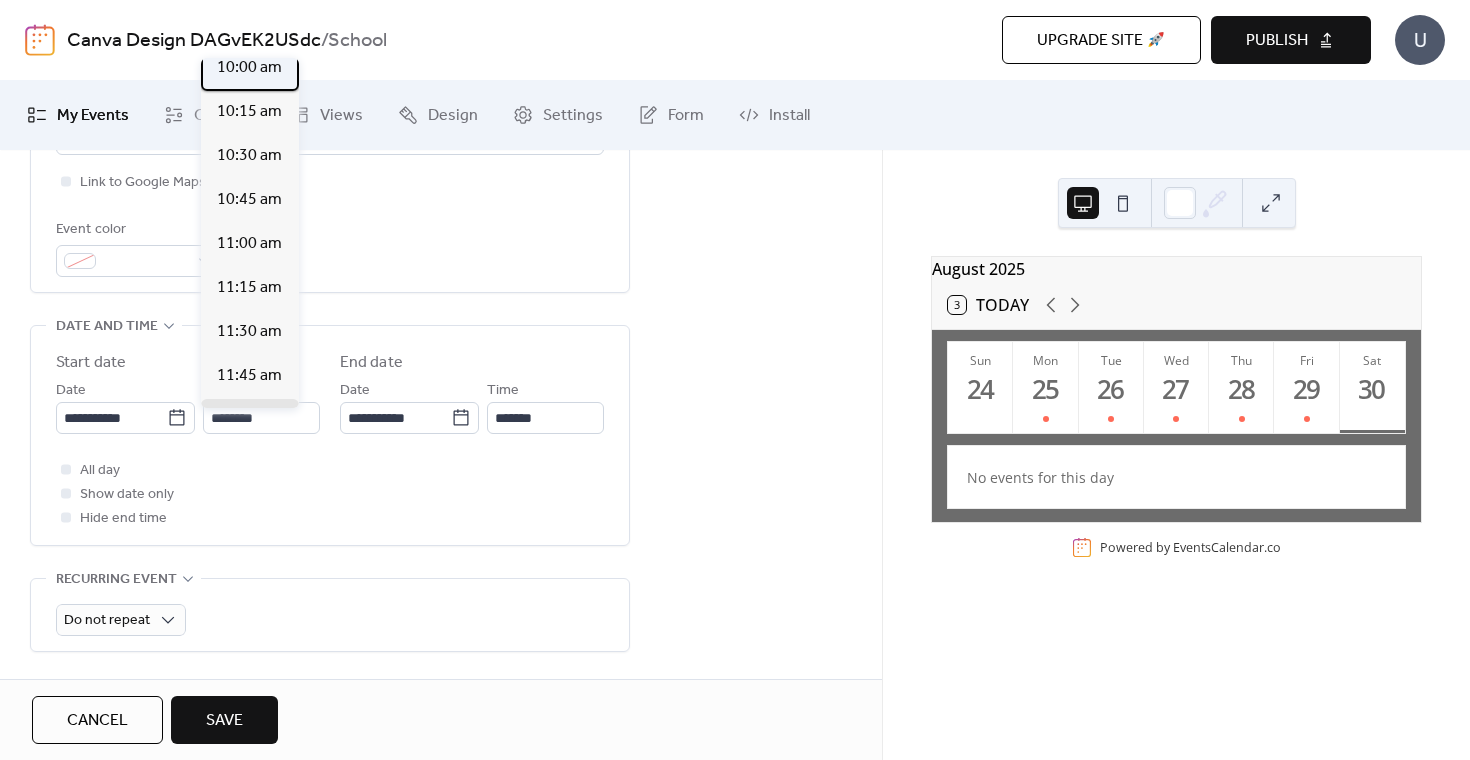 click on "10:00 am" at bounding box center (249, 68) 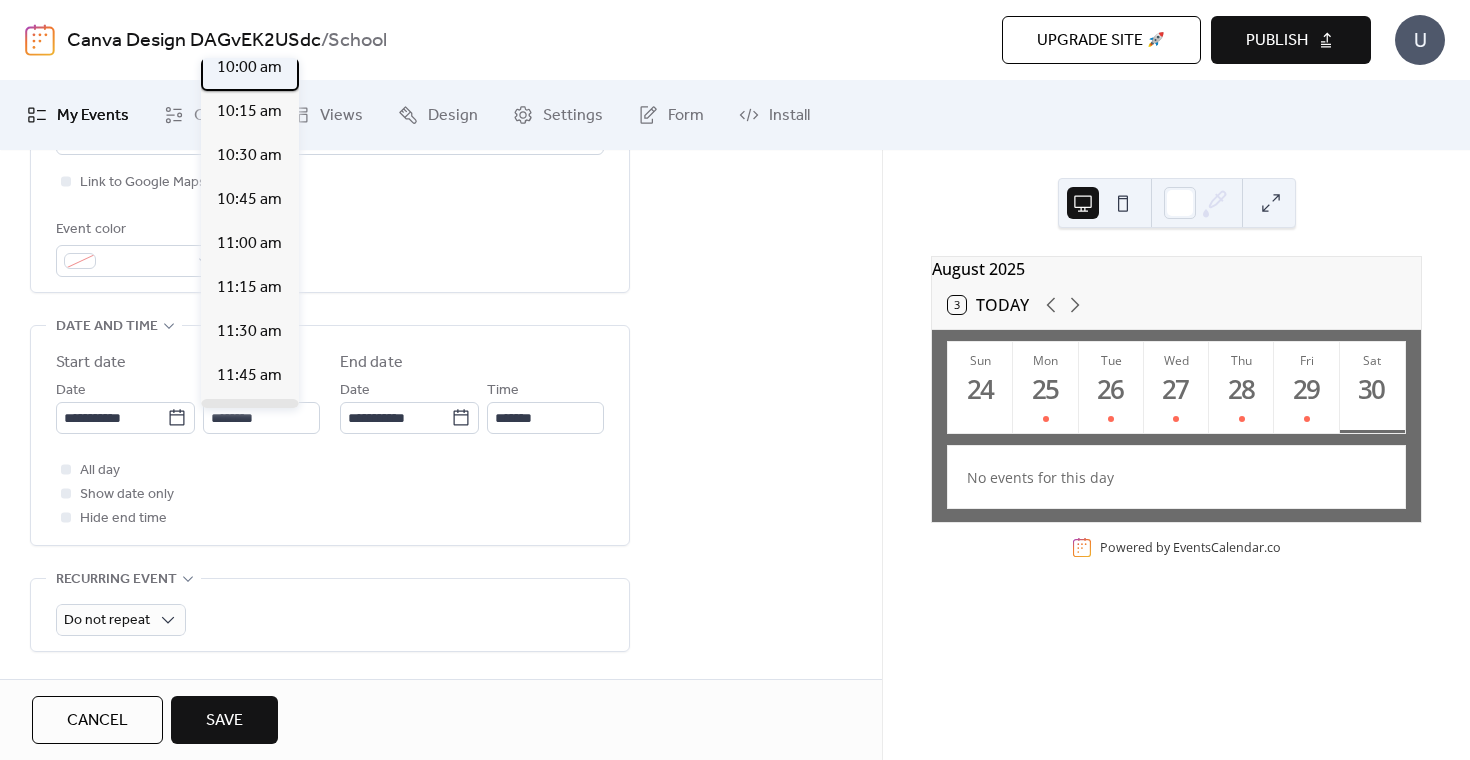 type on "********" 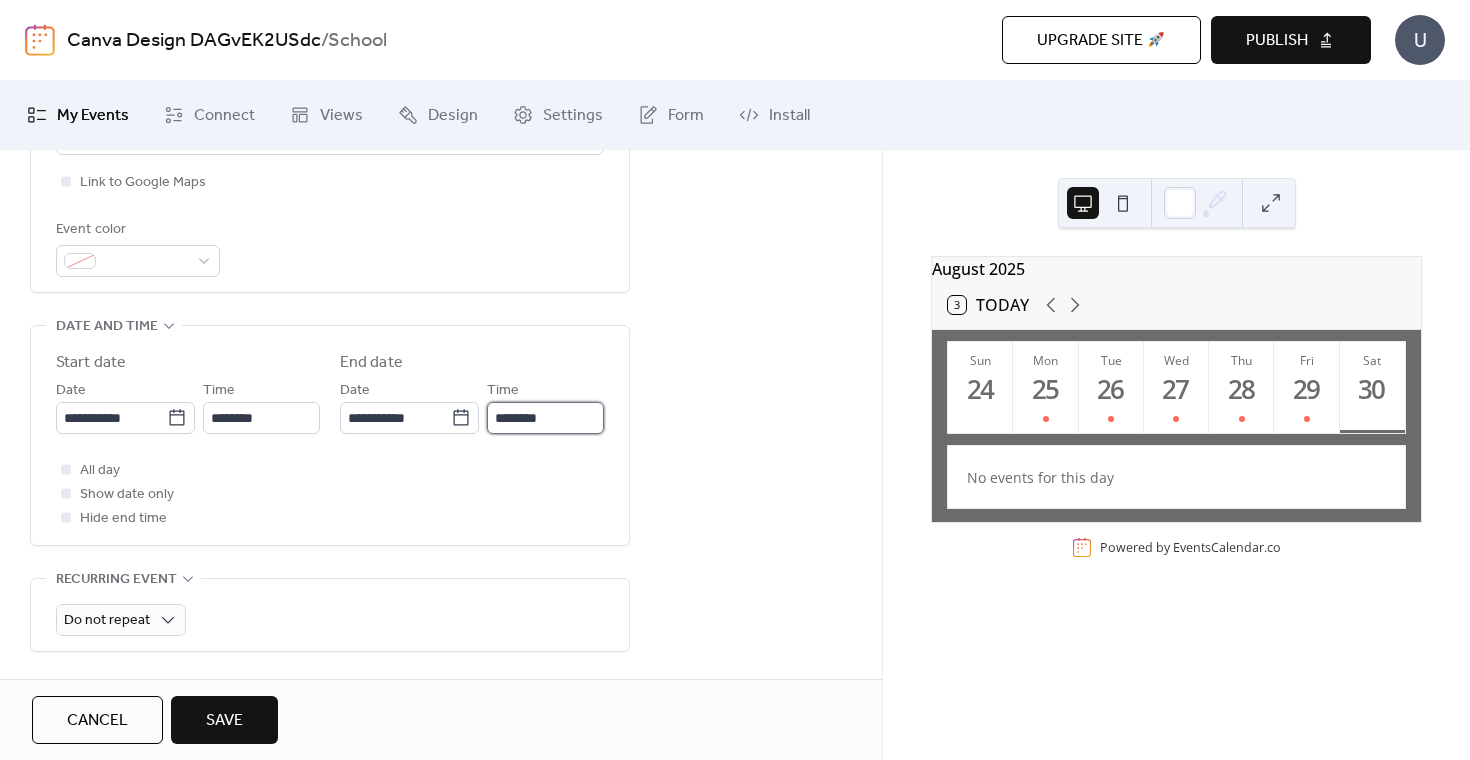 click on "********" at bounding box center [545, 418] 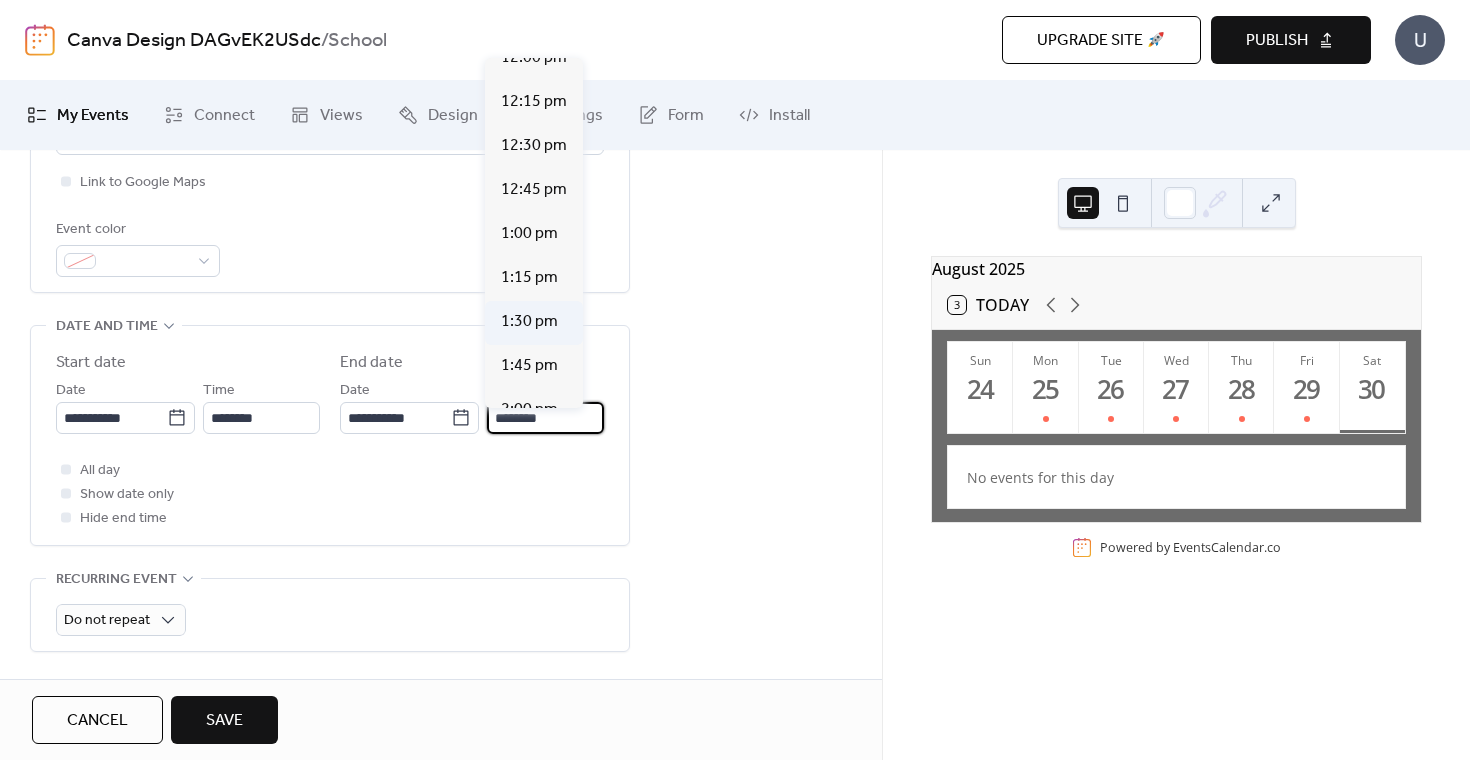 scroll, scrollTop: 462, scrollLeft: 0, axis: vertical 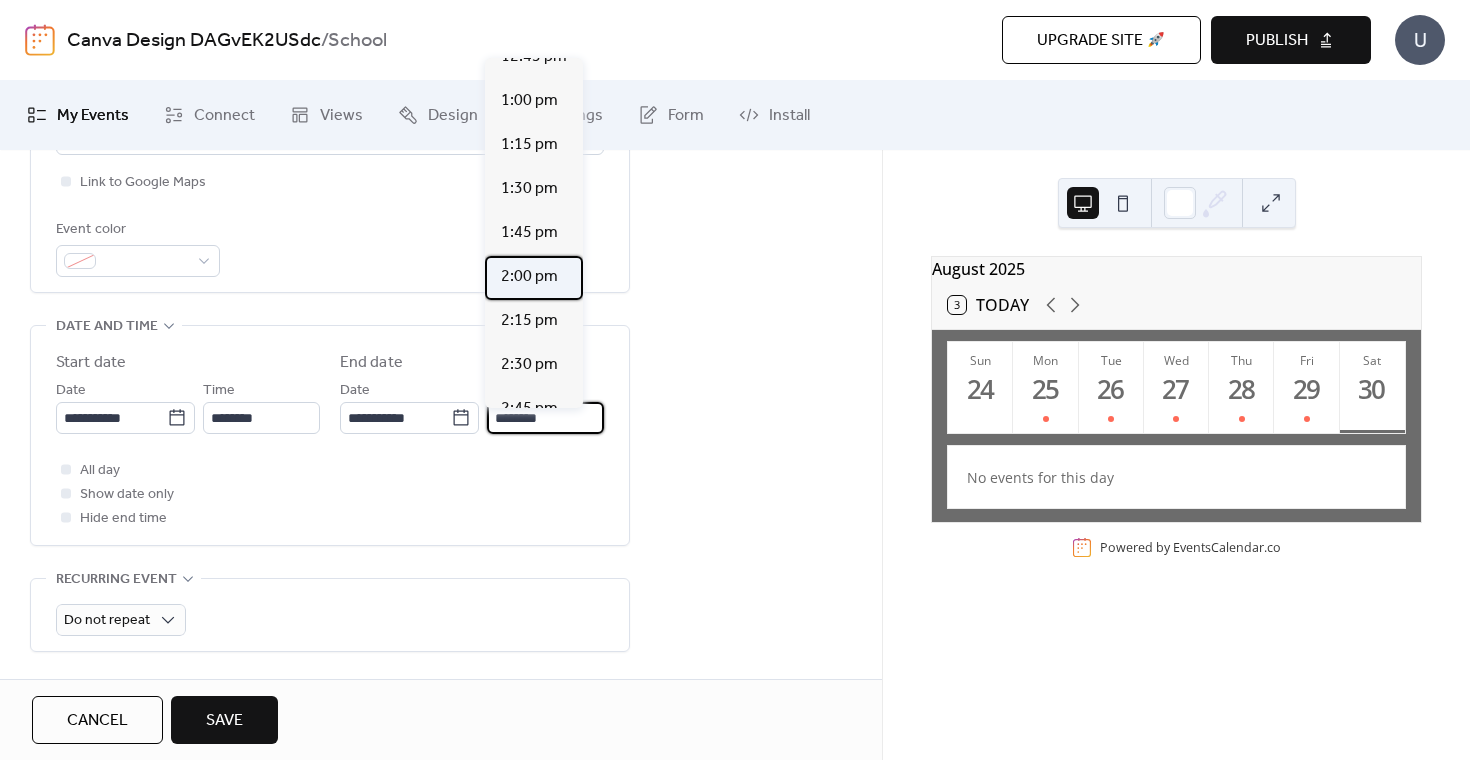 click on "2:00 pm" at bounding box center [529, 277] 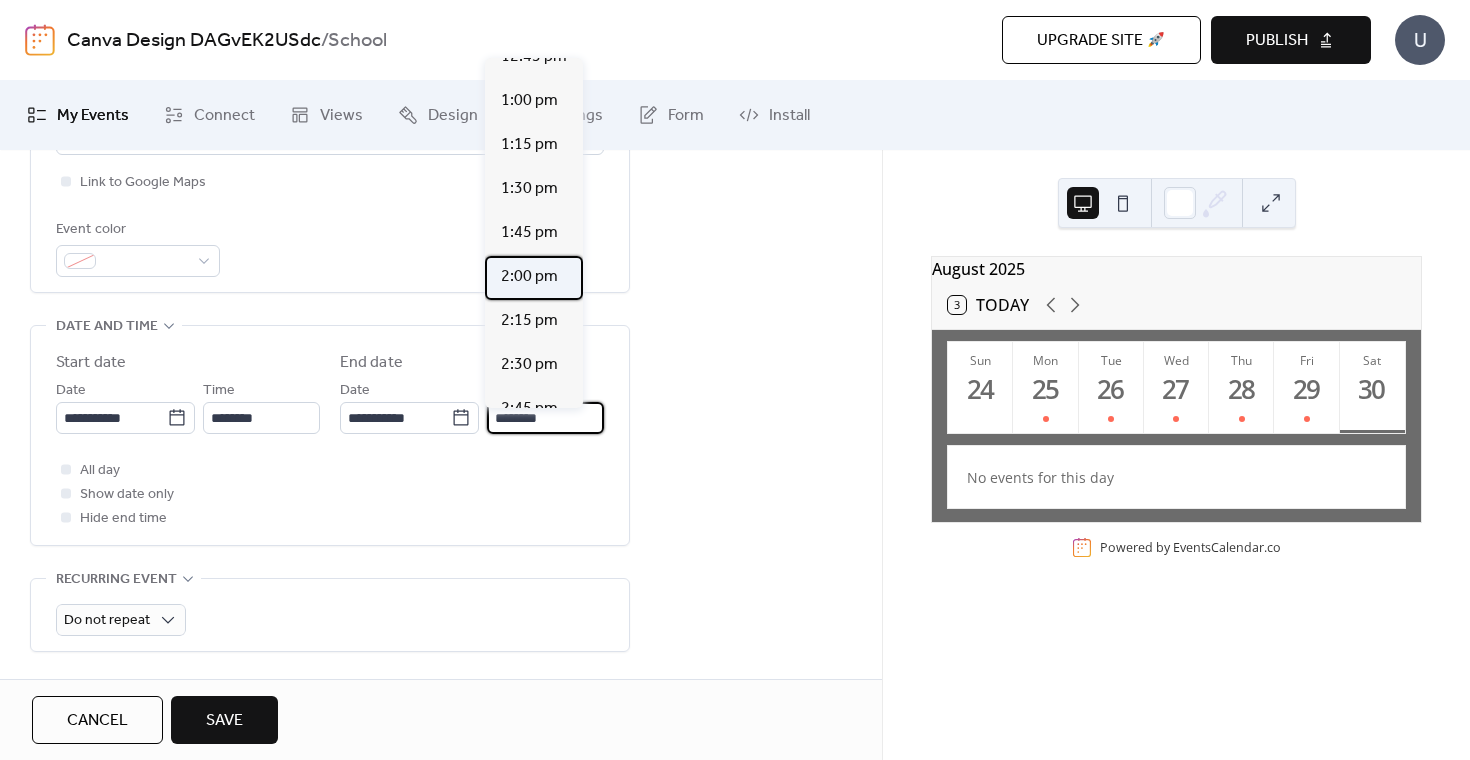 type on "*******" 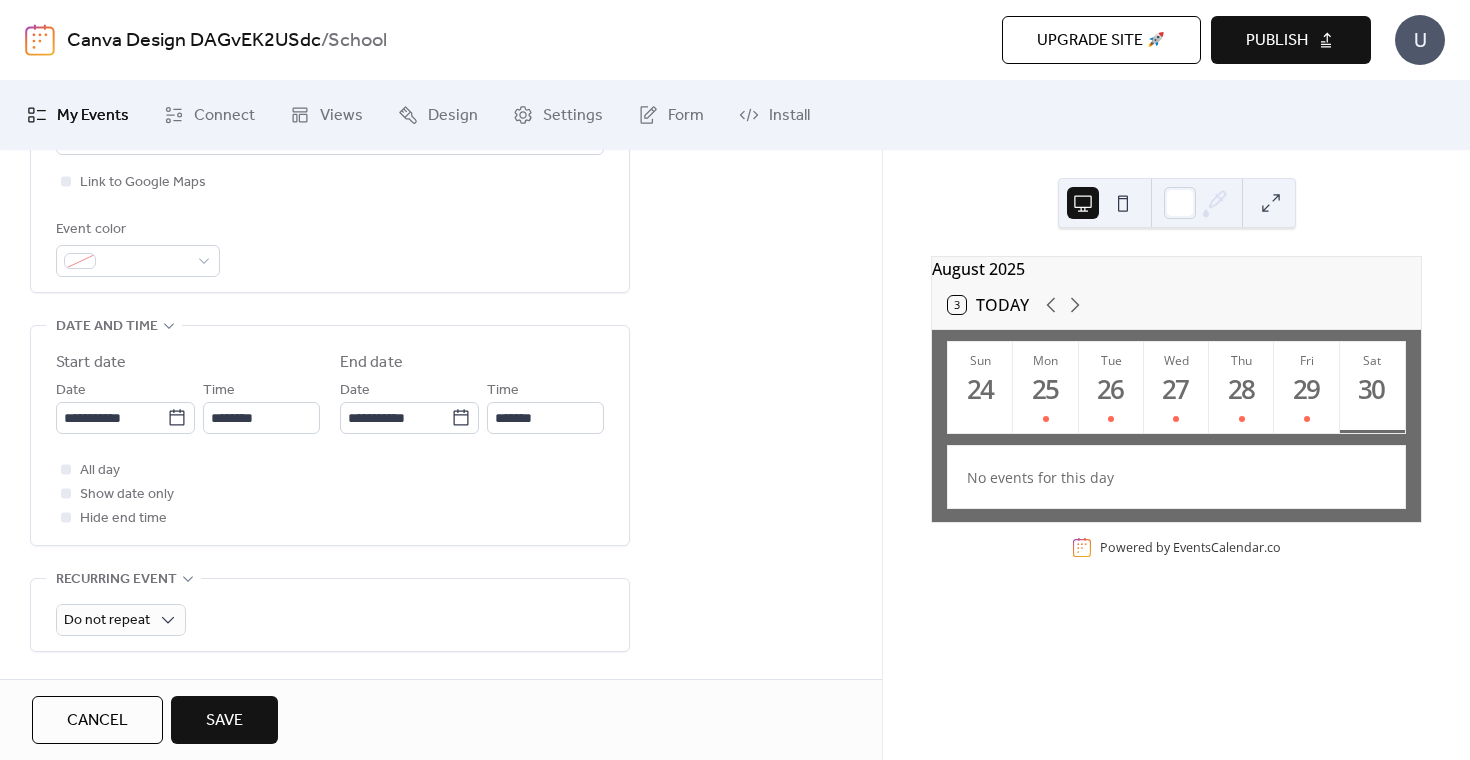 click on "Save" at bounding box center [224, 721] 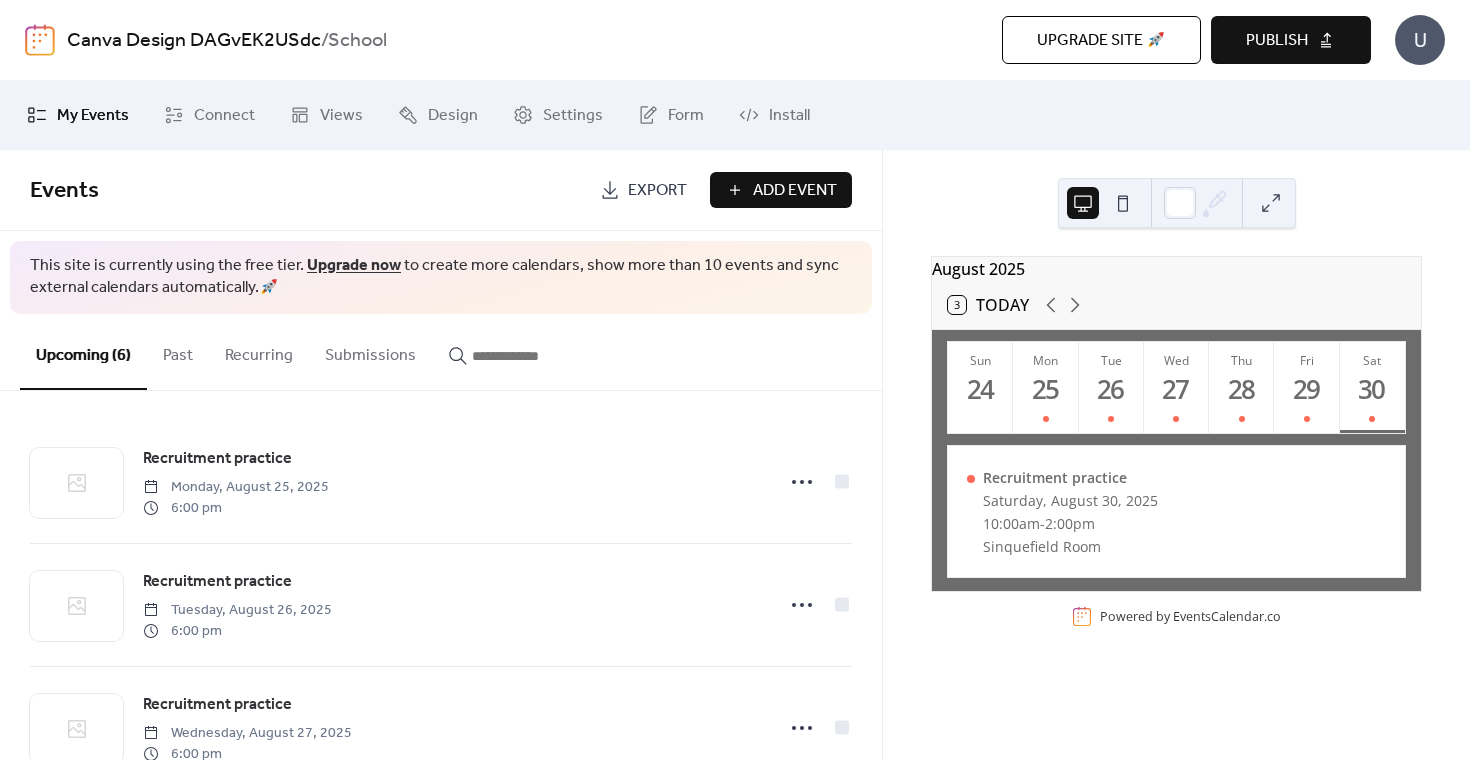 click on "Add Event" at bounding box center (795, 191) 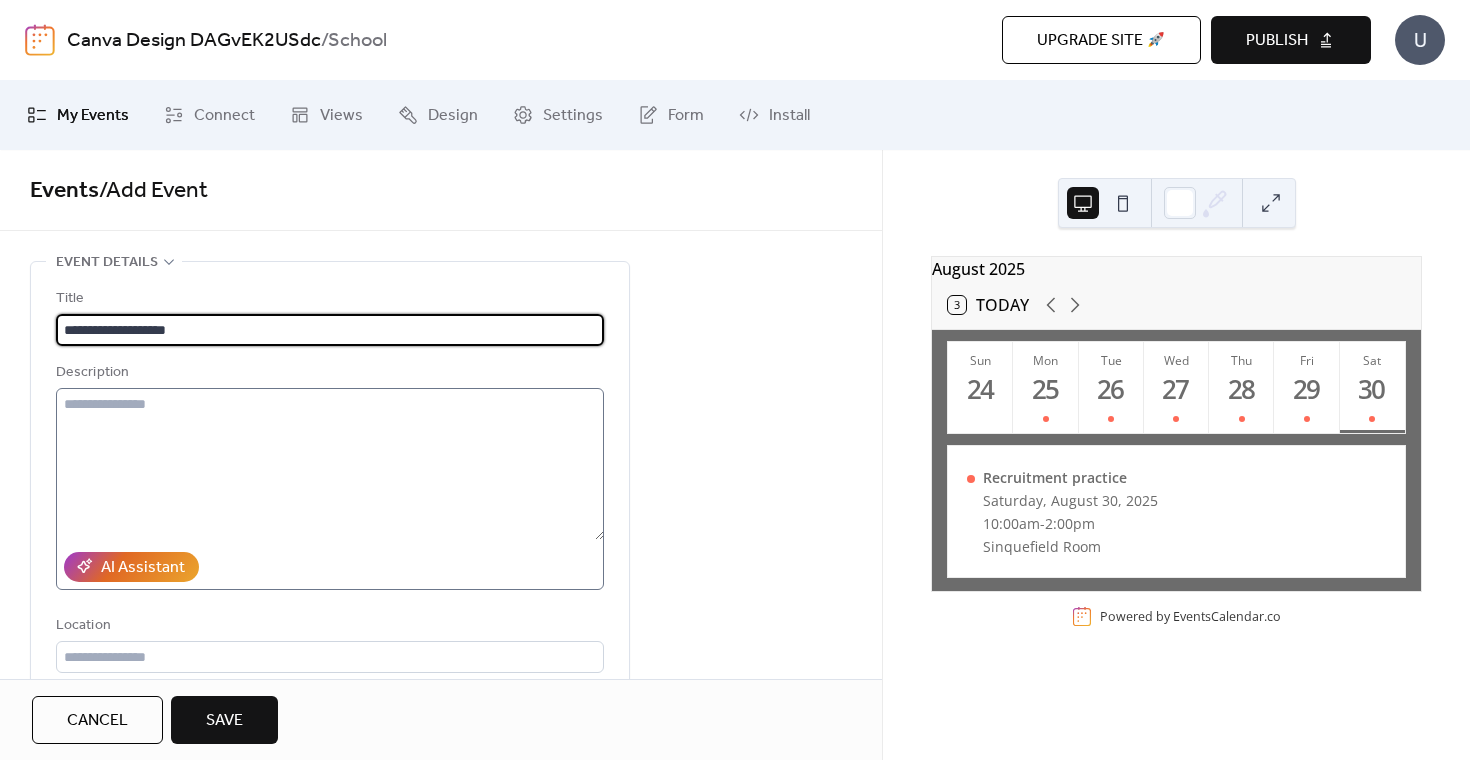 type on "**********" 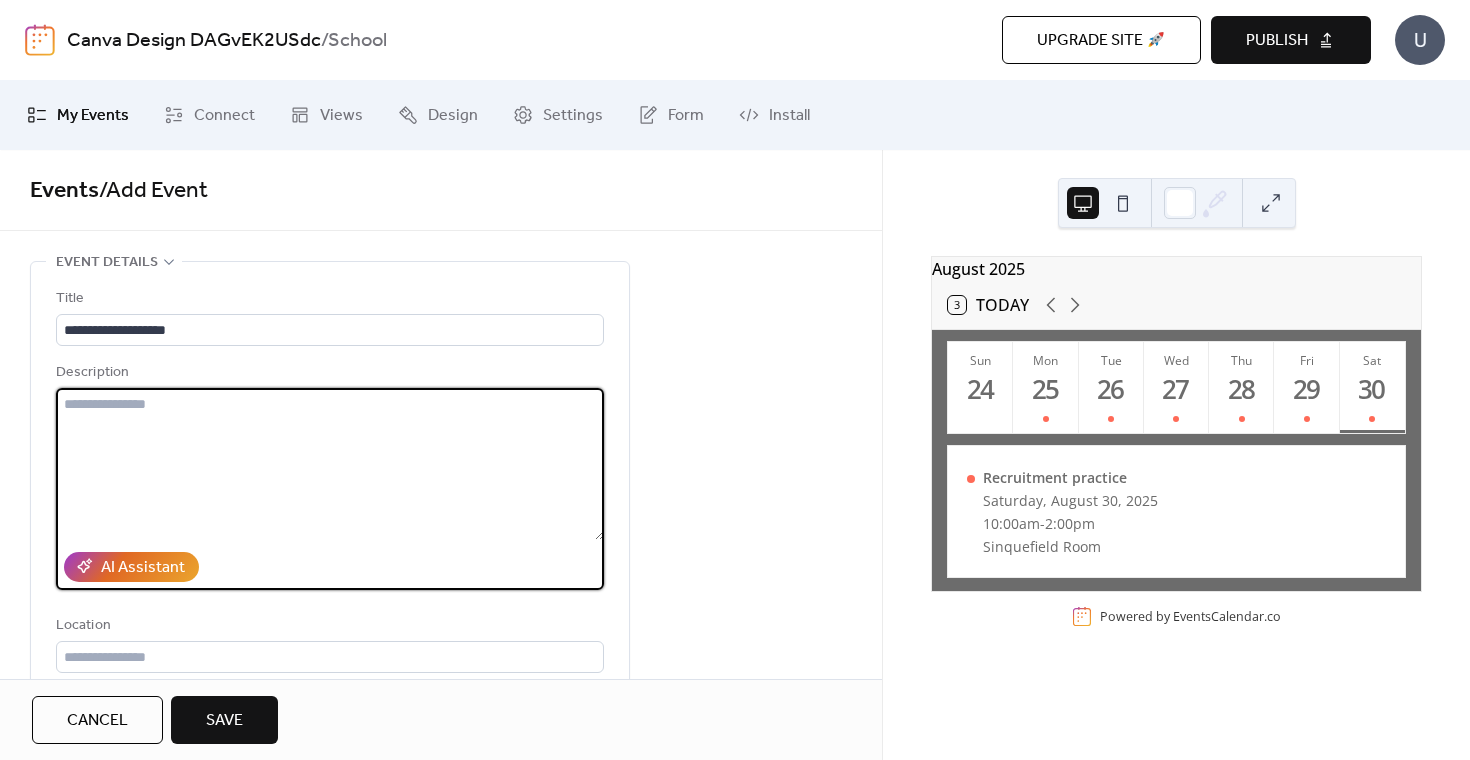 click at bounding box center (330, 464) 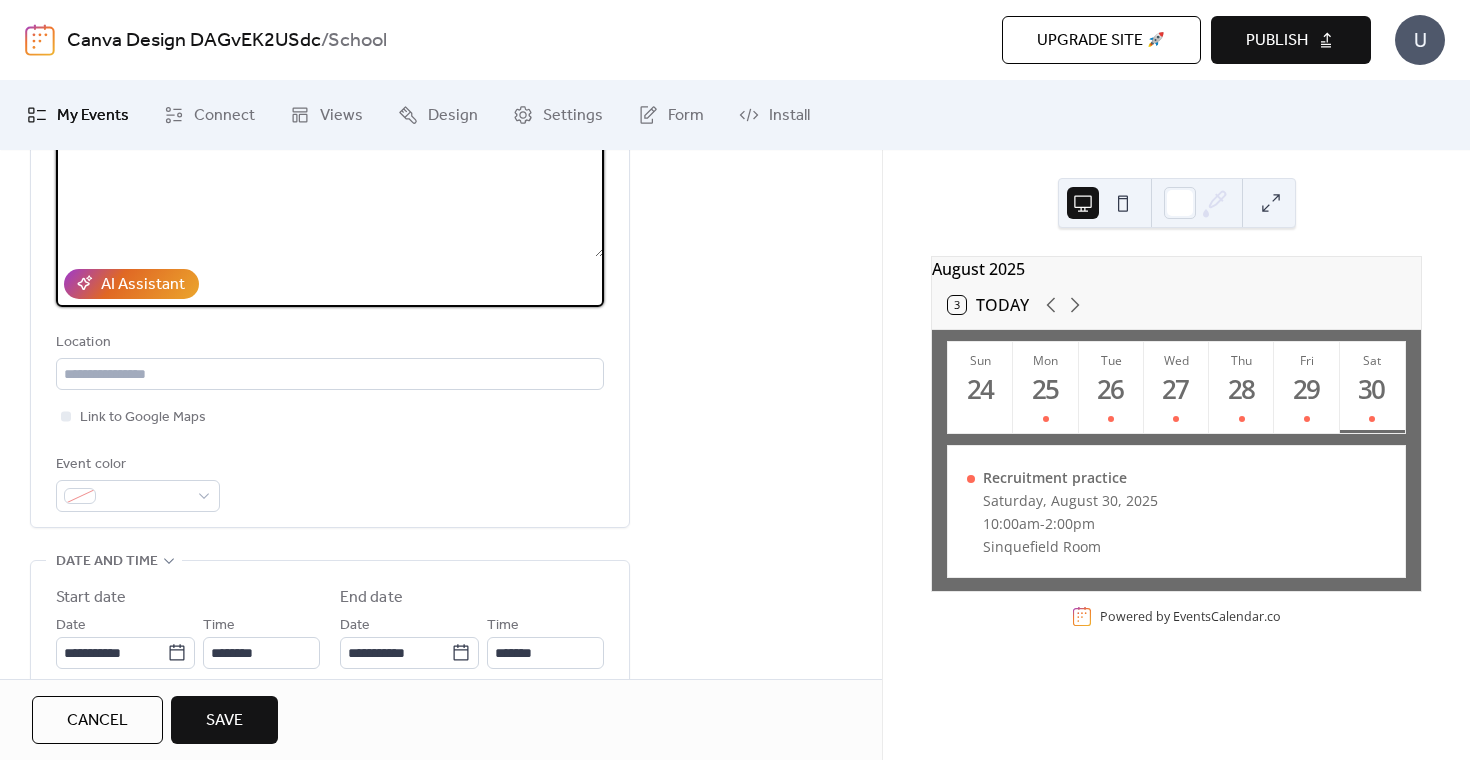 scroll, scrollTop: 305, scrollLeft: 0, axis: vertical 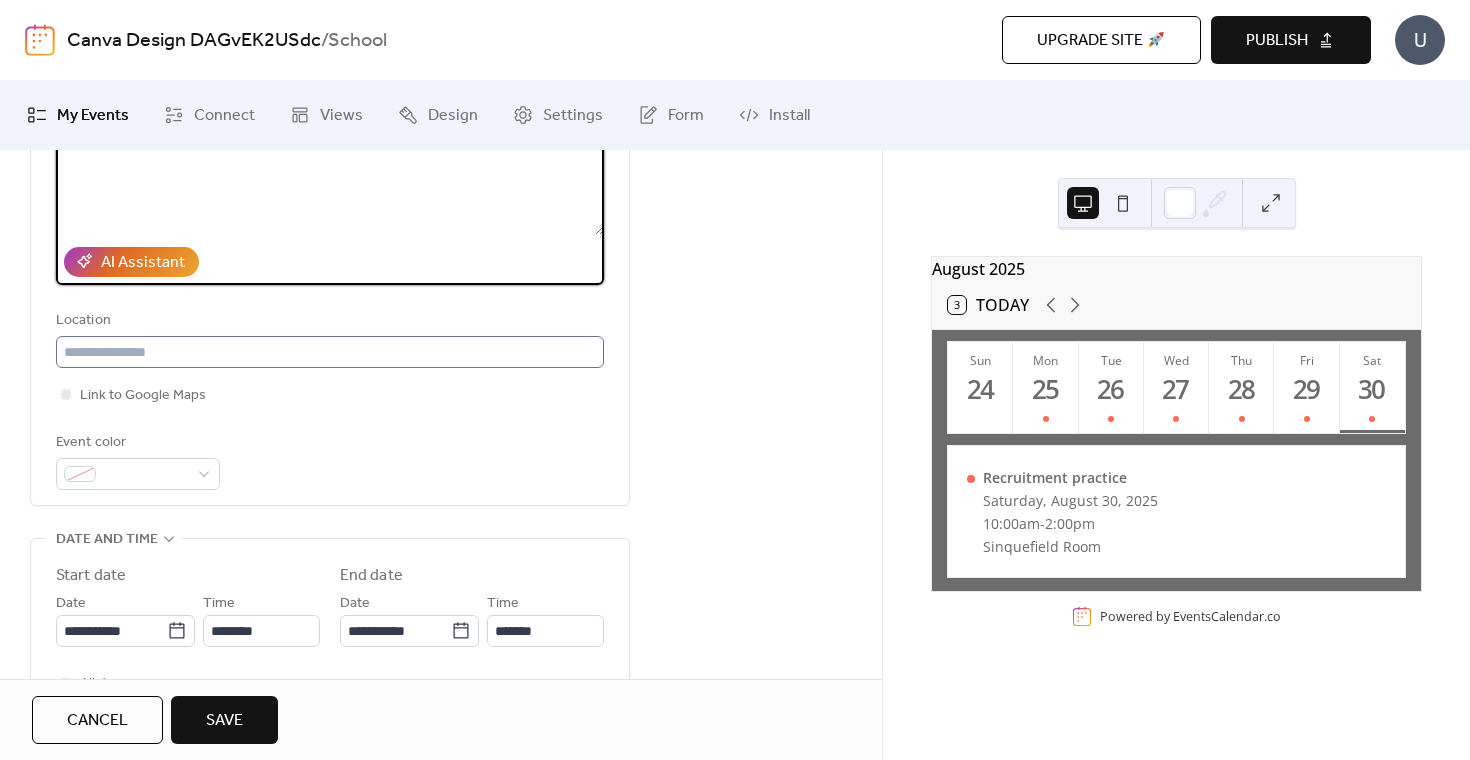 type on "**********" 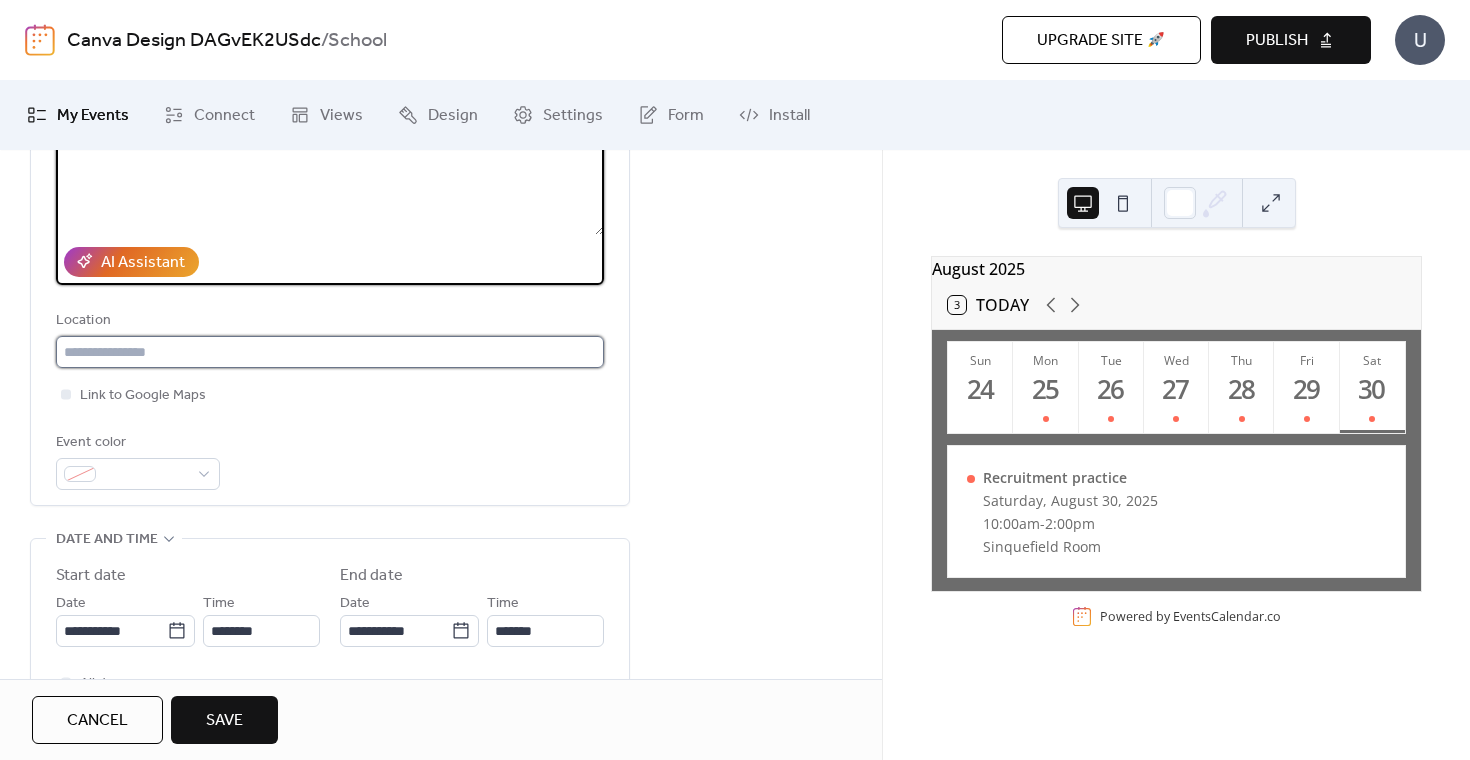 click at bounding box center [330, 352] 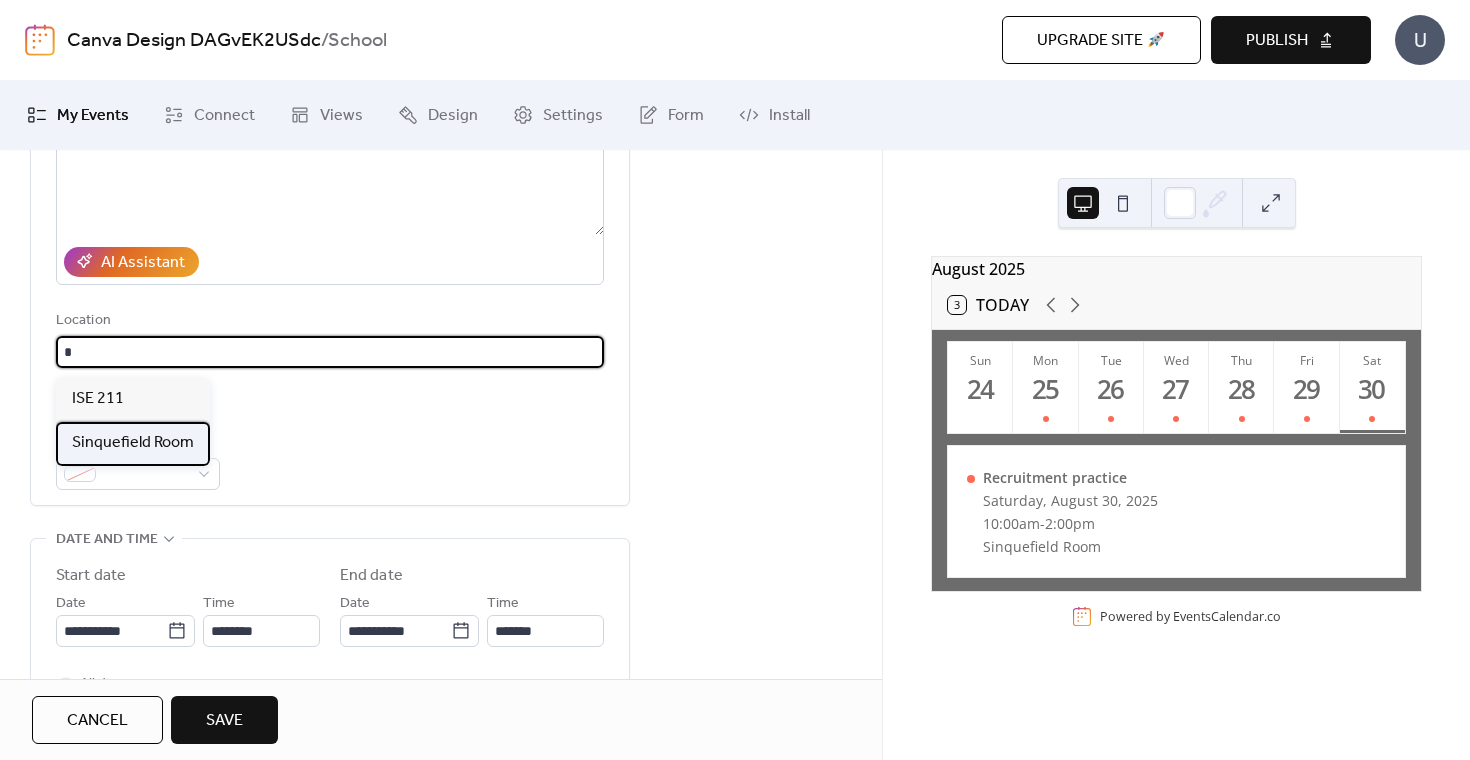 click on "Sinquefield Room" at bounding box center (133, 443) 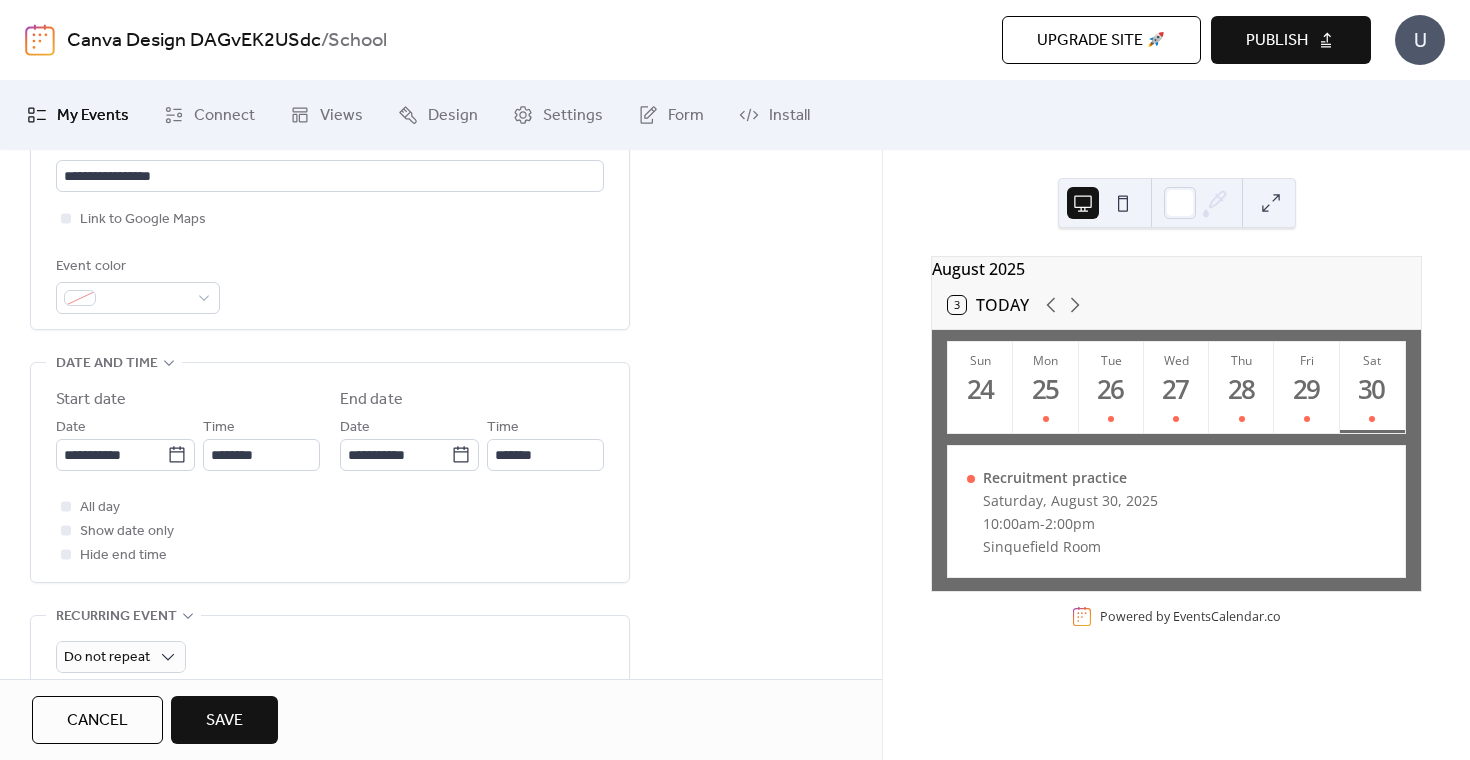 scroll, scrollTop: 485, scrollLeft: 0, axis: vertical 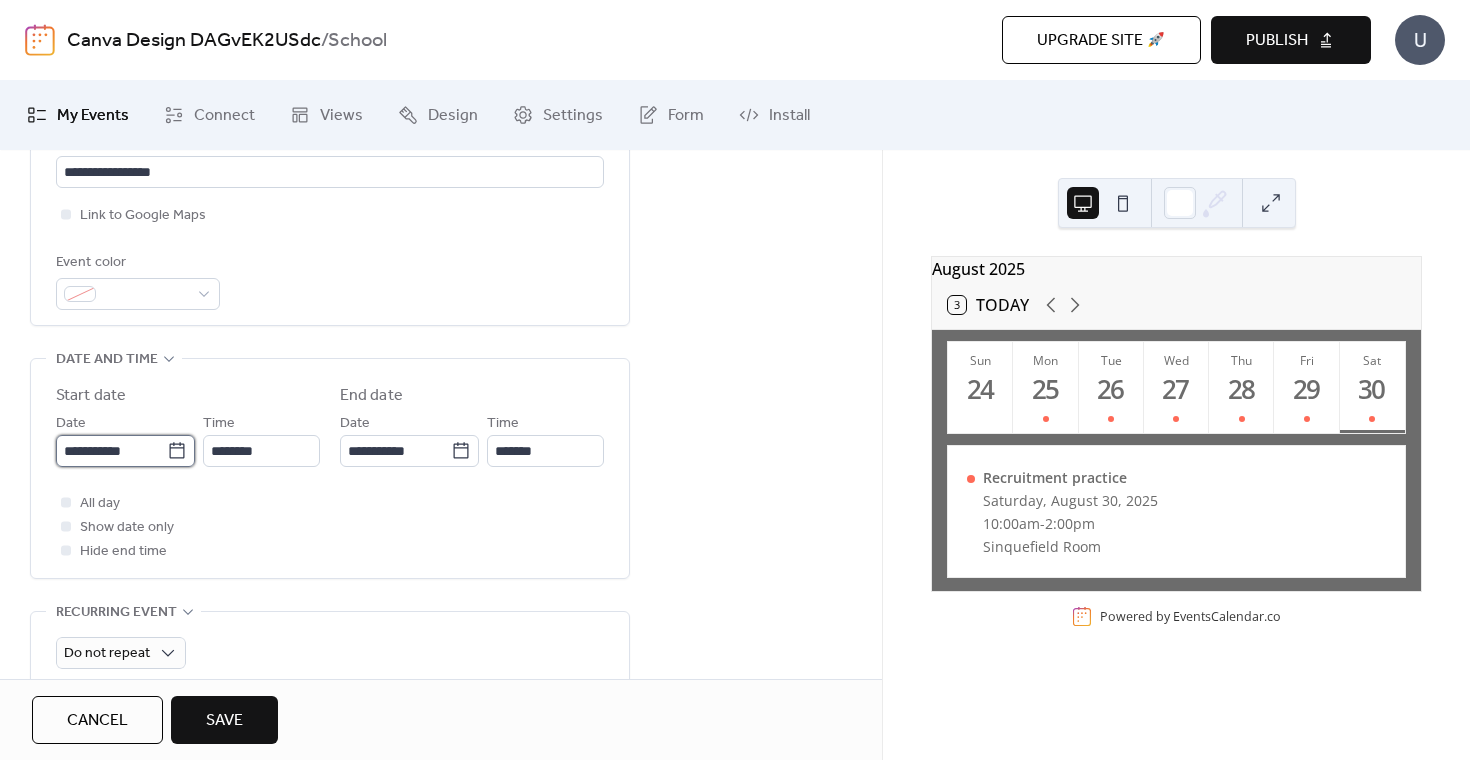 click on "**********" at bounding box center (111, 451) 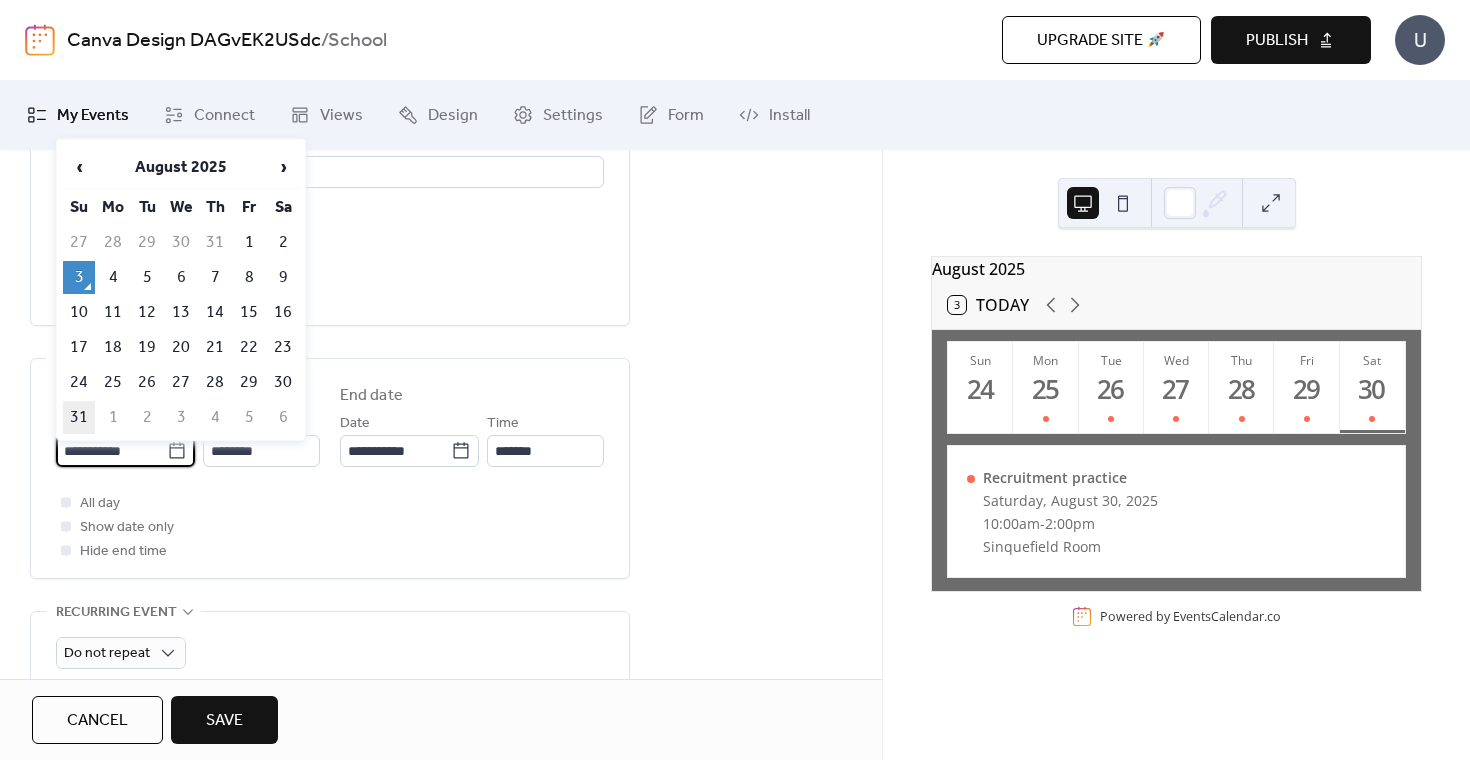 click on "31" at bounding box center (79, 417) 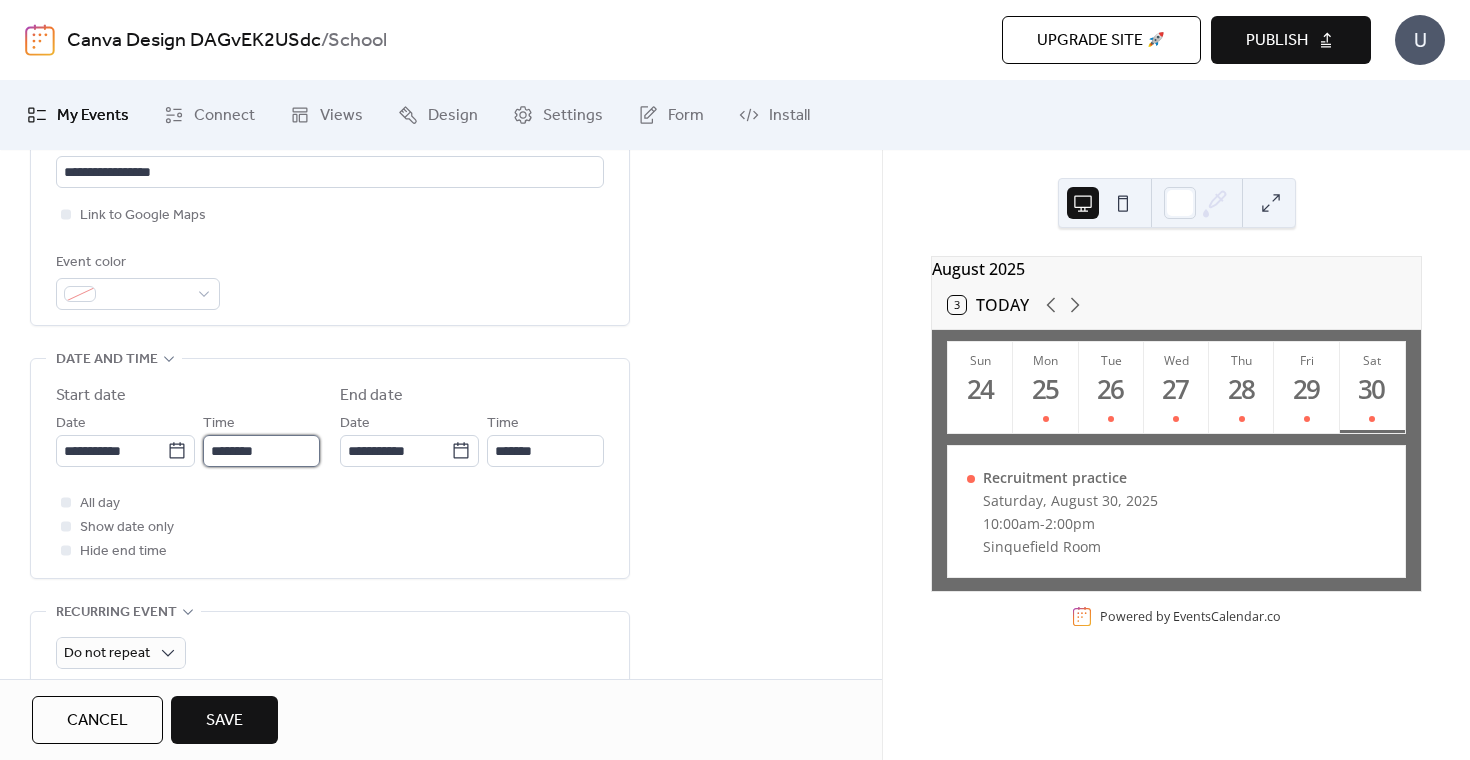 click on "********" at bounding box center [261, 451] 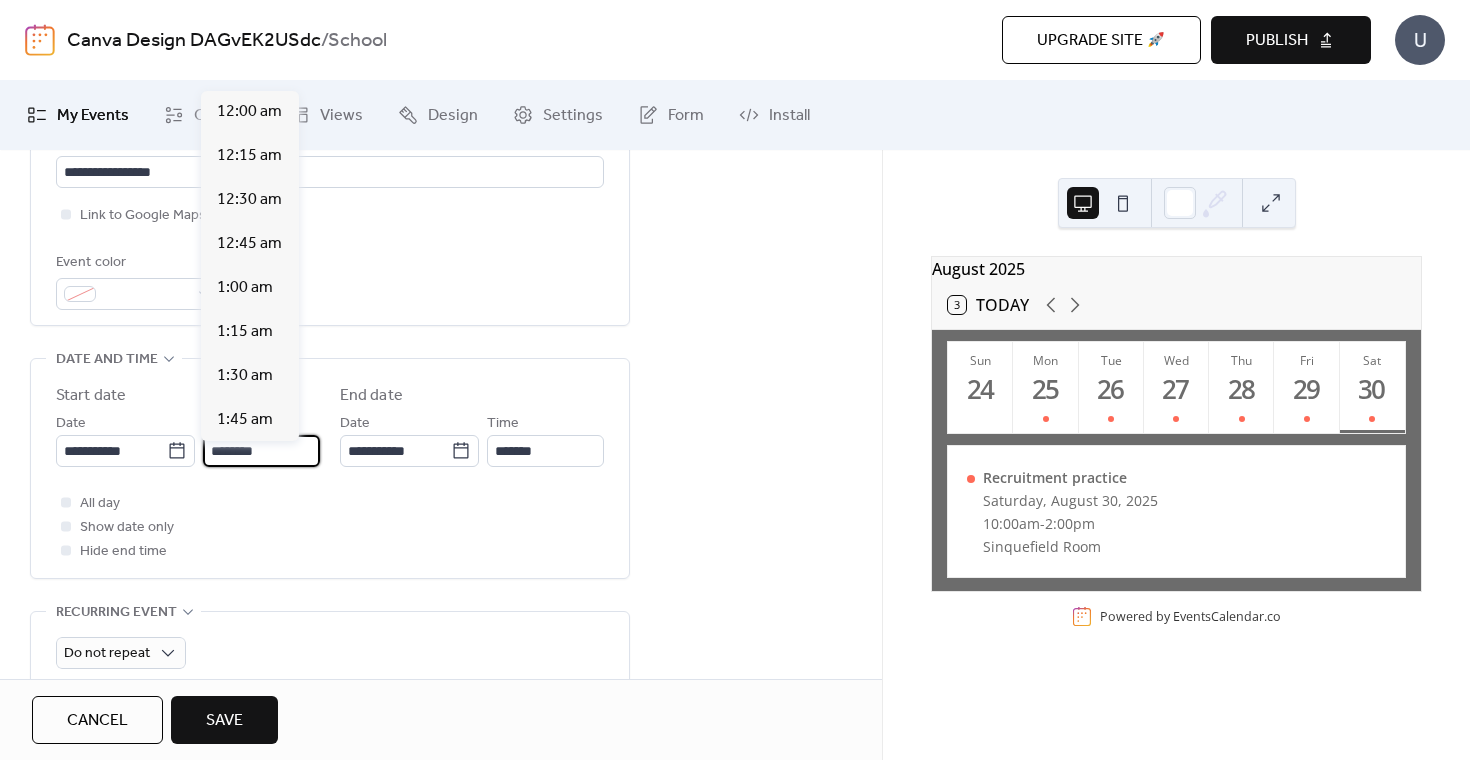 scroll, scrollTop: 2112, scrollLeft: 0, axis: vertical 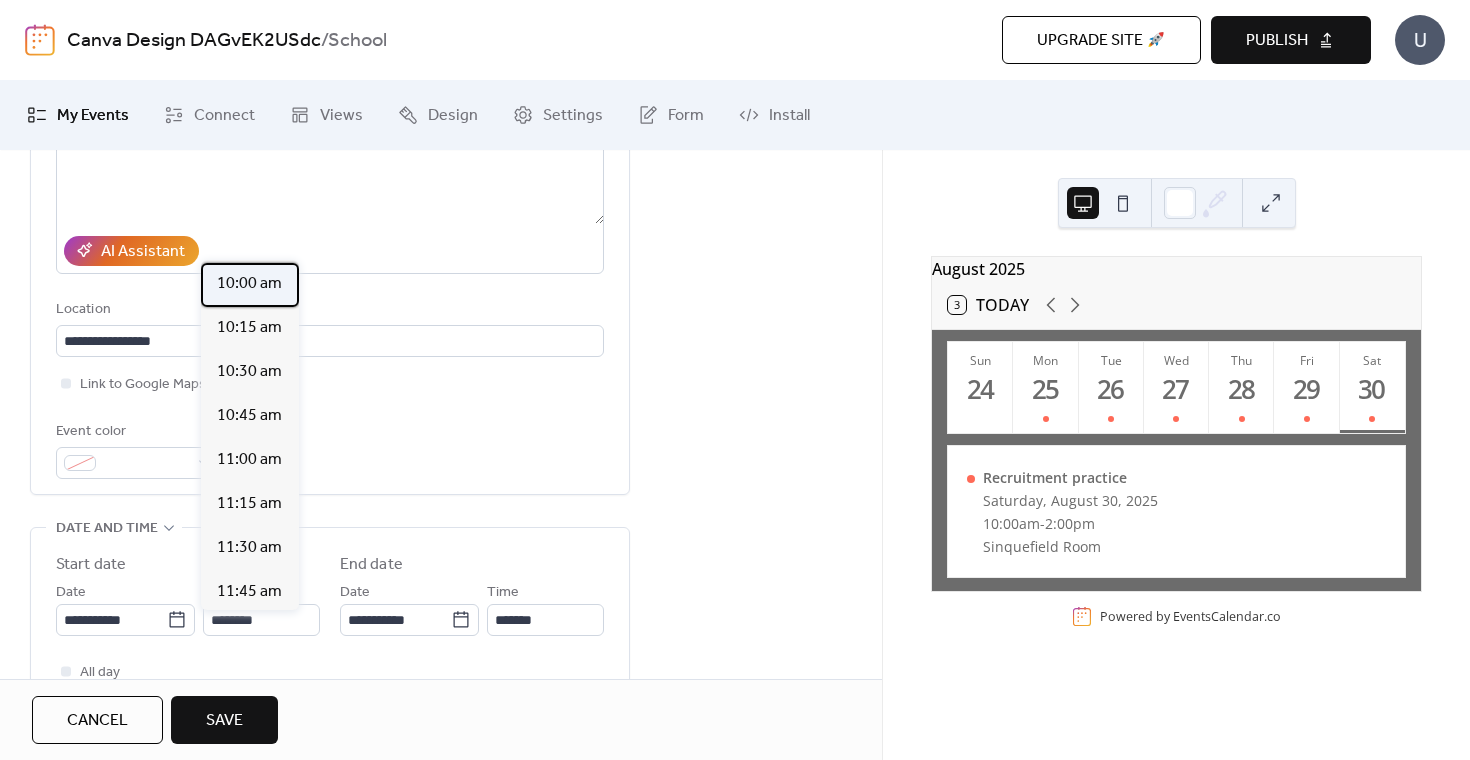 click on "10:00 am" at bounding box center (249, 284) 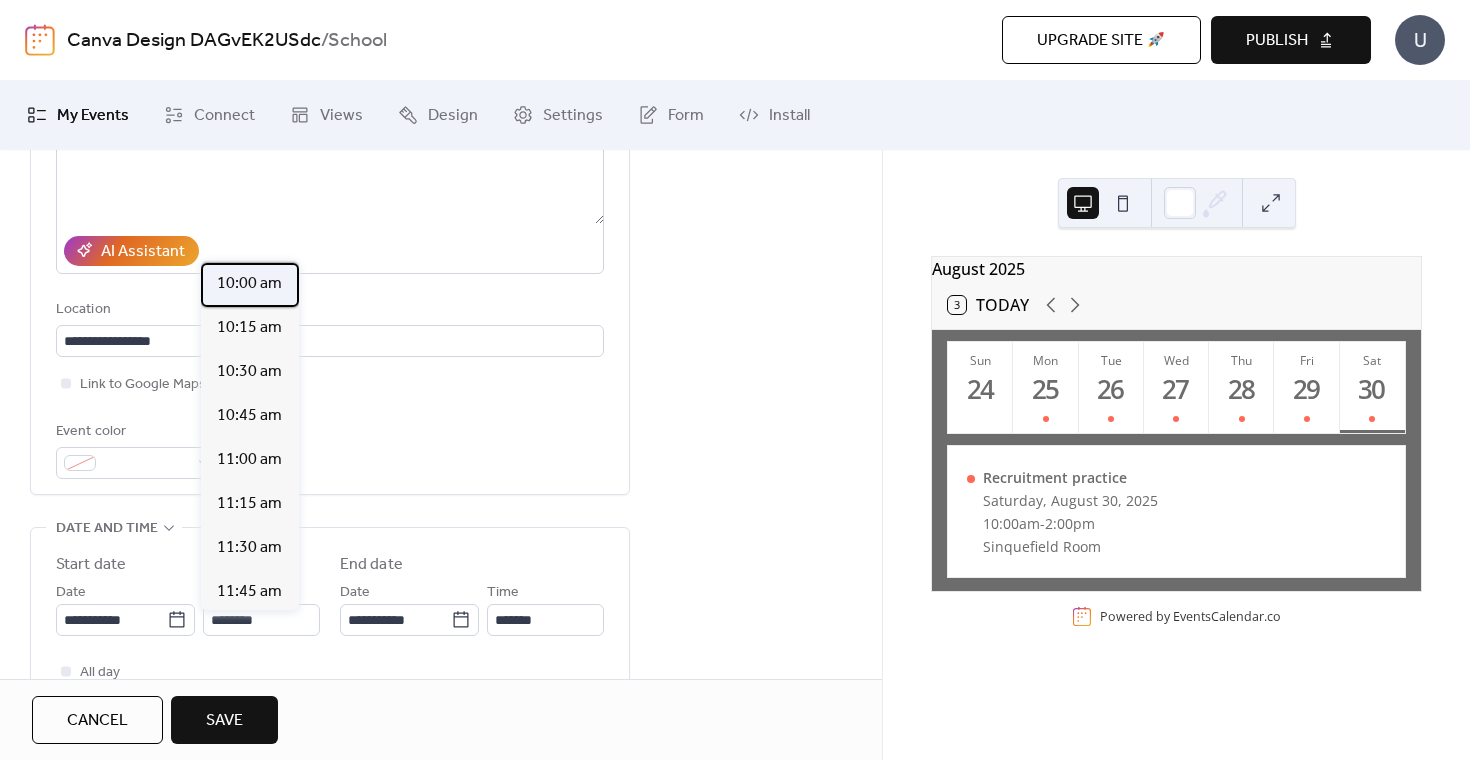 type on "********" 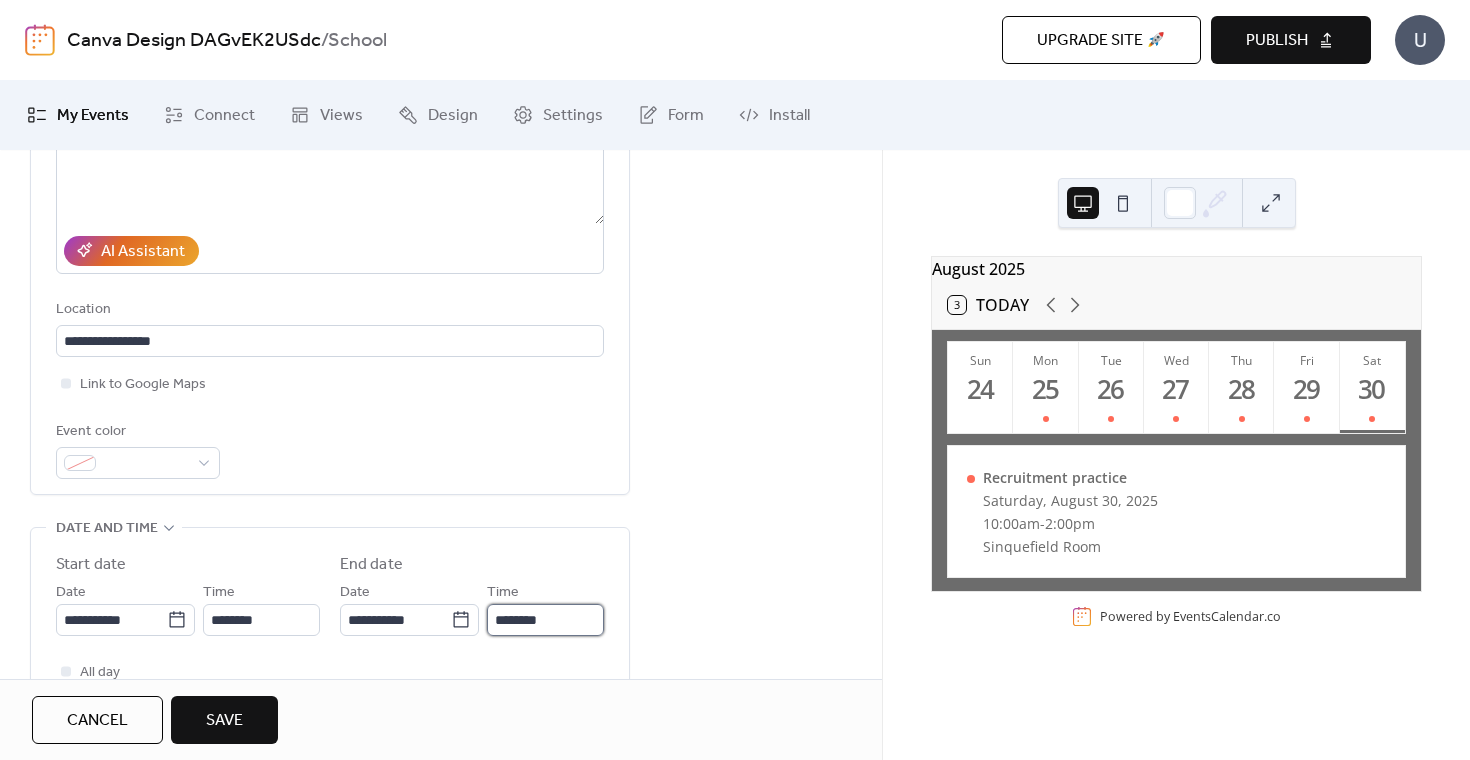 click on "********" at bounding box center (545, 620) 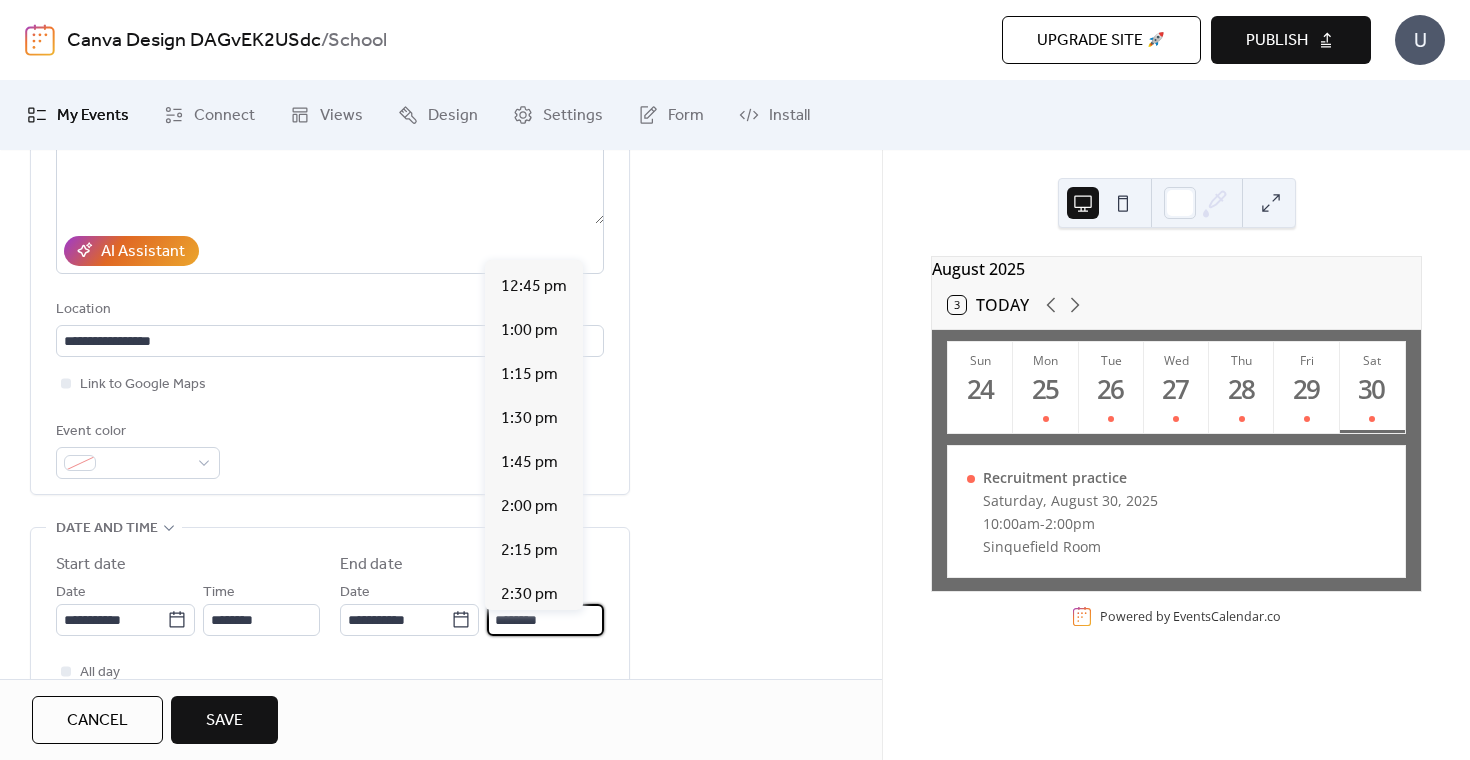 scroll, scrollTop: 444, scrollLeft: 0, axis: vertical 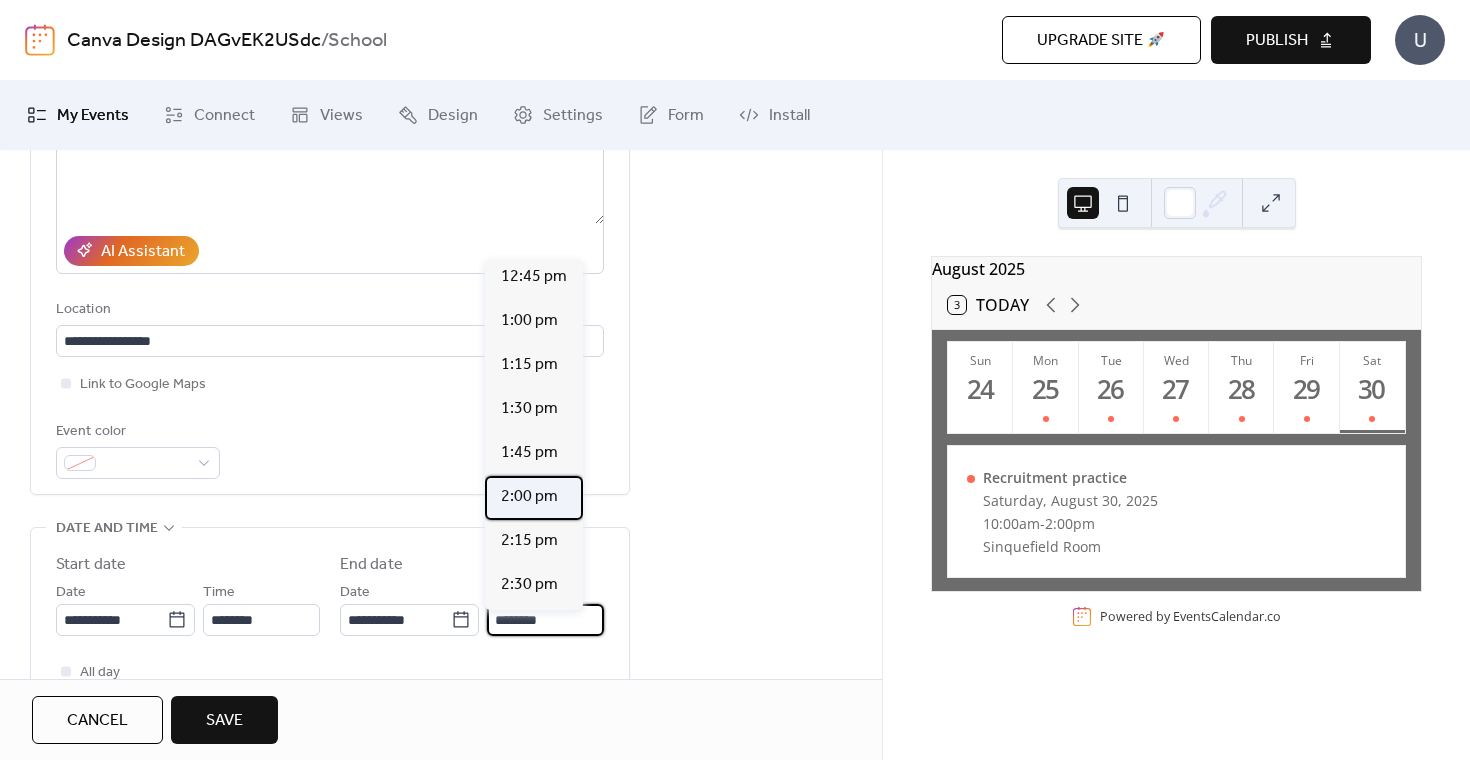 click on "2:00 pm" at bounding box center (529, 497) 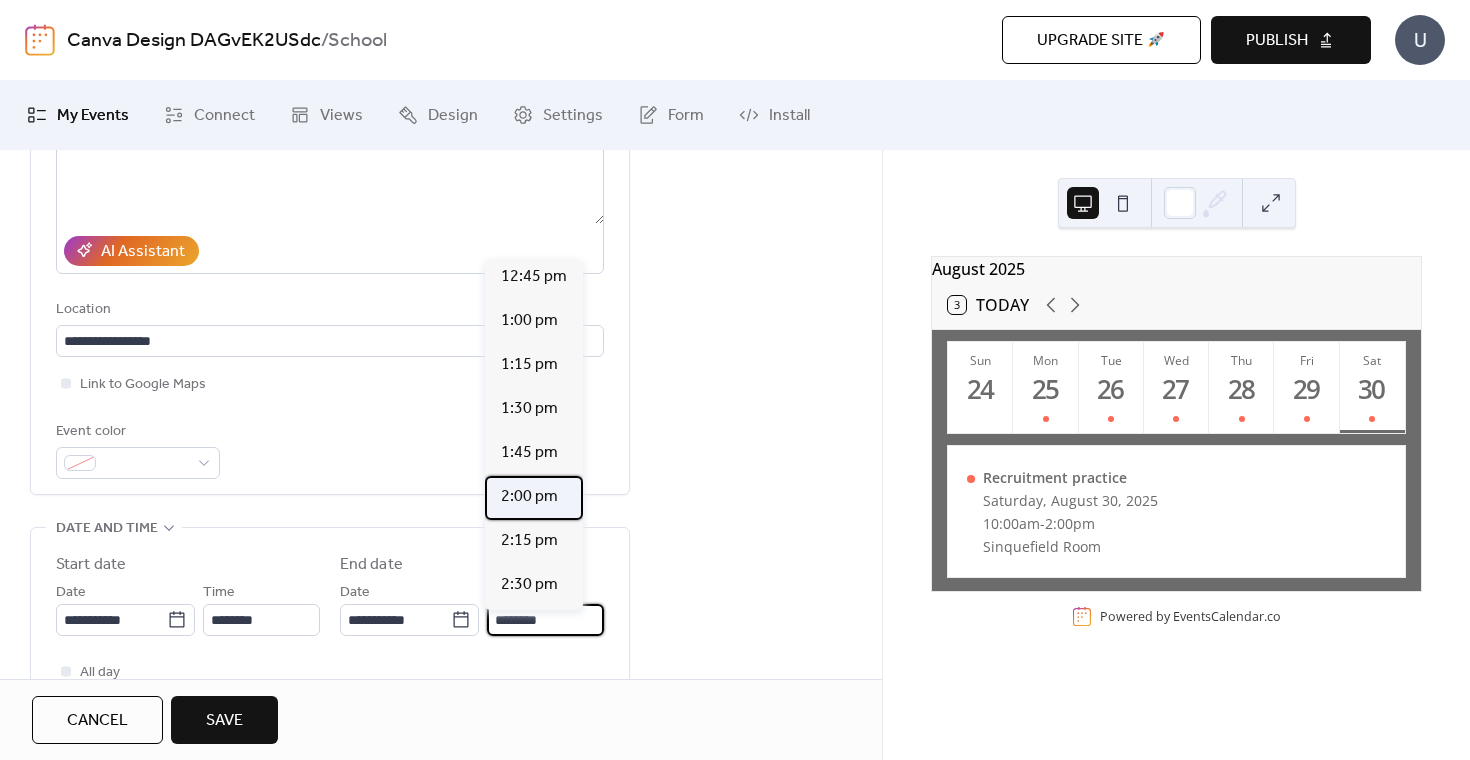 type on "*******" 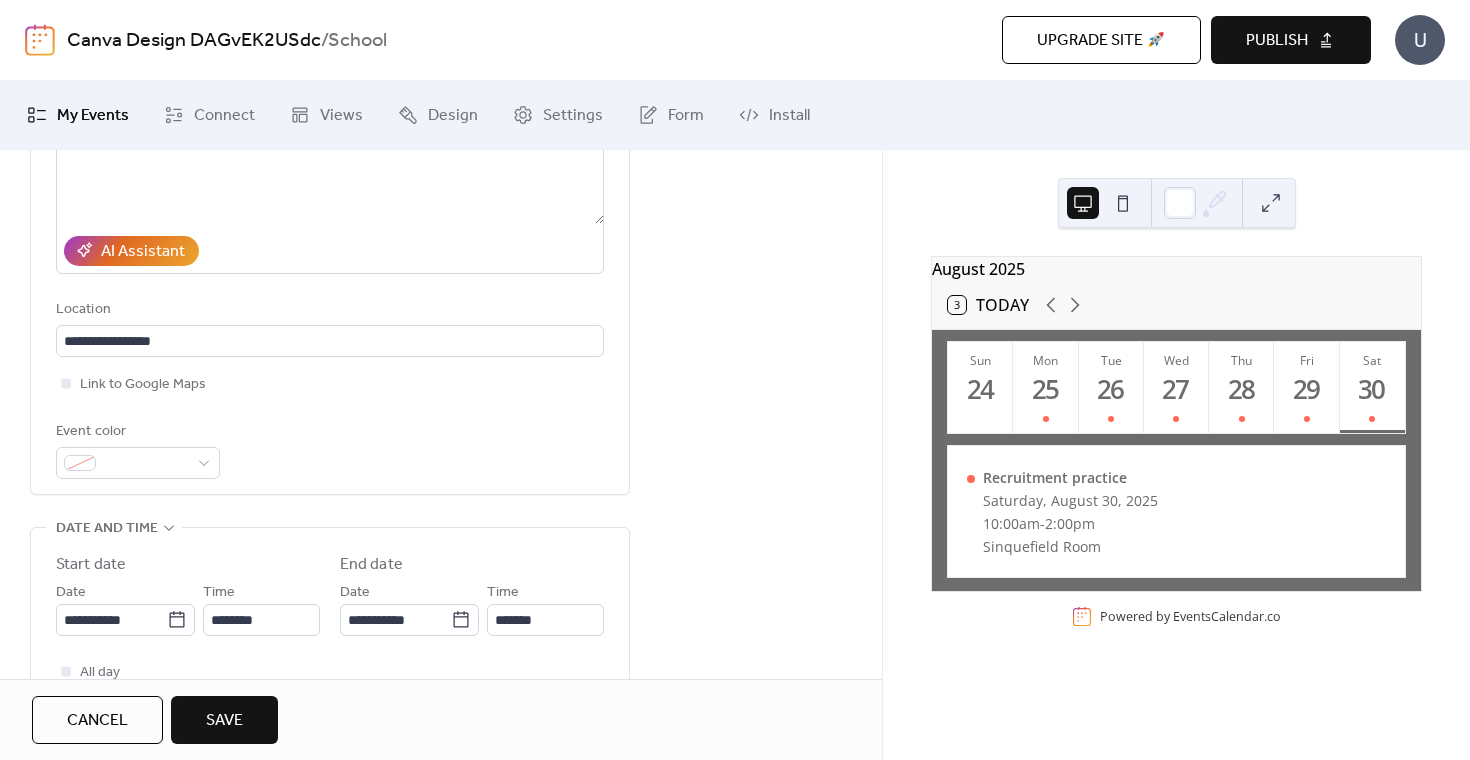 click on "Save" at bounding box center [224, 721] 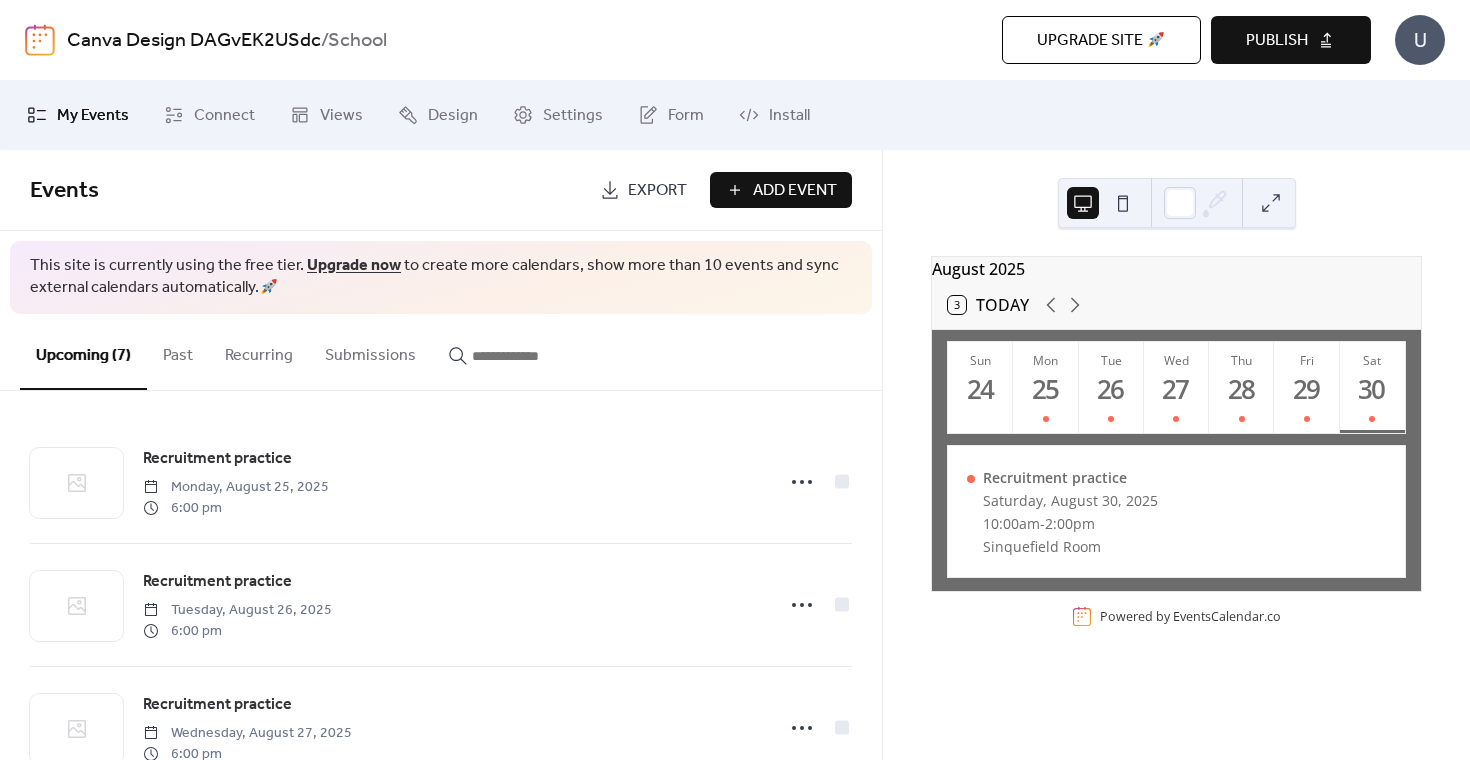 click on "Add Event" at bounding box center (795, 191) 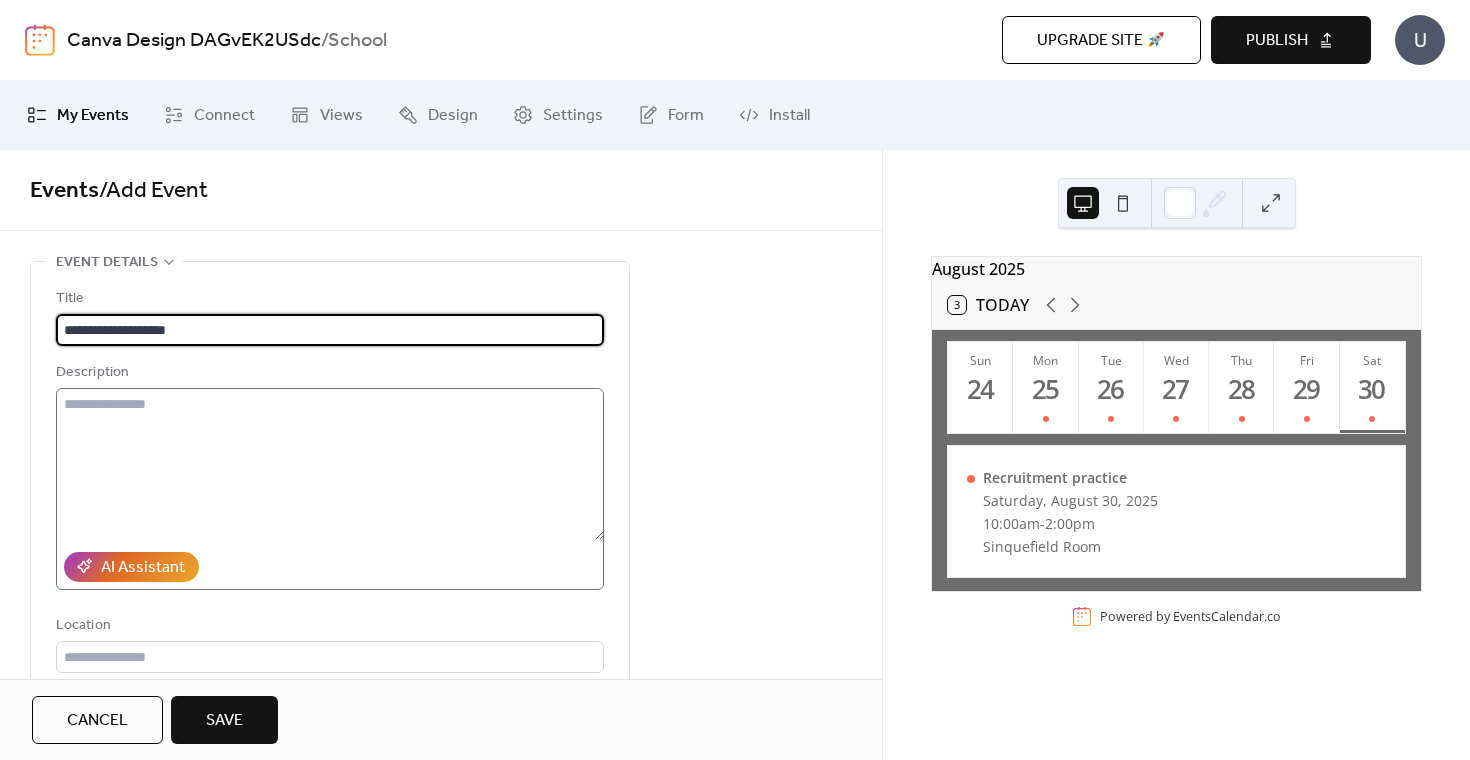 type on "**********" 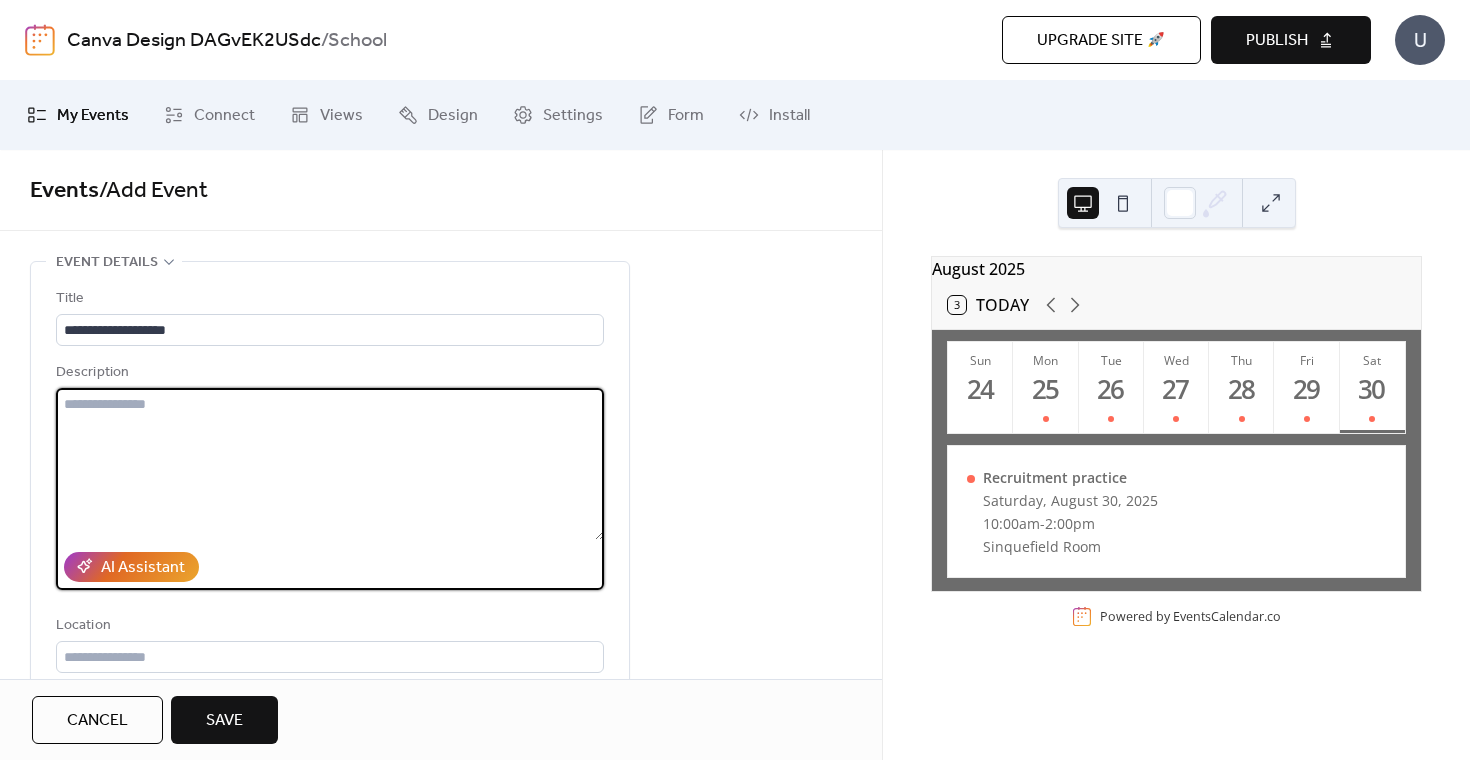 click at bounding box center [330, 464] 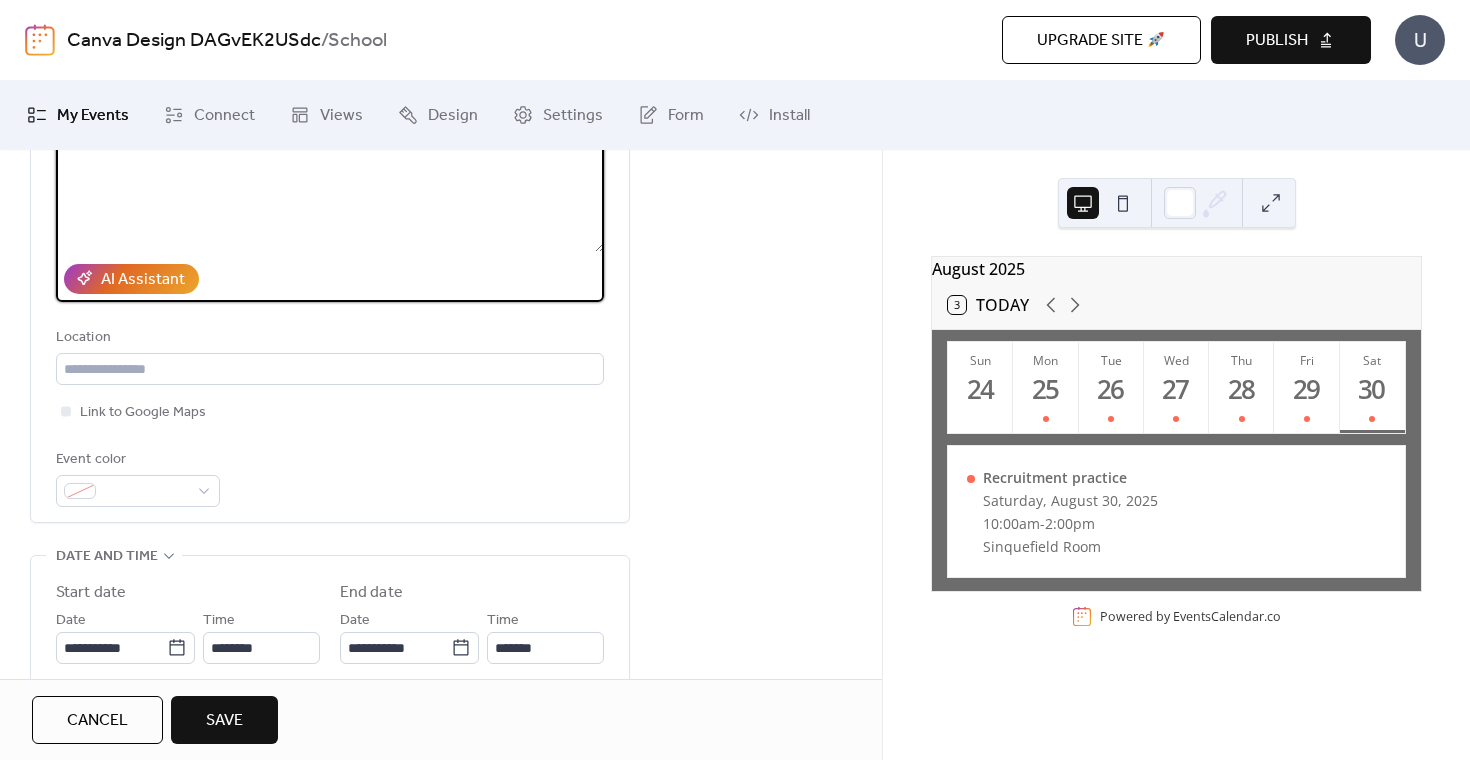 scroll, scrollTop: 309, scrollLeft: 0, axis: vertical 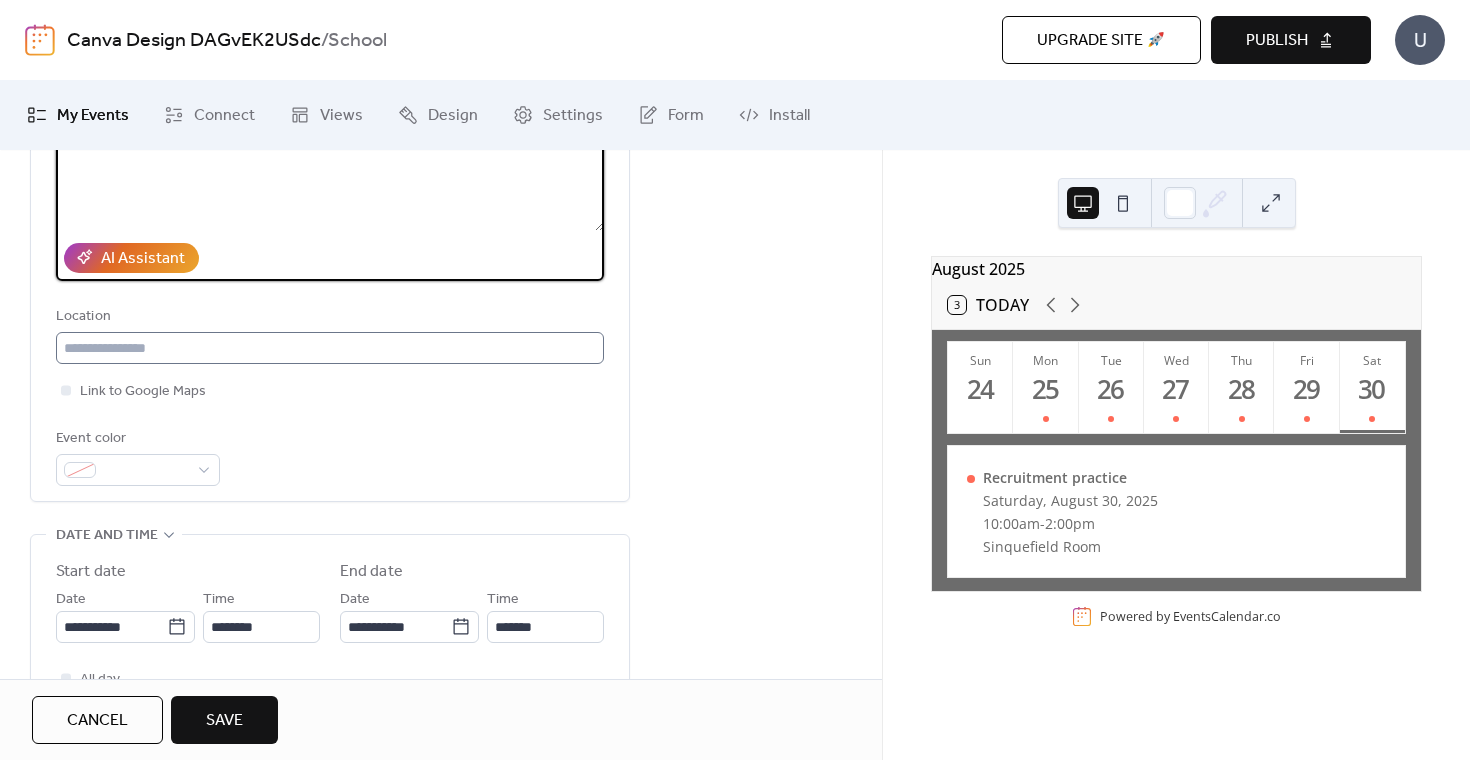 type on "*********" 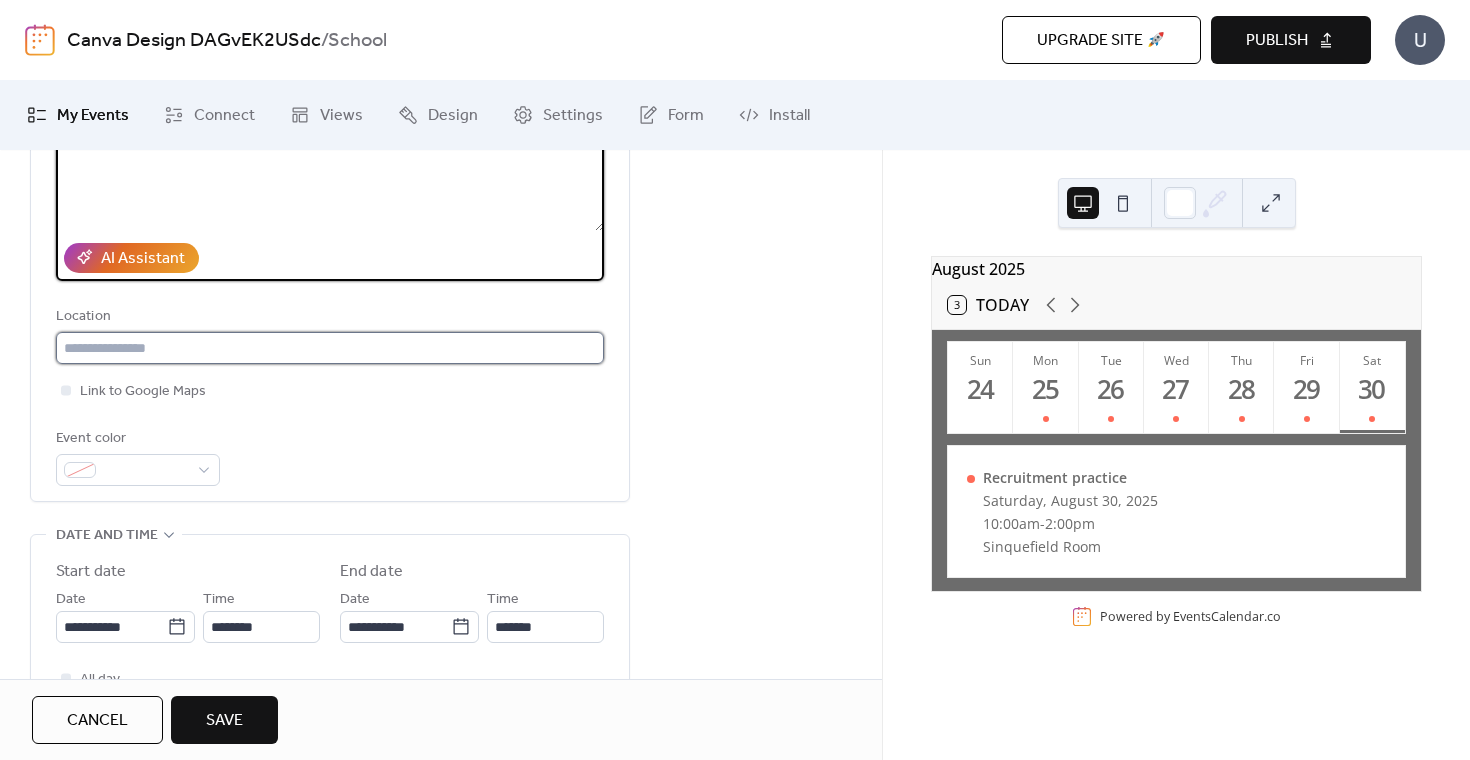 click at bounding box center (330, 348) 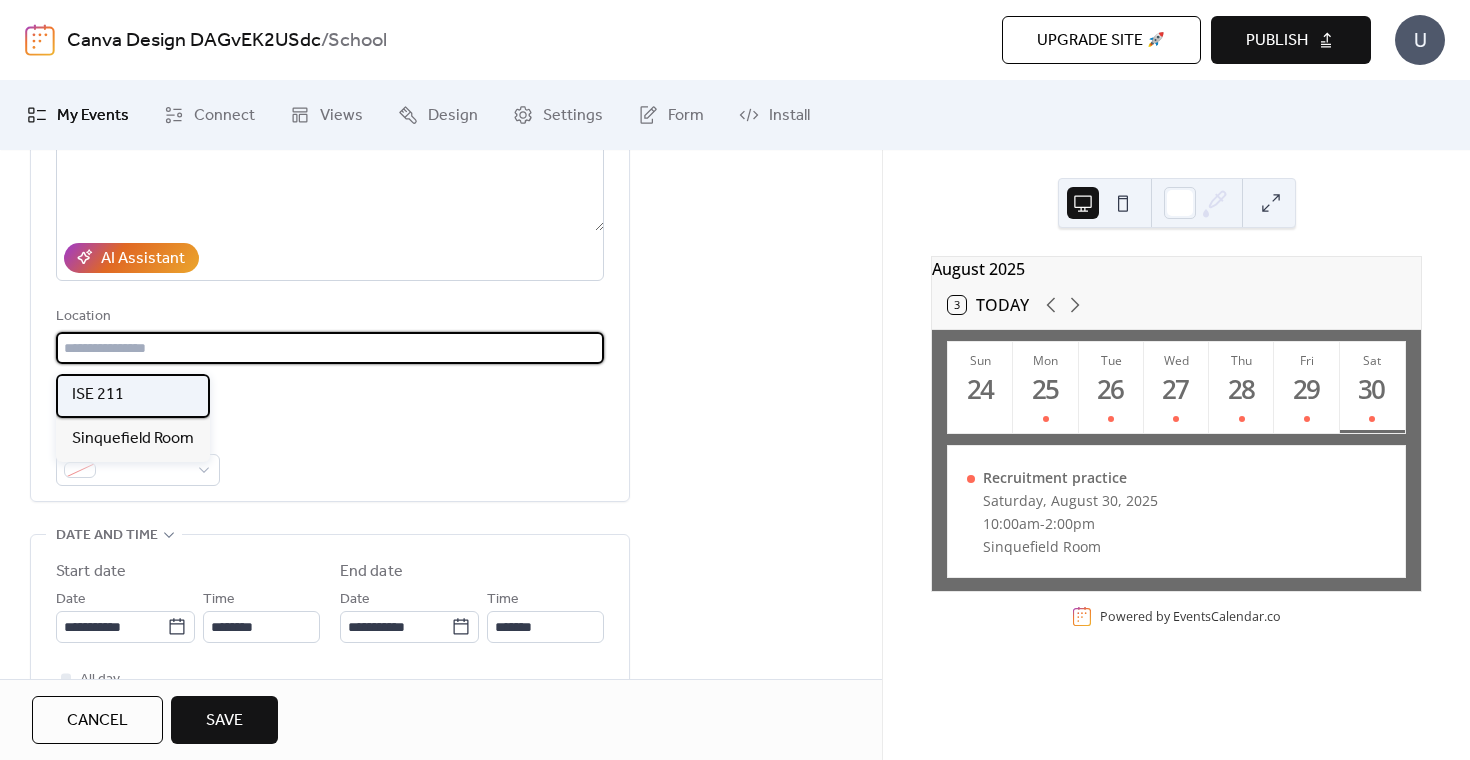 click on "ISE 211" at bounding box center [98, 395] 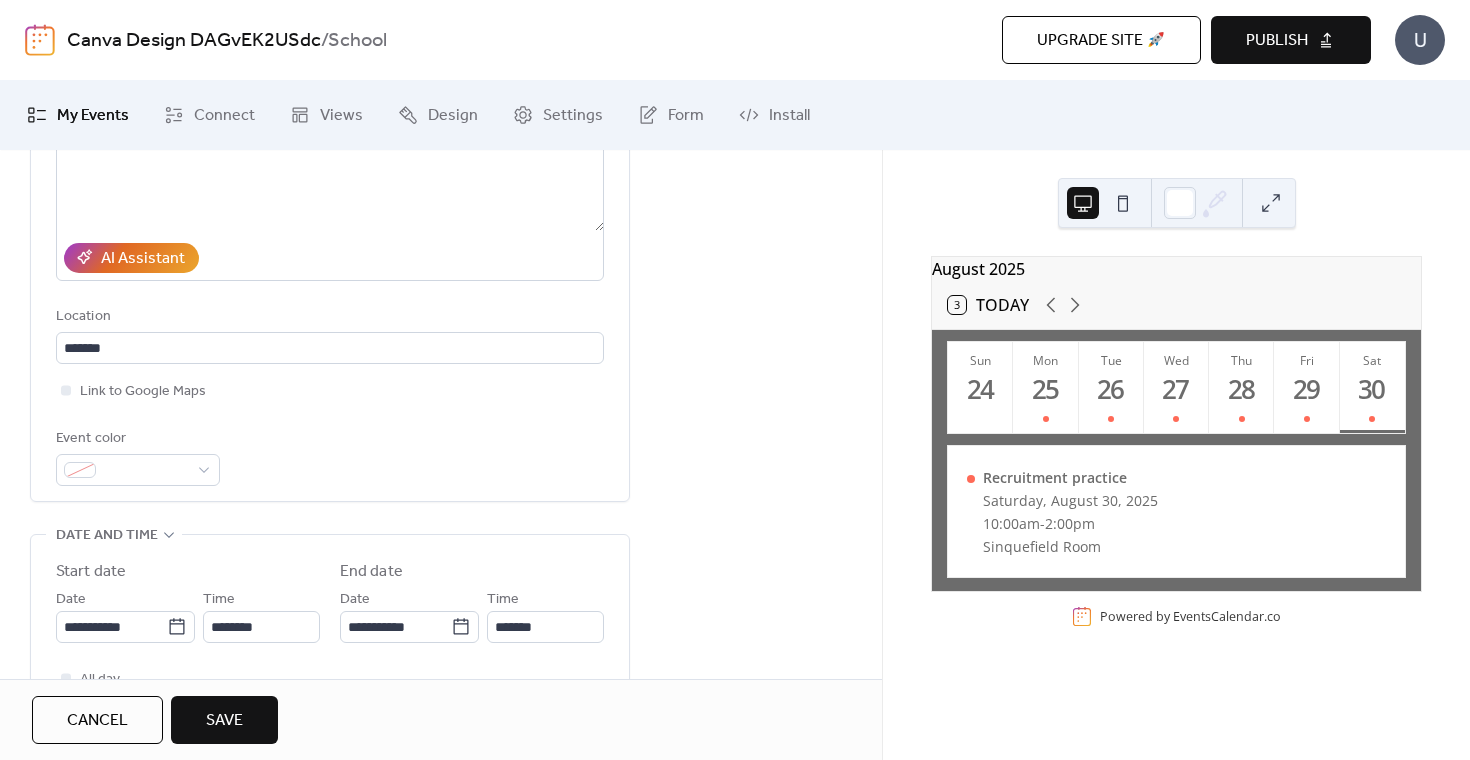 type on "*******" 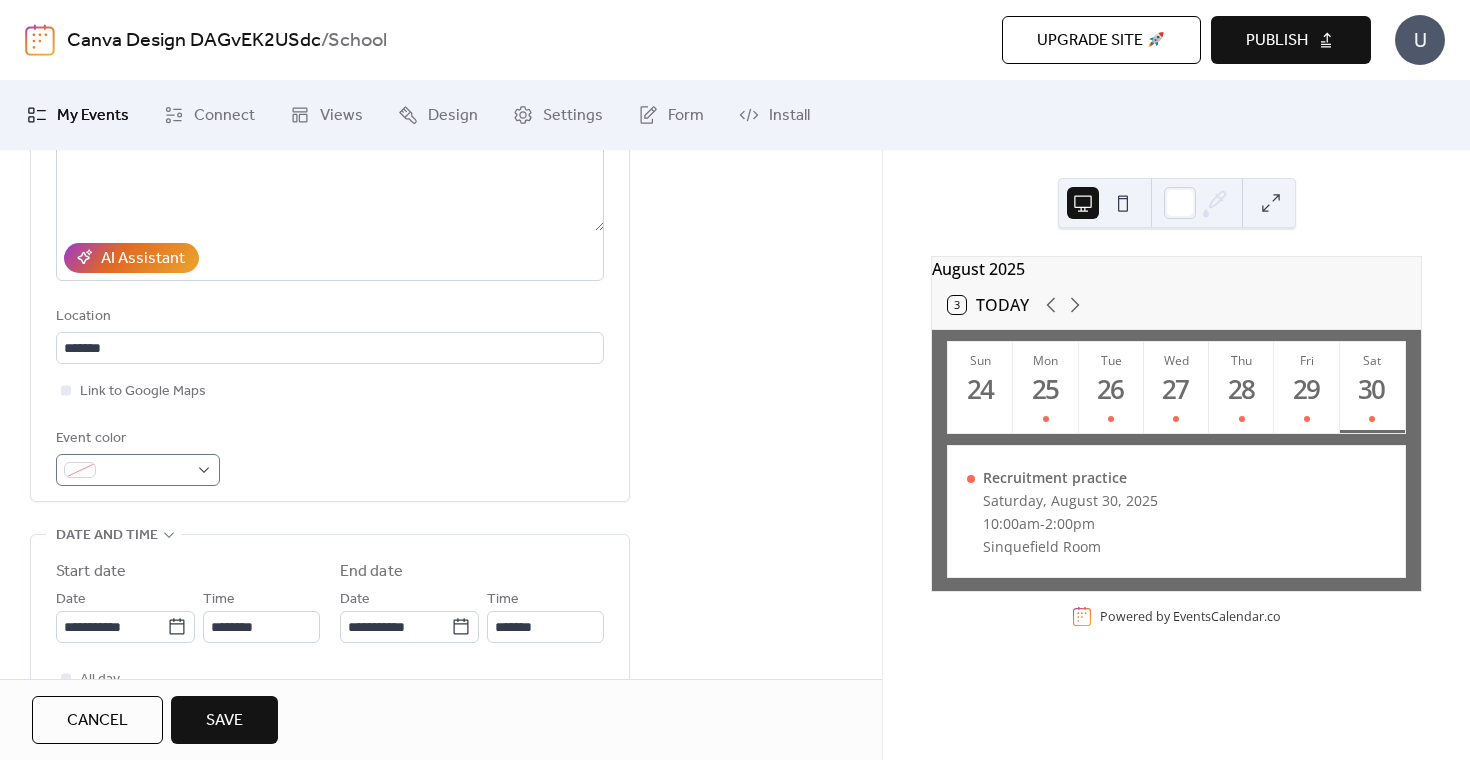 scroll, scrollTop: 497, scrollLeft: 0, axis: vertical 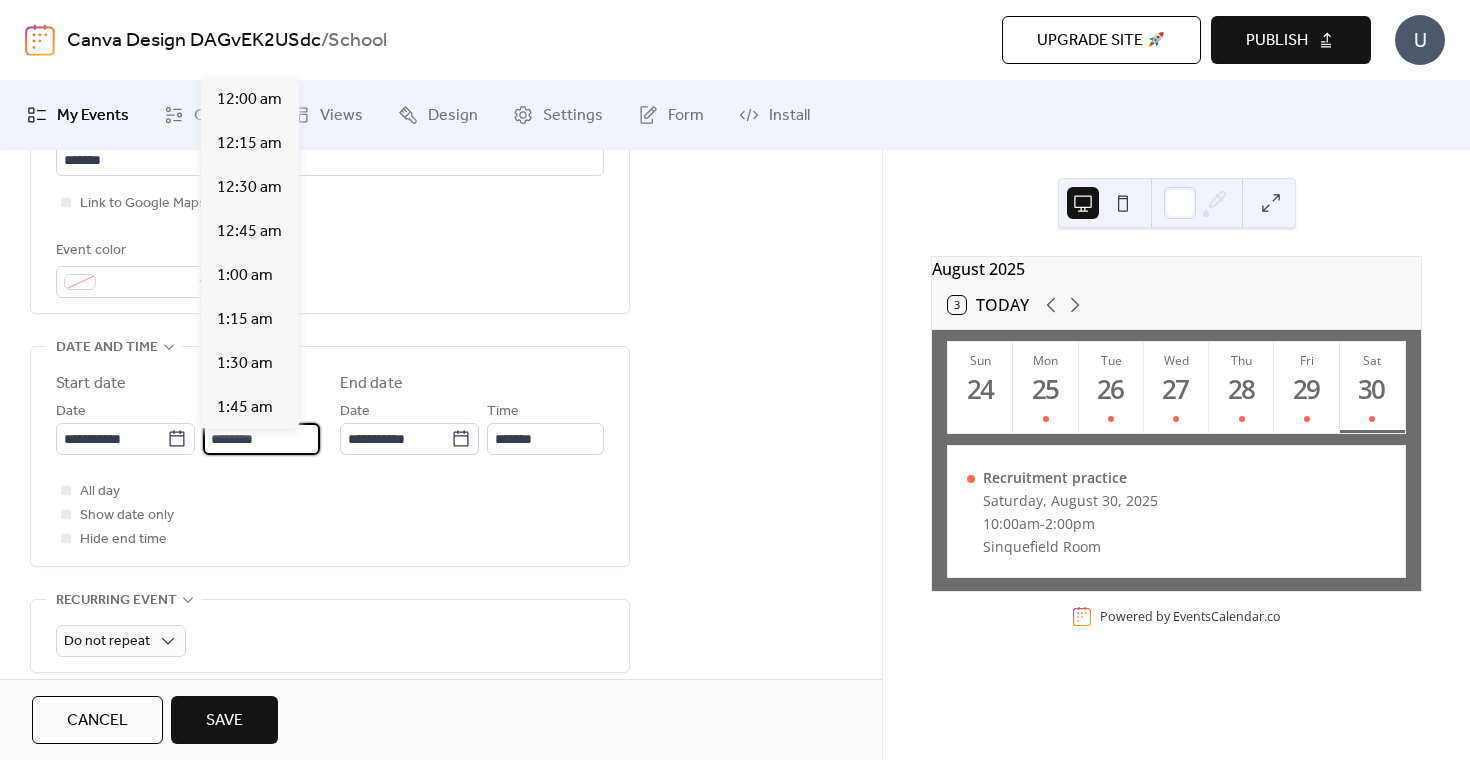click on "********" at bounding box center [261, 439] 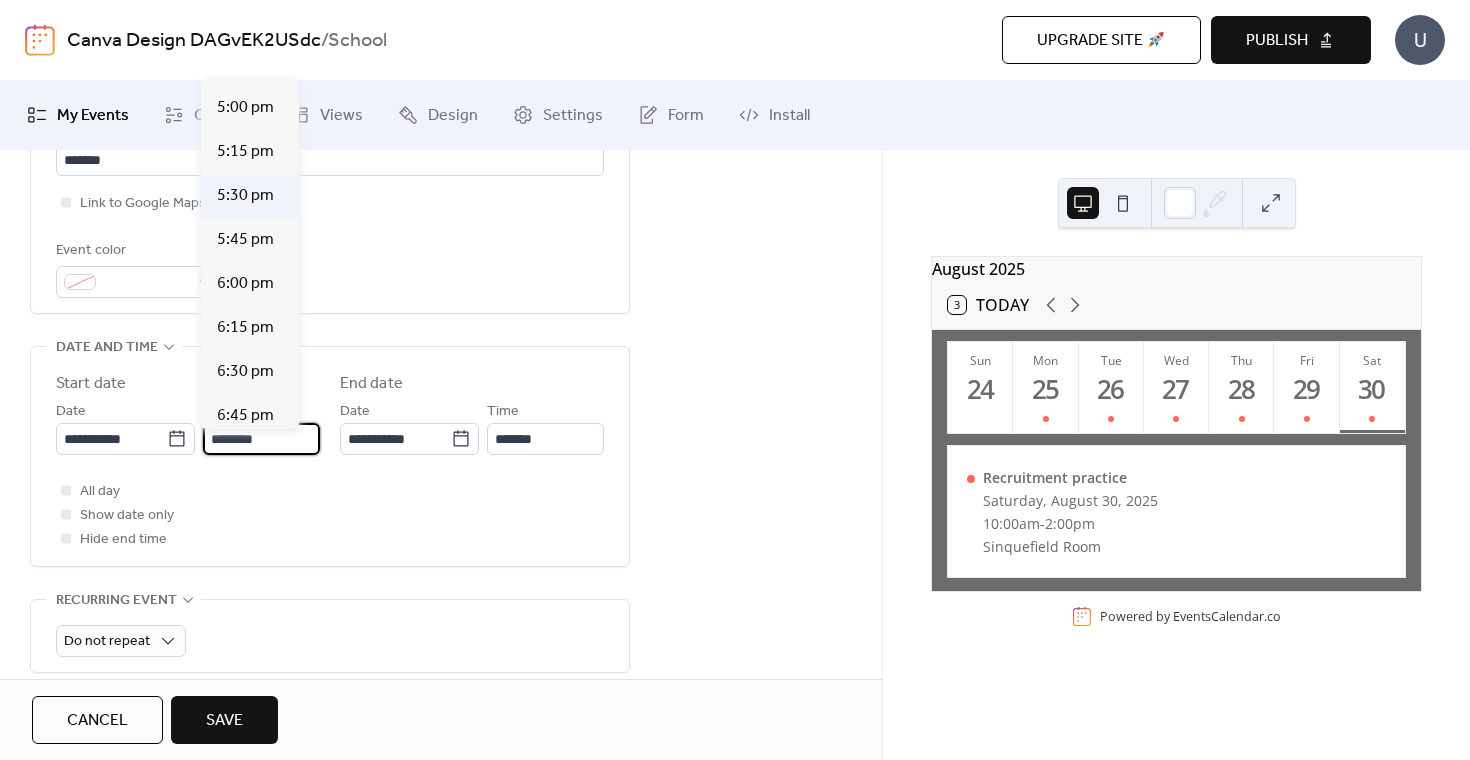 scroll, scrollTop: 2996, scrollLeft: 0, axis: vertical 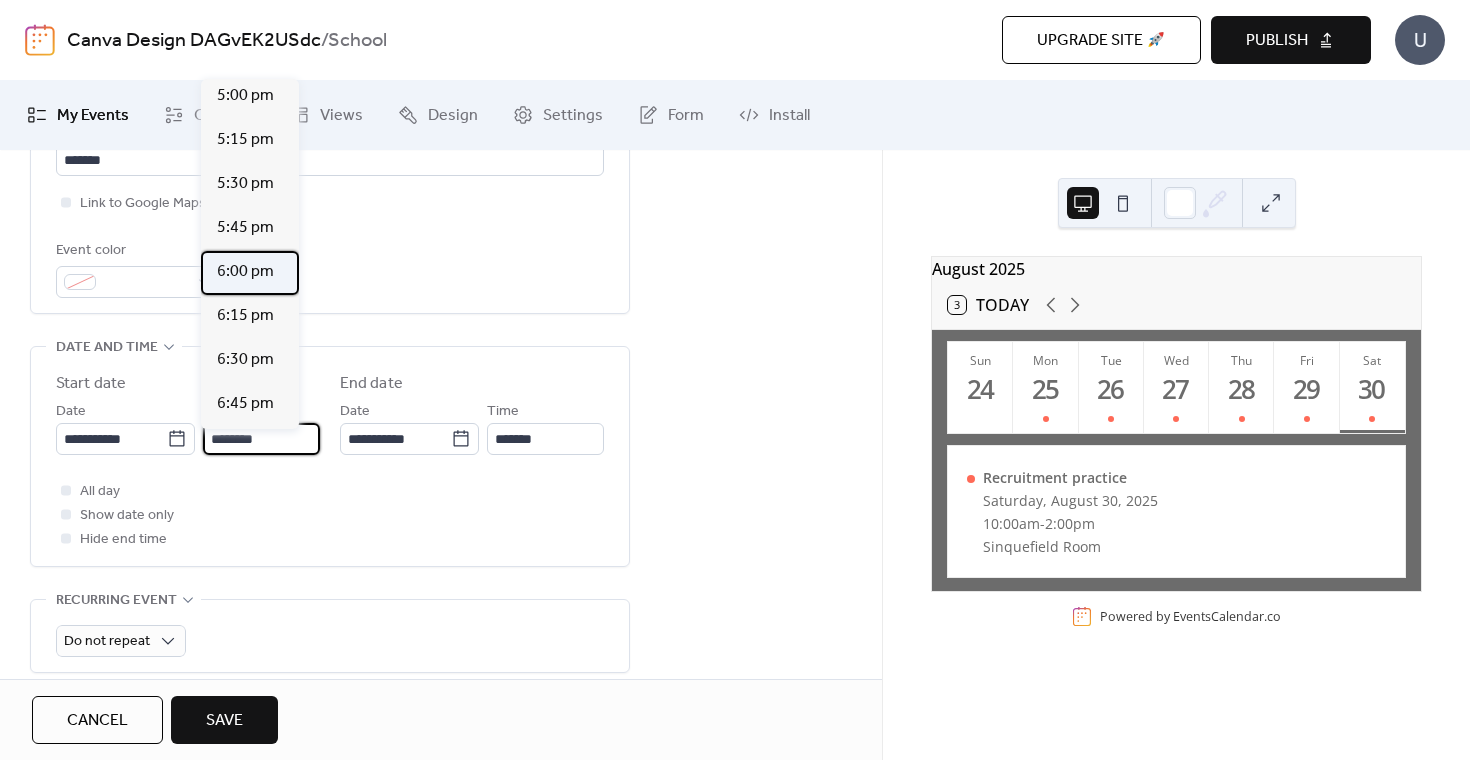click on "6:00 pm" at bounding box center [245, 272] 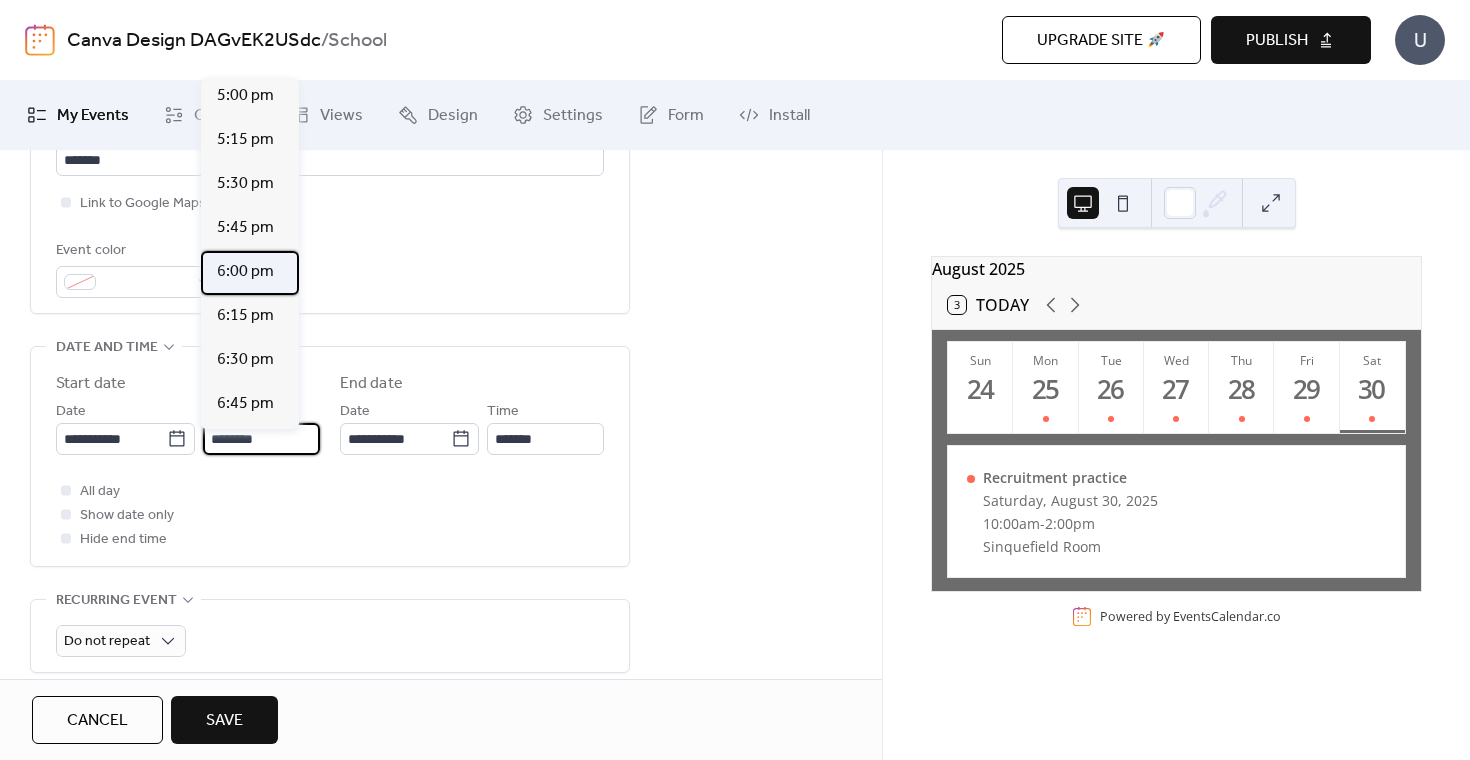 type on "*******" 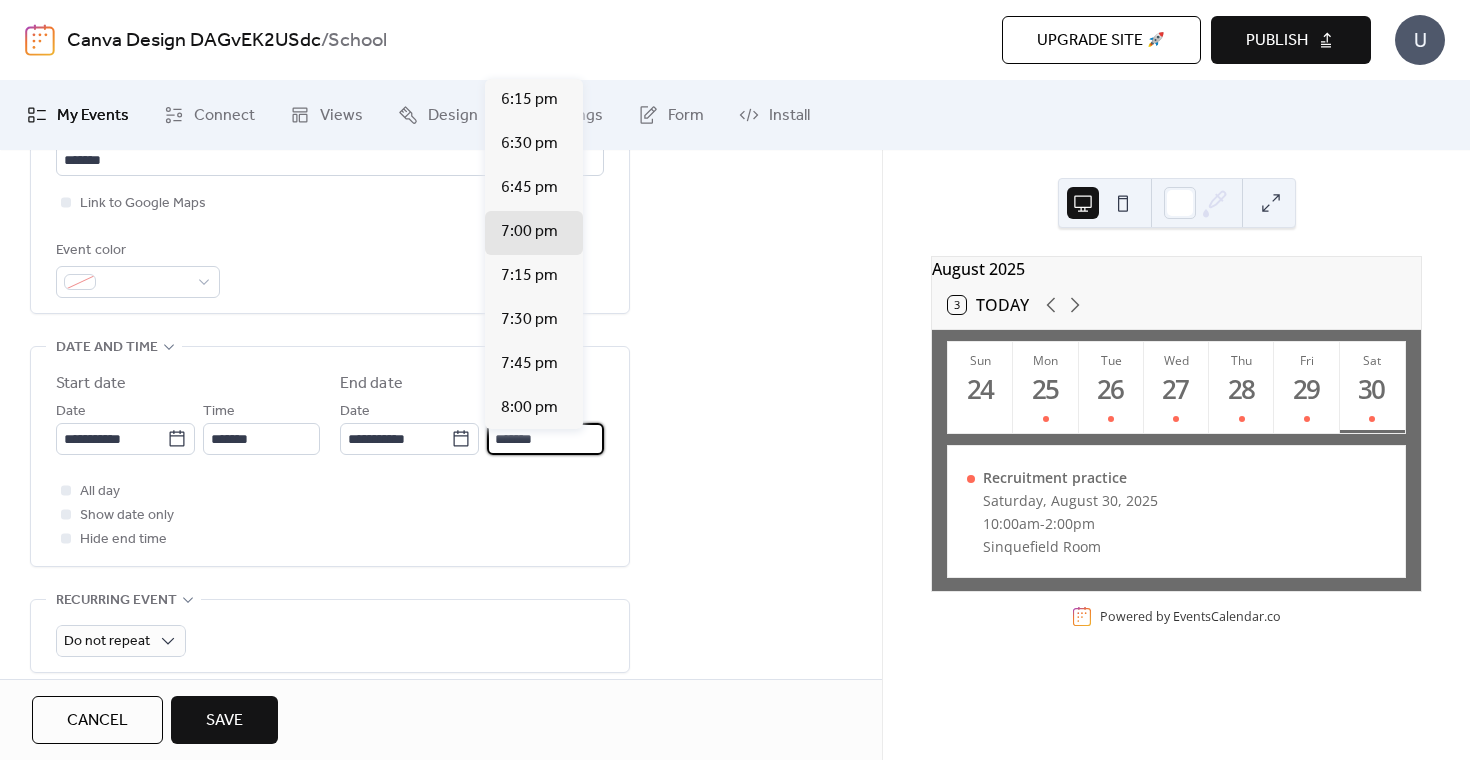 click on "*******" at bounding box center (545, 439) 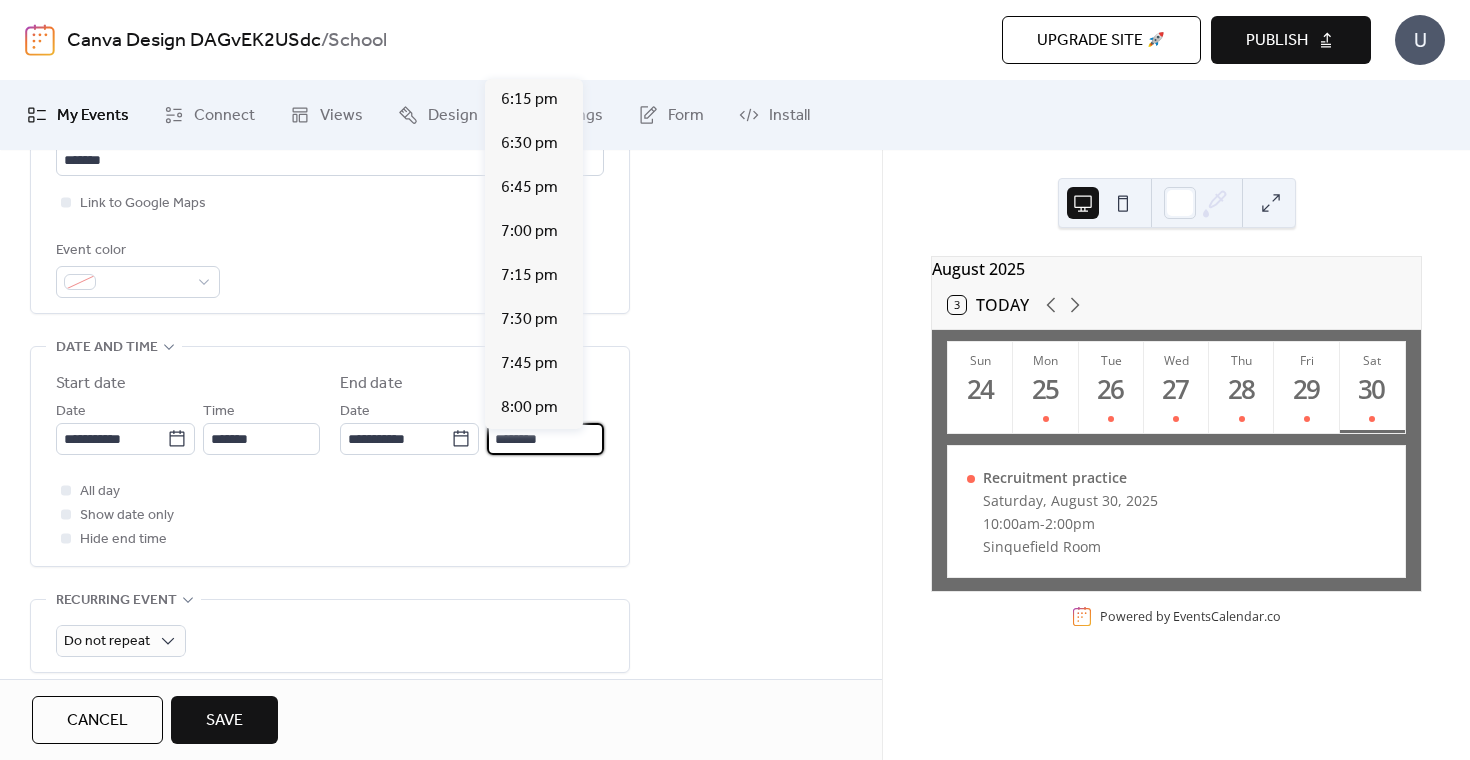 scroll, scrollTop: 660, scrollLeft: 0, axis: vertical 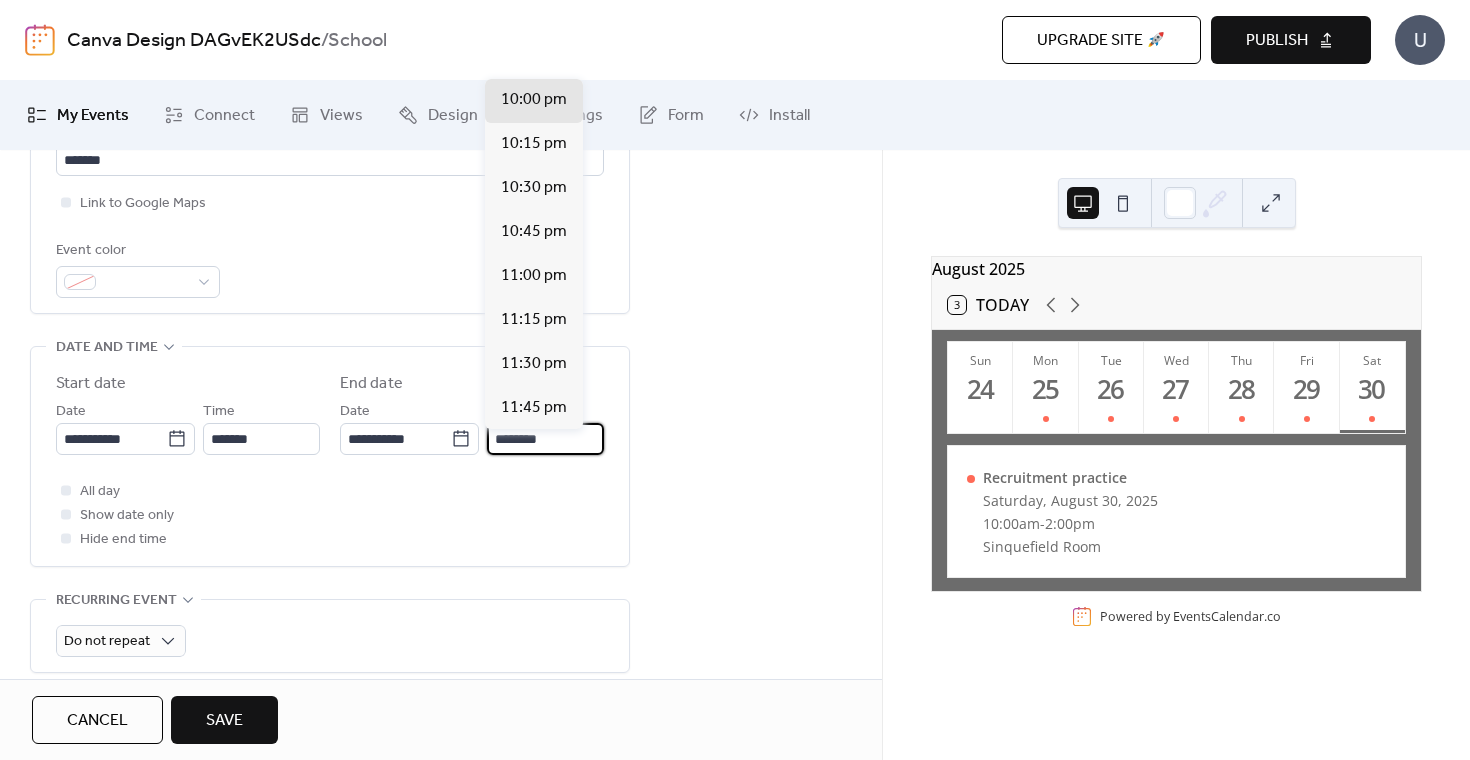 type on "********" 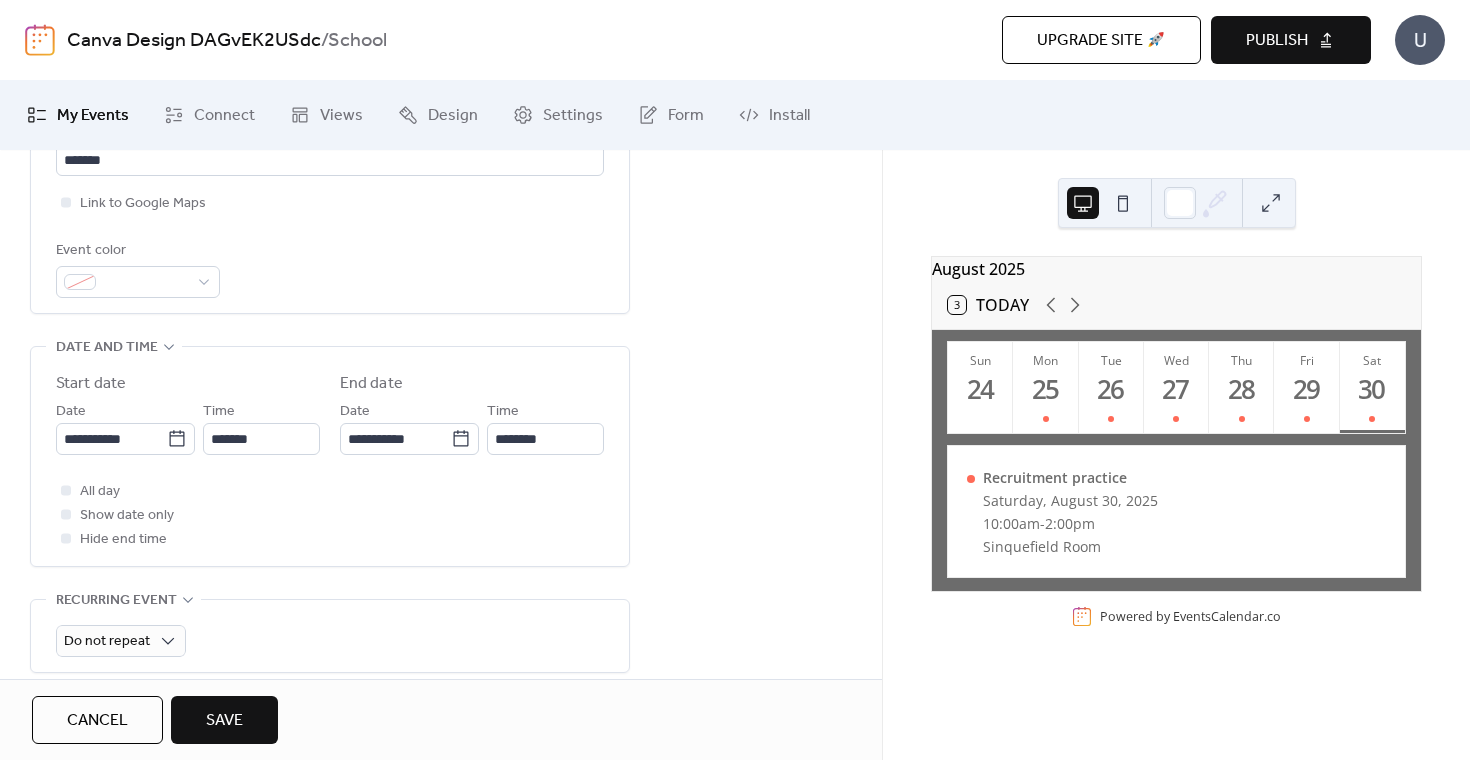 click on "Save" at bounding box center [224, 720] 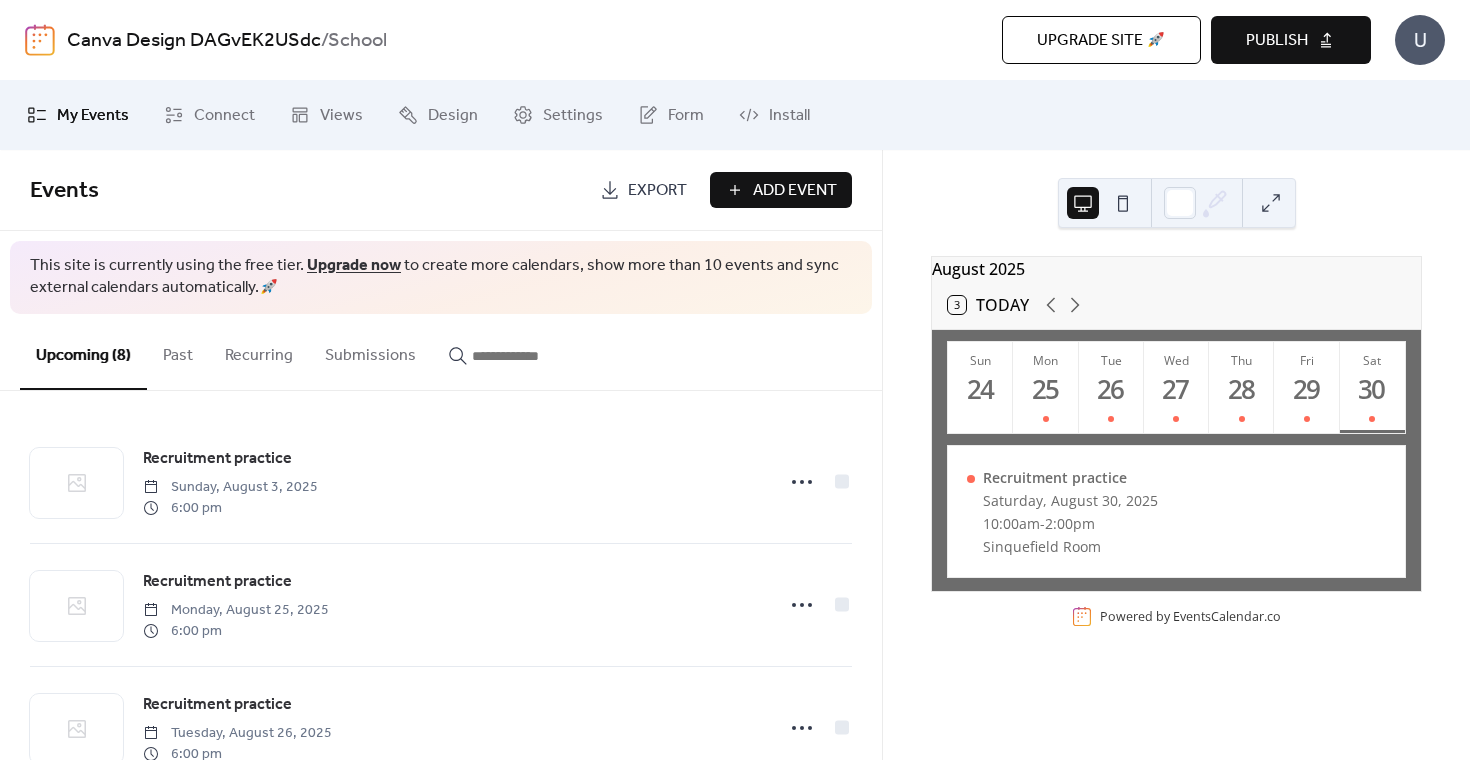 click on "Add Event" at bounding box center [795, 191] 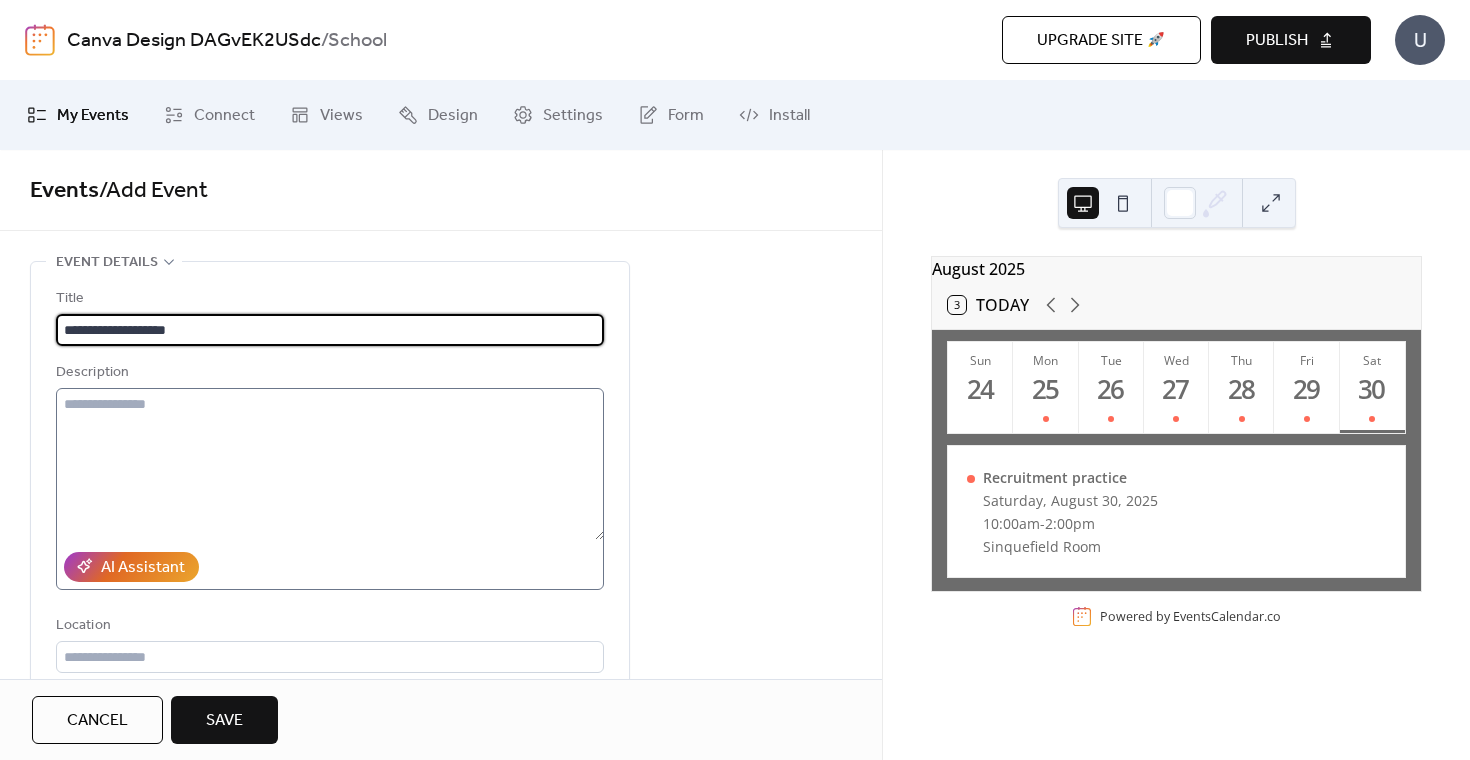 type on "**********" 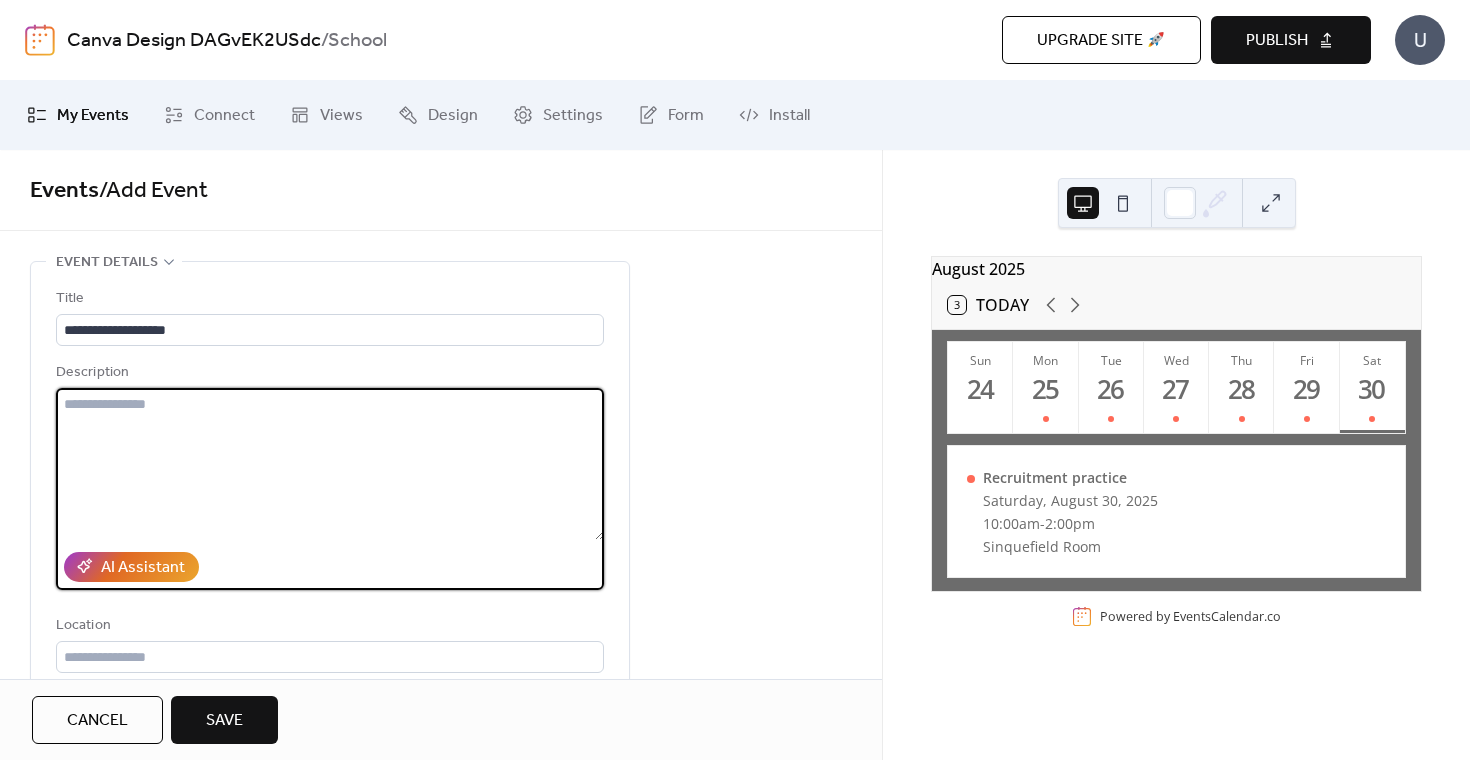 click at bounding box center [330, 464] 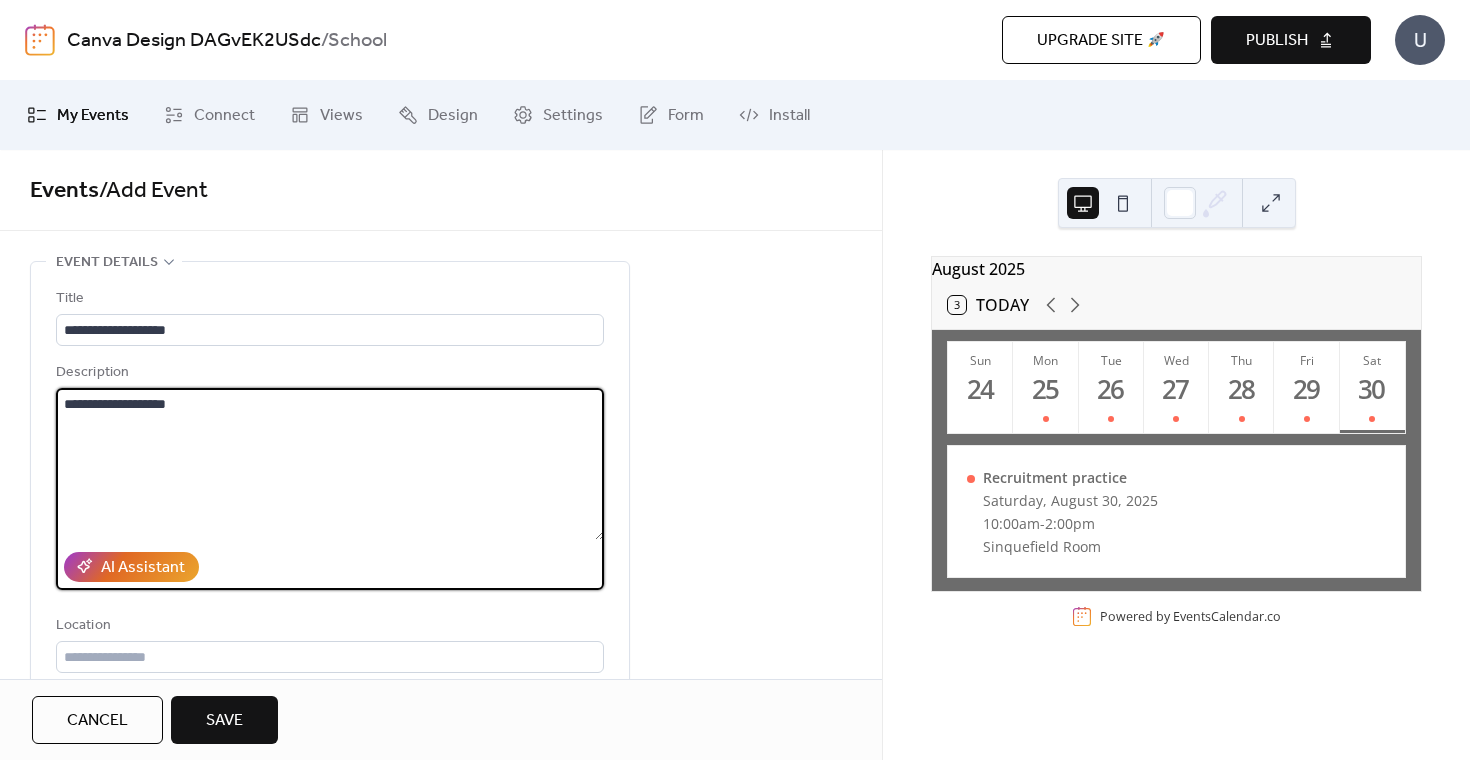 scroll, scrollTop: 356, scrollLeft: 0, axis: vertical 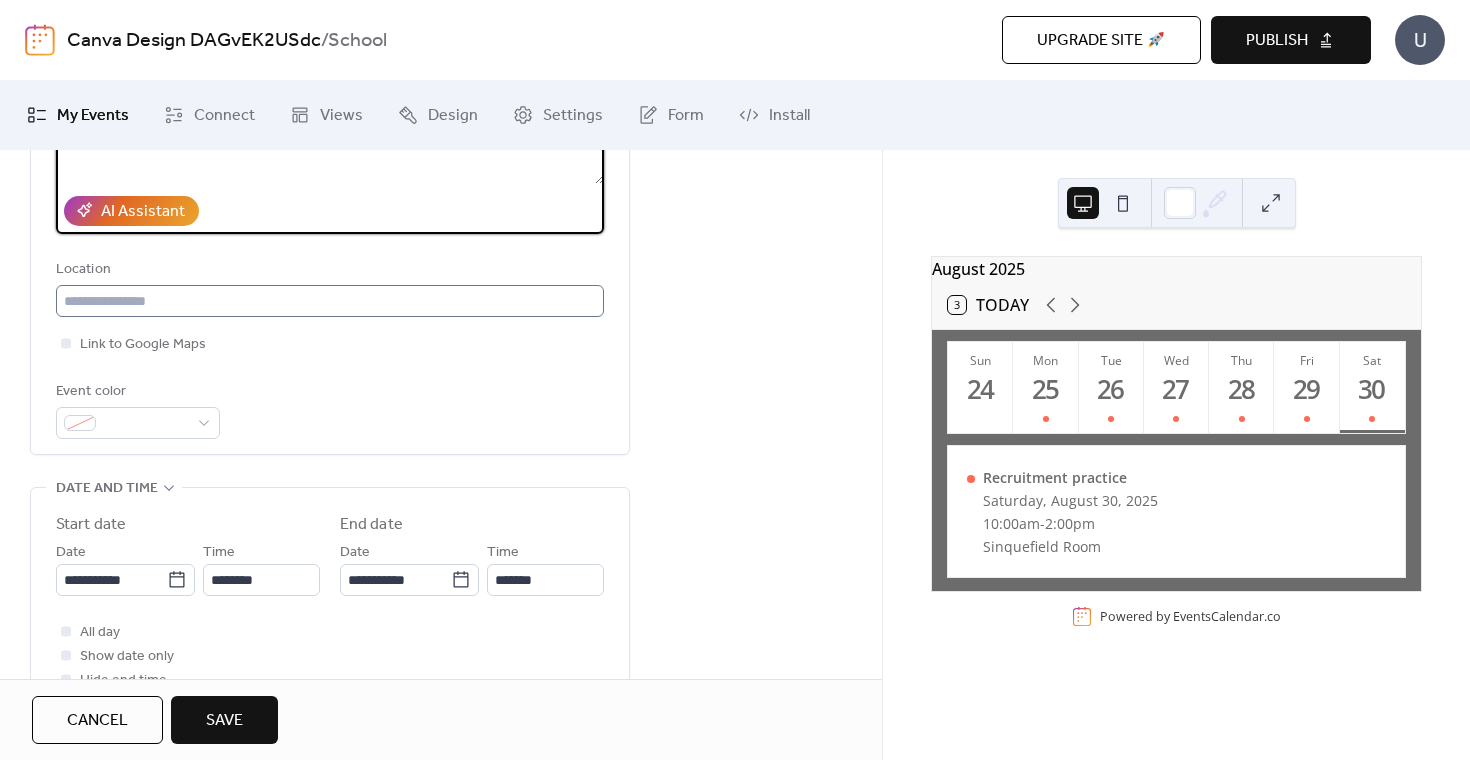 type on "**********" 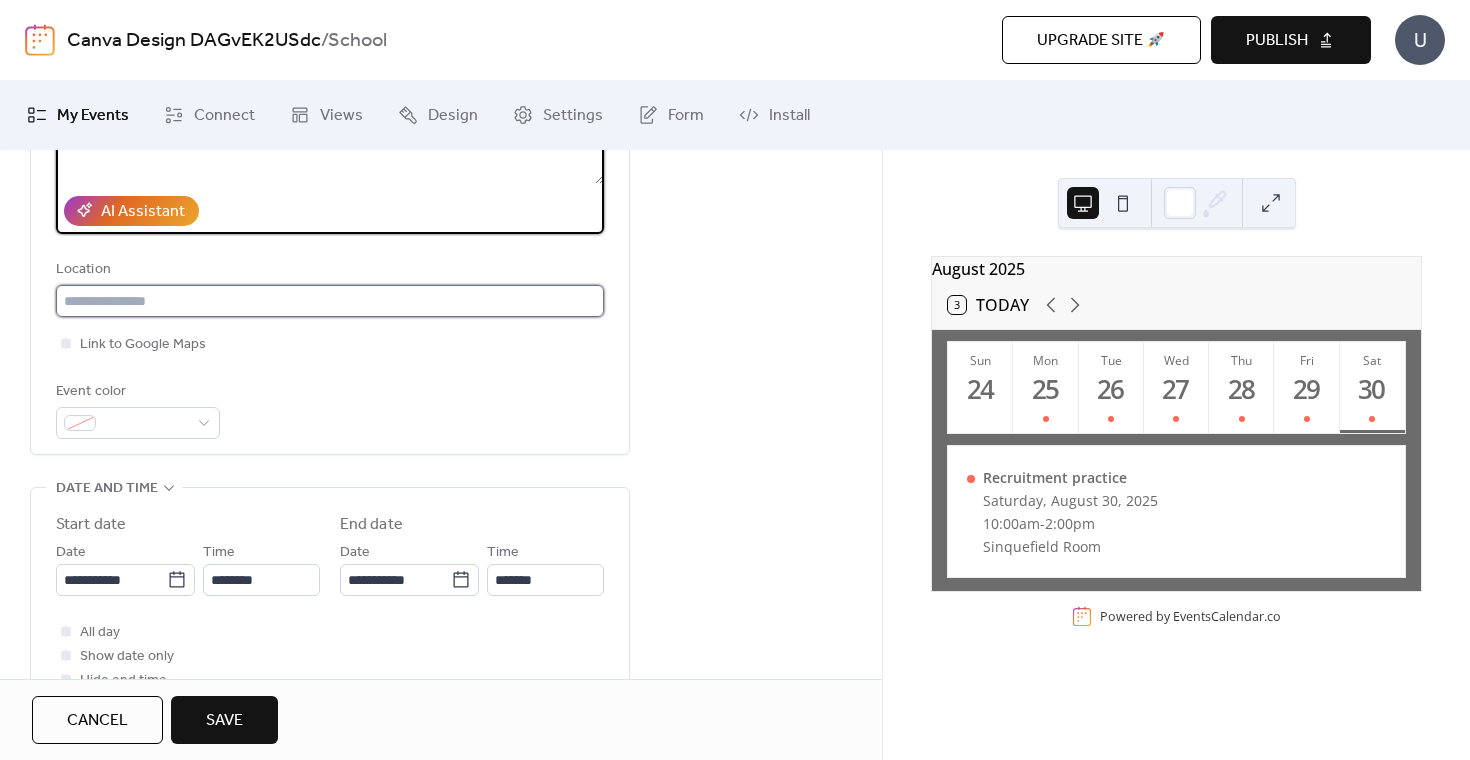 click at bounding box center [330, 301] 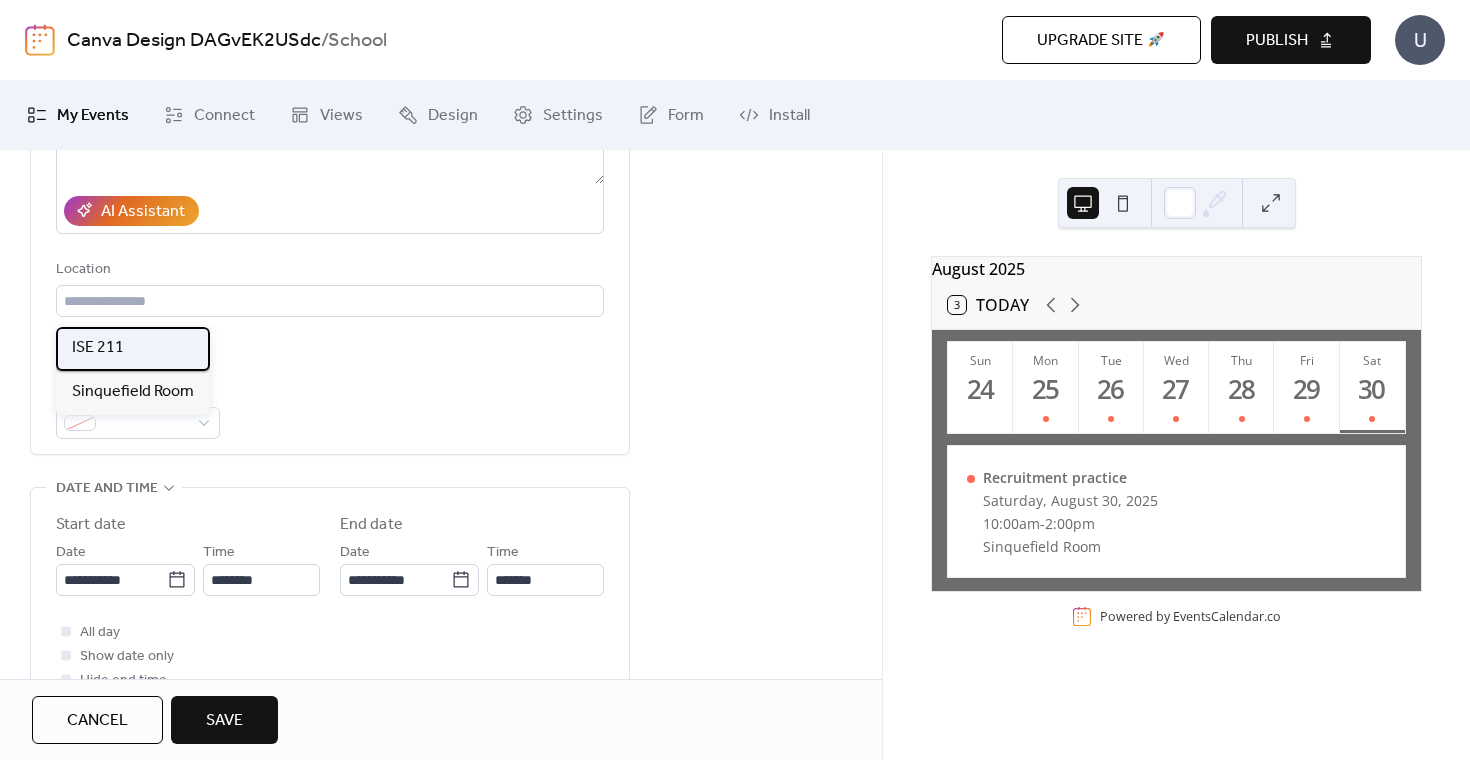 click on "ISE 211" at bounding box center [133, 349] 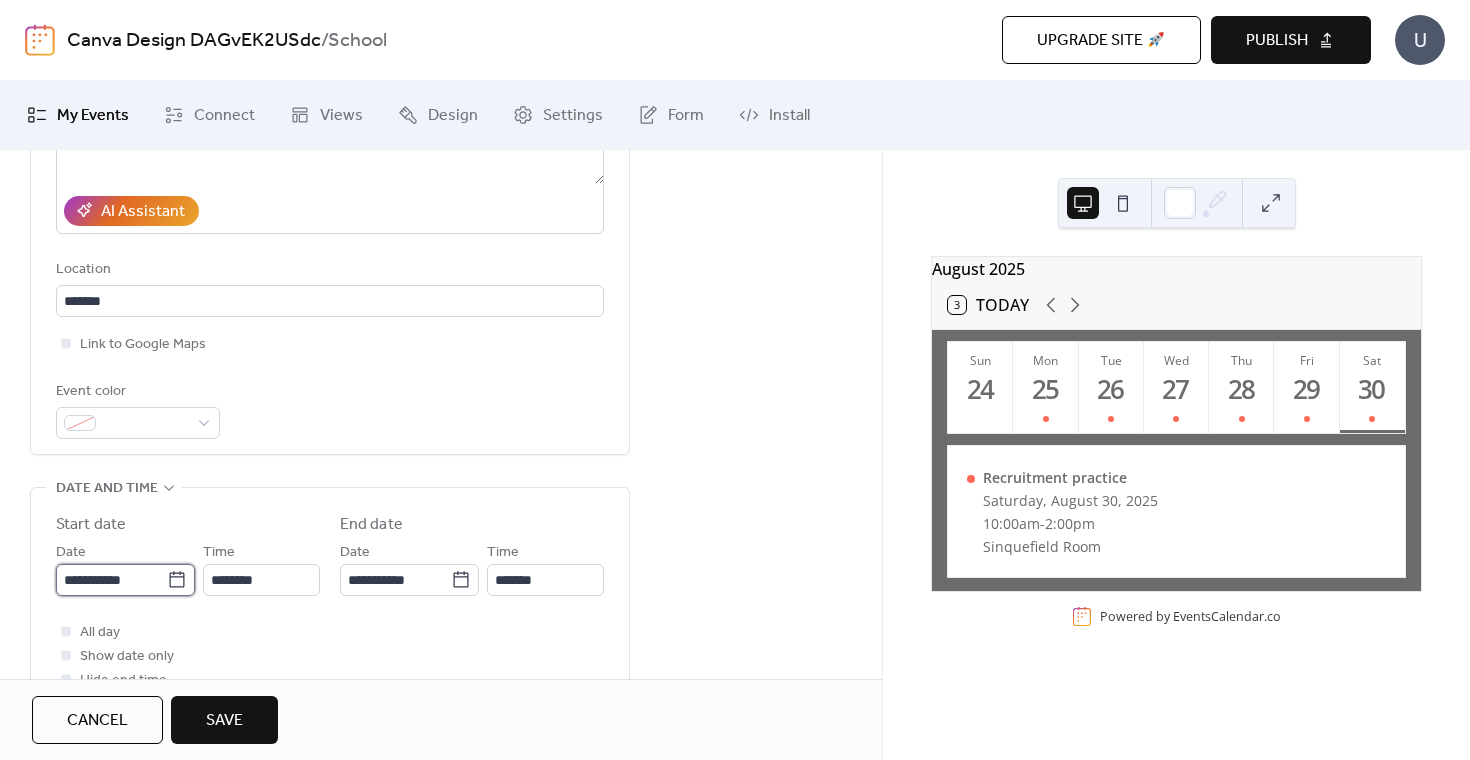 click on "**********" at bounding box center [111, 580] 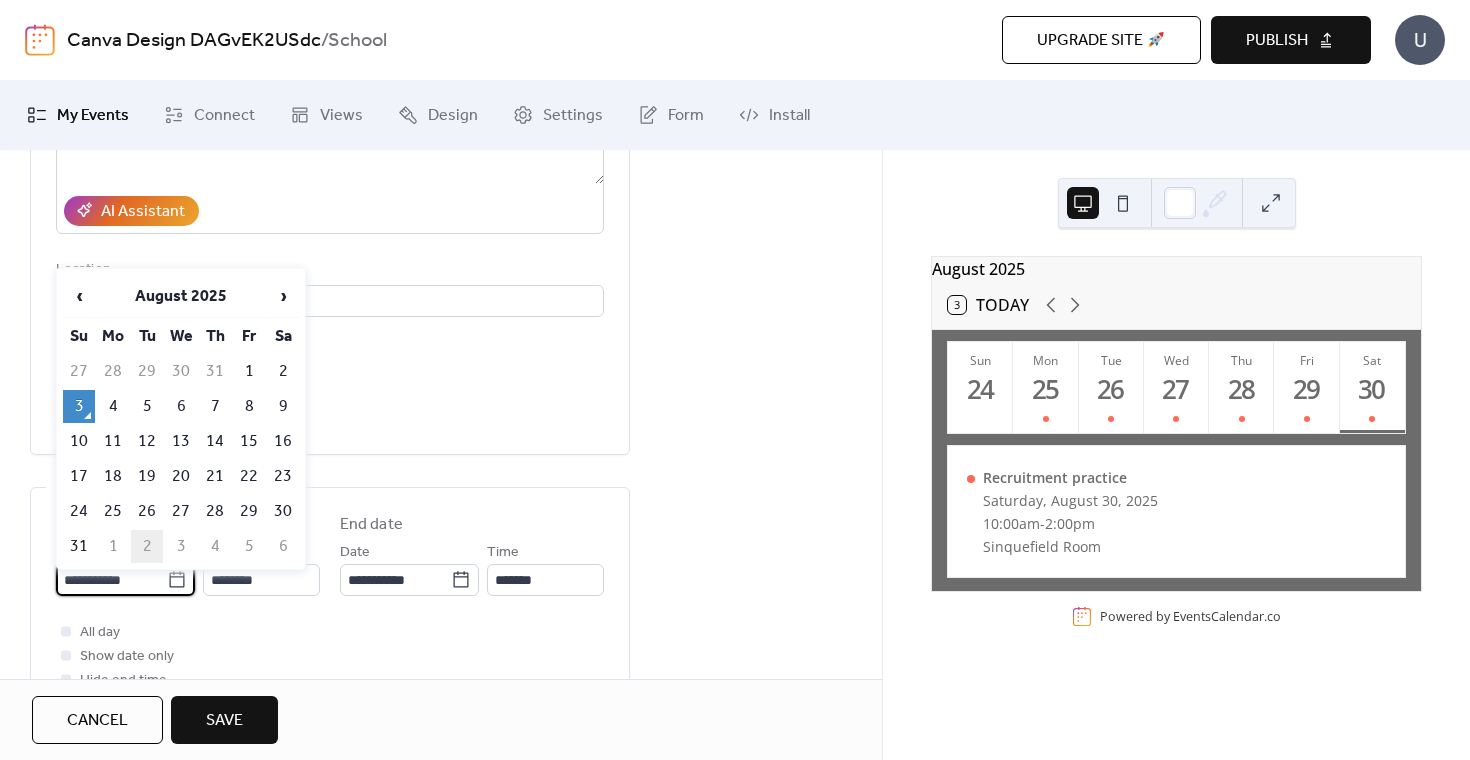 click on "2" at bounding box center [147, 546] 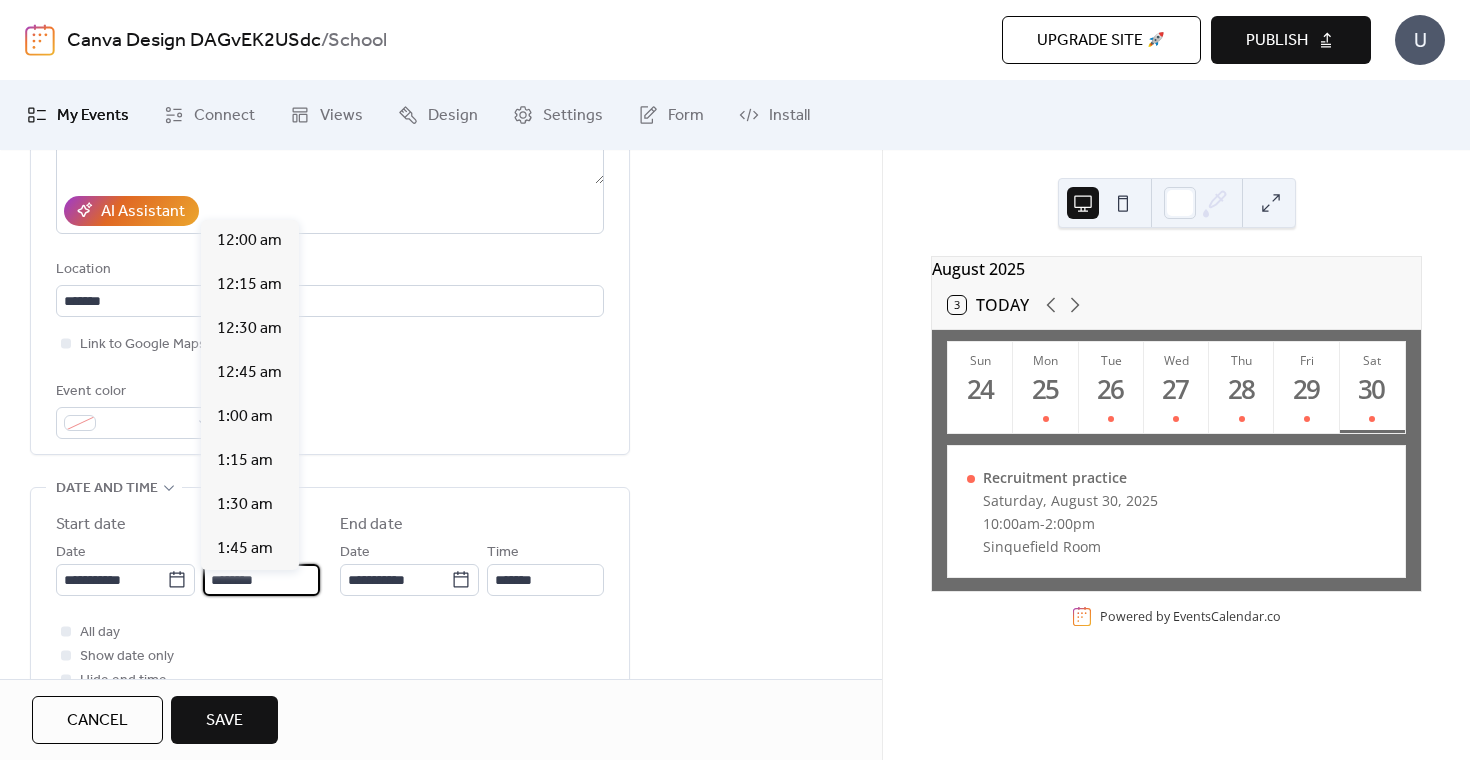 click on "********" at bounding box center (261, 580) 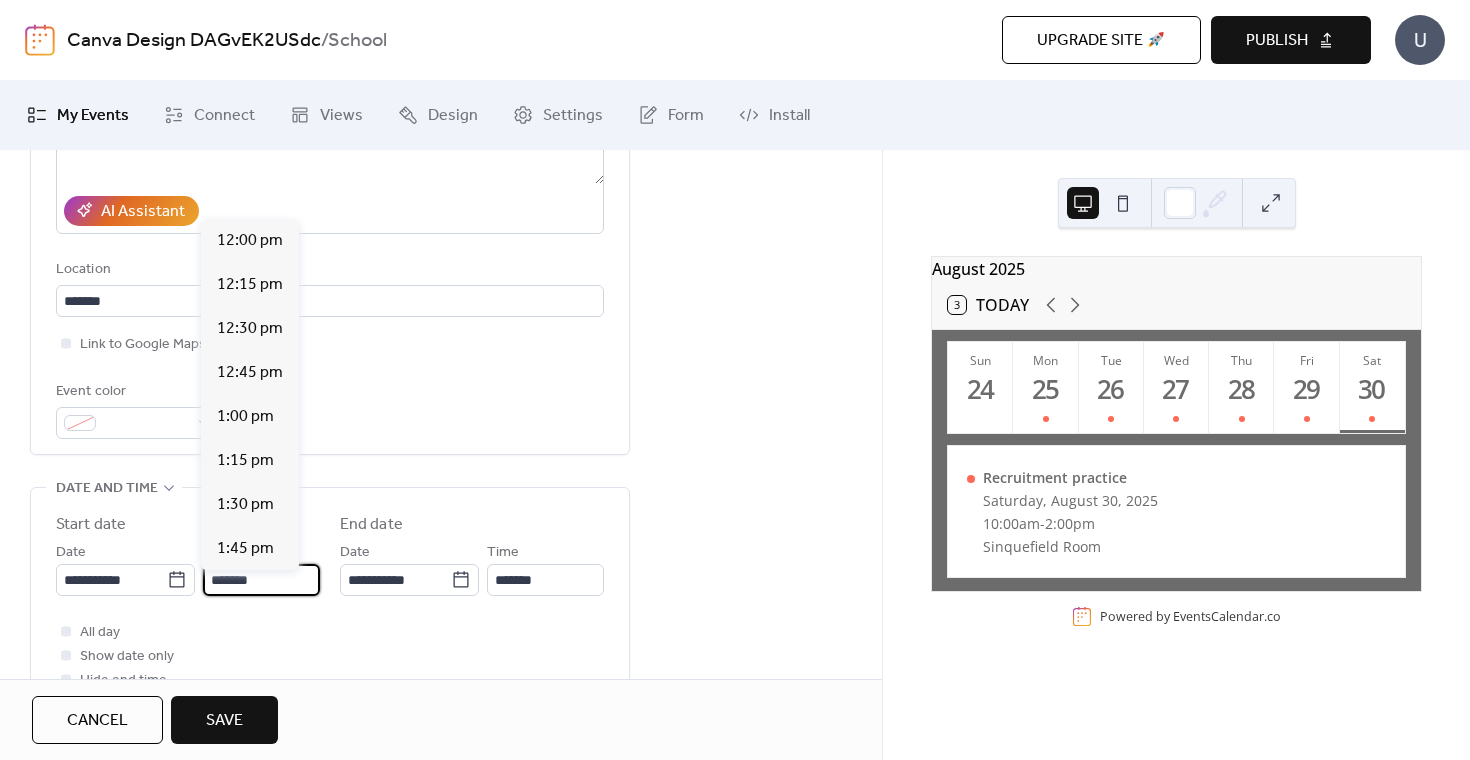 scroll, scrollTop: 3168, scrollLeft: 0, axis: vertical 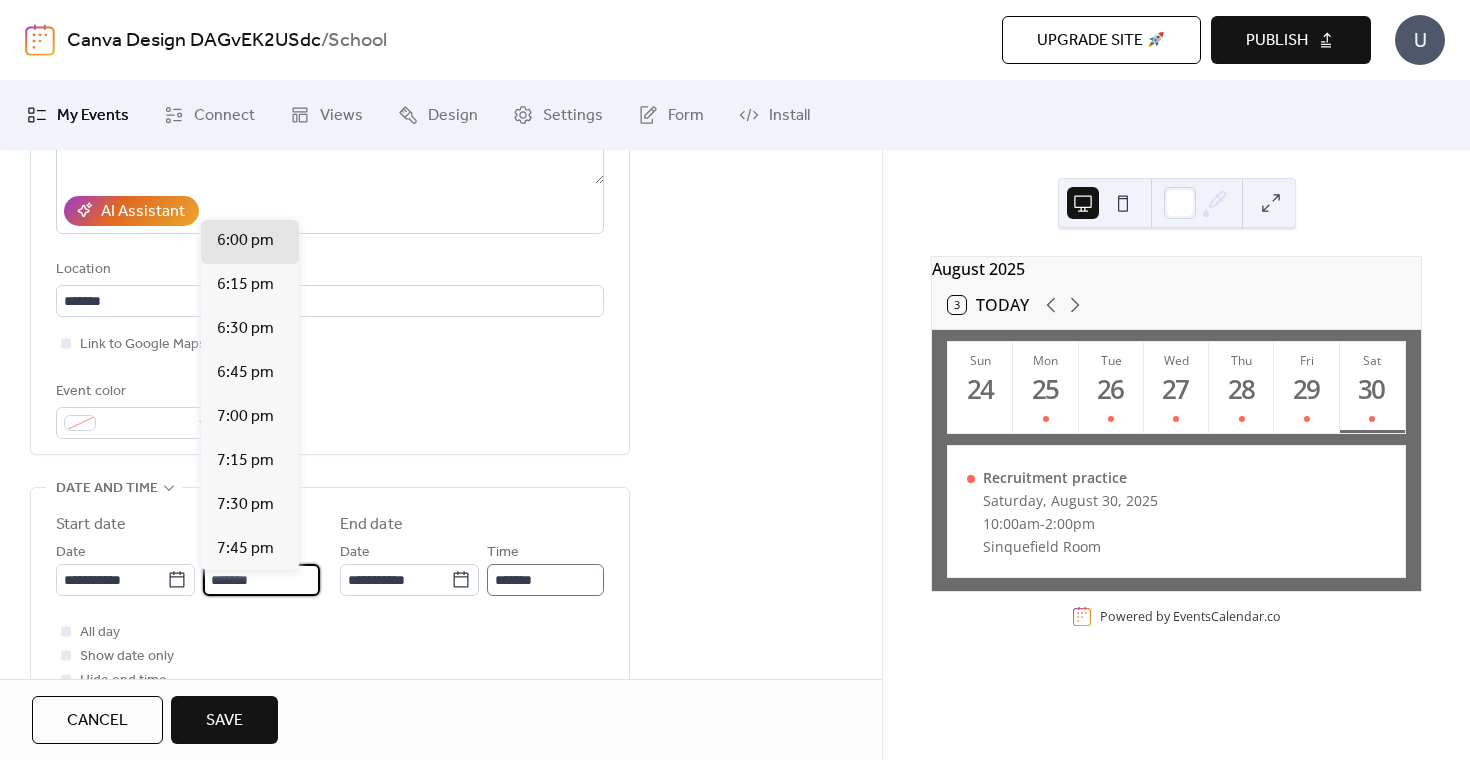 type on "*******" 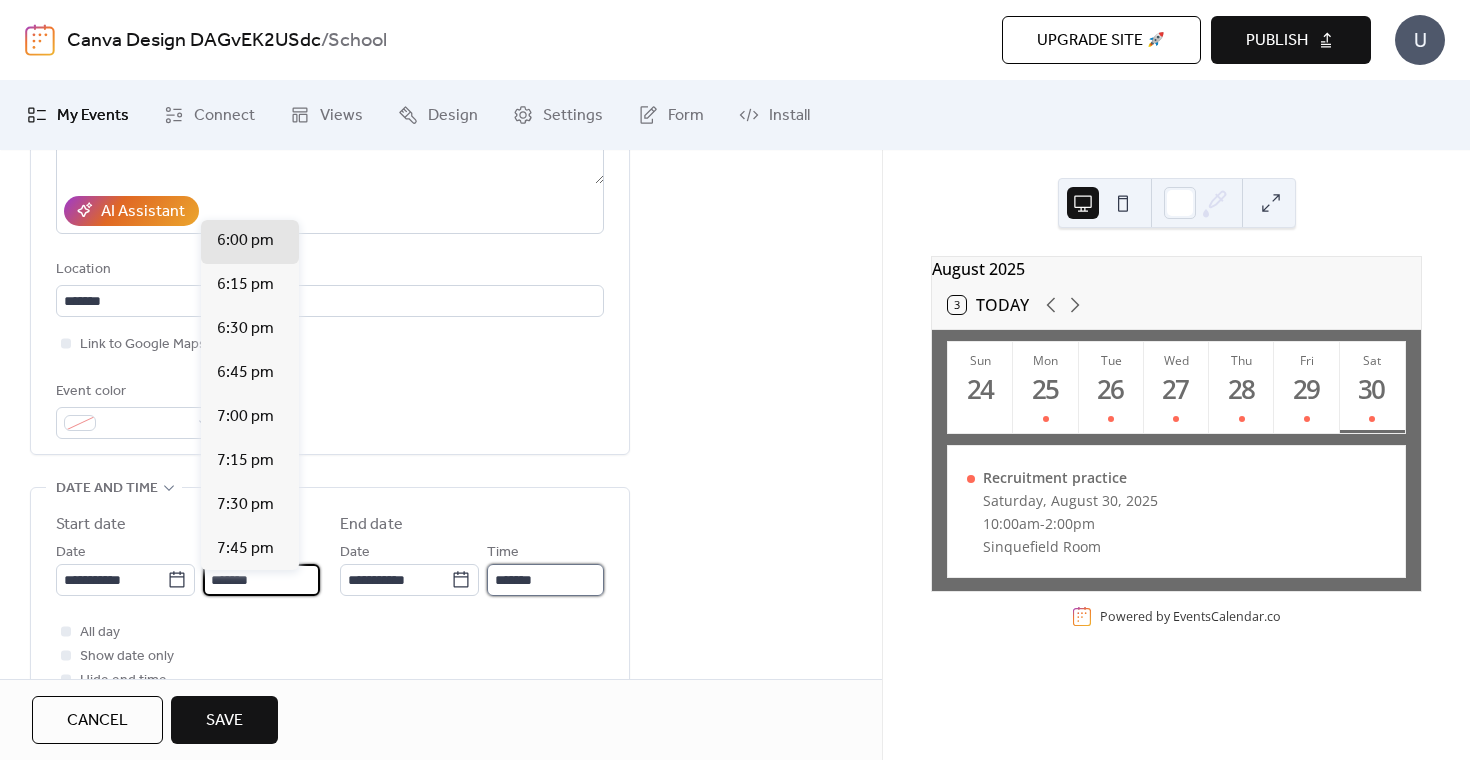 click on "*******" at bounding box center (545, 580) 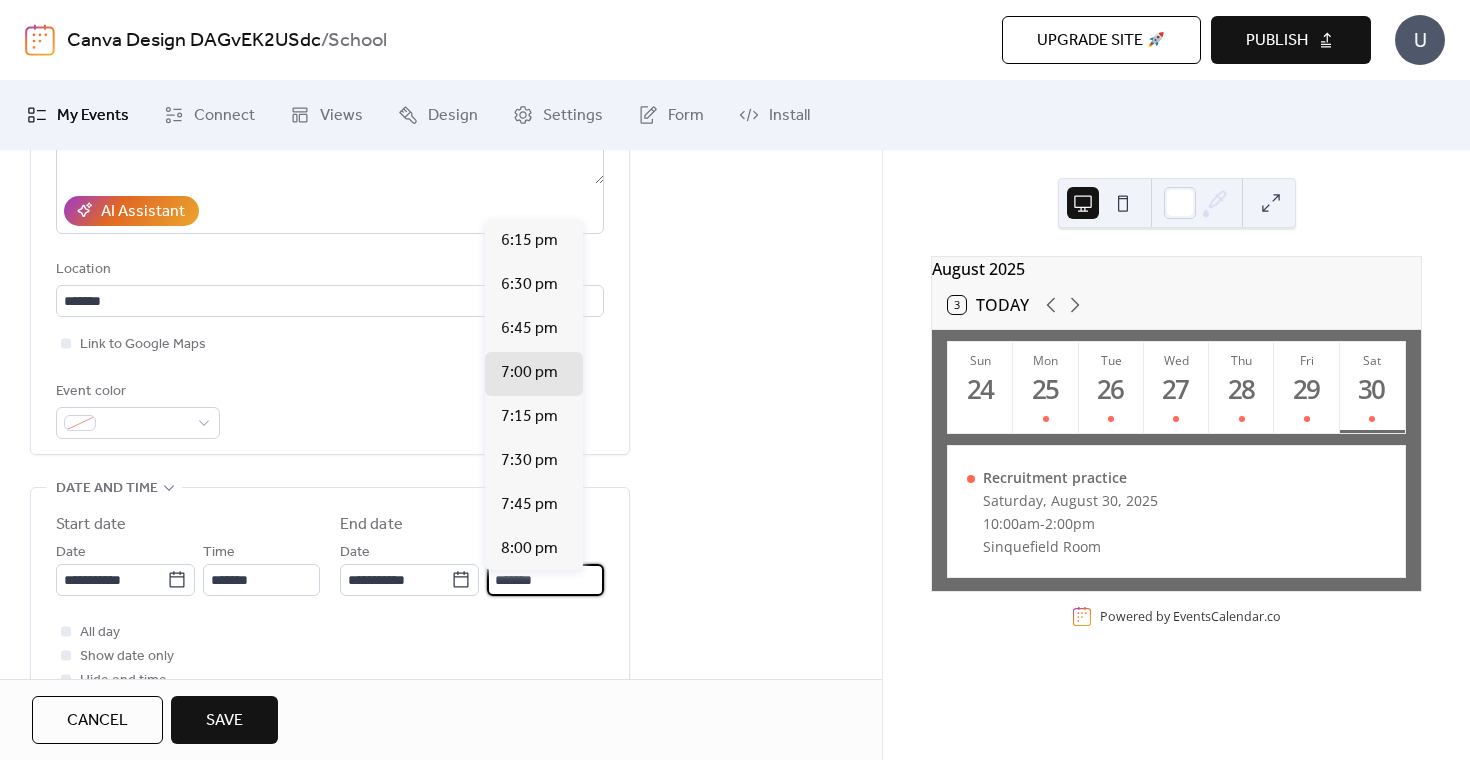 click on "*******" at bounding box center (545, 580) 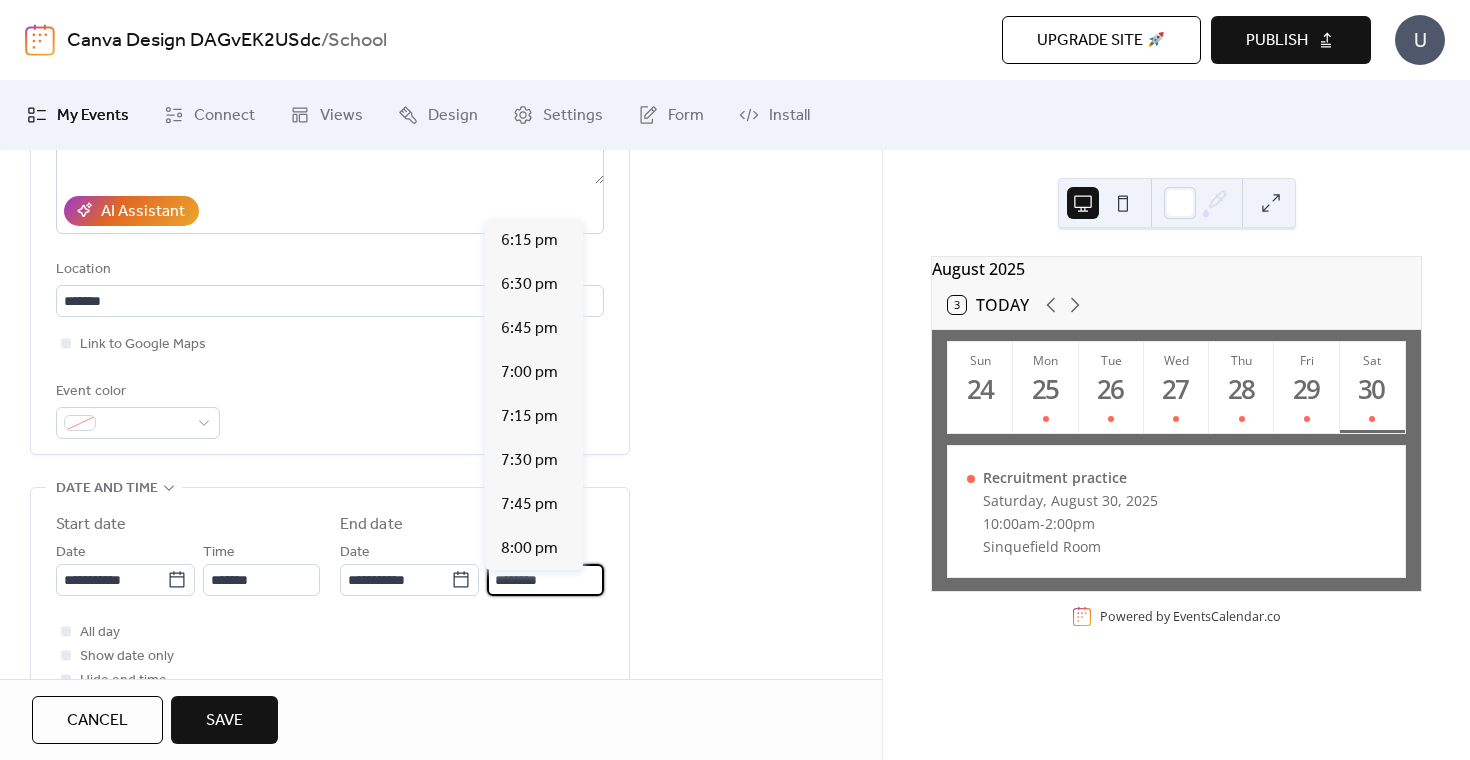 scroll, scrollTop: 660, scrollLeft: 0, axis: vertical 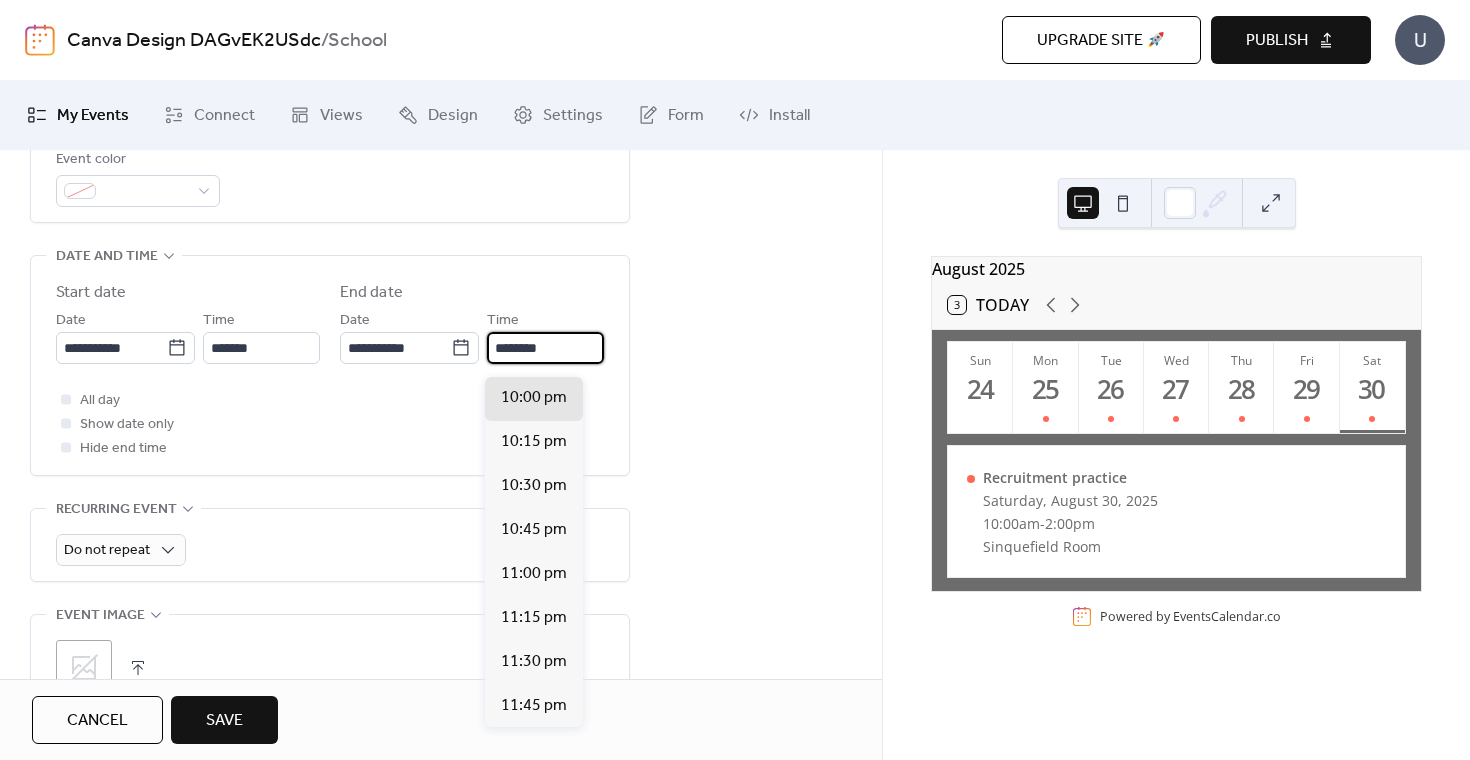 type on "********" 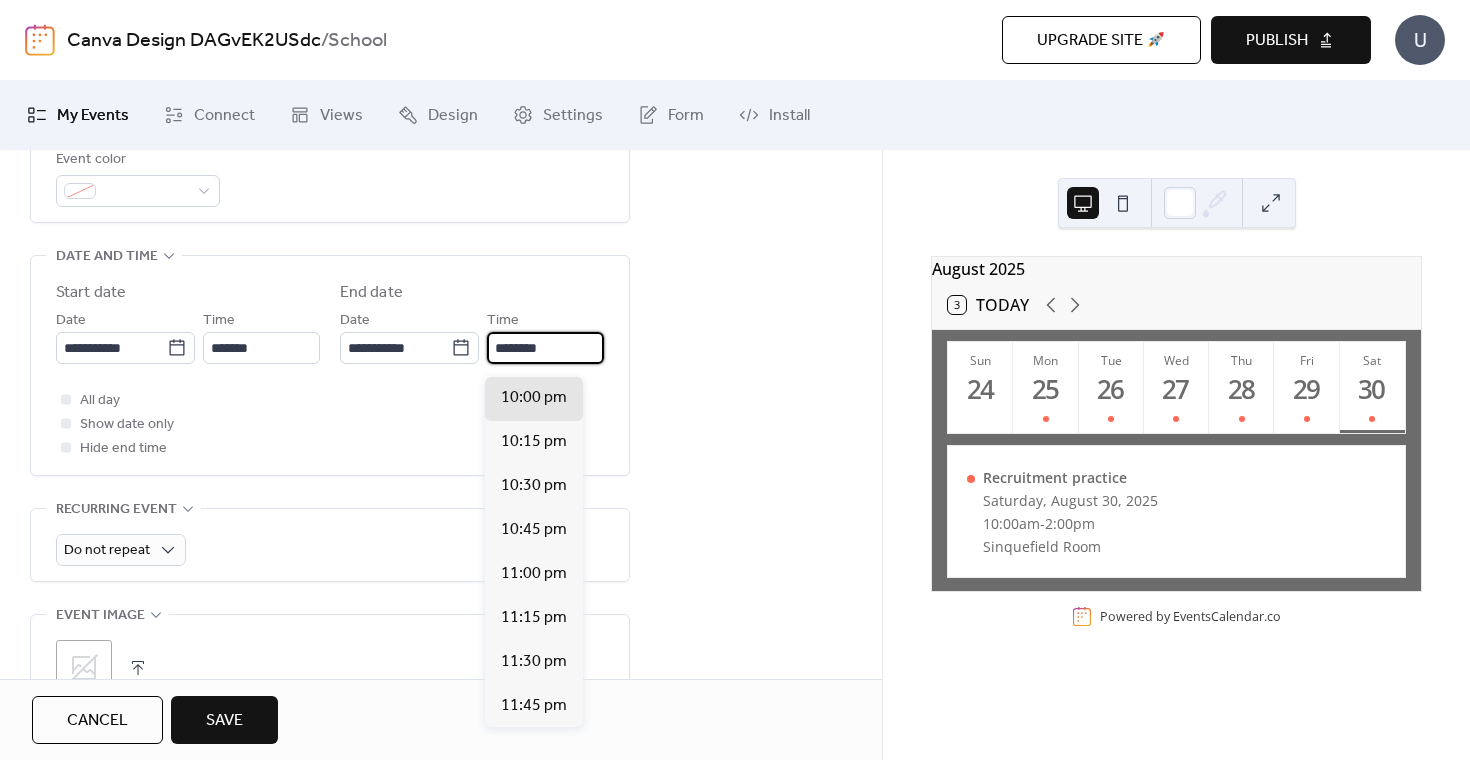 click on "Save" at bounding box center [224, 721] 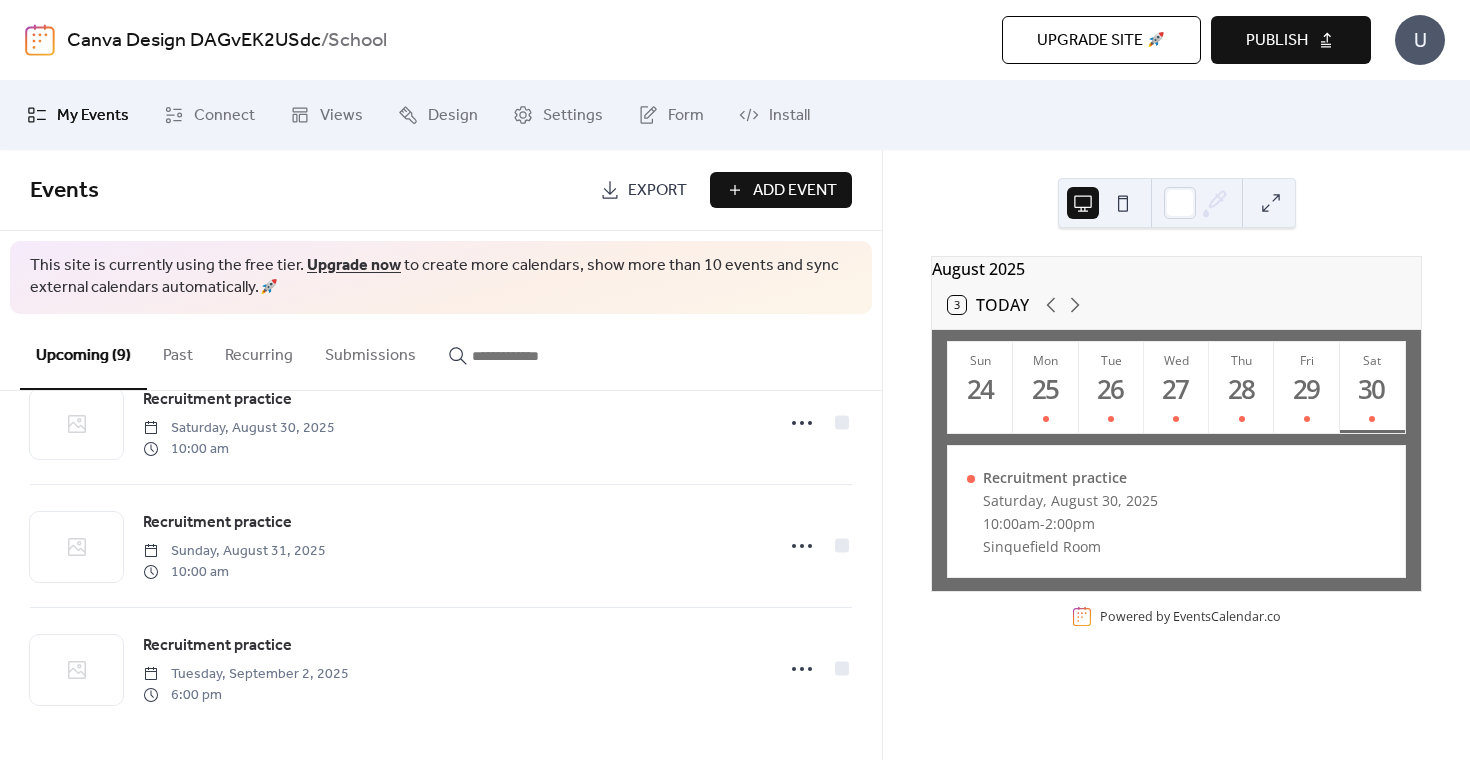 scroll, scrollTop: 797, scrollLeft: 0, axis: vertical 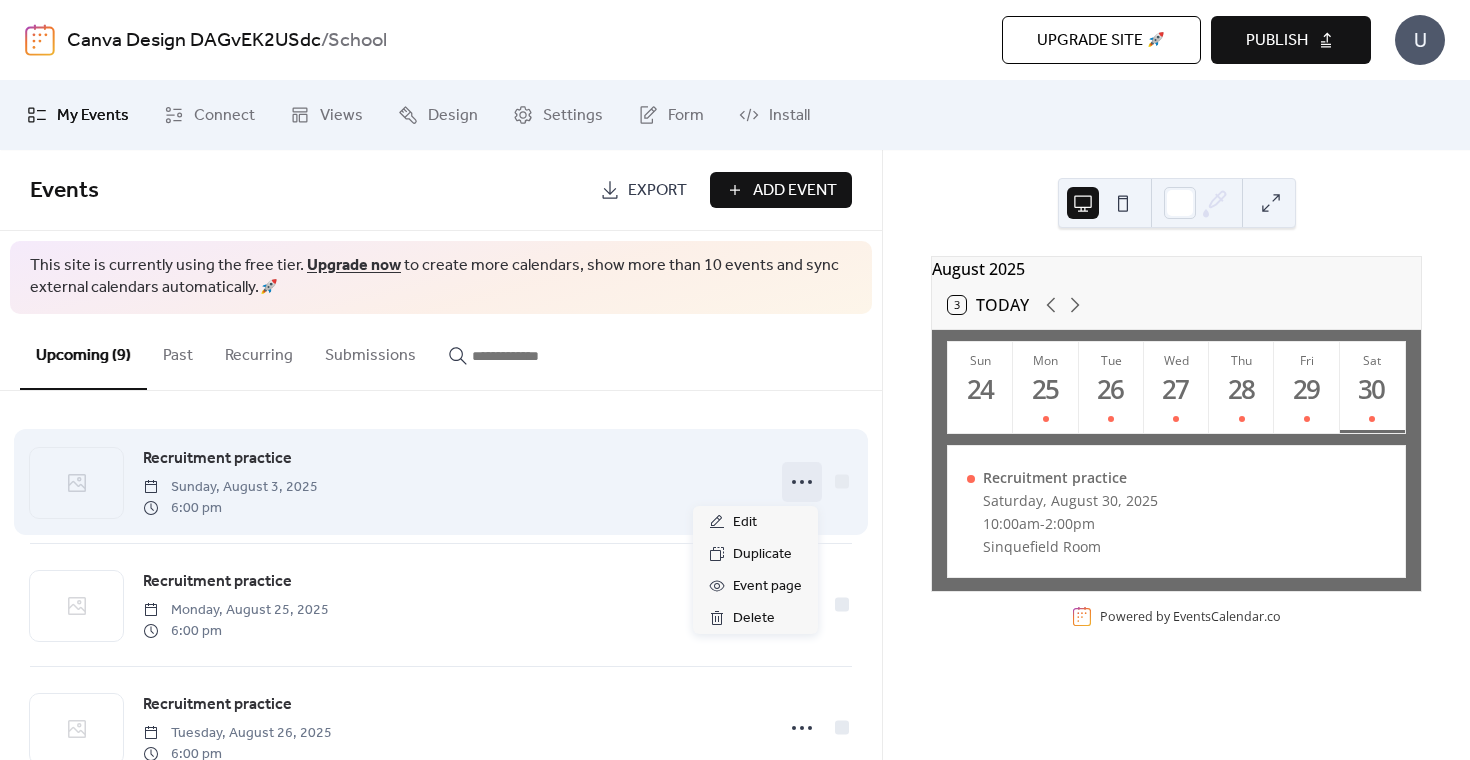 click 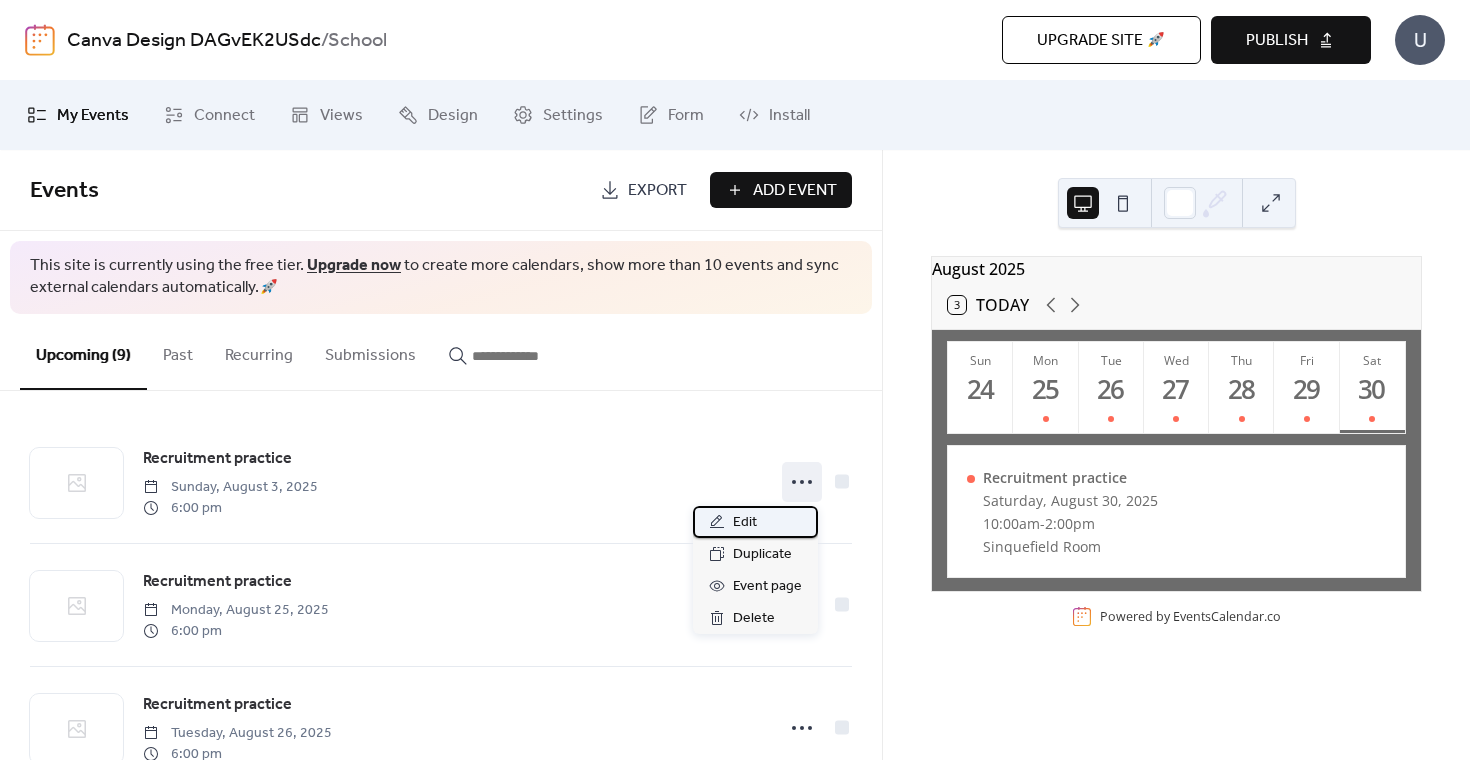 click on "Edit" at bounding box center (745, 523) 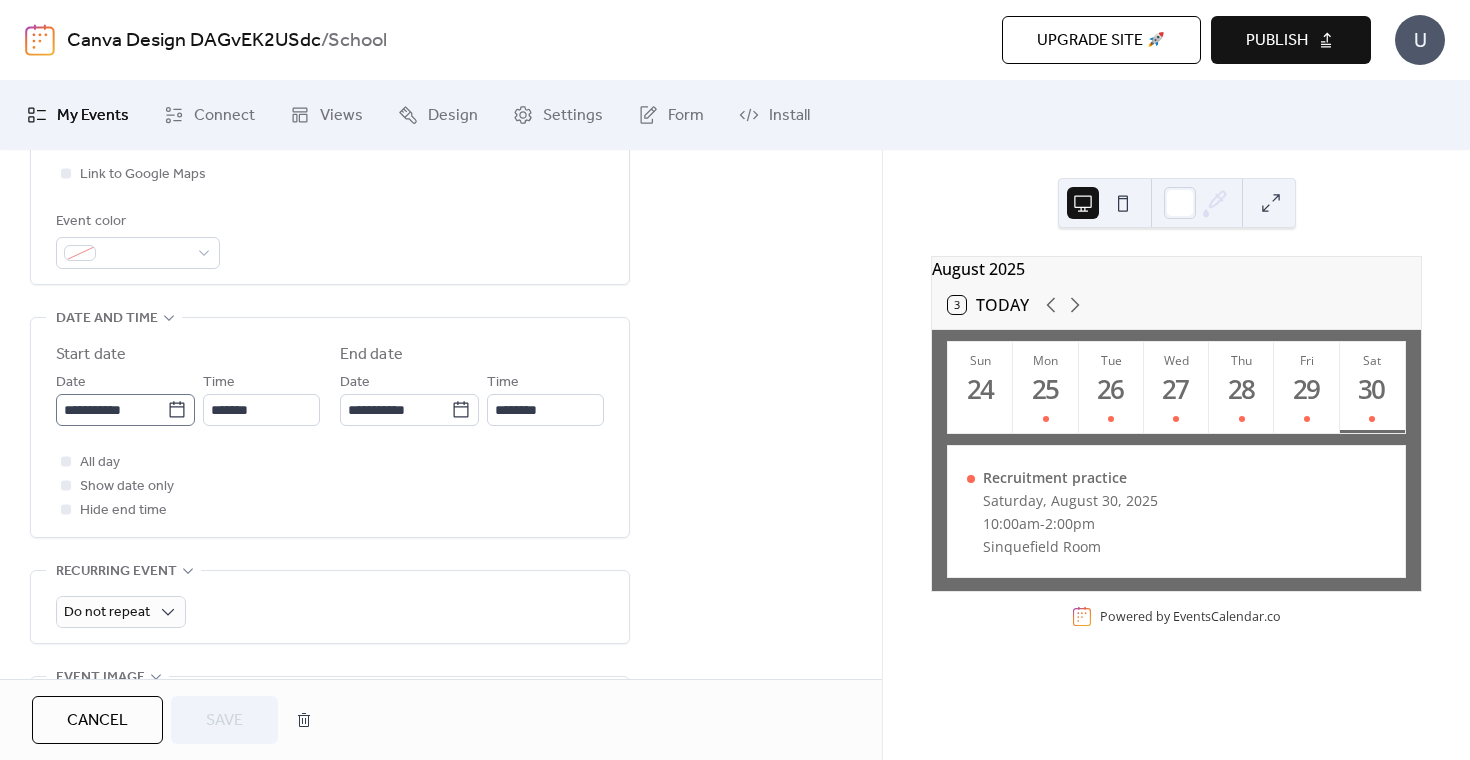 scroll, scrollTop: 531, scrollLeft: 0, axis: vertical 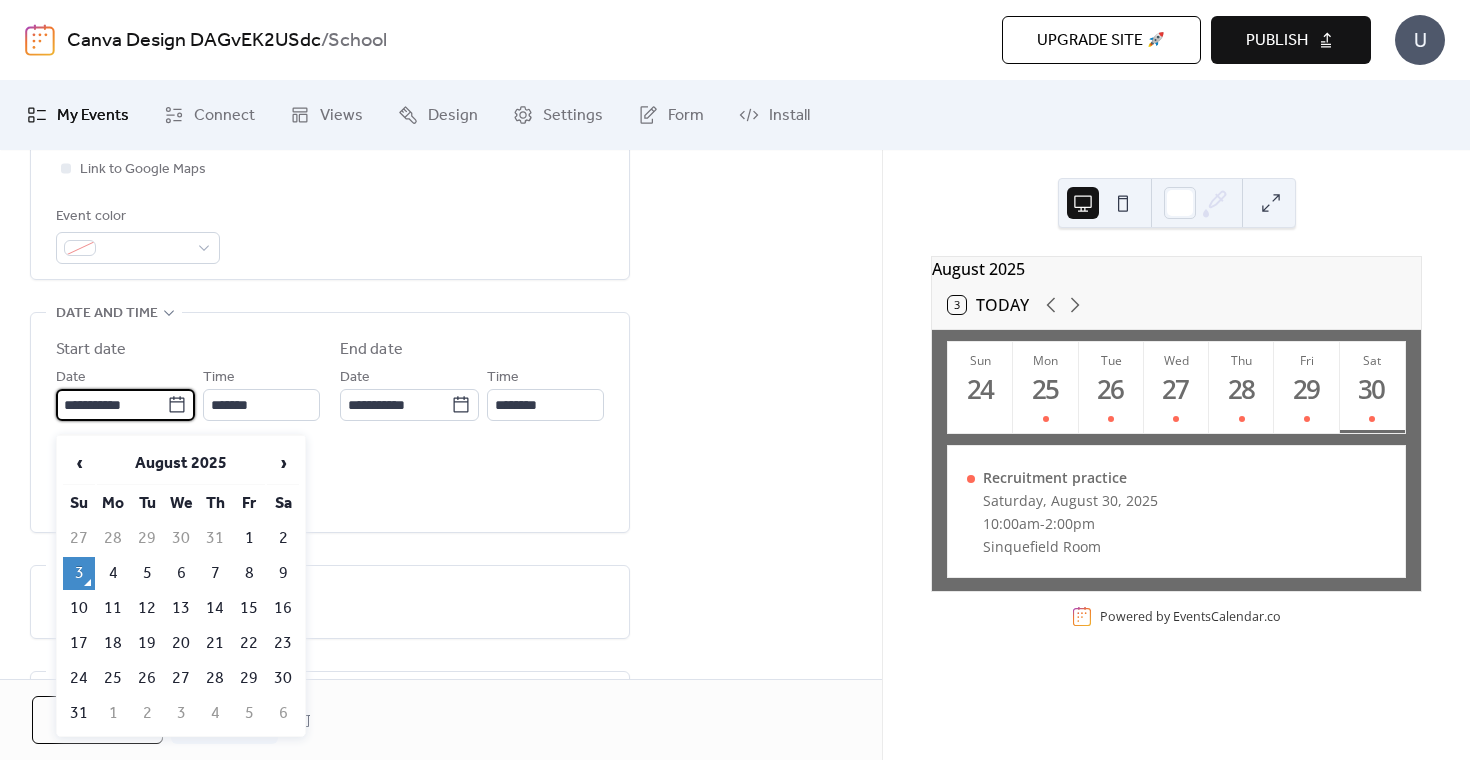 click on "**********" at bounding box center (111, 405) 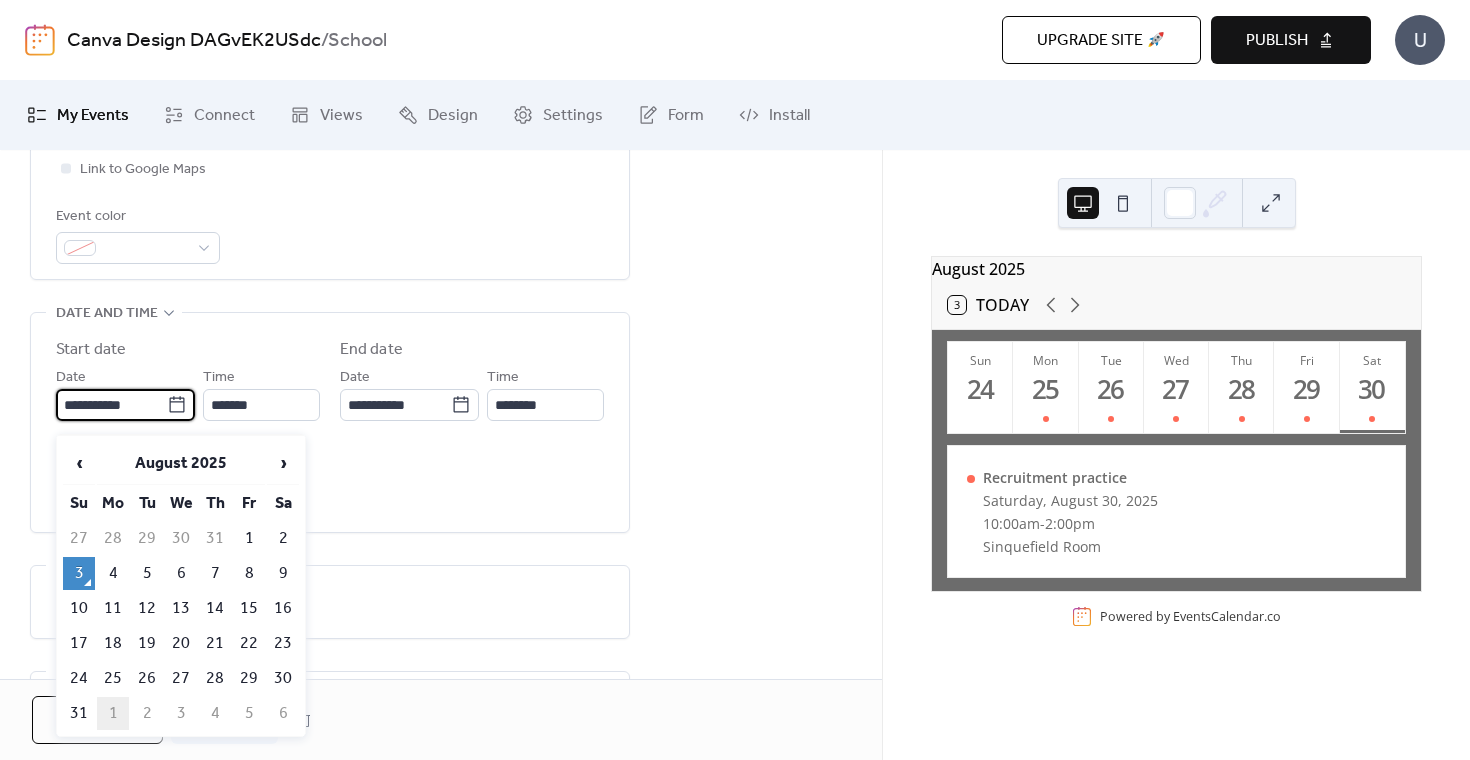 click on "1" at bounding box center [113, 713] 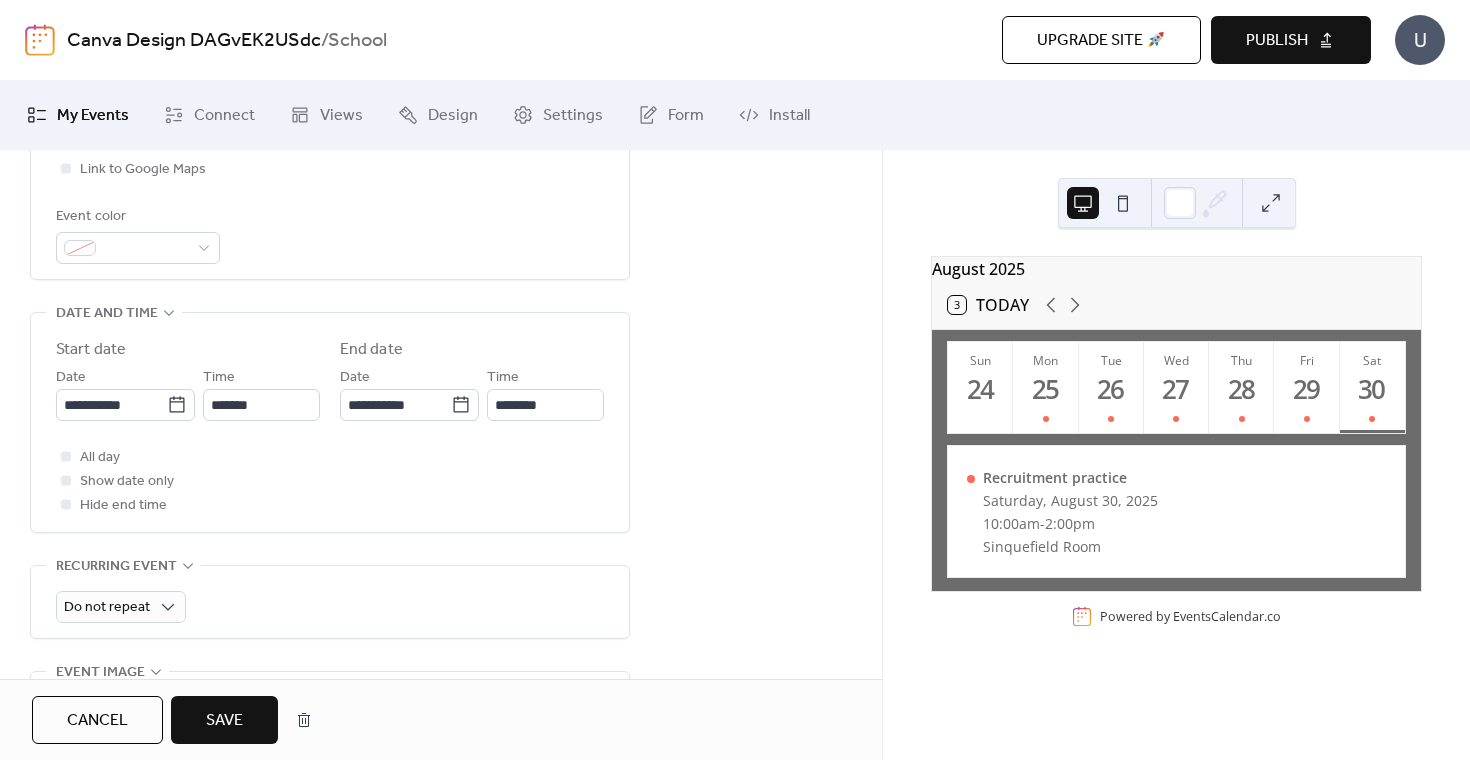 scroll, scrollTop: 719, scrollLeft: 0, axis: vertical 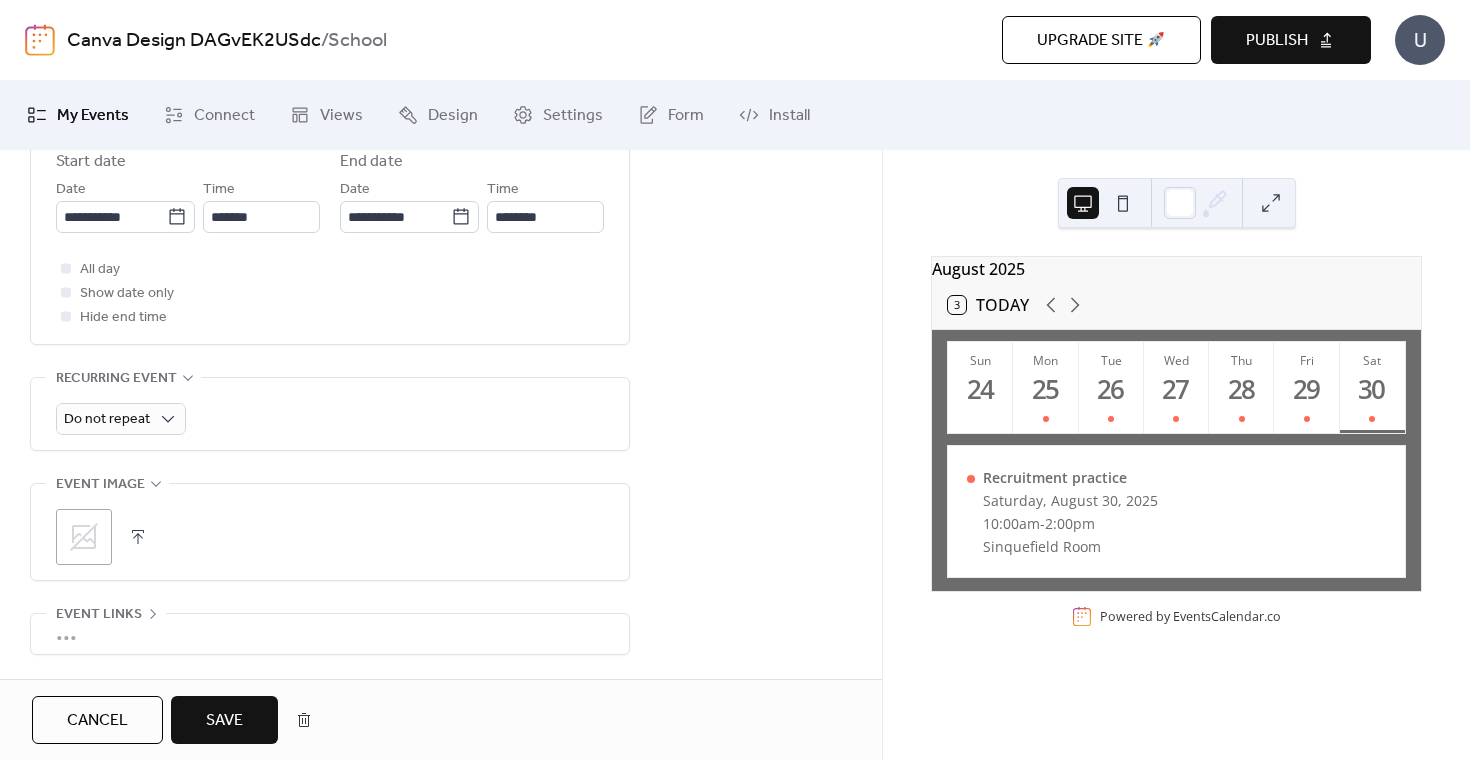 click on "Save" at bounding box center [224, 721] 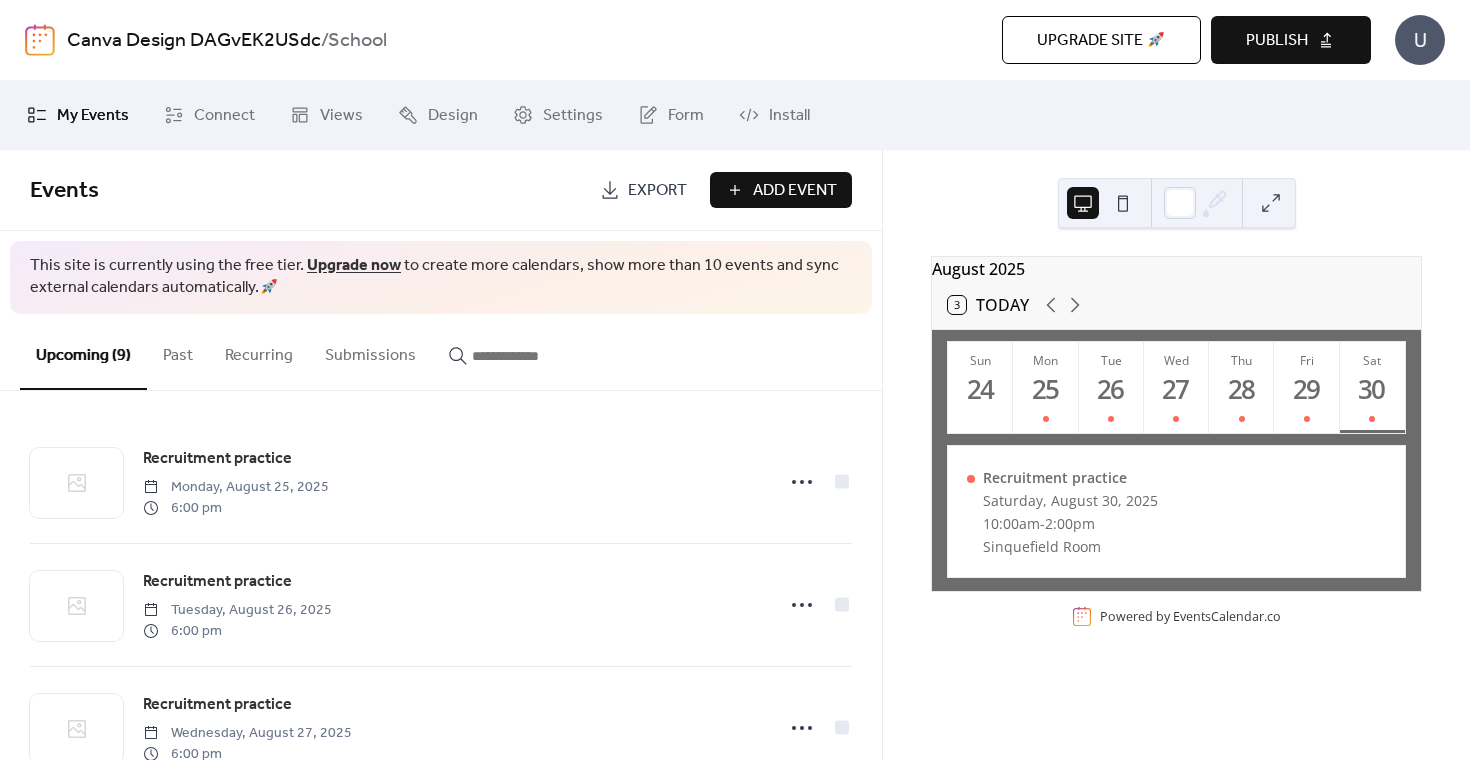 click on "Add Event" at bounding box center [795, 191] 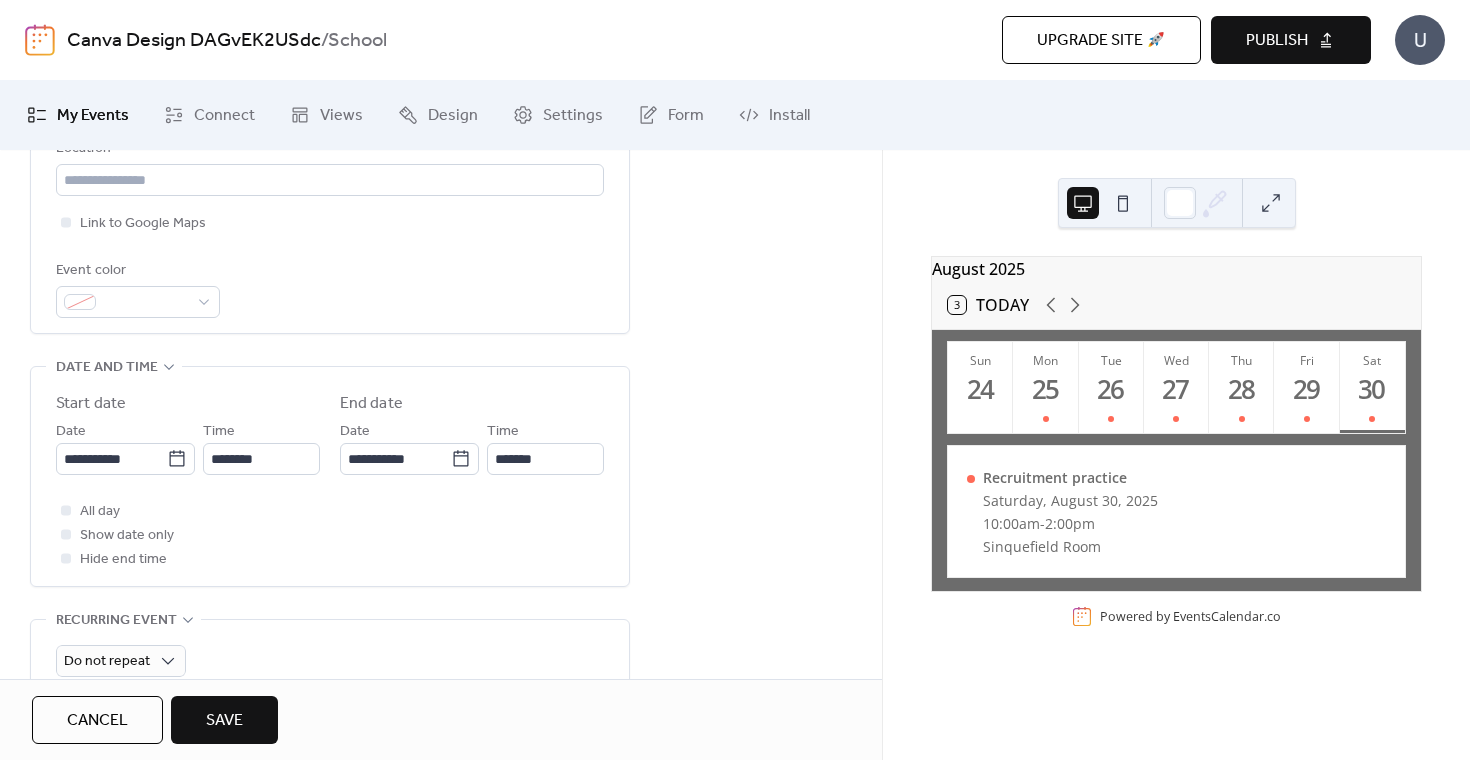 scroll, scrollTop: 481, scrollLeft: 0, axis: vertical 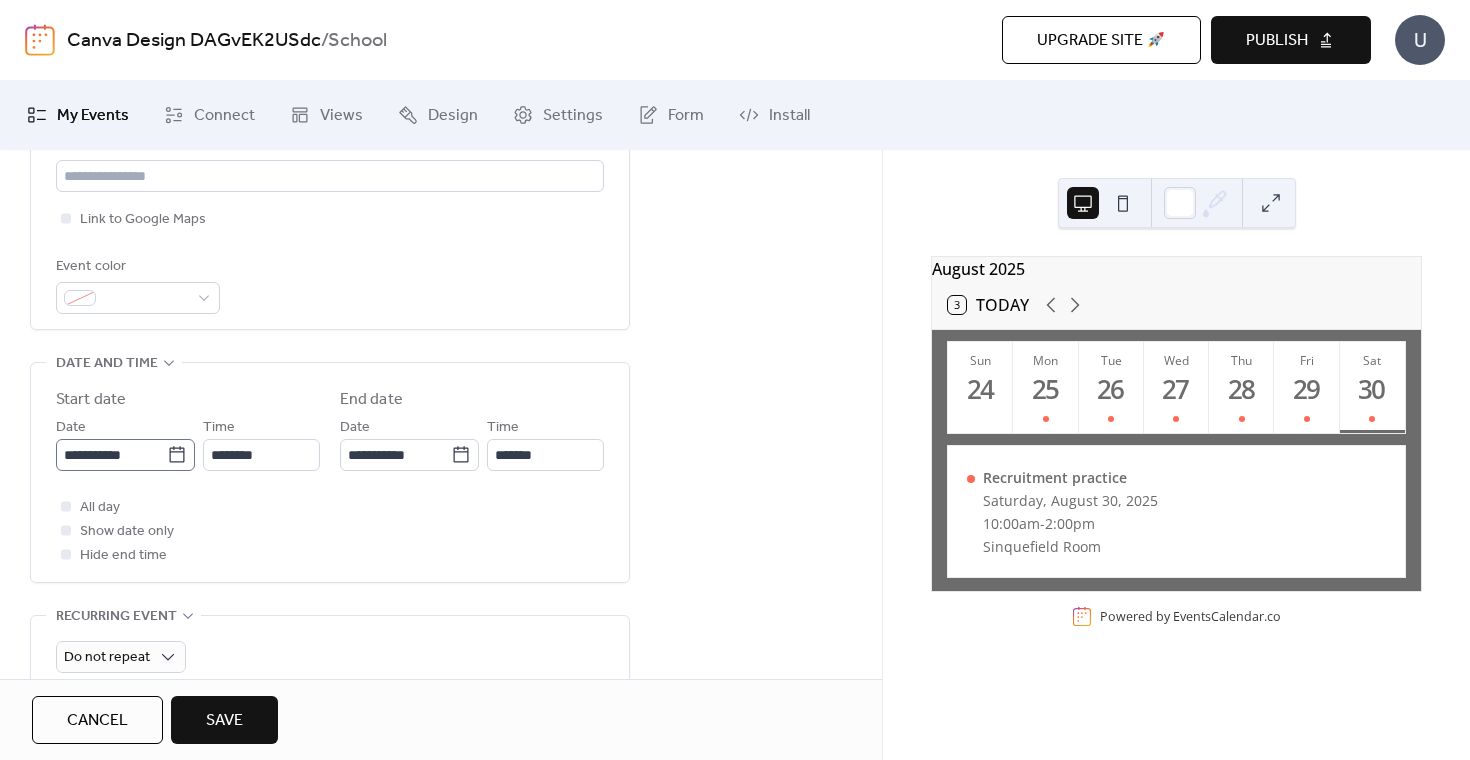 type on "**********" 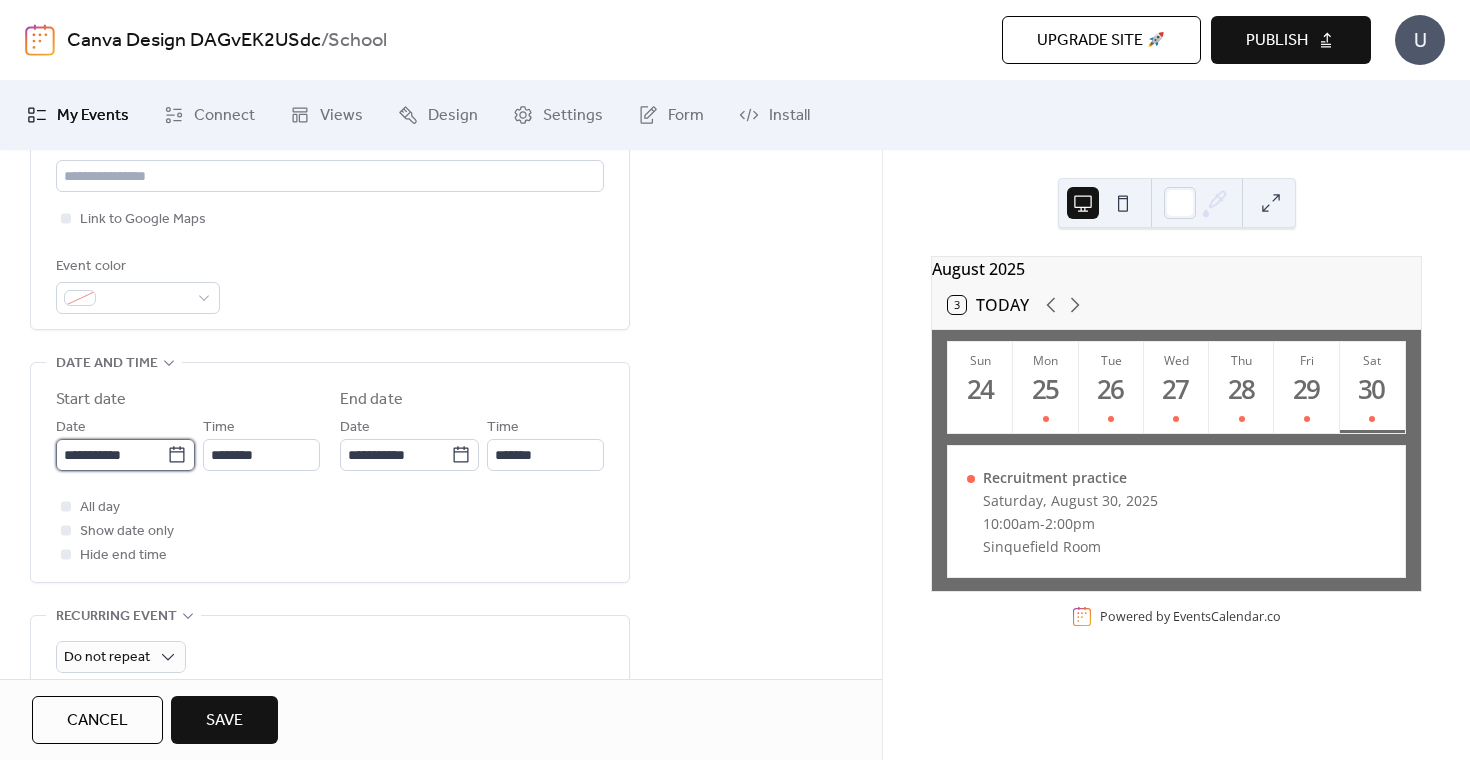 click on "**********" at bounding box center (111, 455) 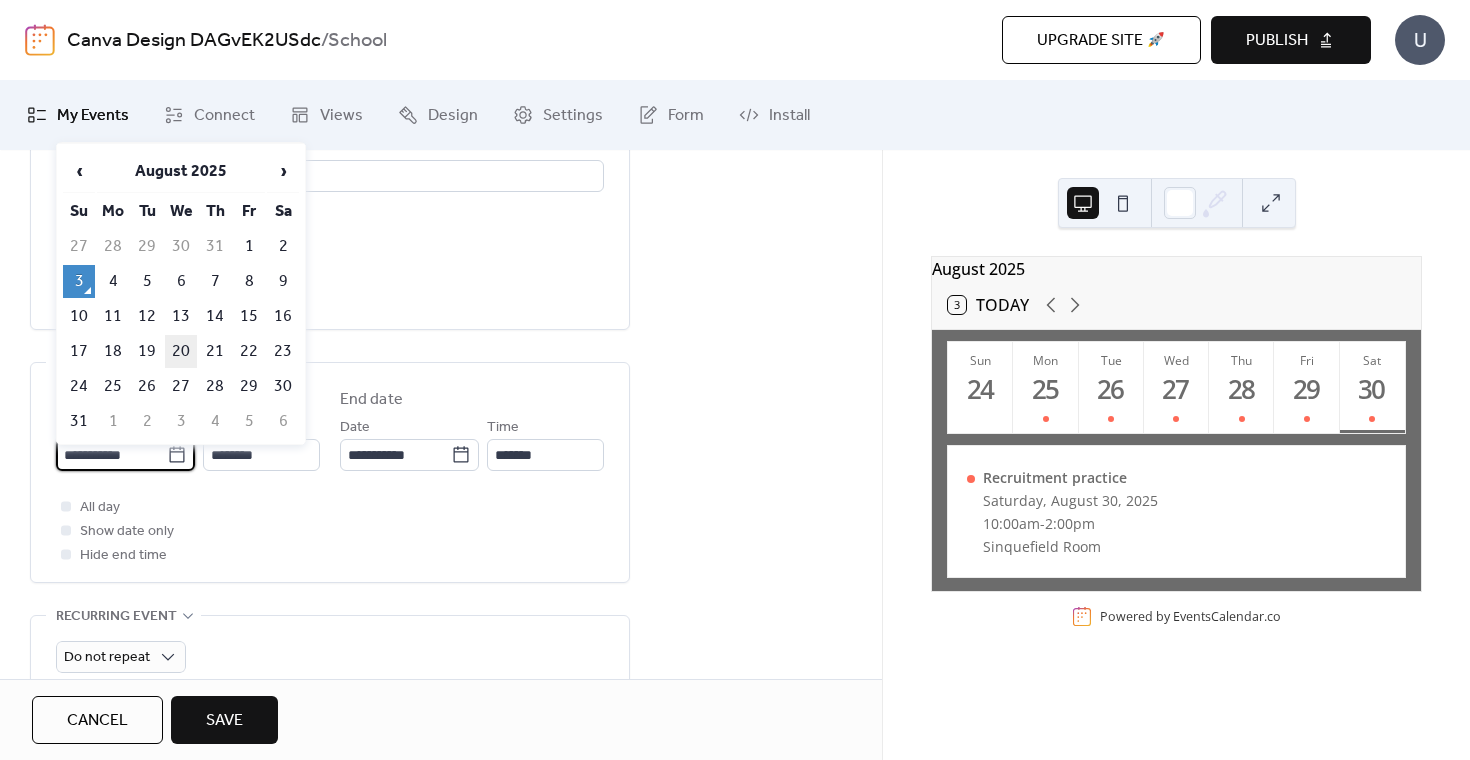 click on "20" at bounding box center [181, 351] 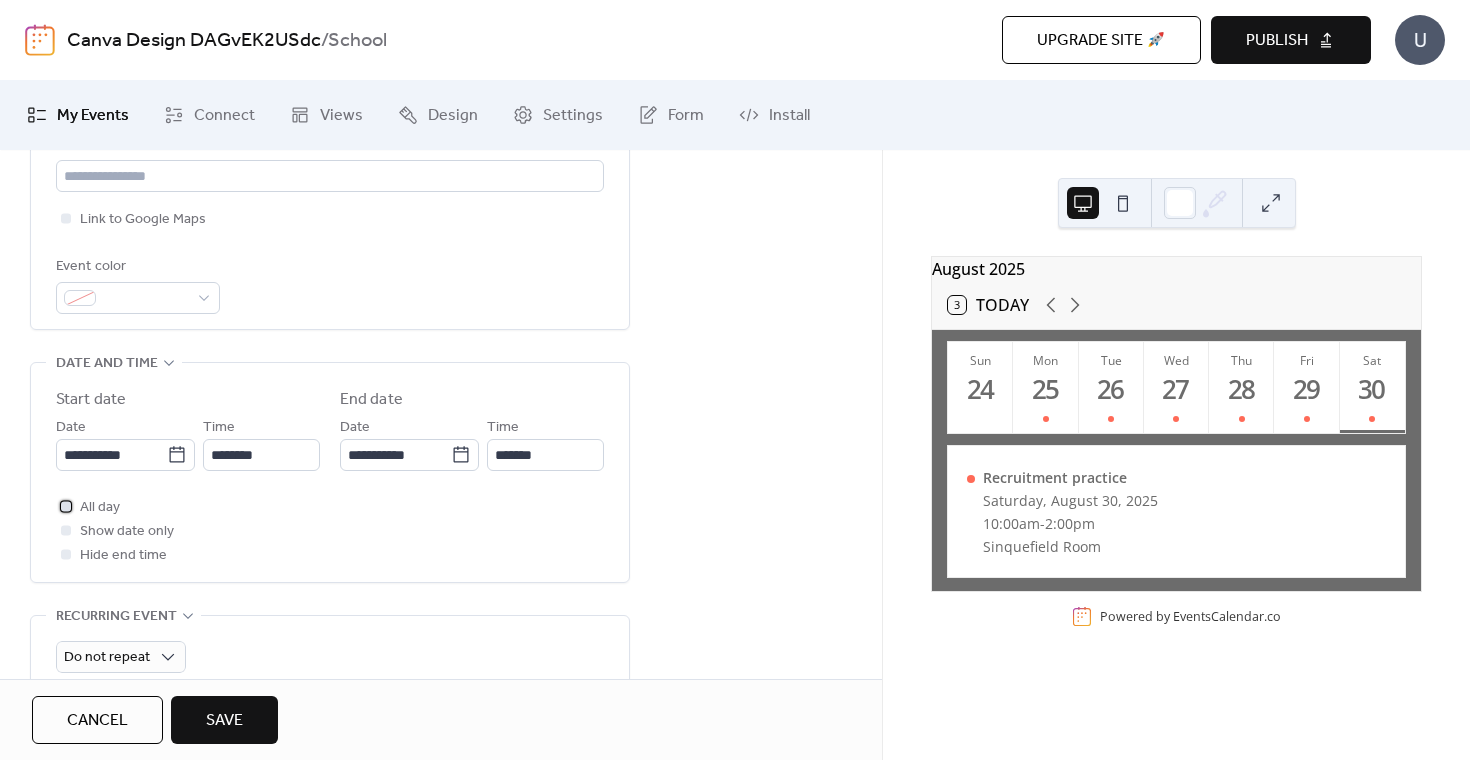 click on "All day" at bounding box center (100, 508) 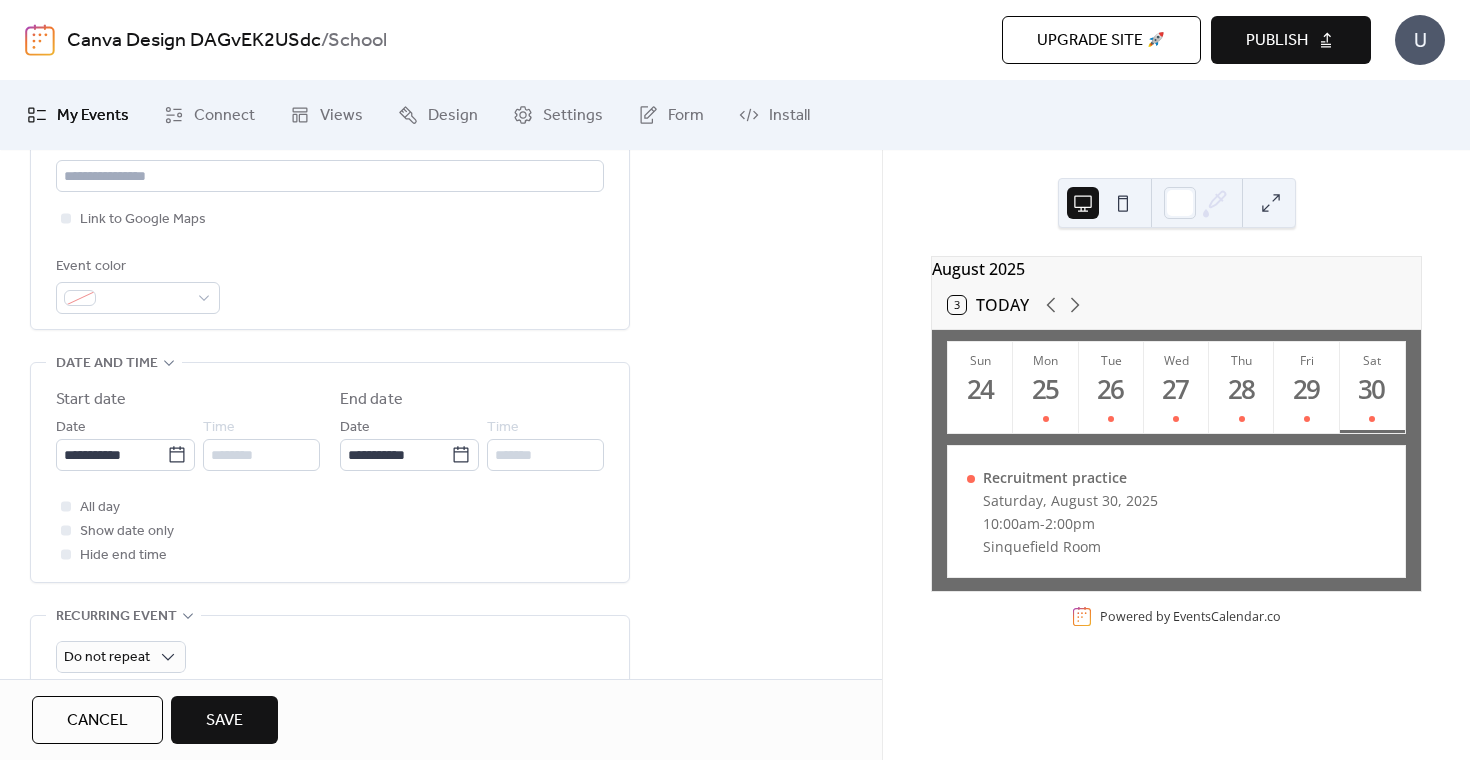 click on "Save" at bounding box center (224, 721) 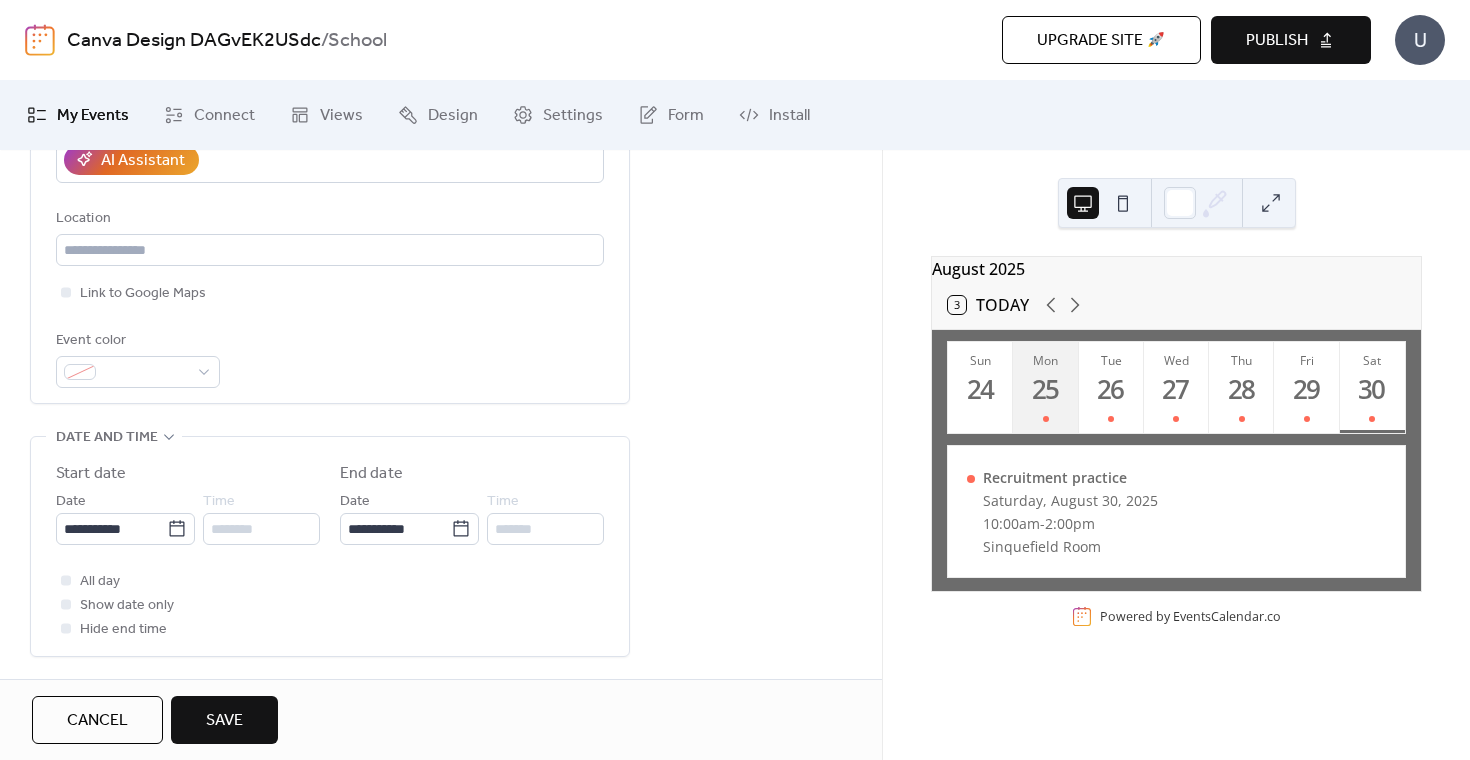 click on "Mon" at bounding box center (1045, 360) 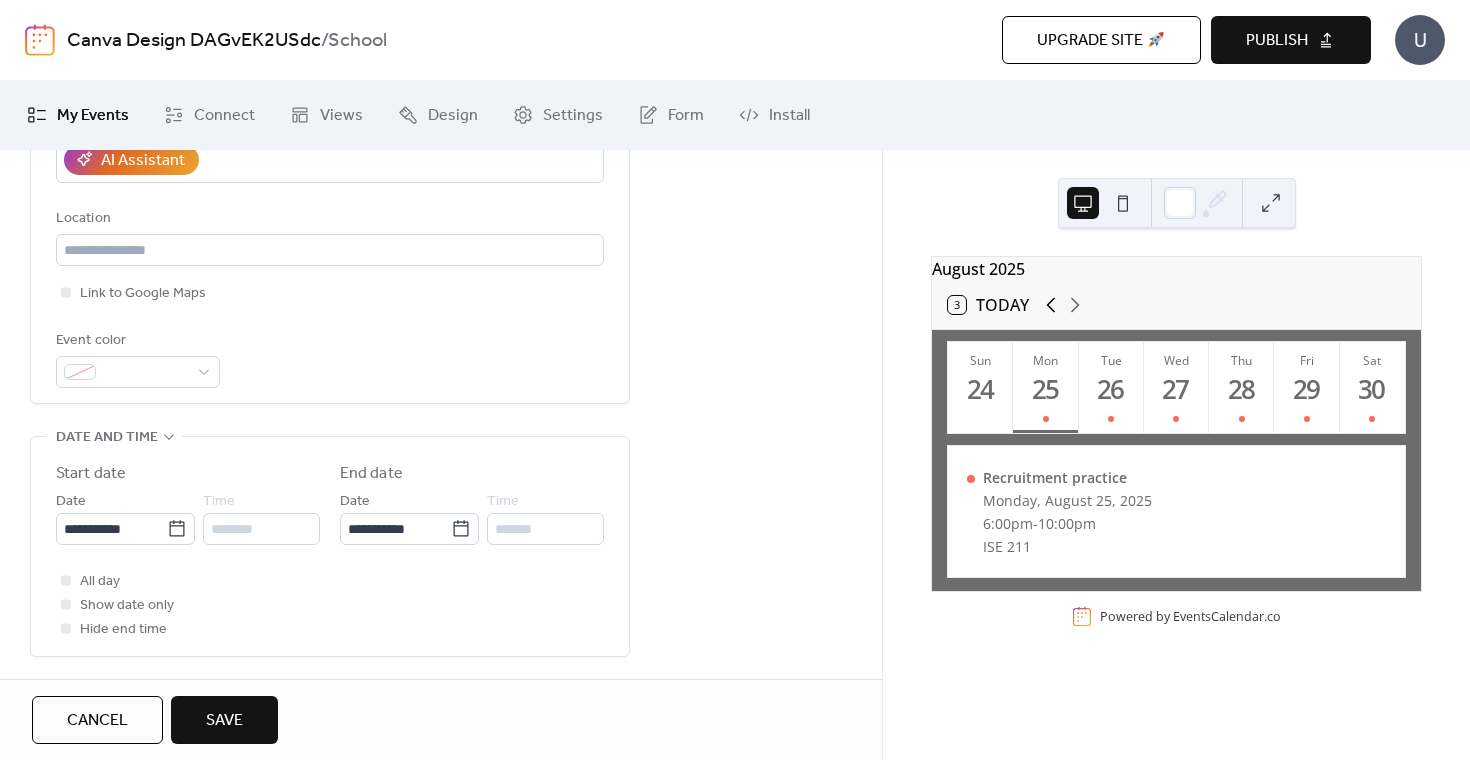 click 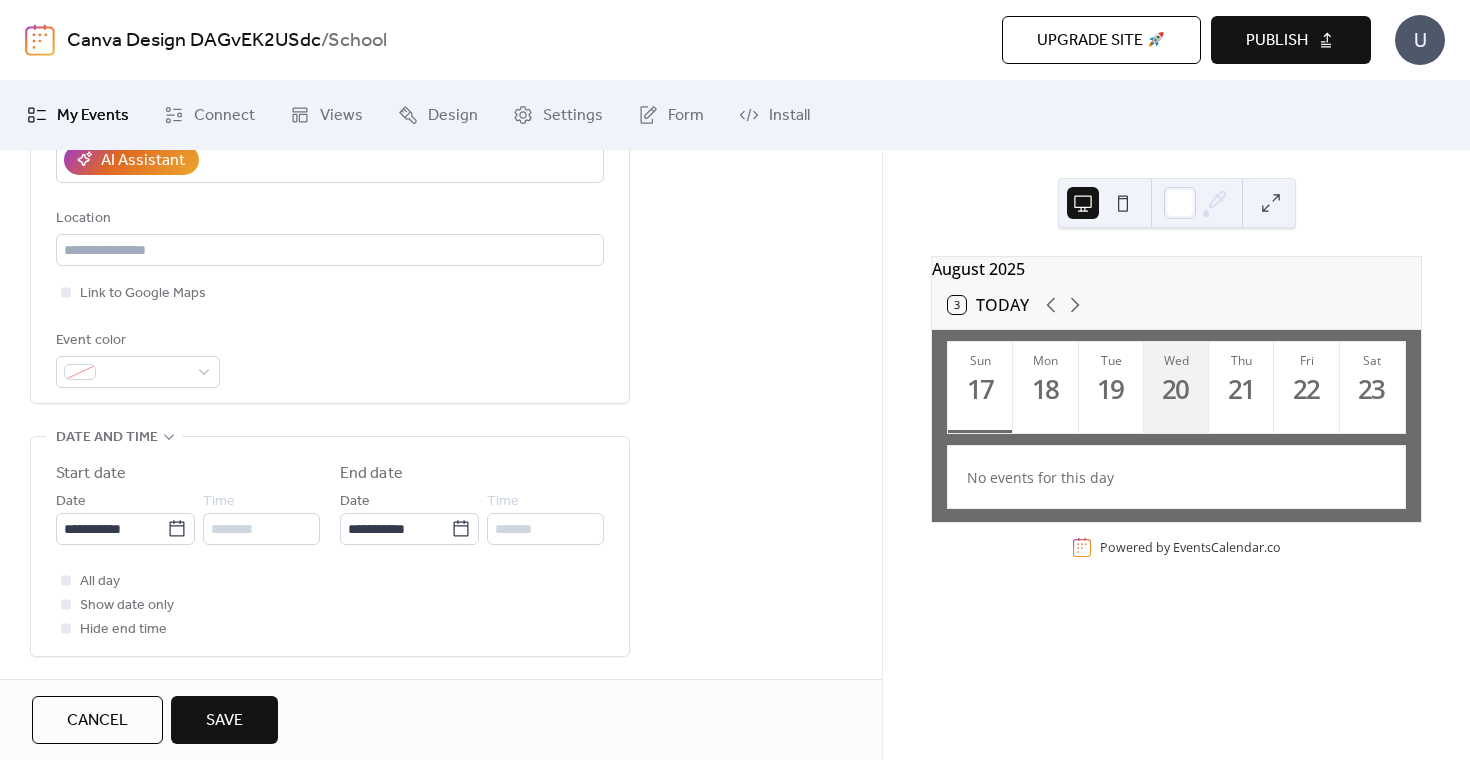 click on "20" at bounding box center [1175, 389] 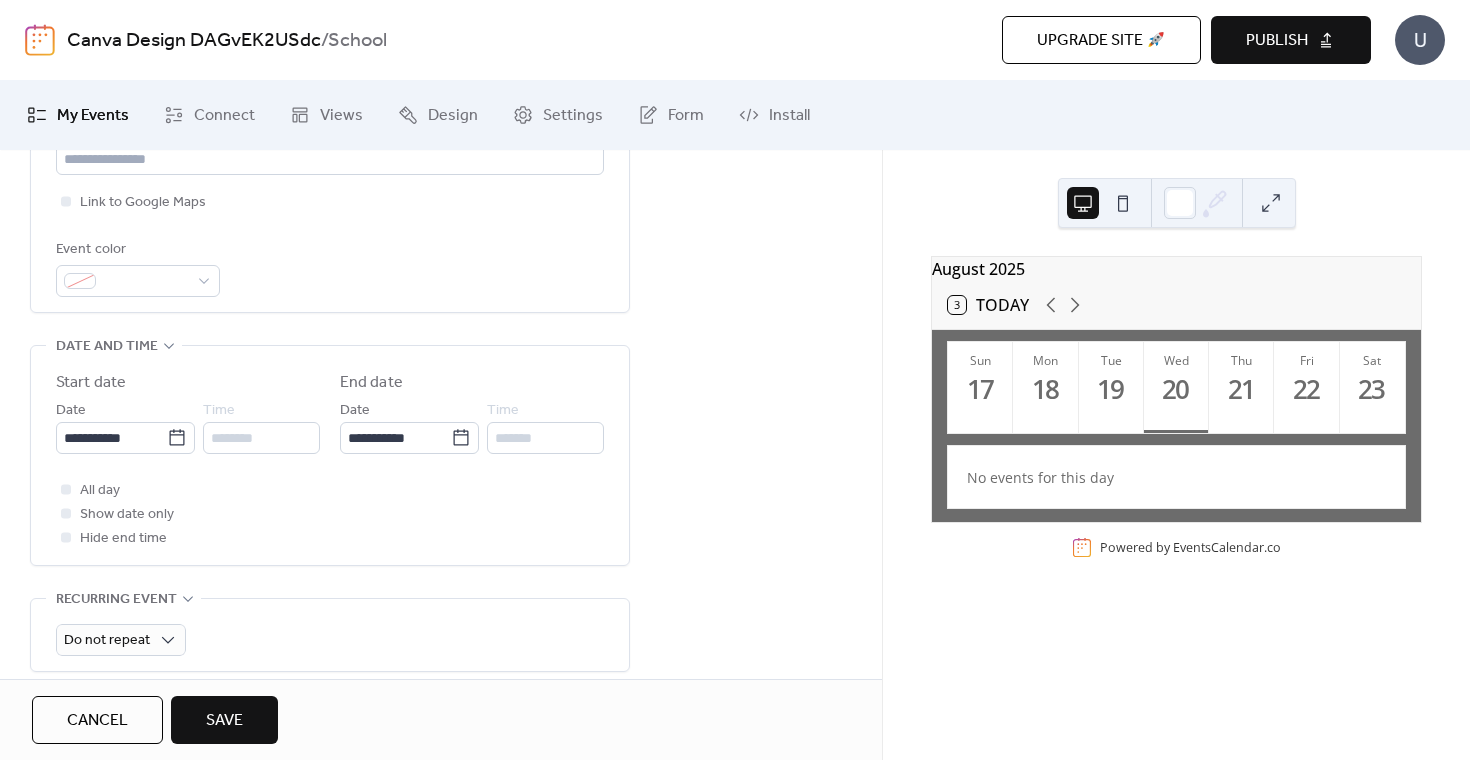 scroll, scrollTop: 574, scrollLeft: 0, axis: vertical 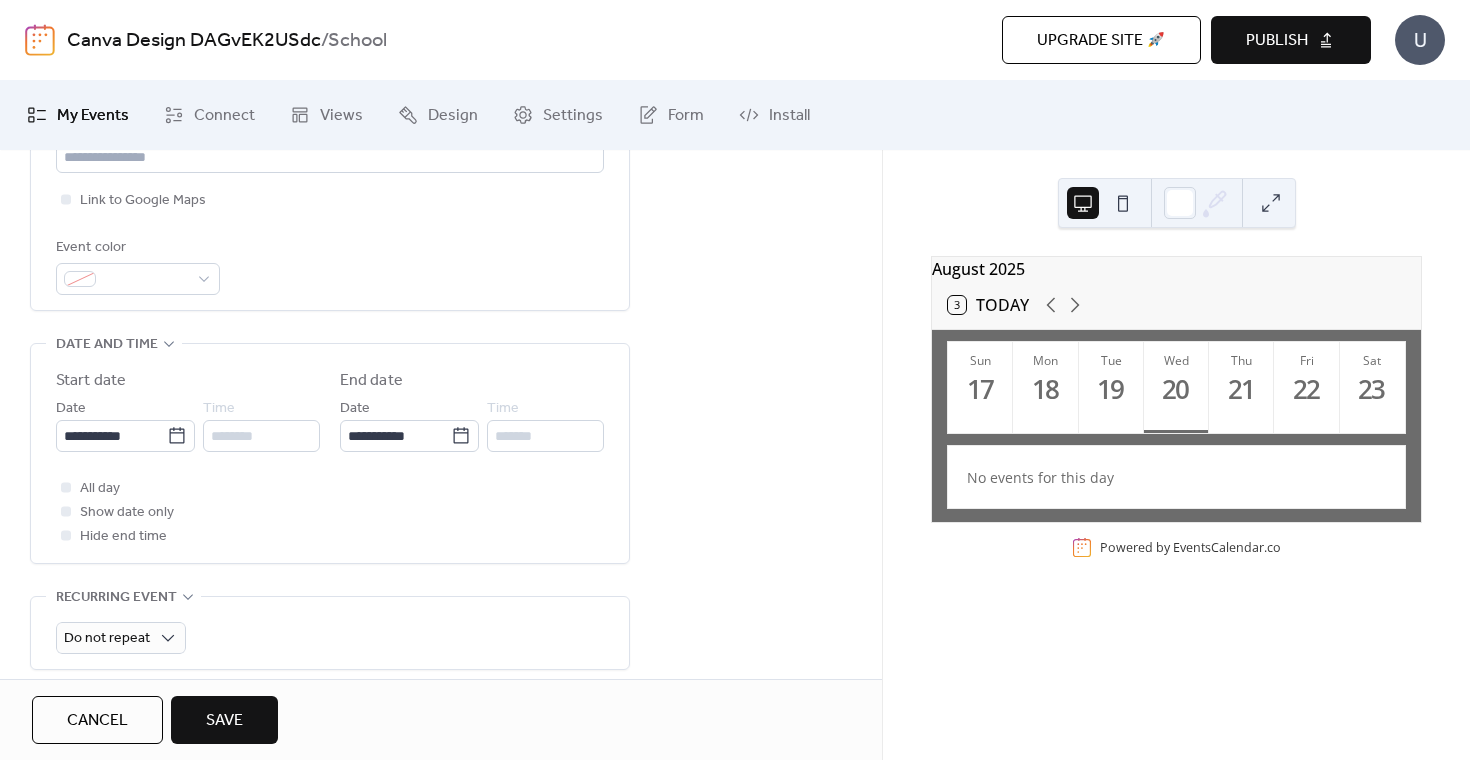 click on "Show date only" at bounding box center (127, 513) 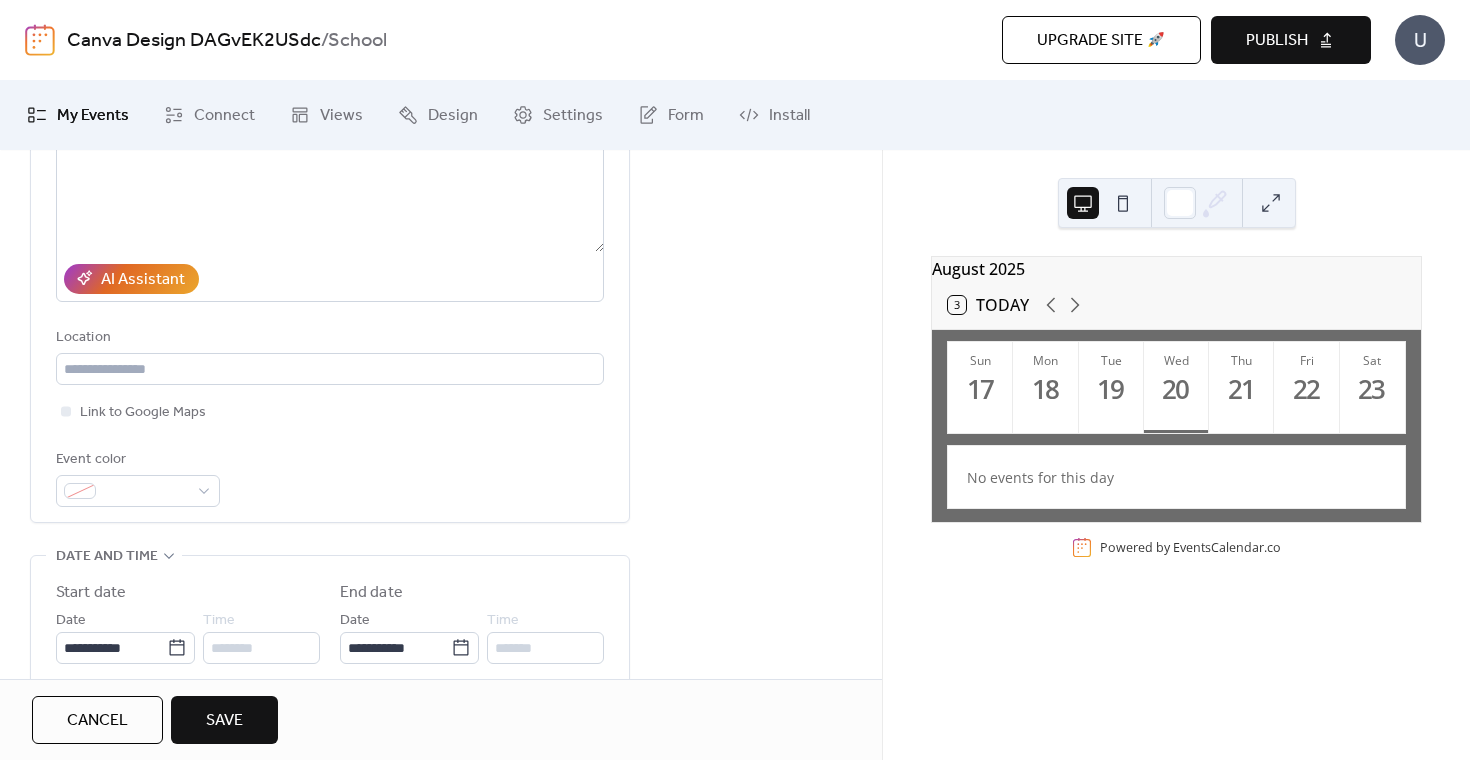 scroll, scrollTop: 368, scrollLeft: 0, axis: vertical 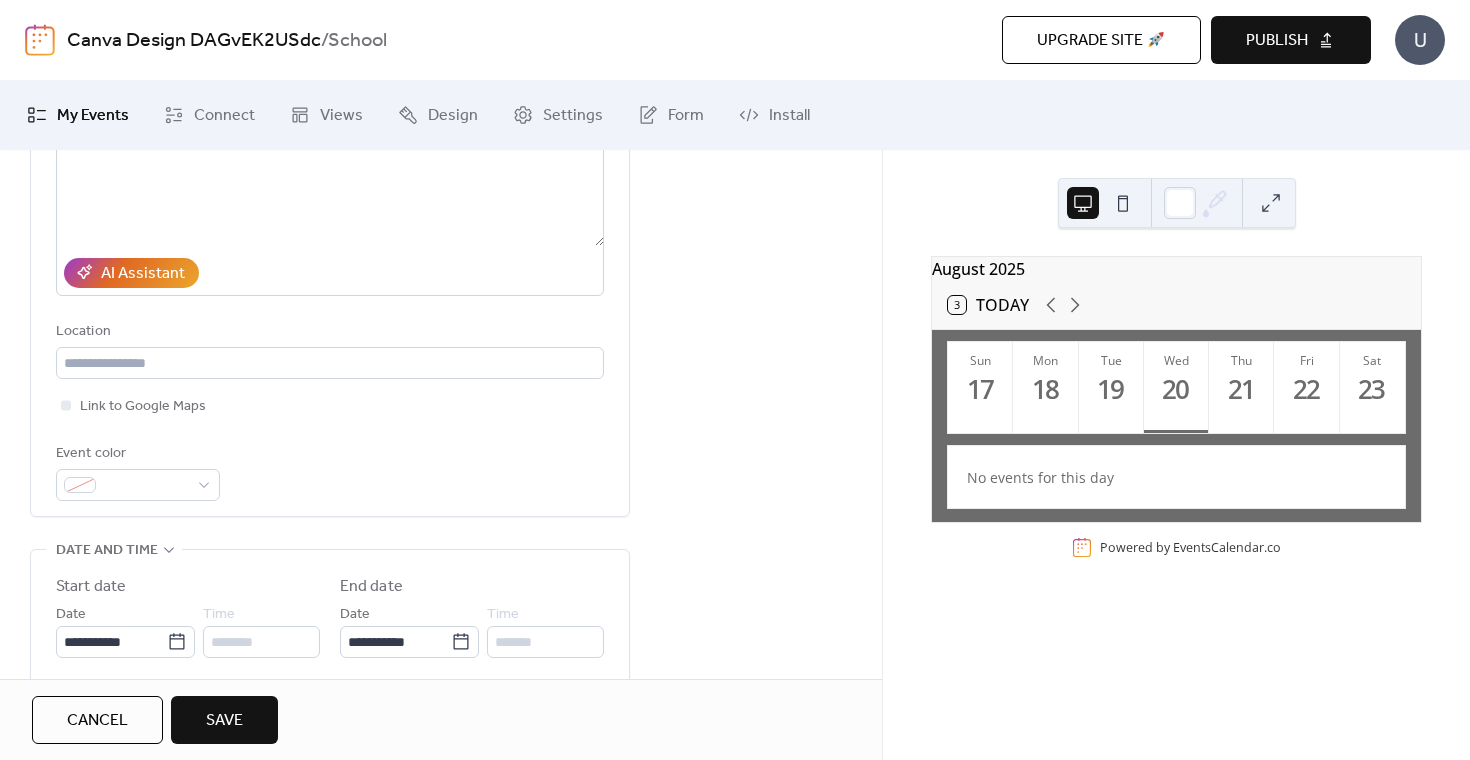 click on "Save" at bounding box center (224, 720) 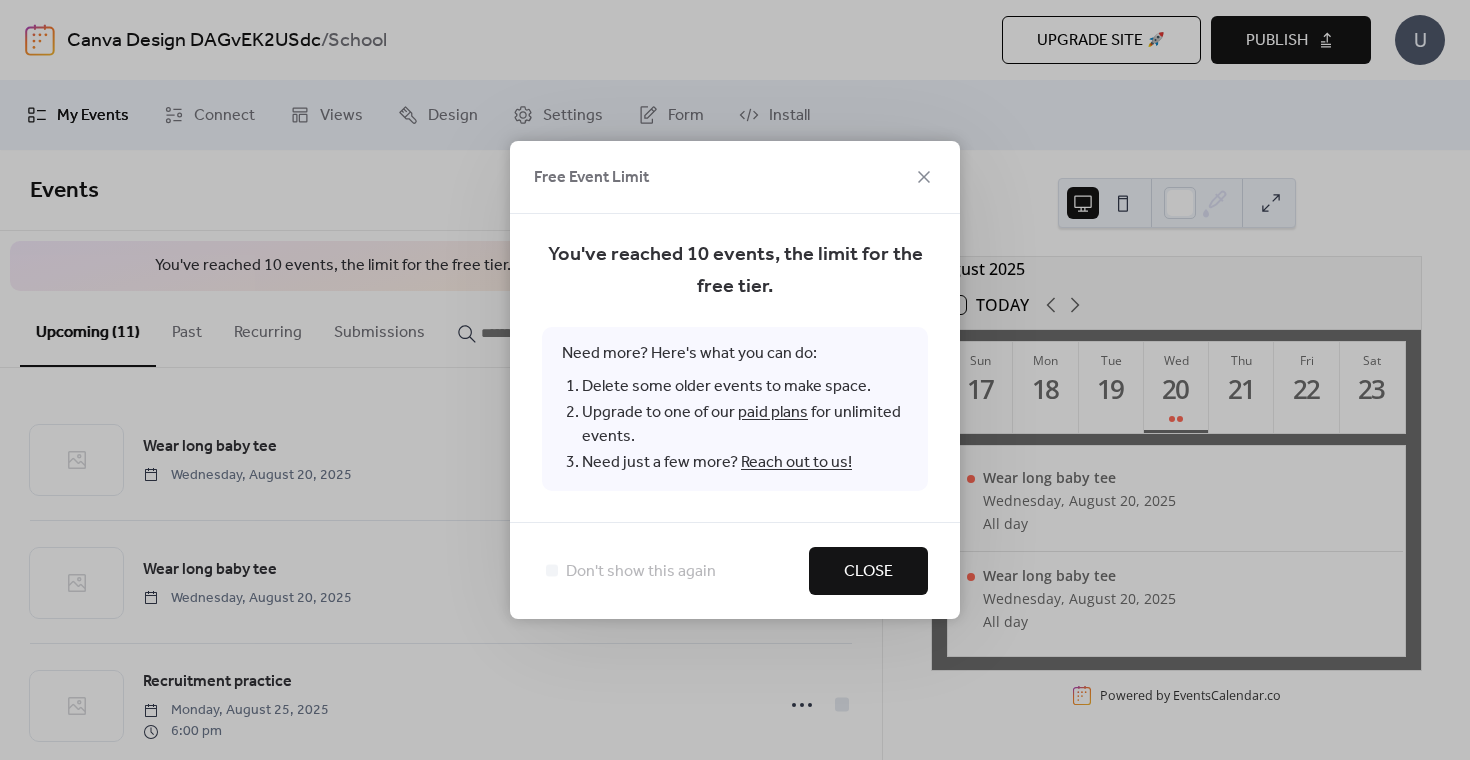 click on "Free Event Limit" at bounding box center (735, 177) 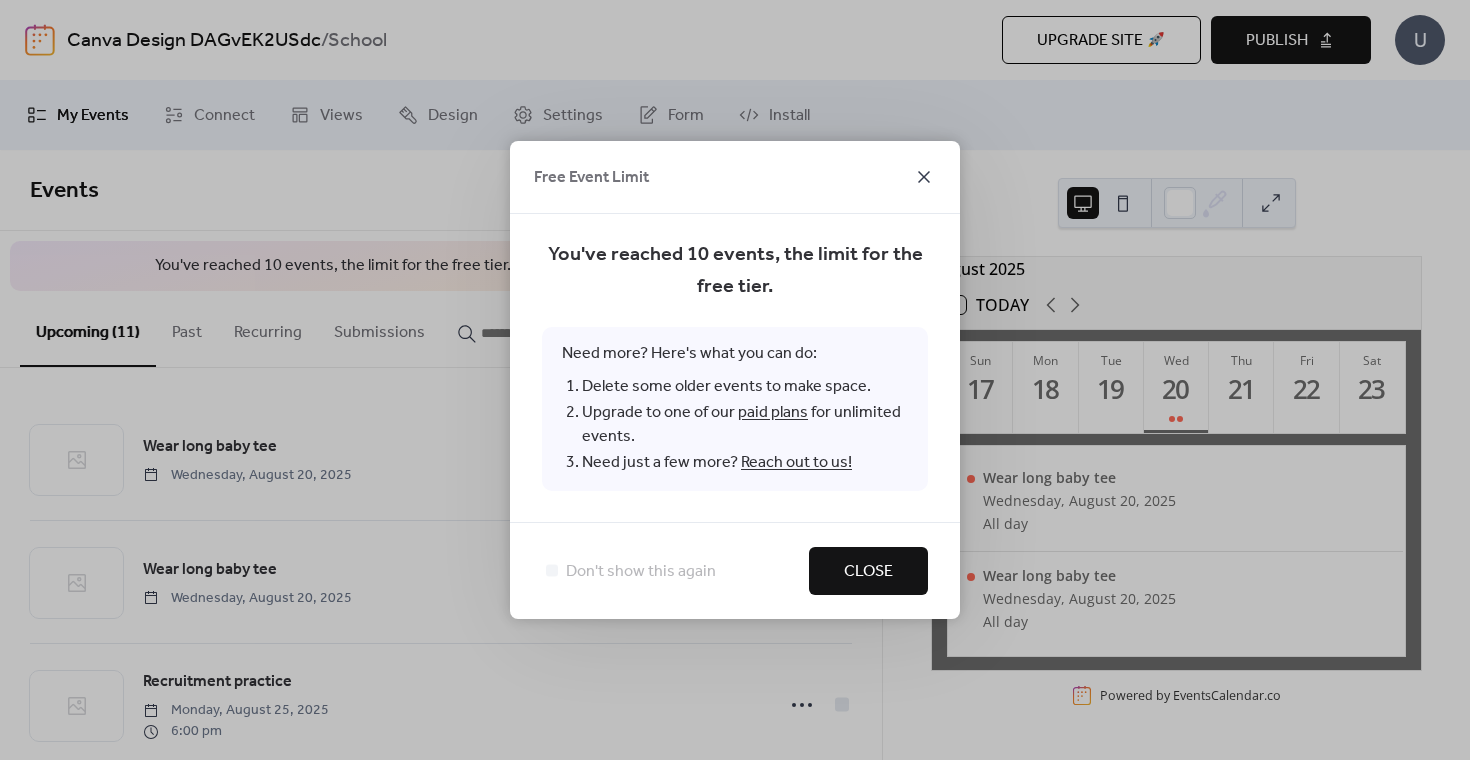click 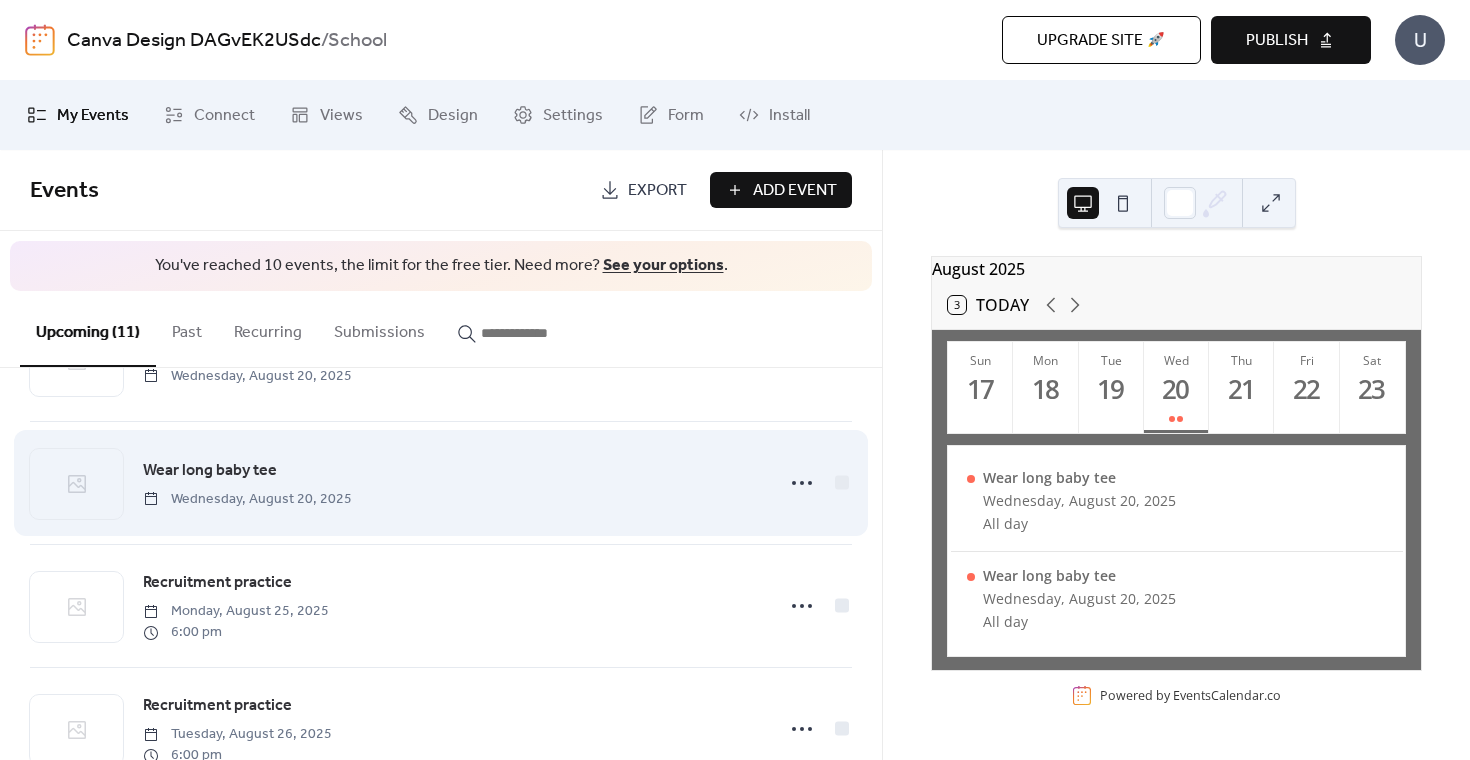 scroll, scrollTop: 100, scrollLeft: 0, axis: vertical 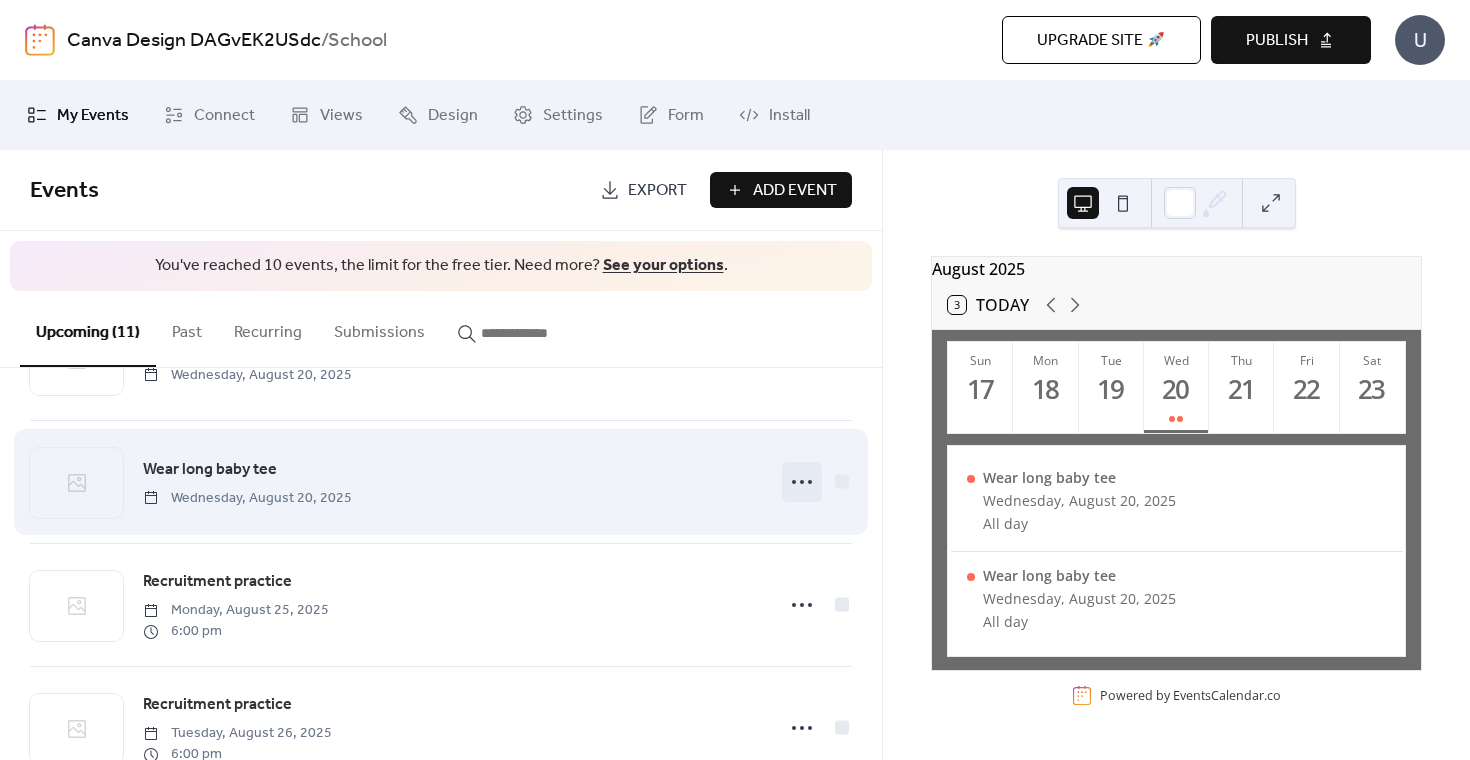 click 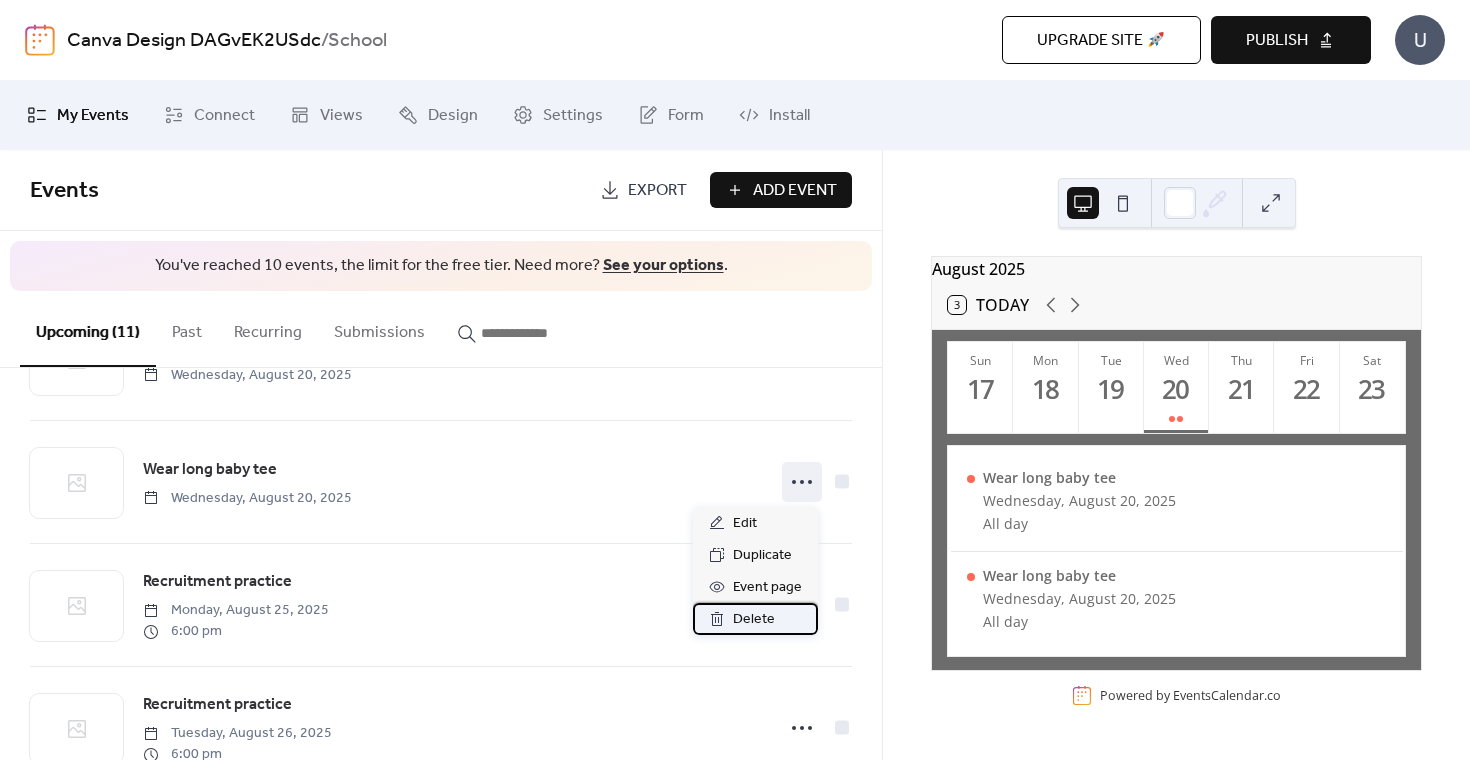 click on "Delete" at bounding box center [754, 620] 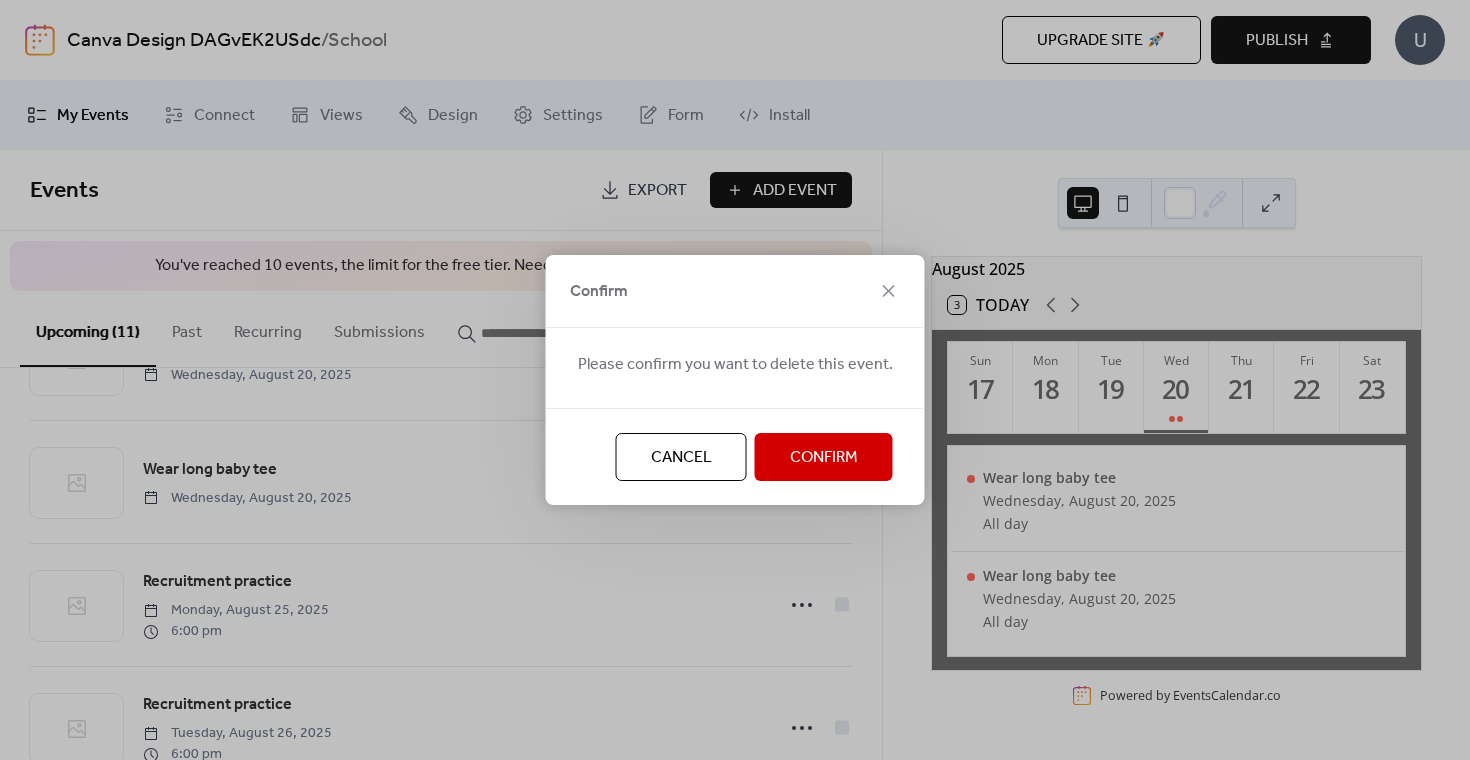 click on "Confirm" at bounding box center (824, 458) 